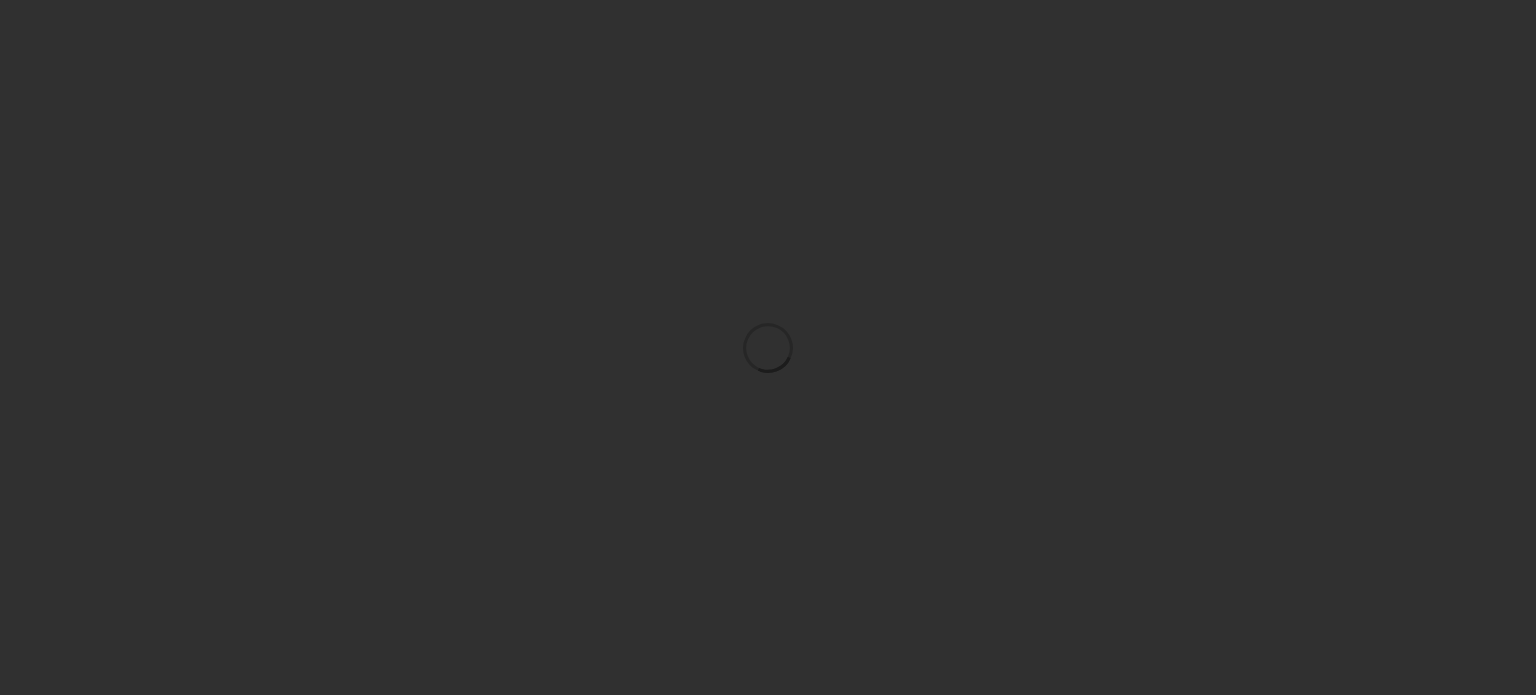 scroll, scrollTop: 0, scrollLeft: 0, axis: both 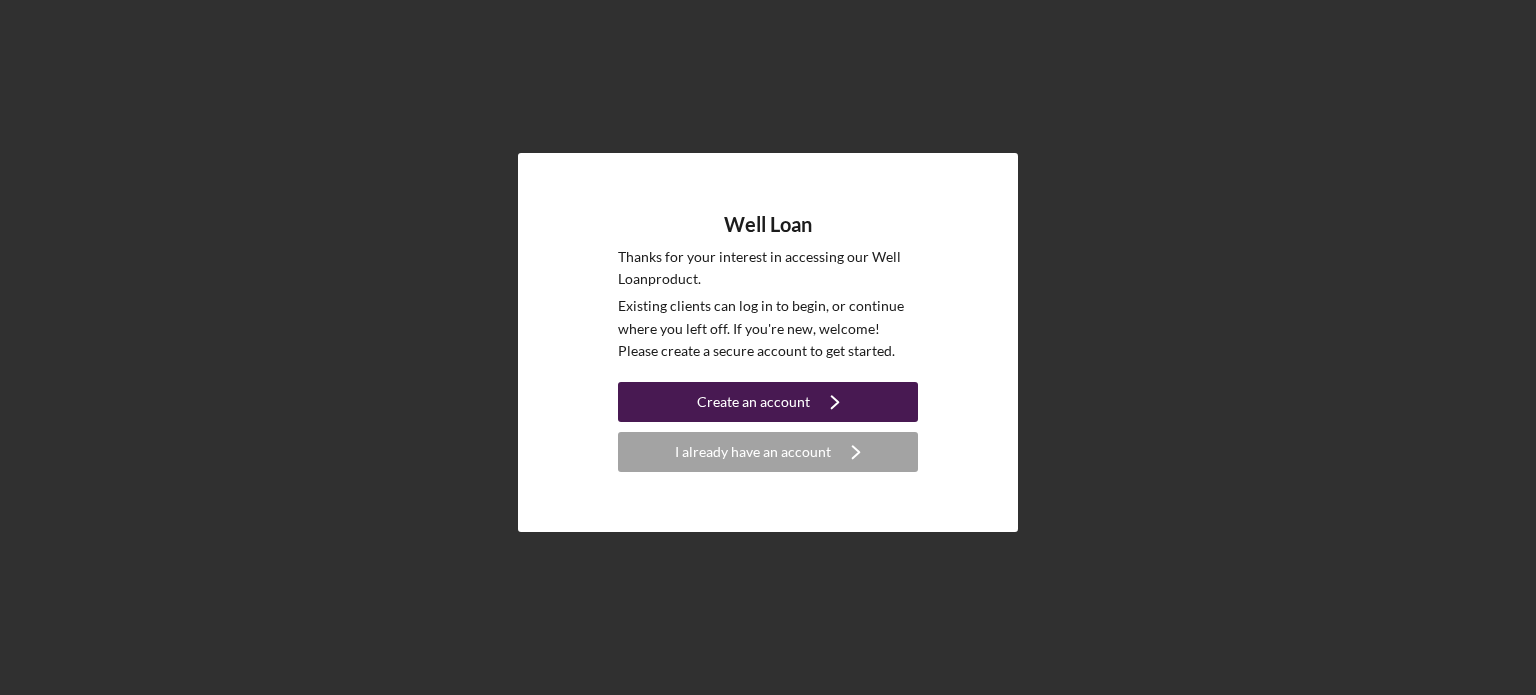 click on "Create an account" at bounding box center (753, 402) 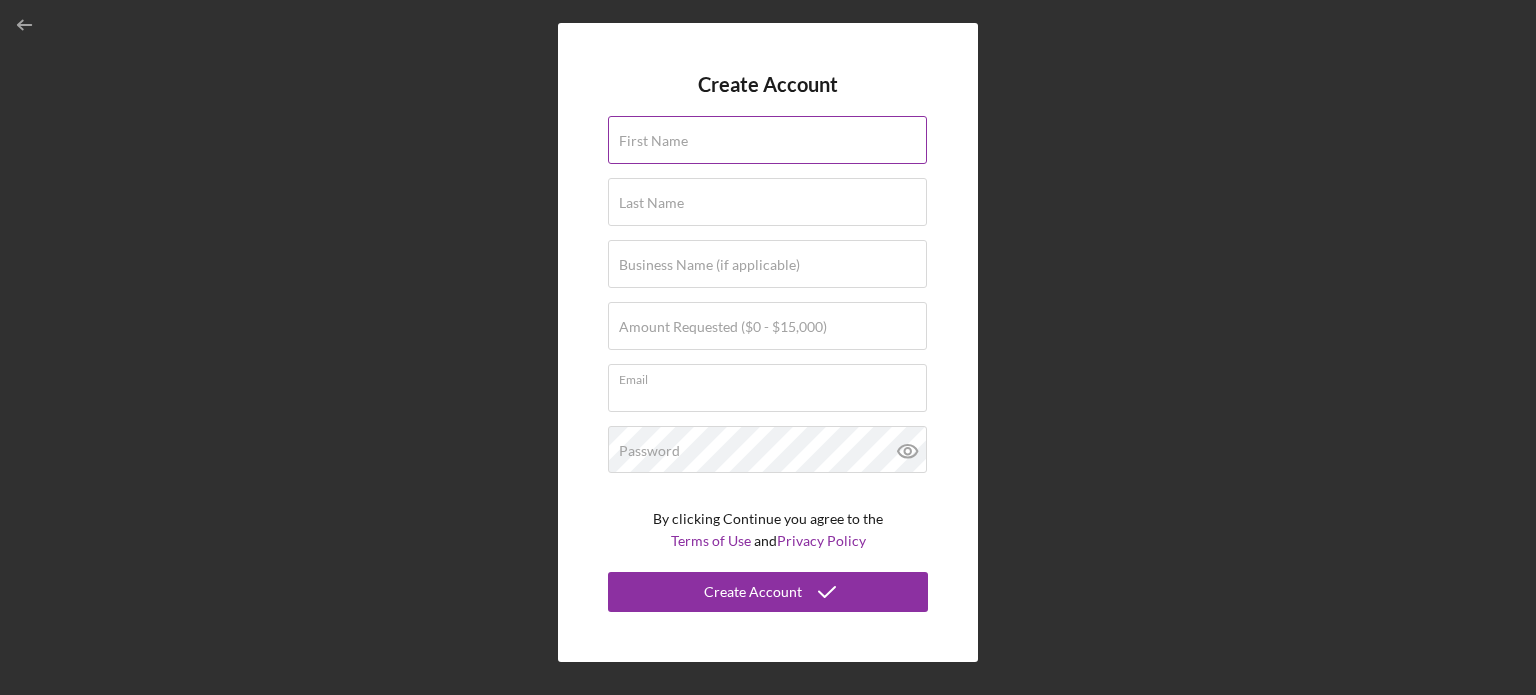 click on "First Name" at bounding box center (767, 140) 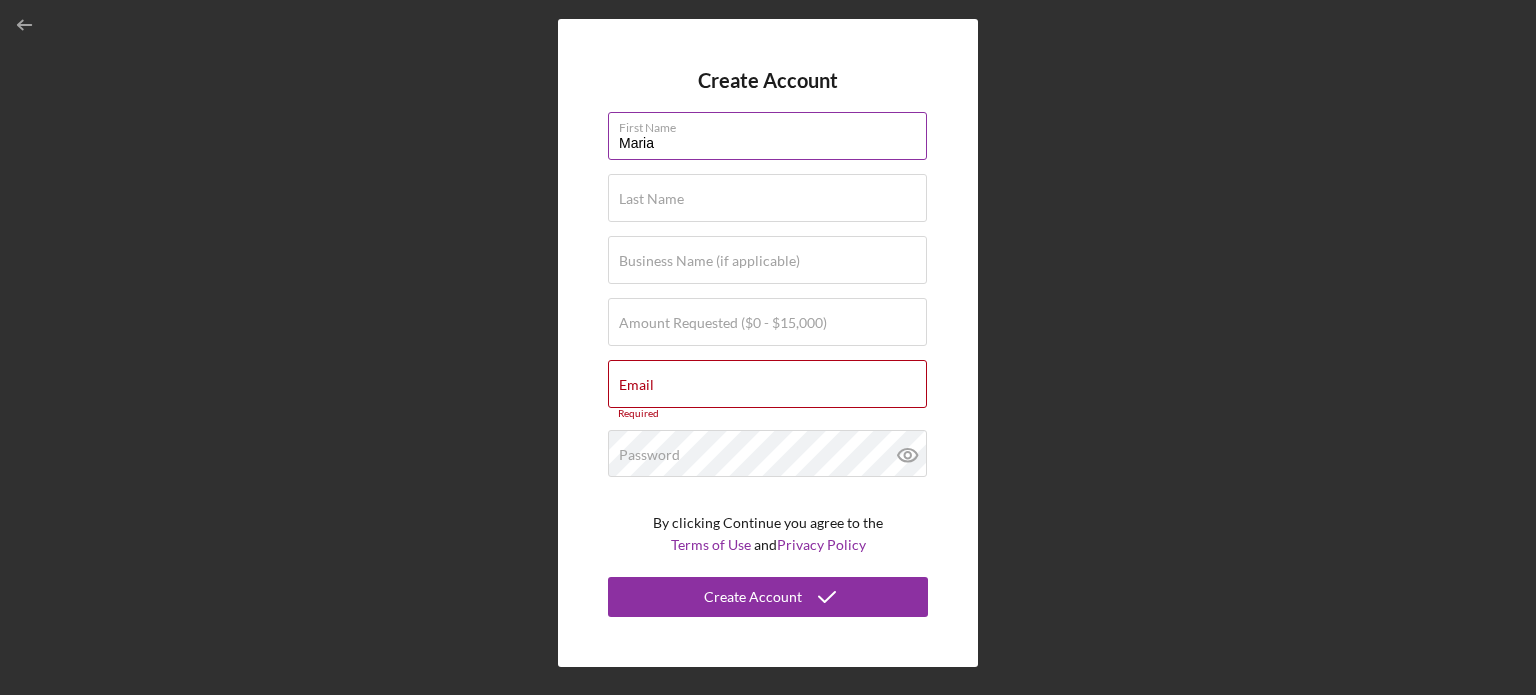 type on "Maria" 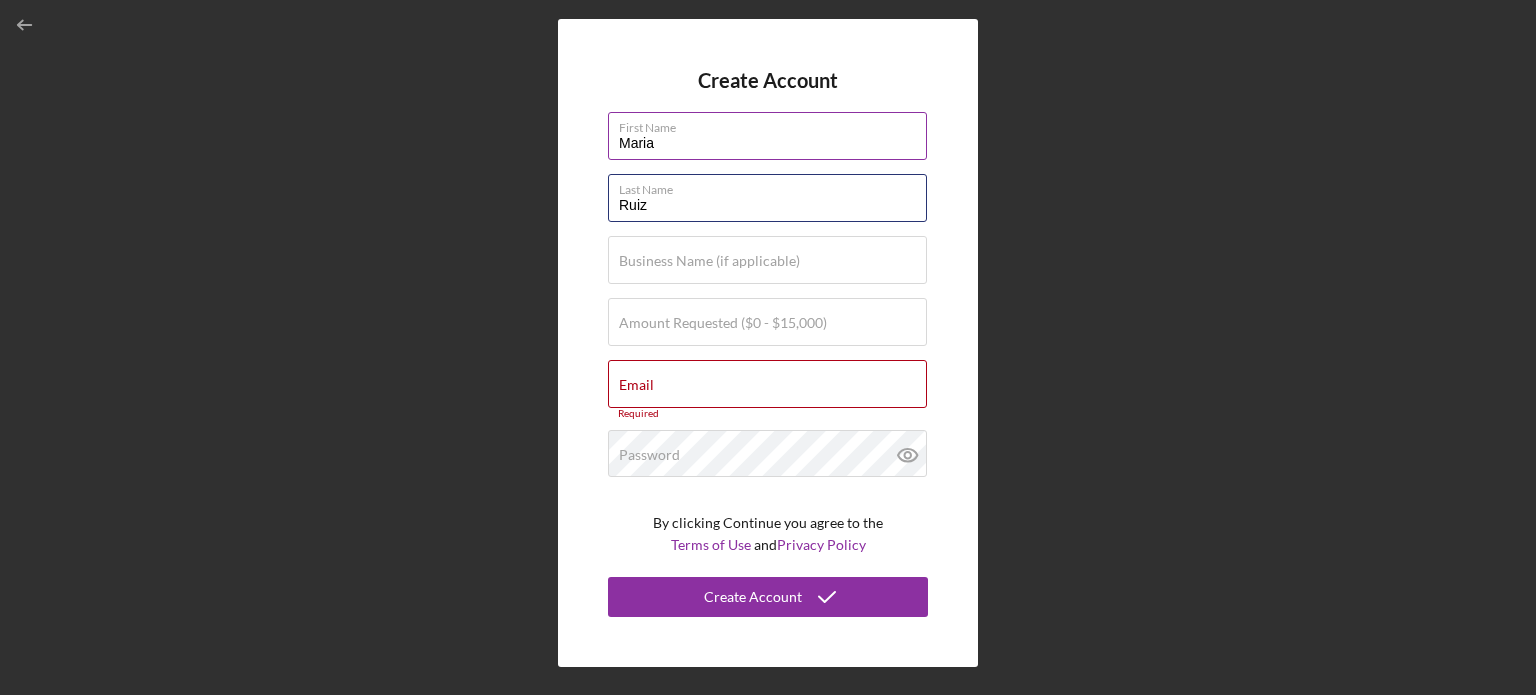 type on "Ruiz" 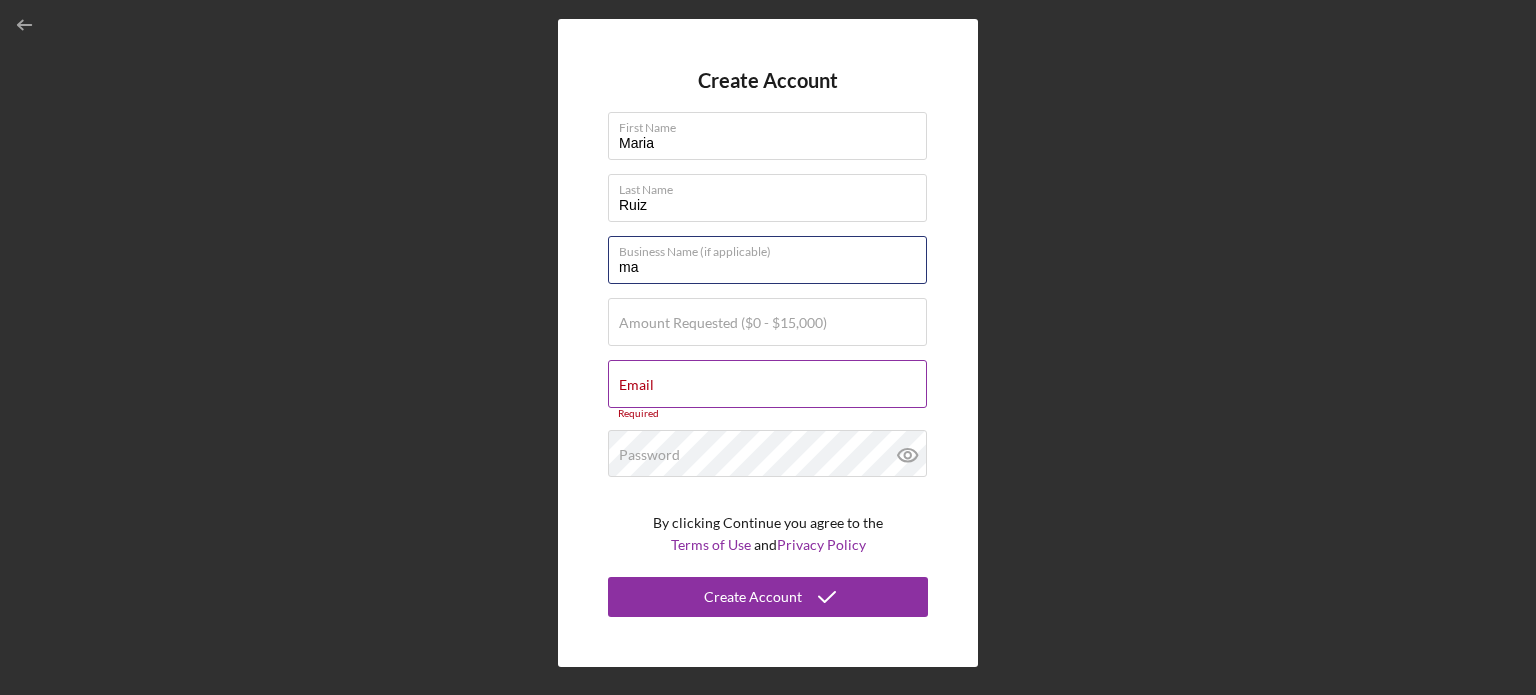type on "m" 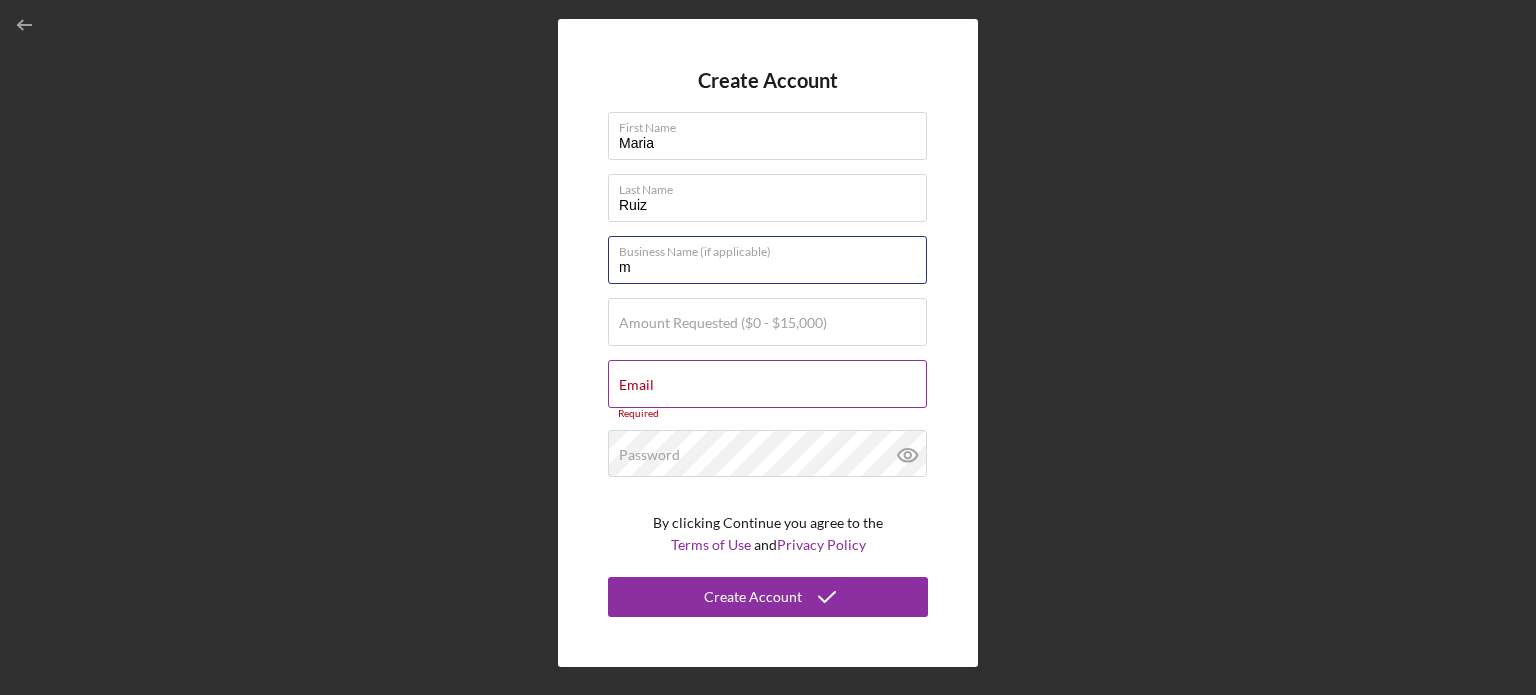 type 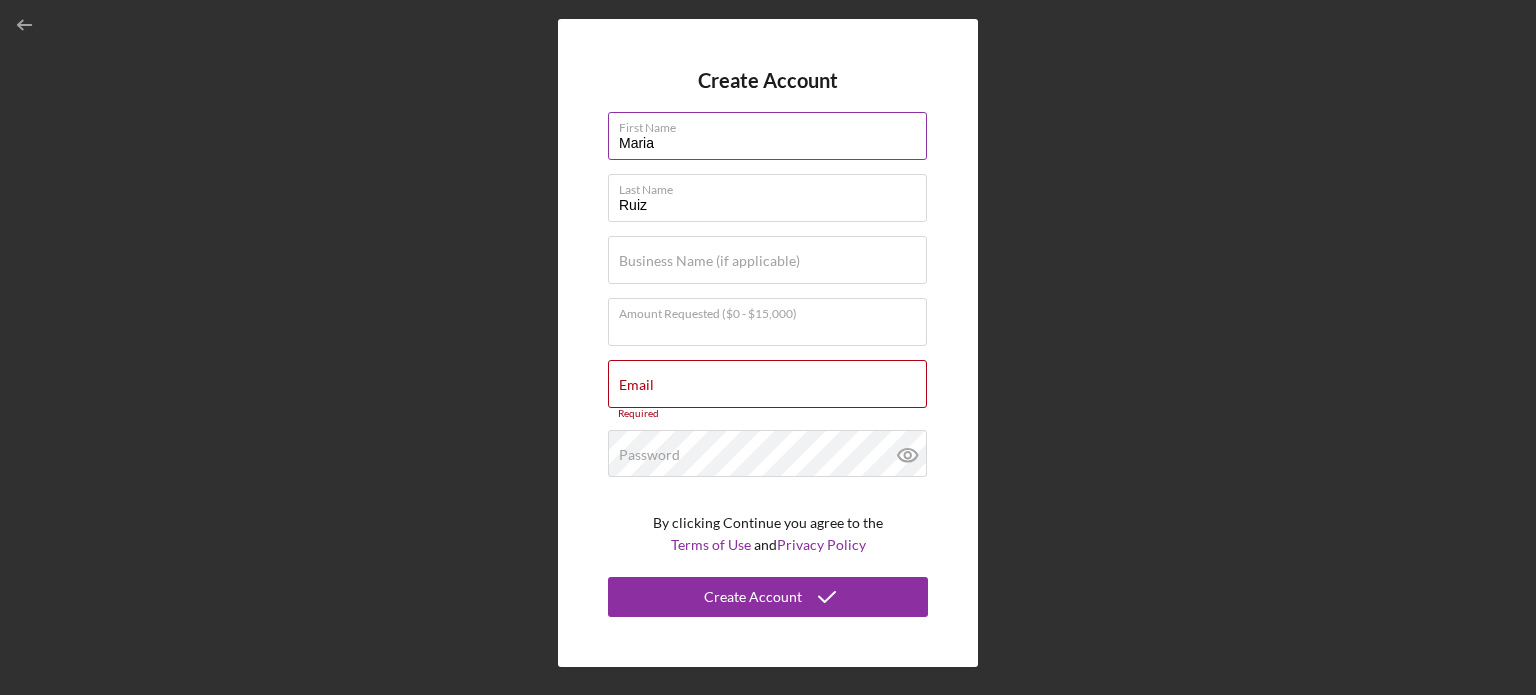 click on "Maria" at bounding box center [767, 136] 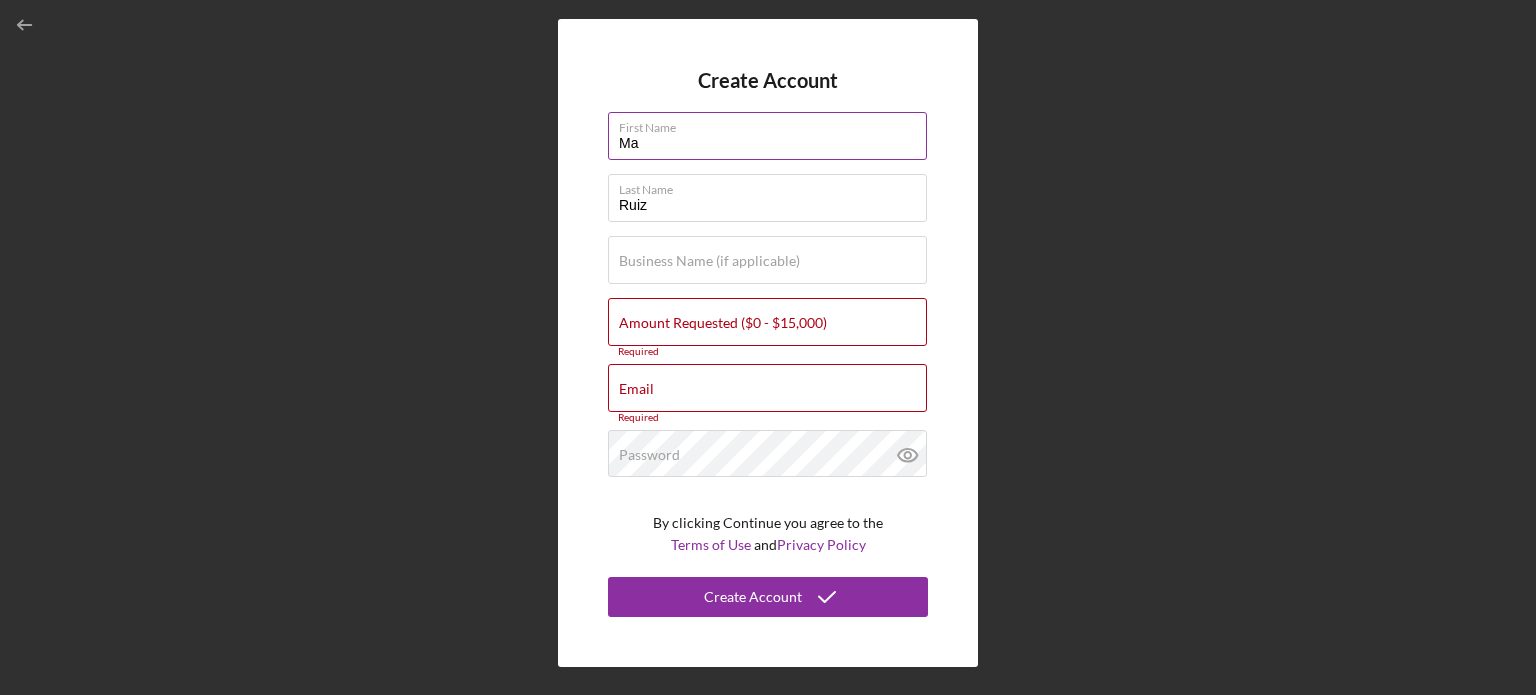 type on "M" 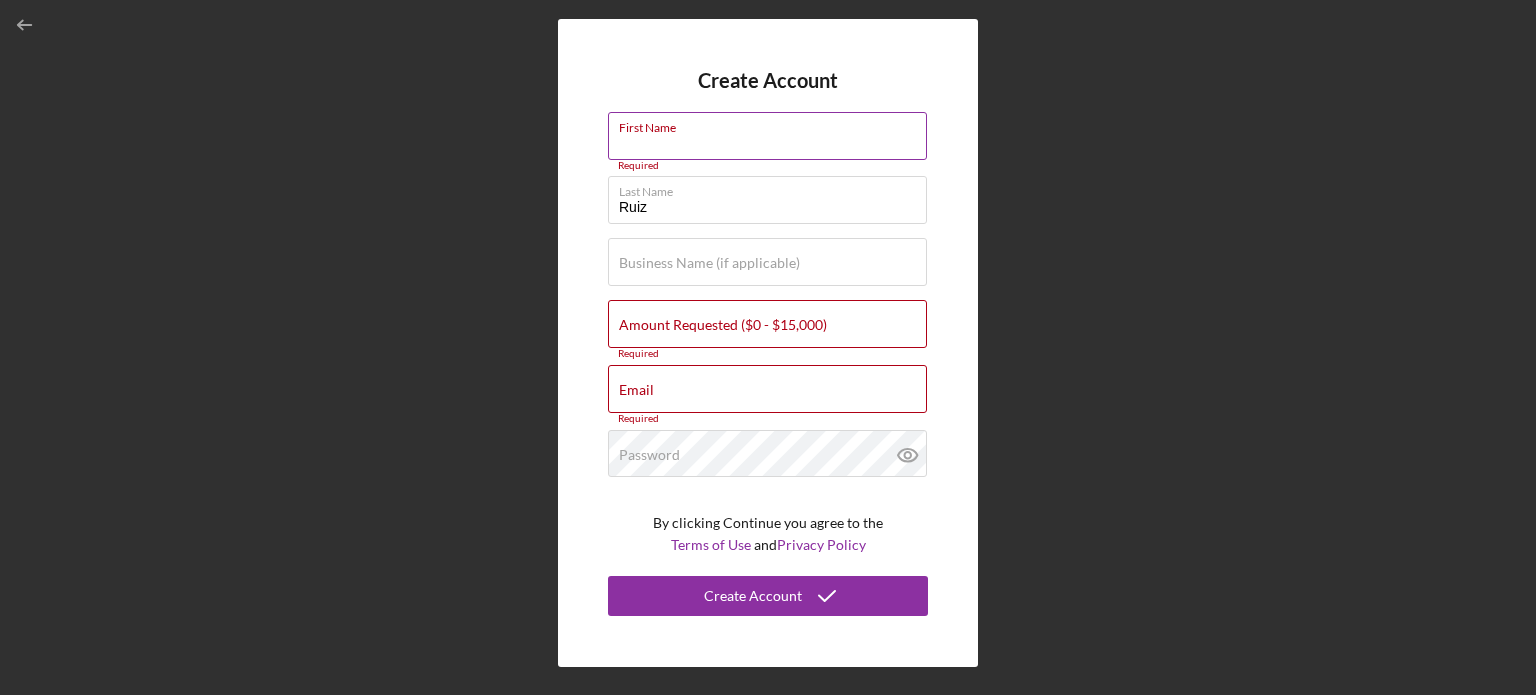 type on "d" 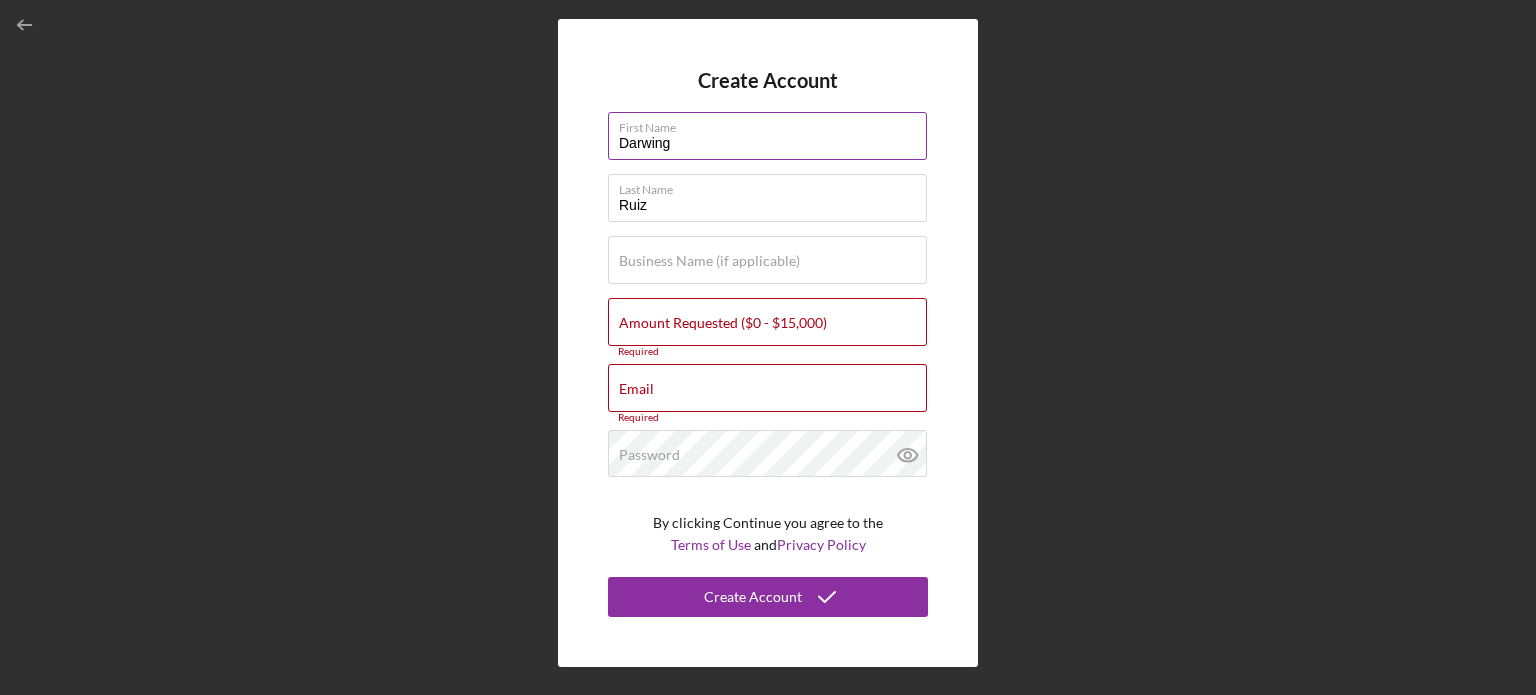type on "Darwing" 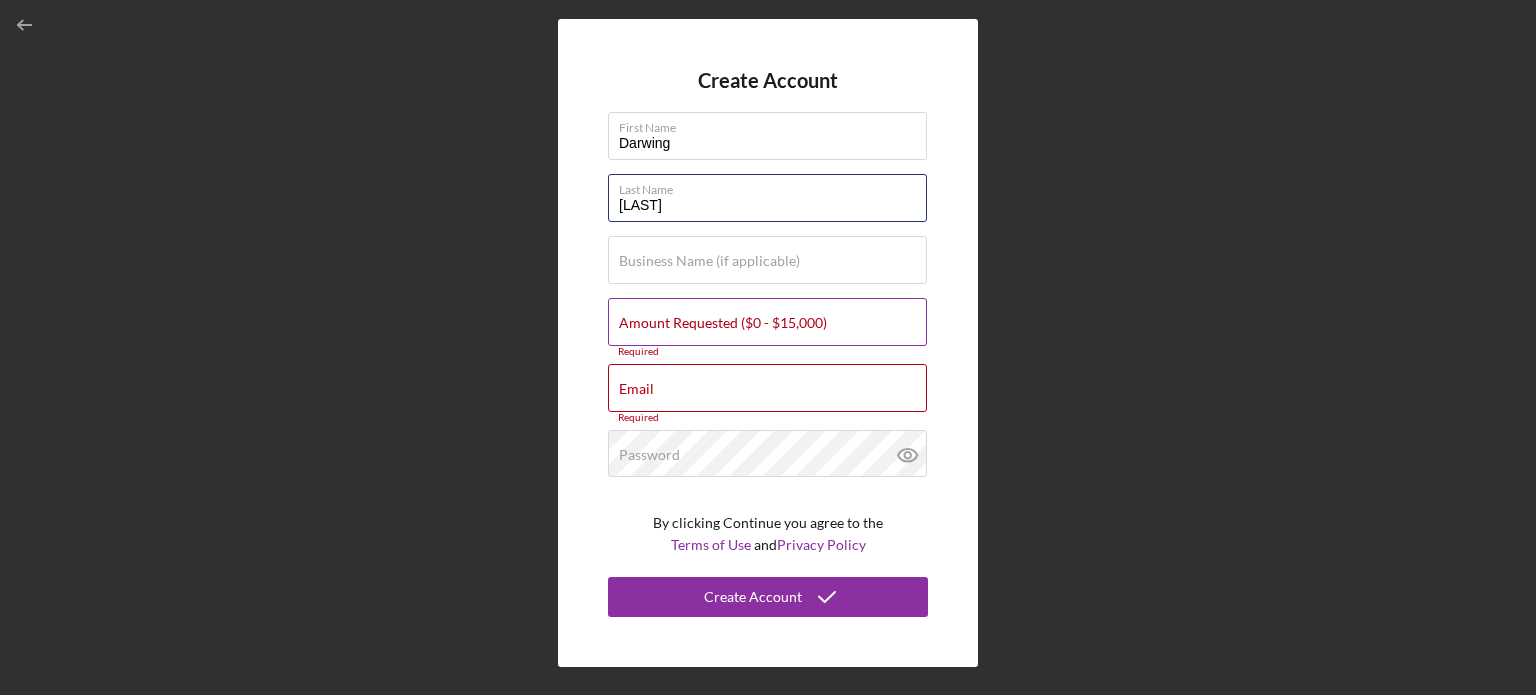 type on "[LAST]" 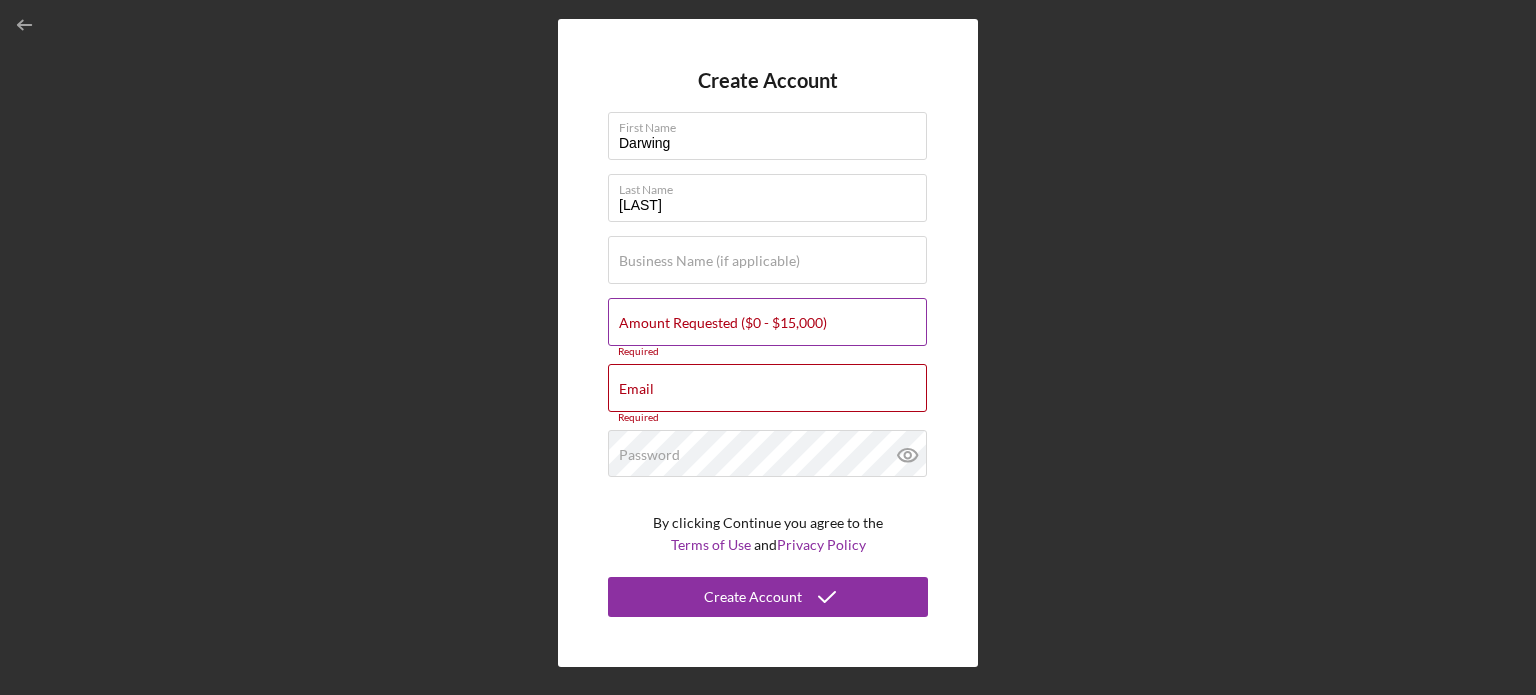 click on "Amount Requested ($0 - $15,000)" at bounding box center [723, 323] 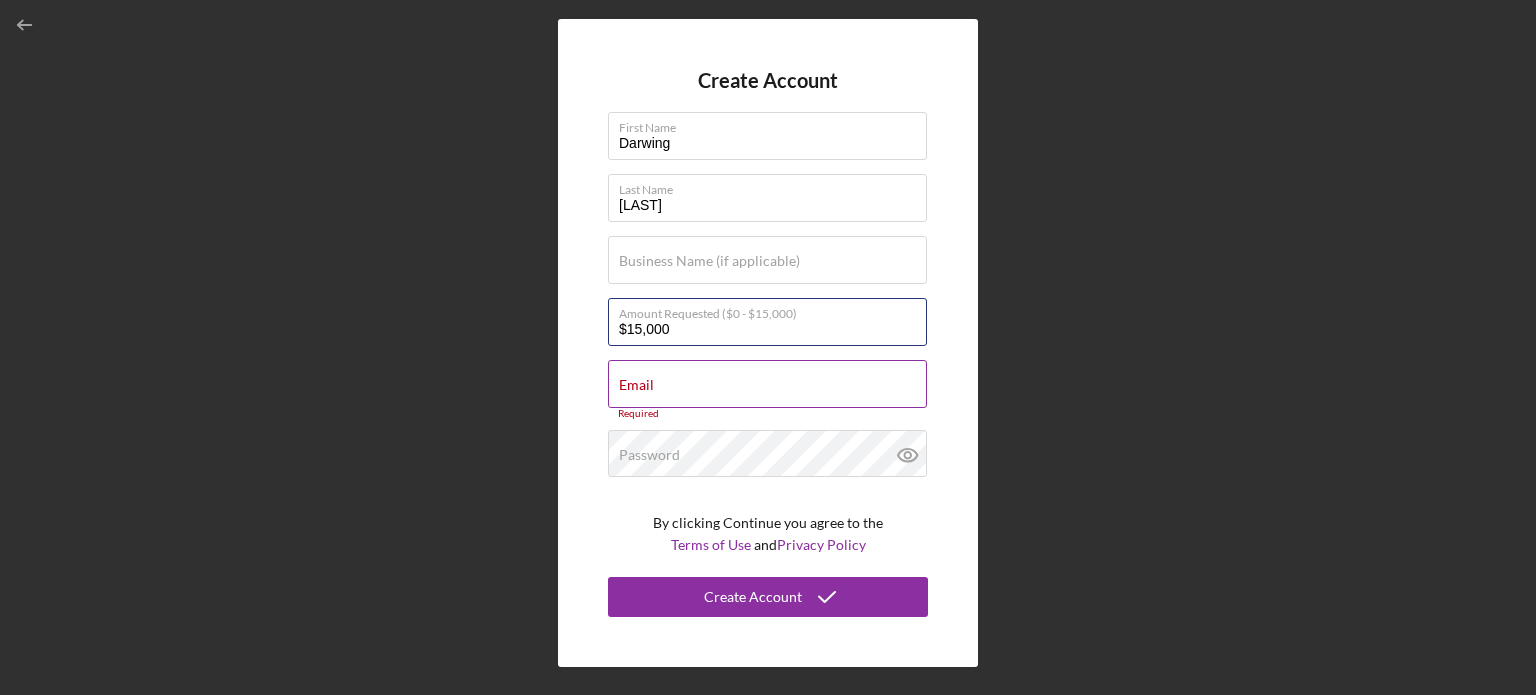 type on "$15,000" 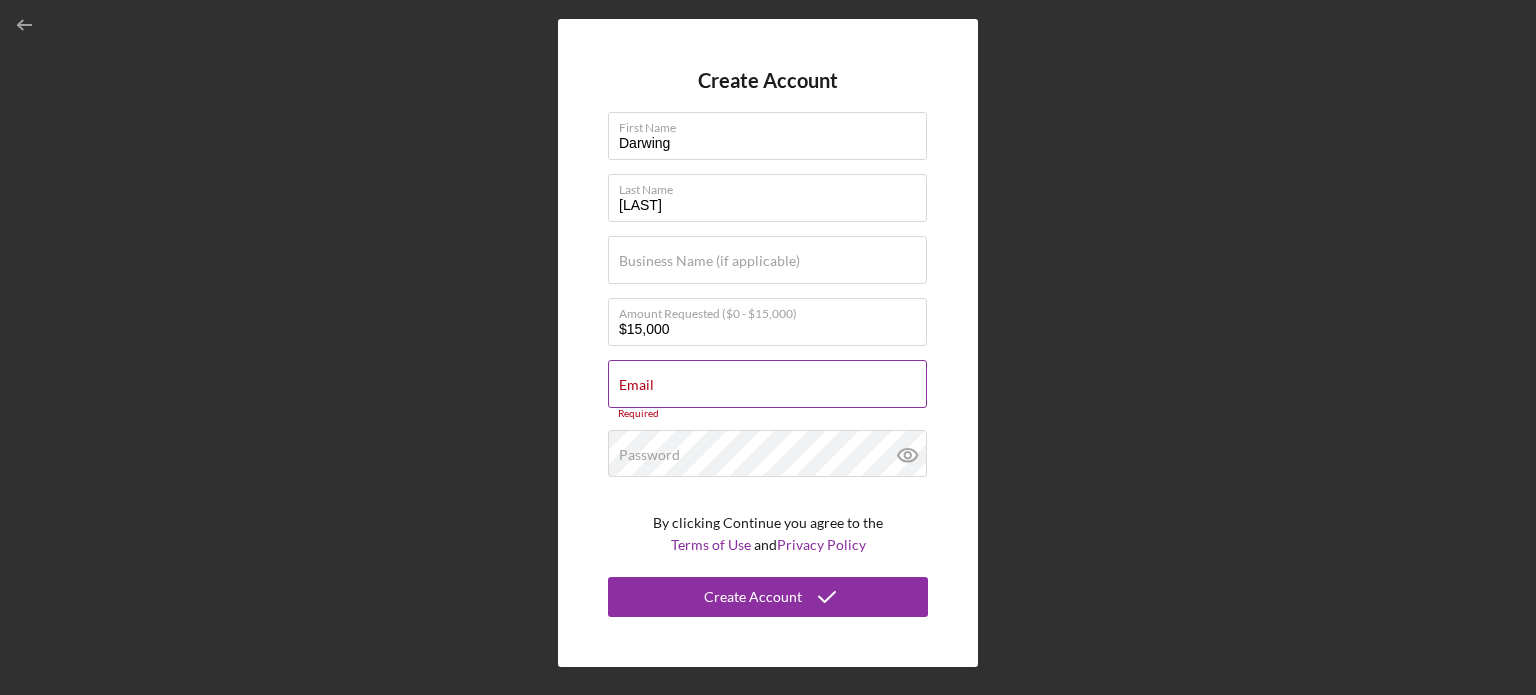click on "Email" at bounding box center [767, 384] 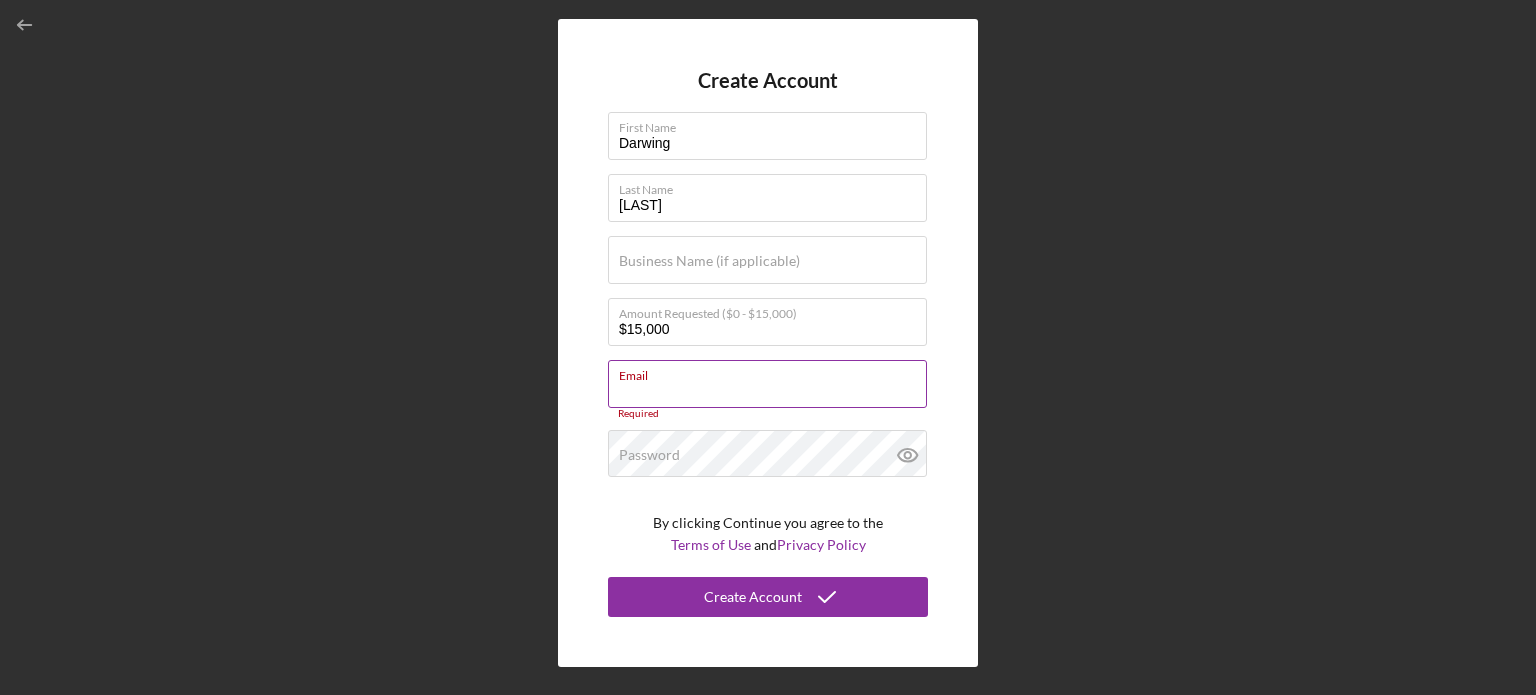 type on "[EMAIL]" 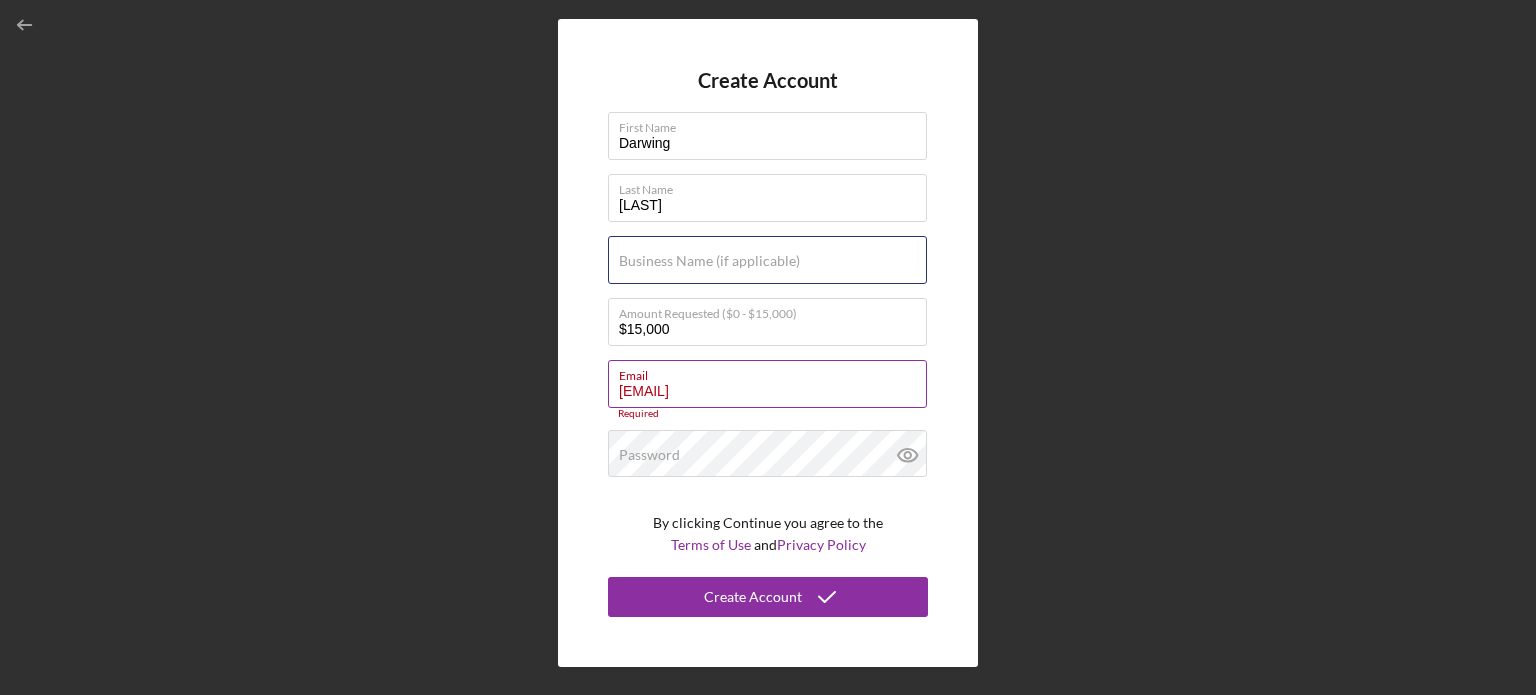 type on "D'Rivera Trucking" 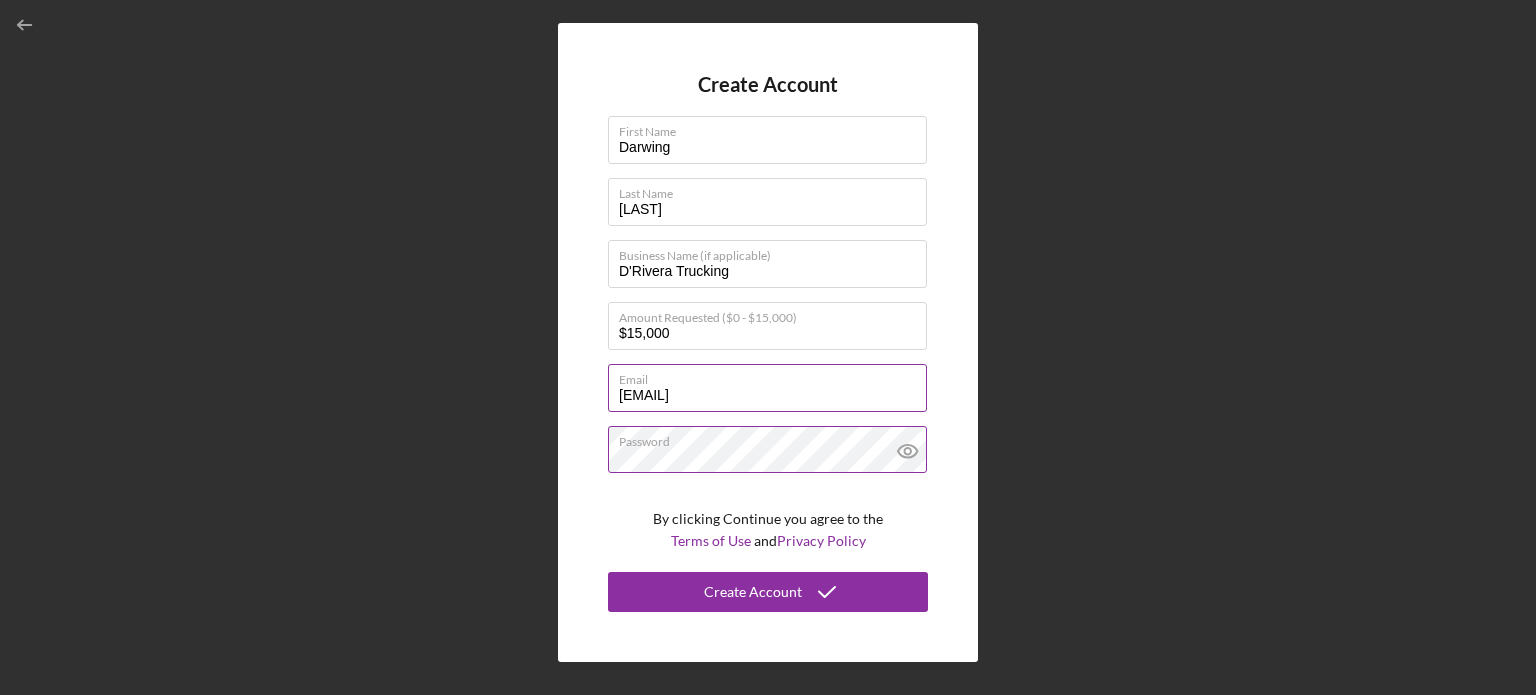 click 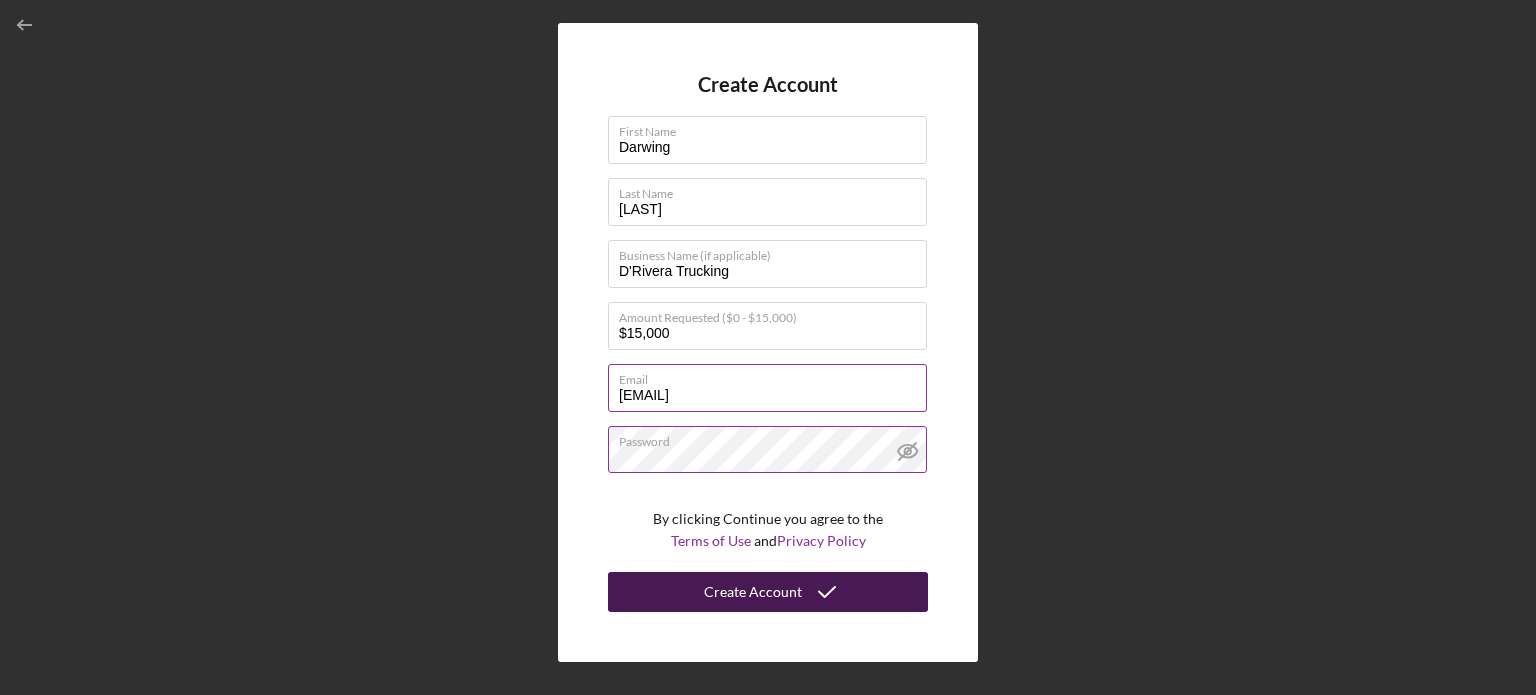 click on "Create Account" at bounding box center (753, 592) 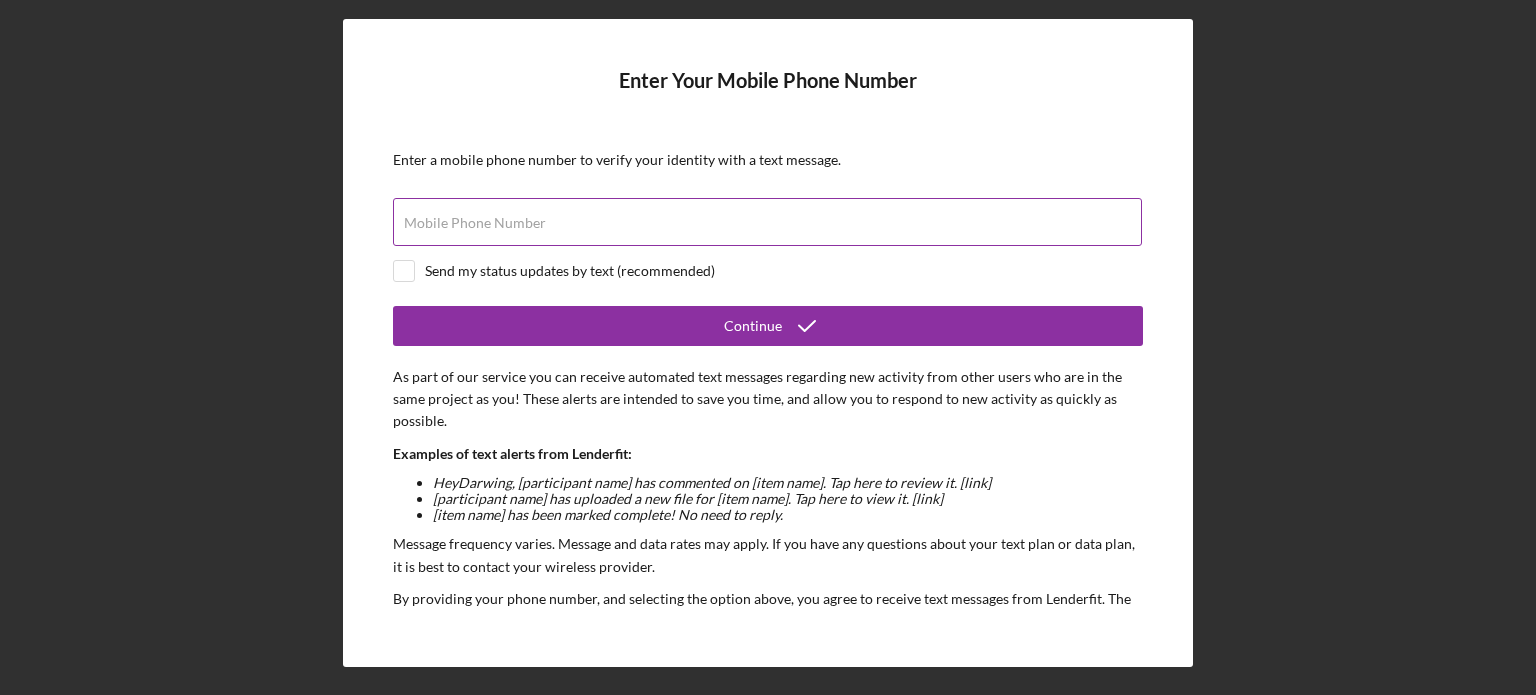 click on "Mobile Phone Number" at bounding box center [767, 222] 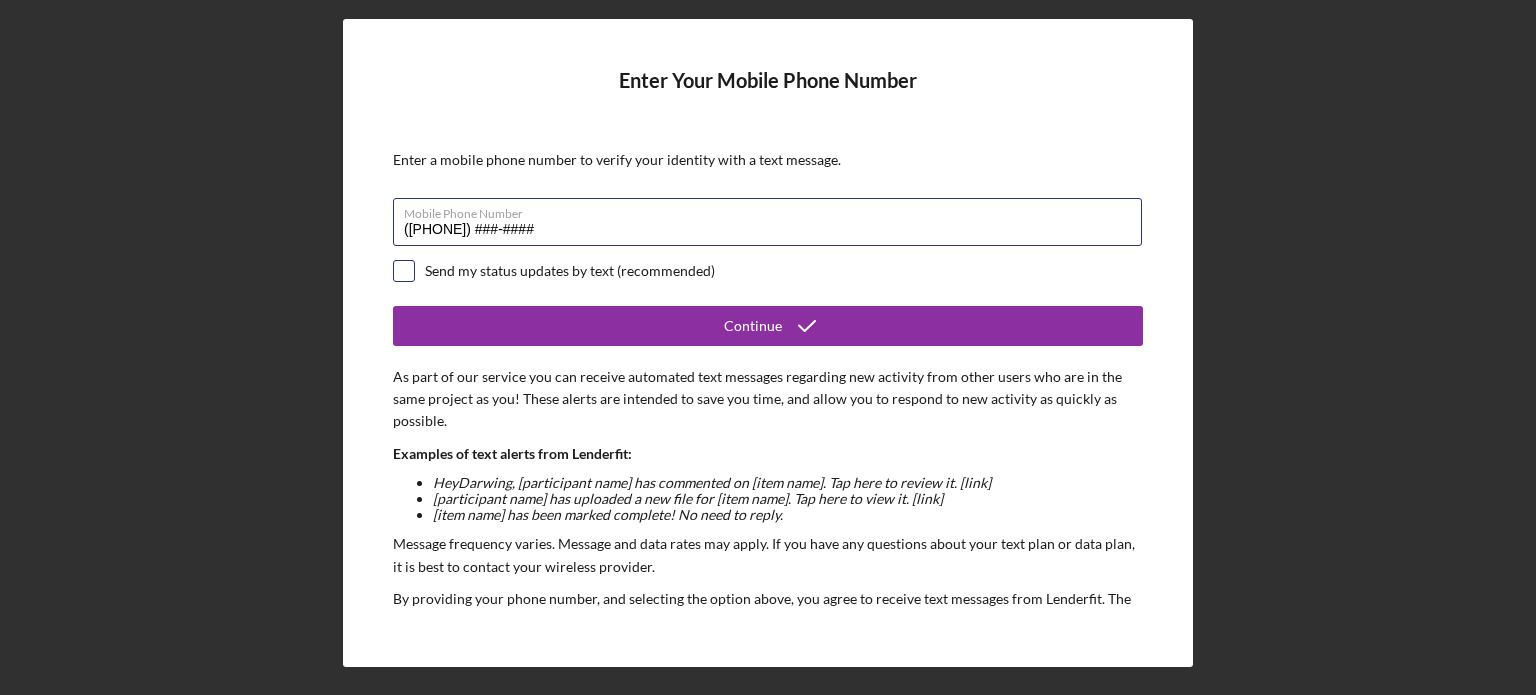 type on "([PHONE]) ###-####" 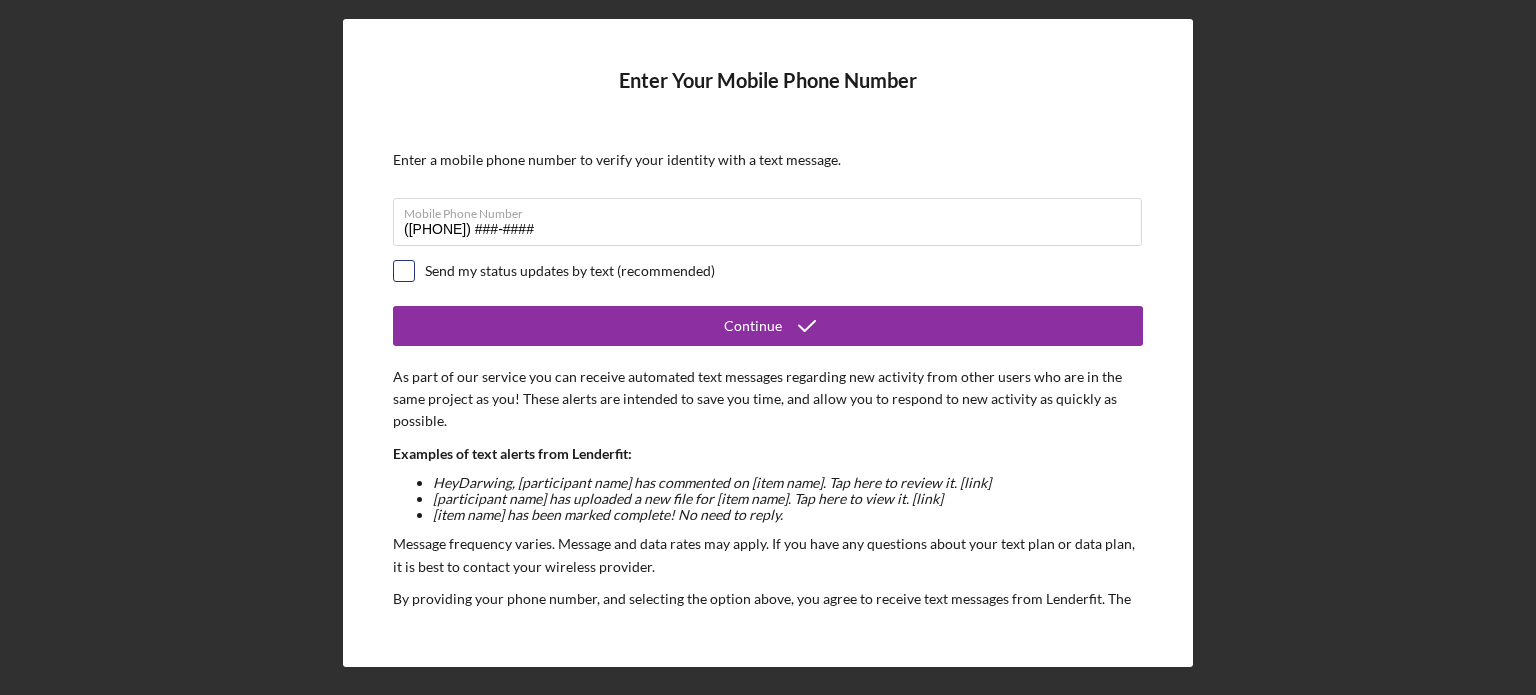 click at bounding box center [404, 271] 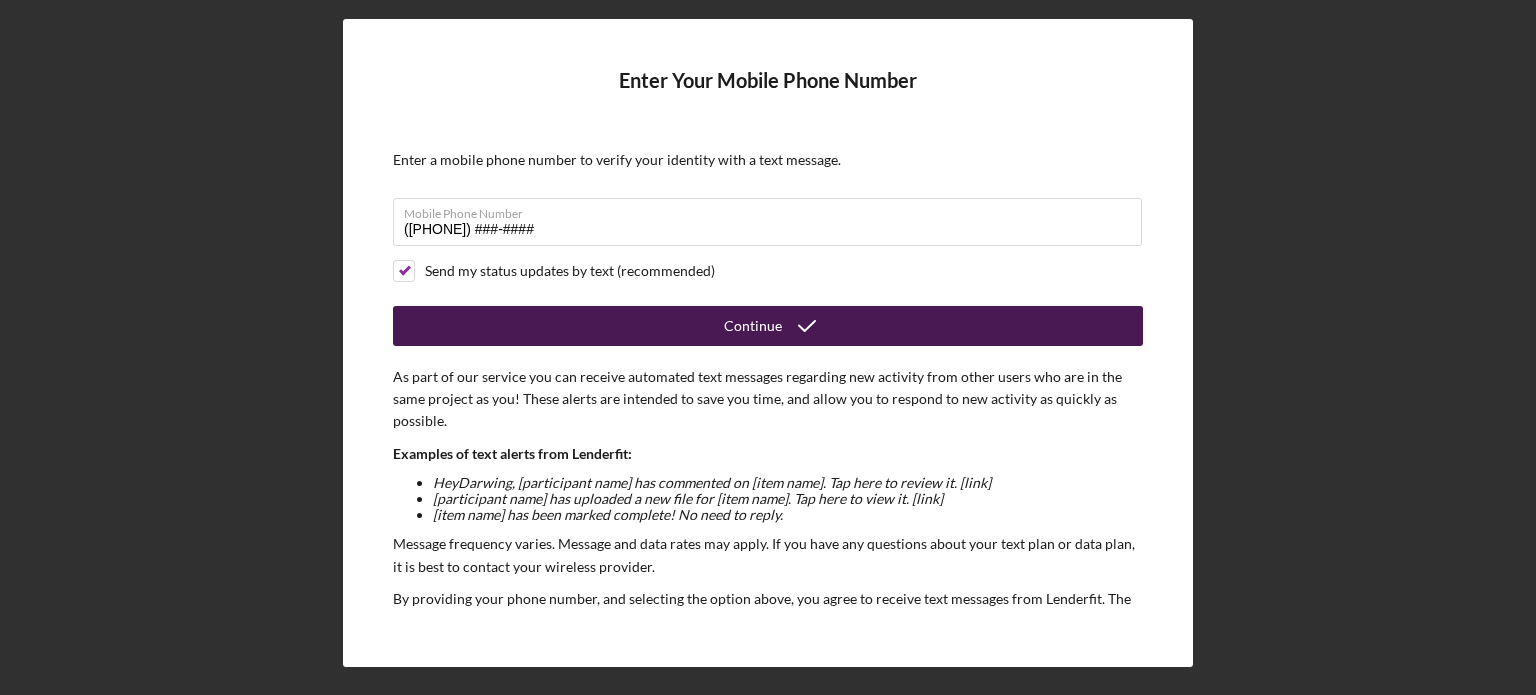 click on "Continue" at bounding box center (768, 326) 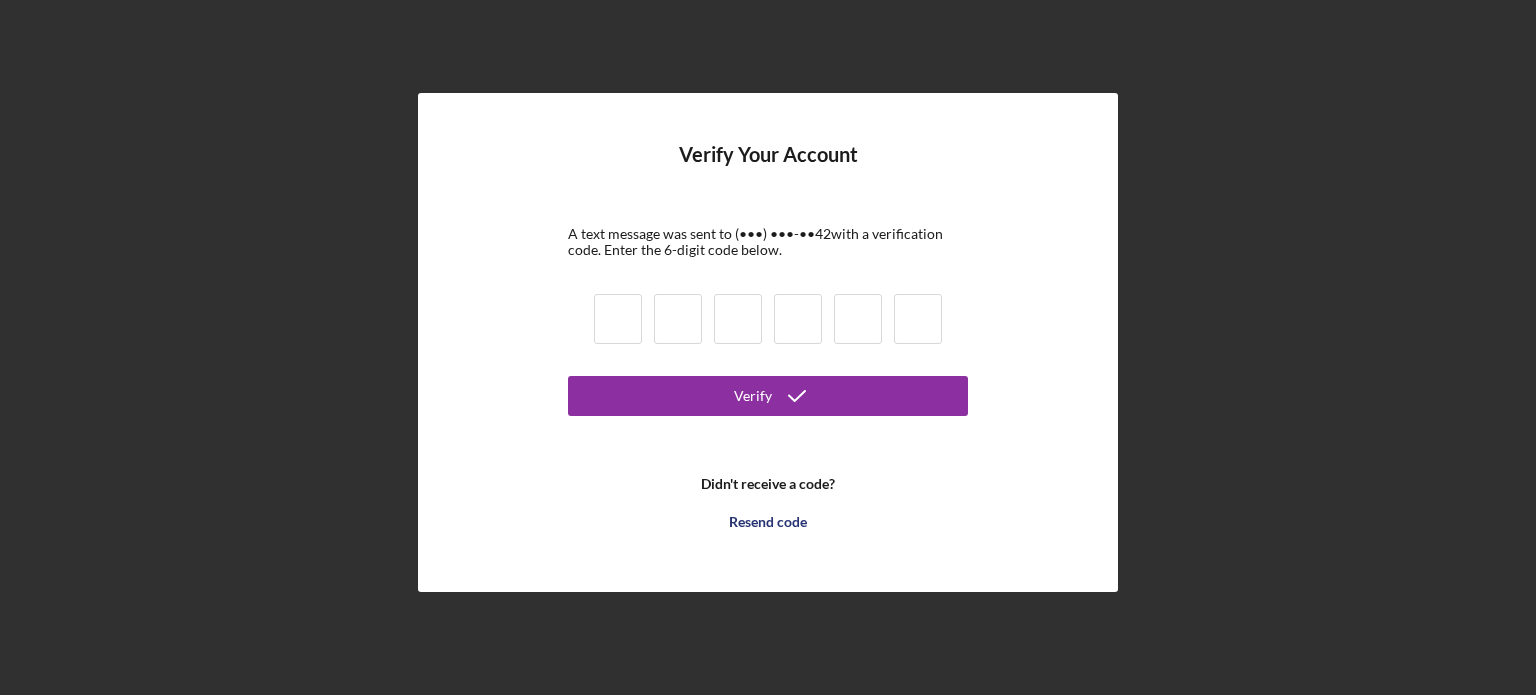 click at bounding box center [618, 319] 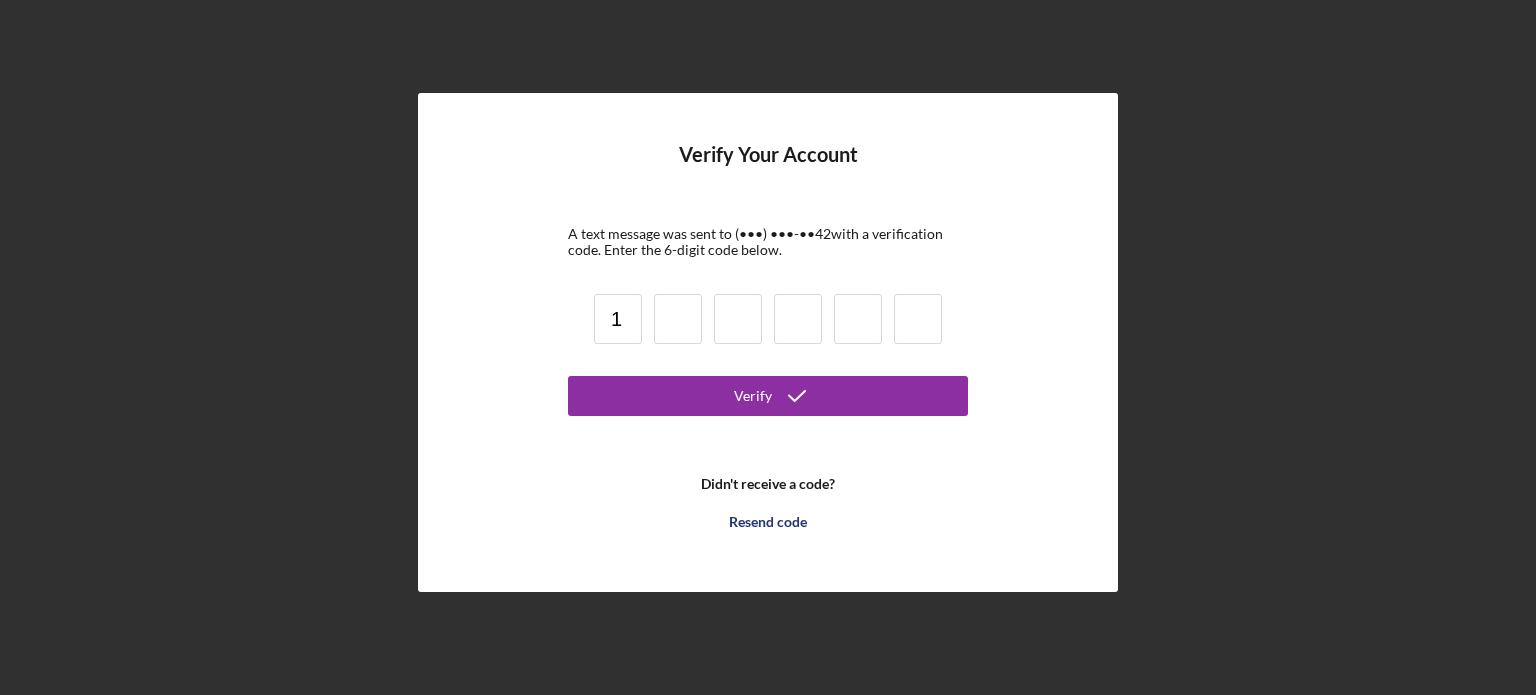 type on "1" 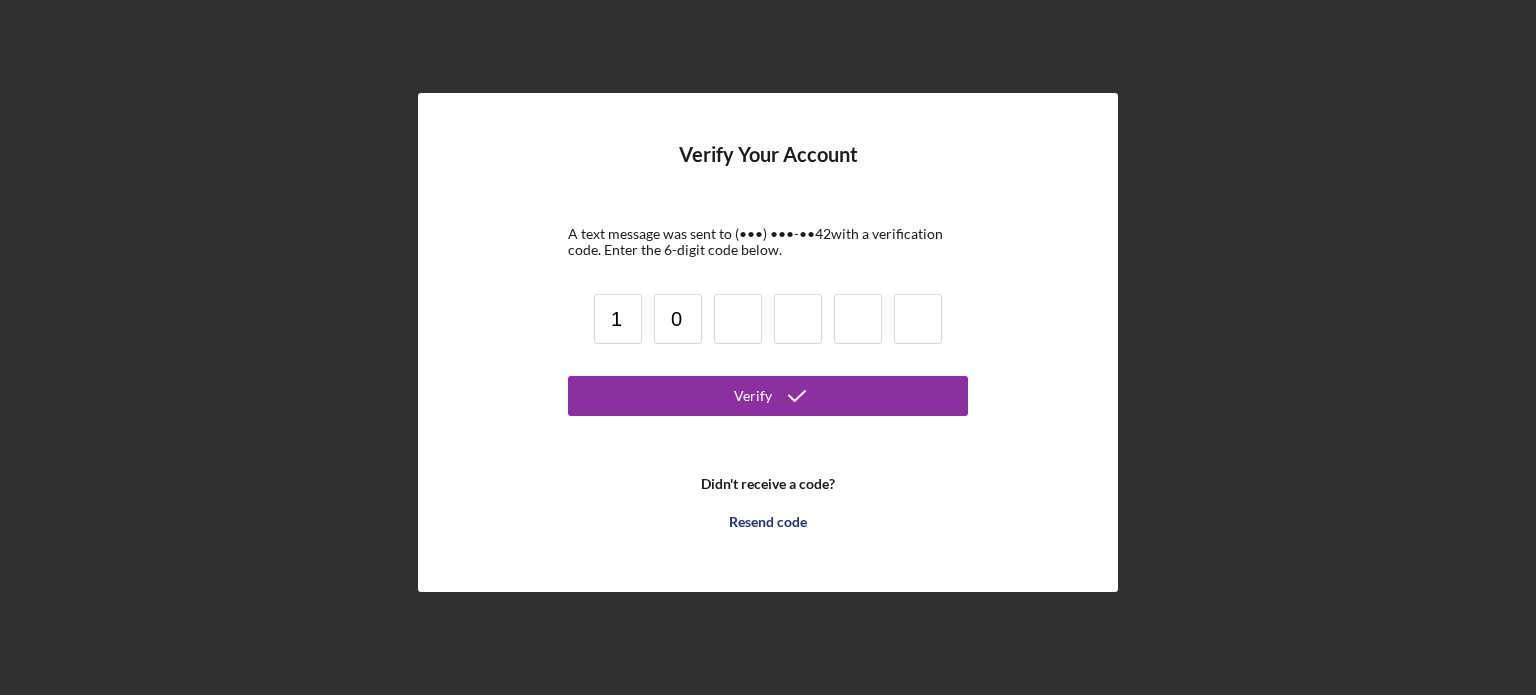 type on "0" 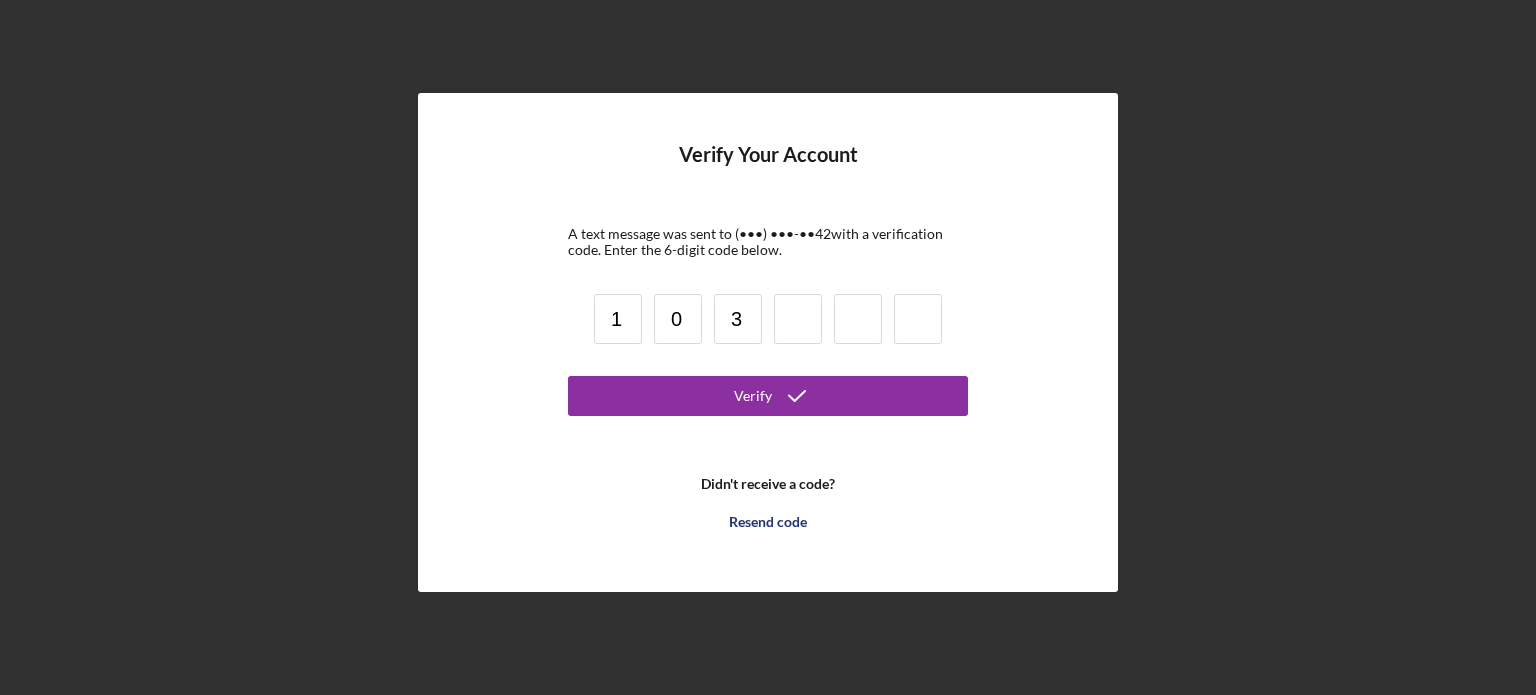 type on "3" 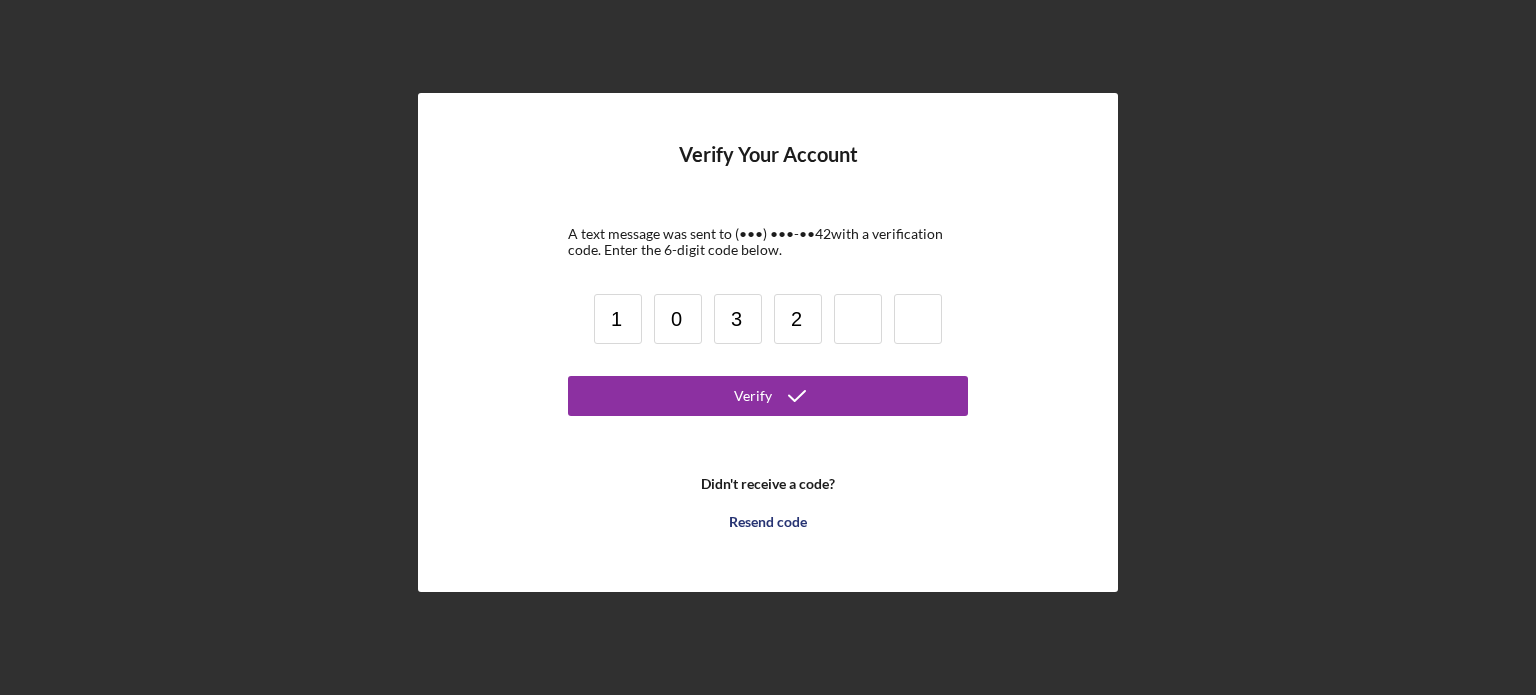 type on "2" 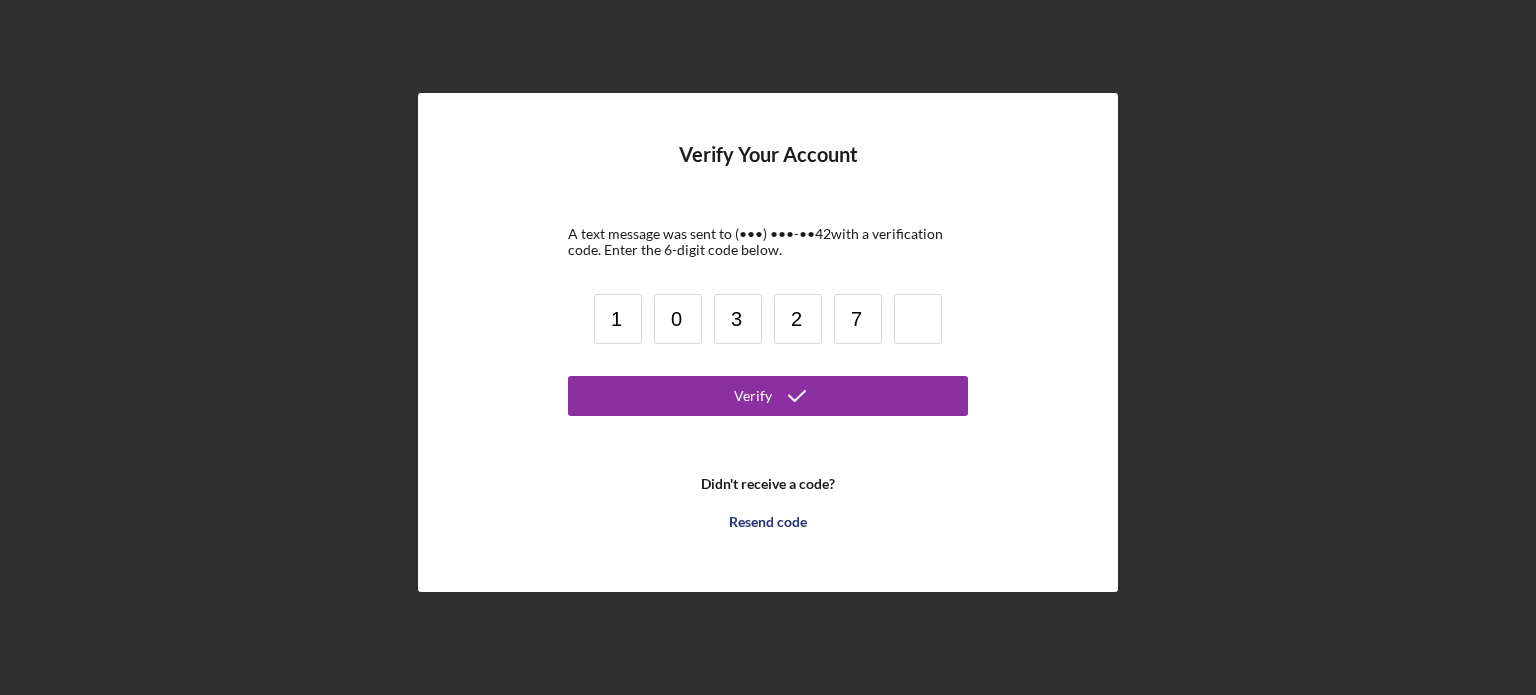 type on "7" 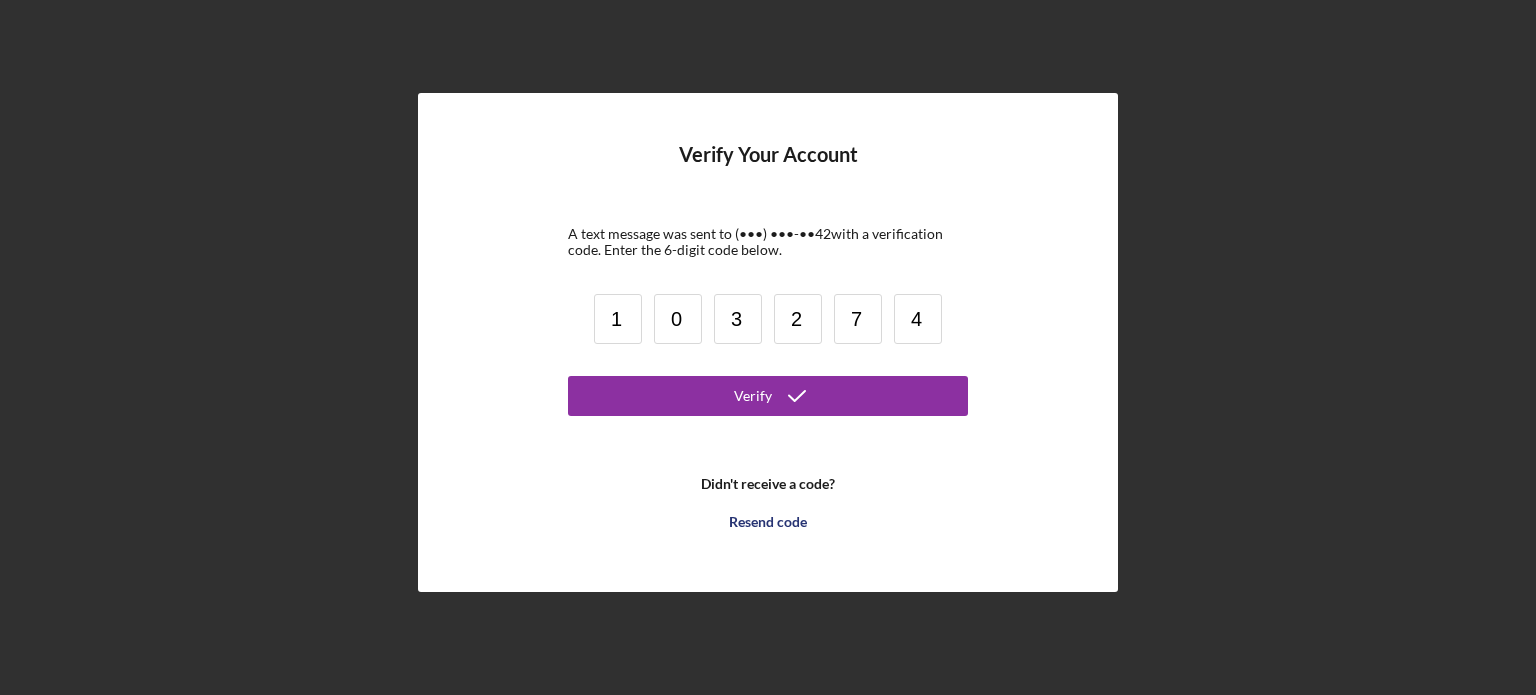 type 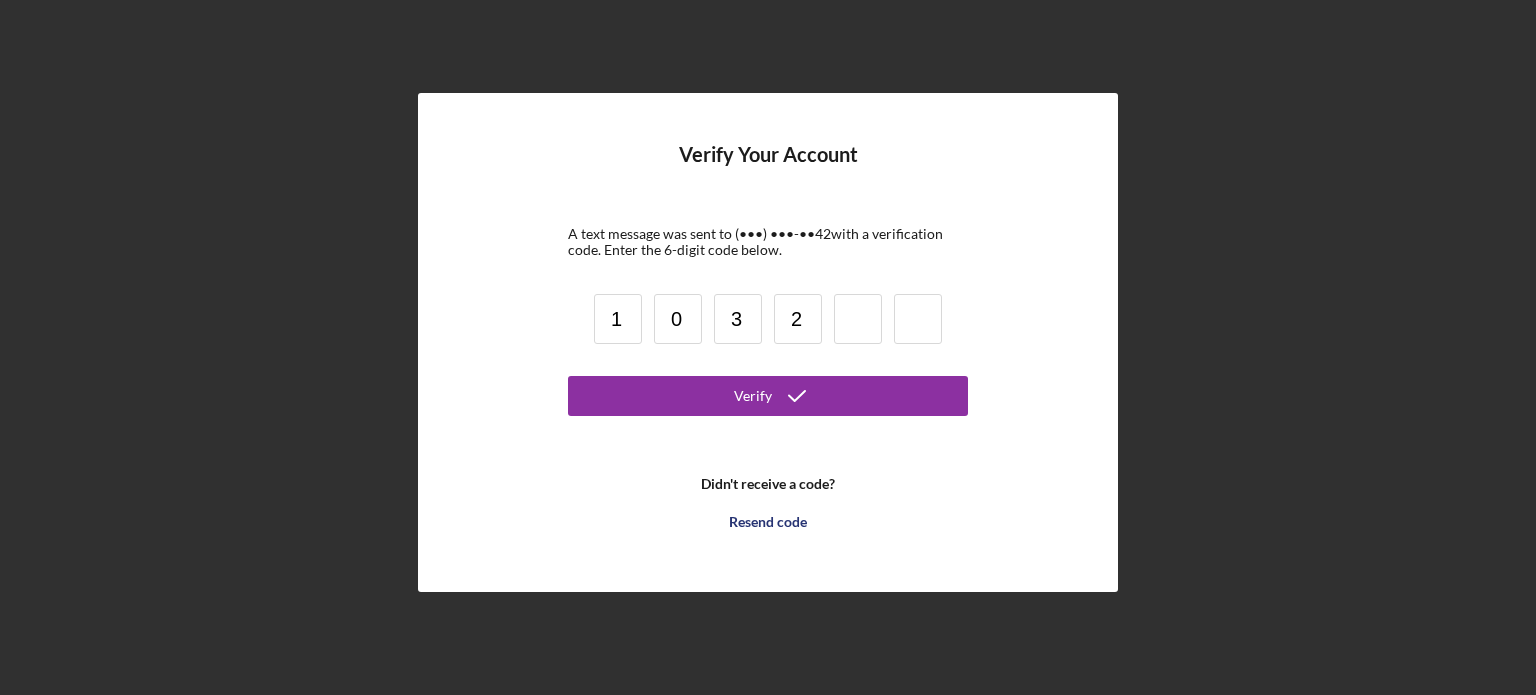 type 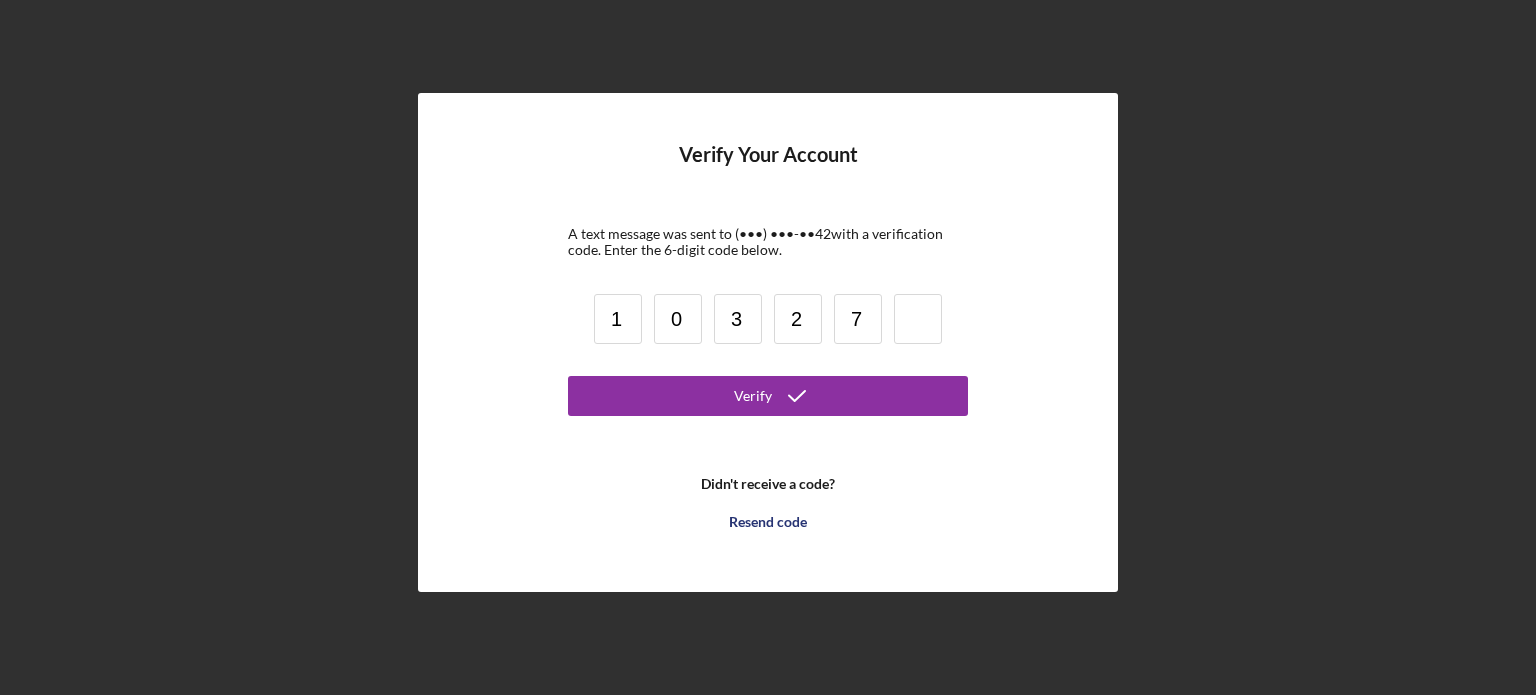 type on "7" 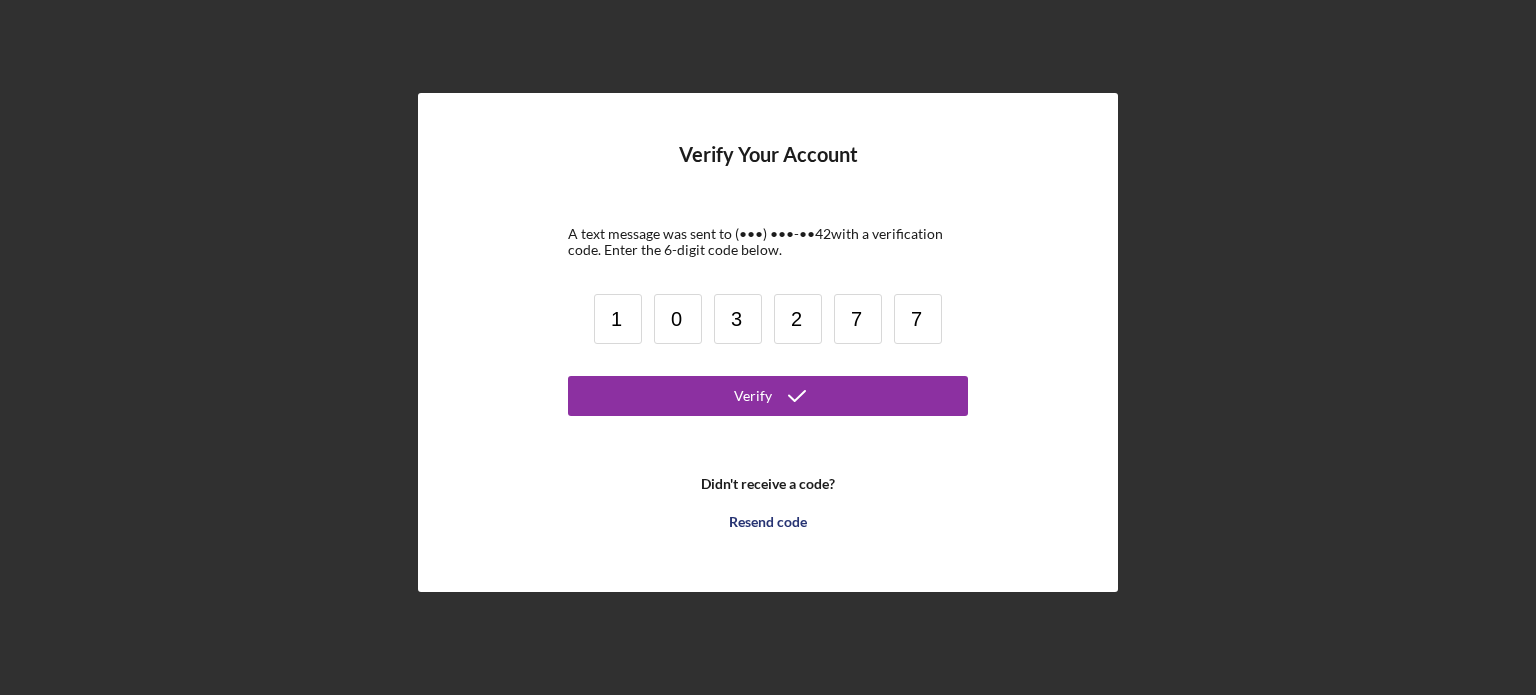 type 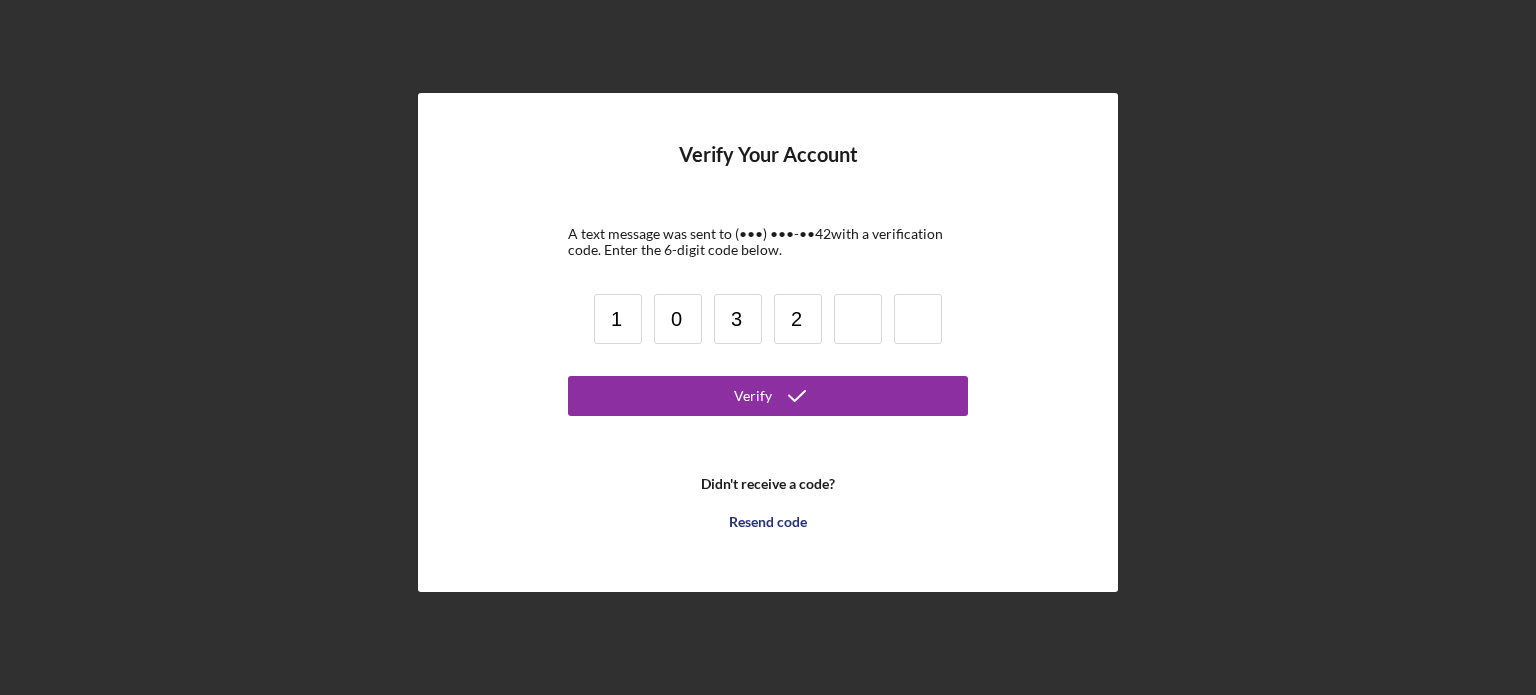 type 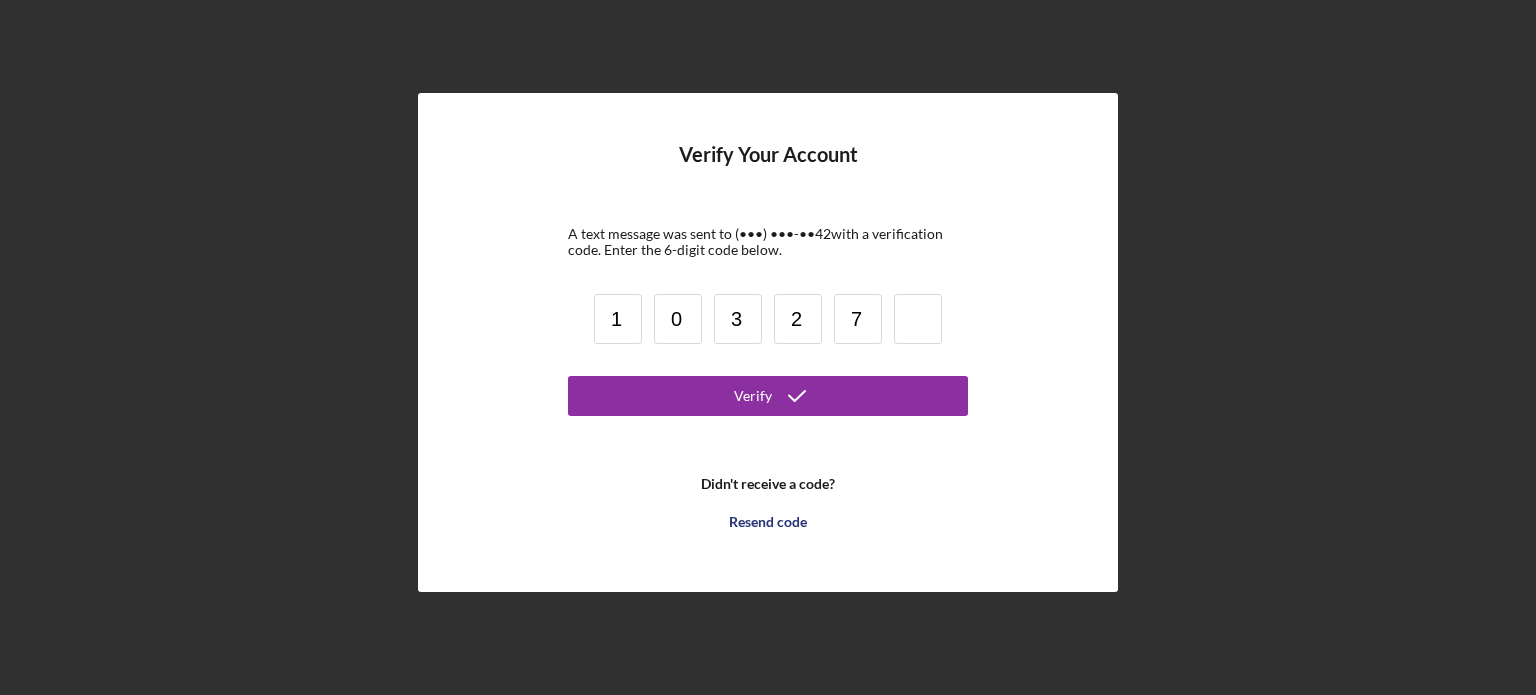 type on "7" 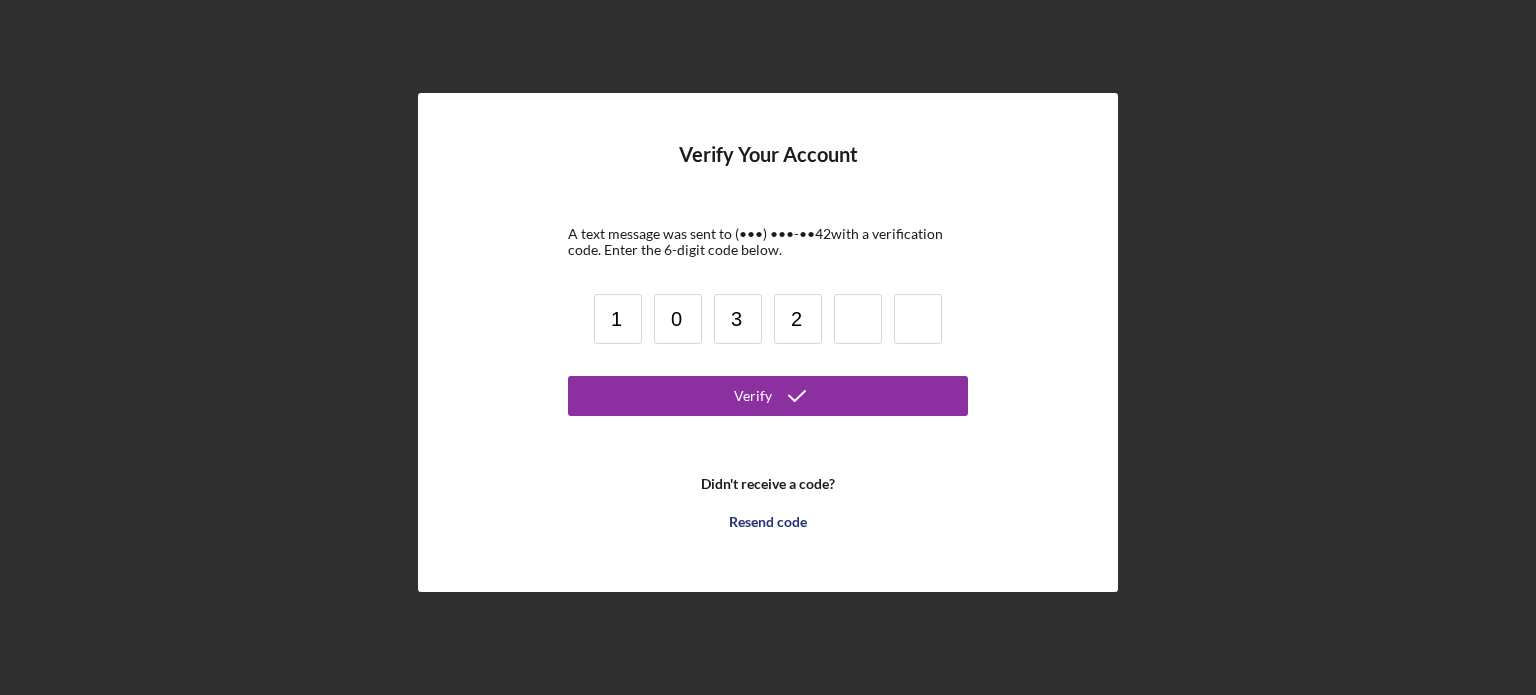 type 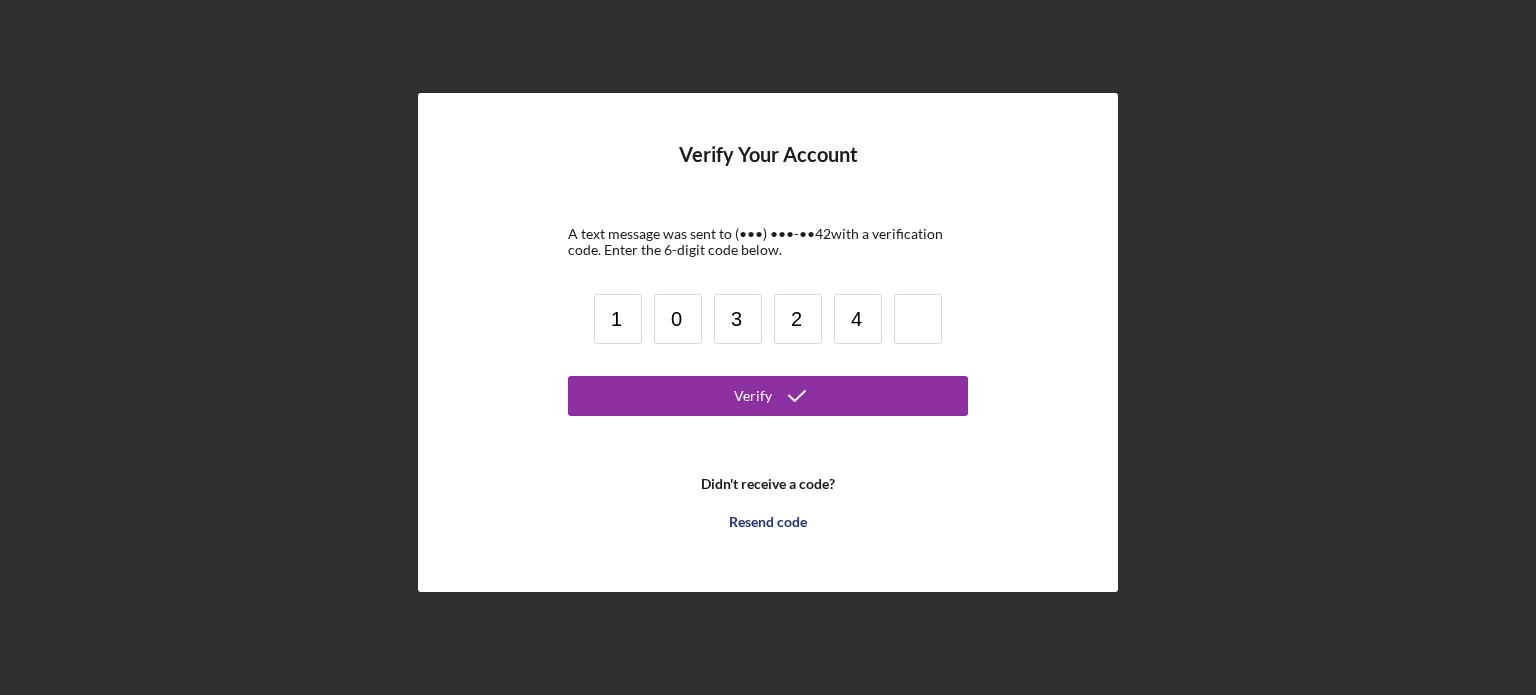 type on "4" 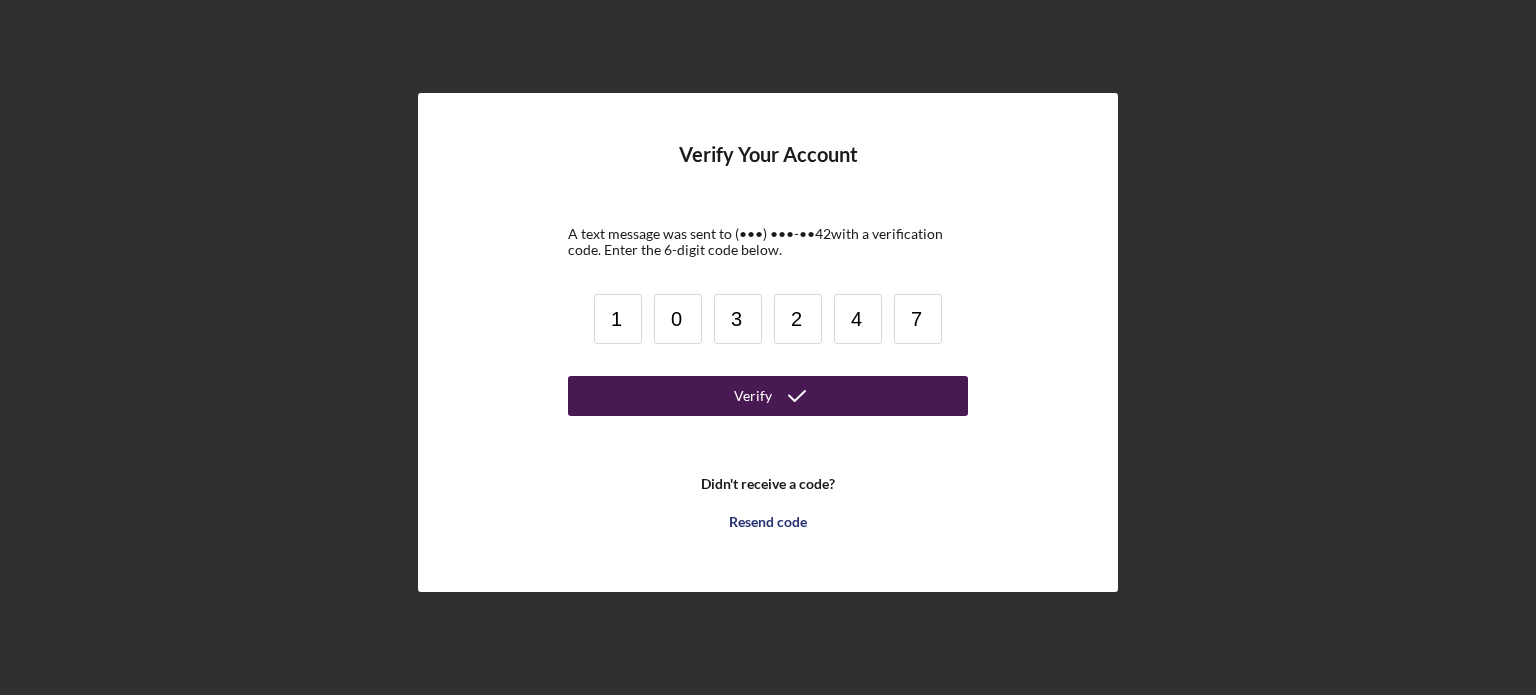 type on "7" 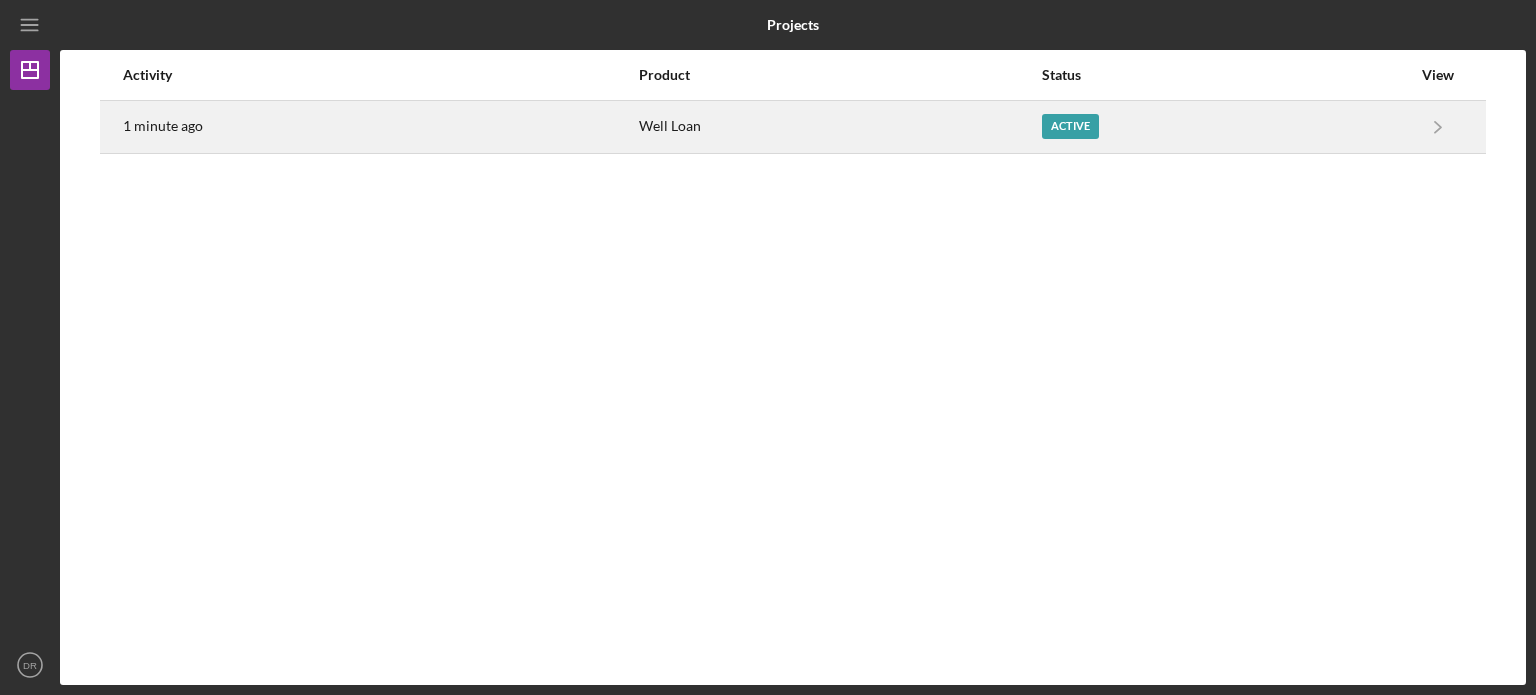 click on "Active" at bounding box center (1070, 126) 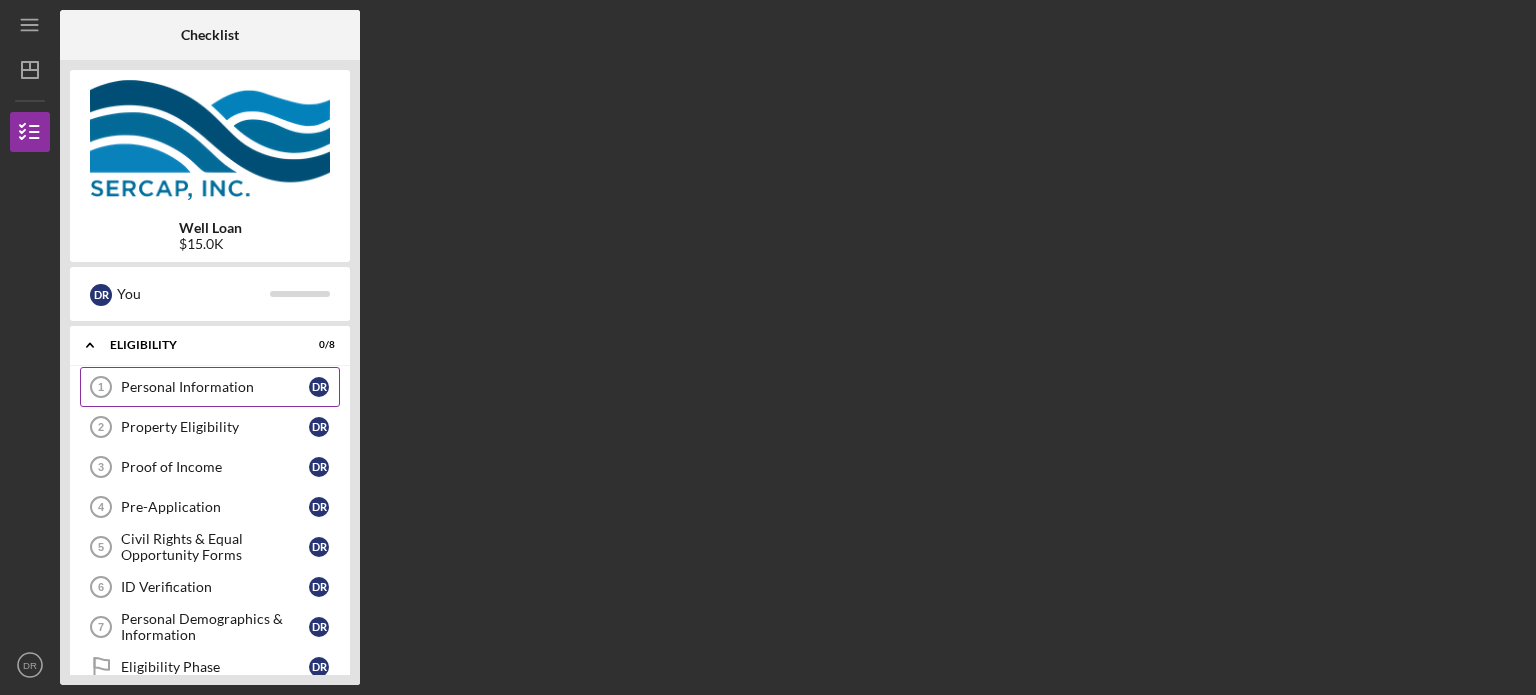 click on "Personal Information" at bounding box center [215, 387] 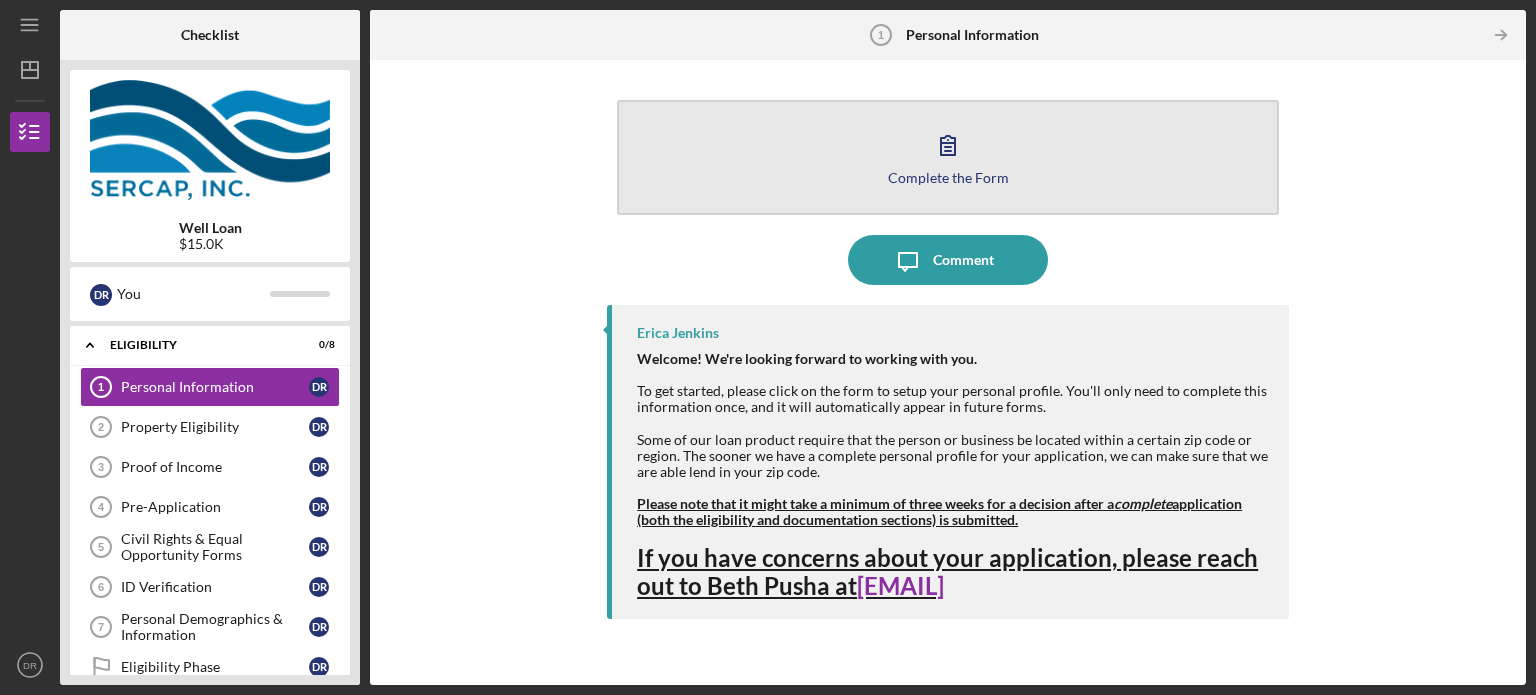 click on "Complete the Form" at bounding box center [948, 177] 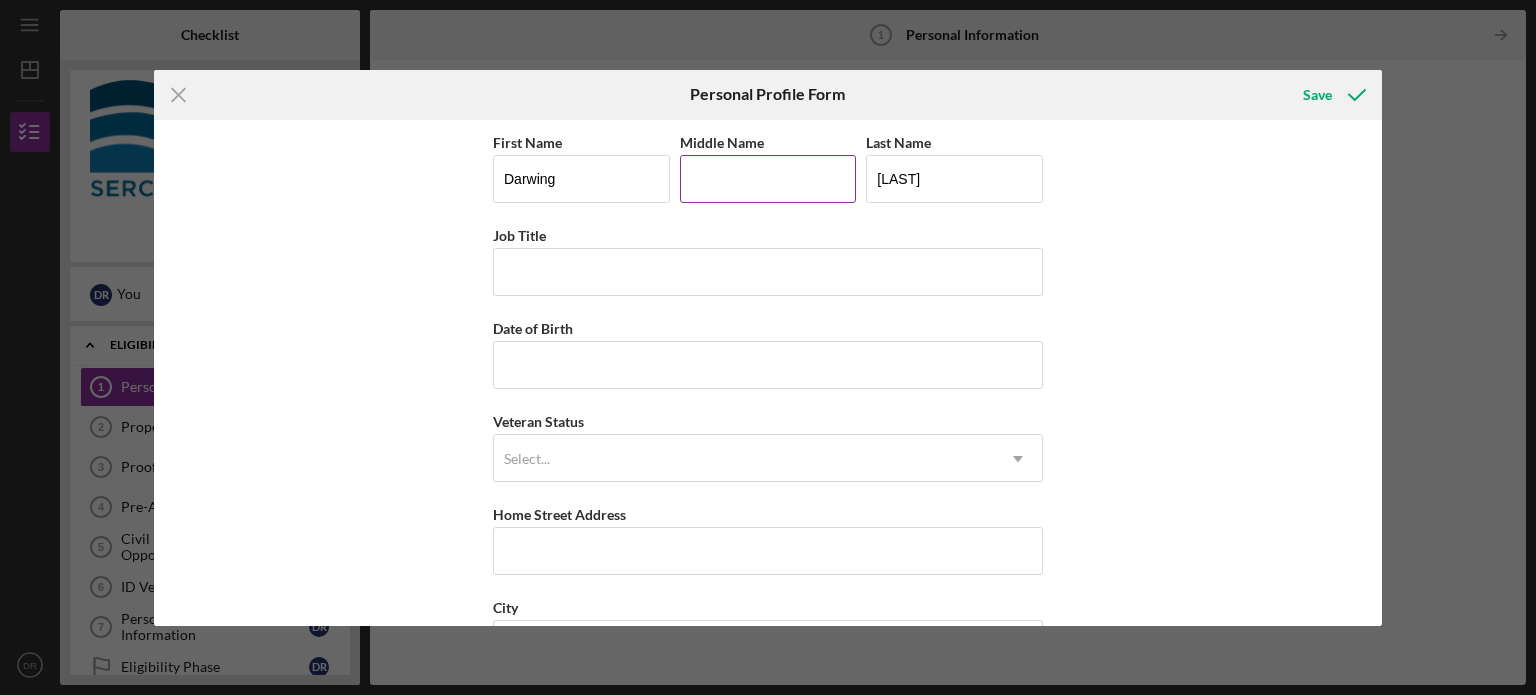 click on "Middle Name" at bounding box center (768, 179) 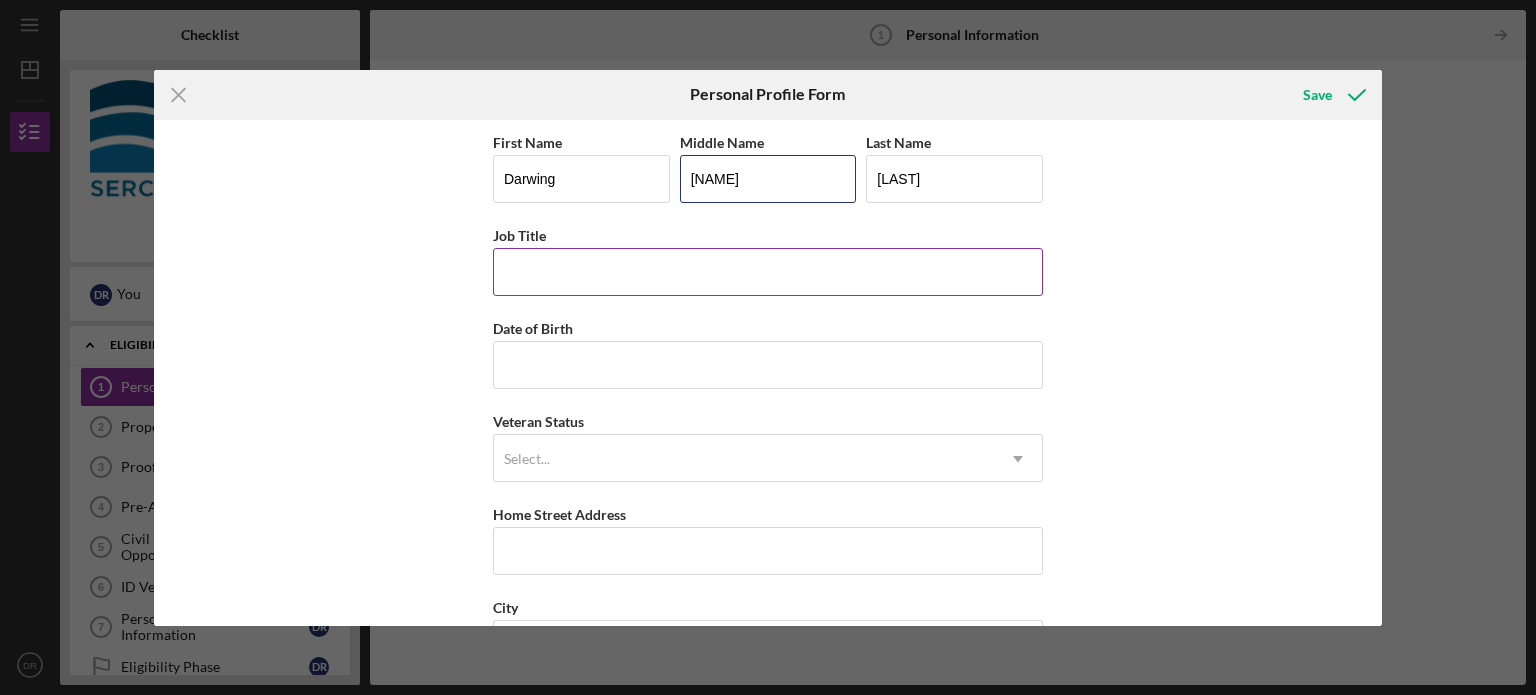 type on "[NAME]" 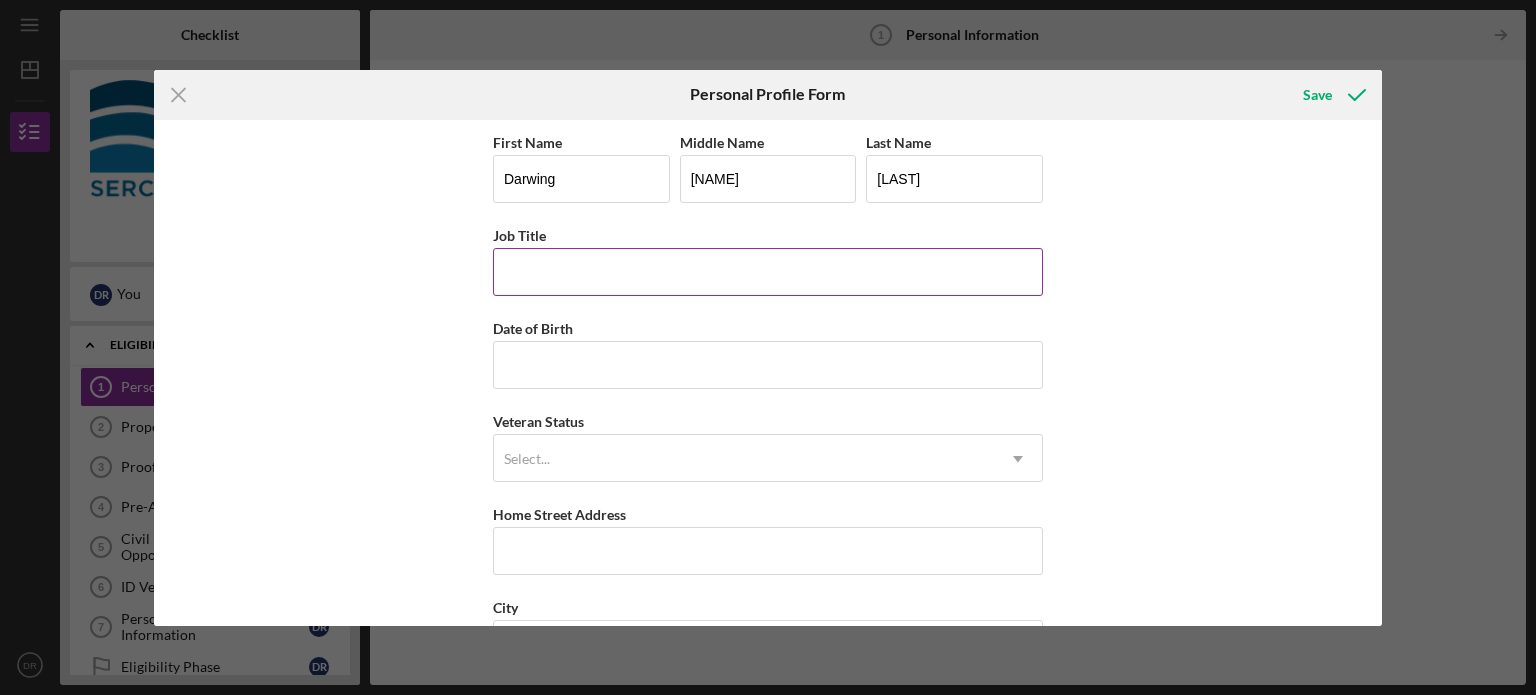click on "Job Title" at bounding box center (768, 272) 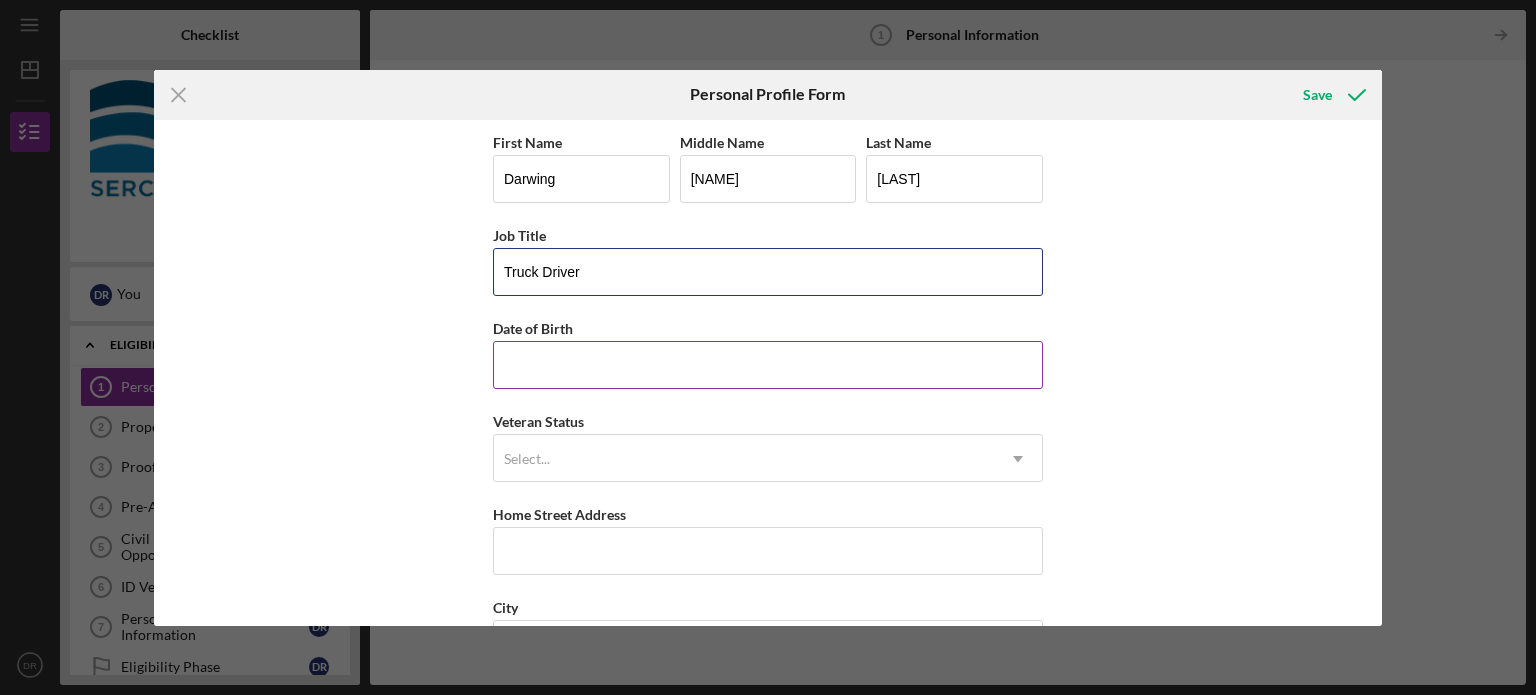 type on "Truck Driver" 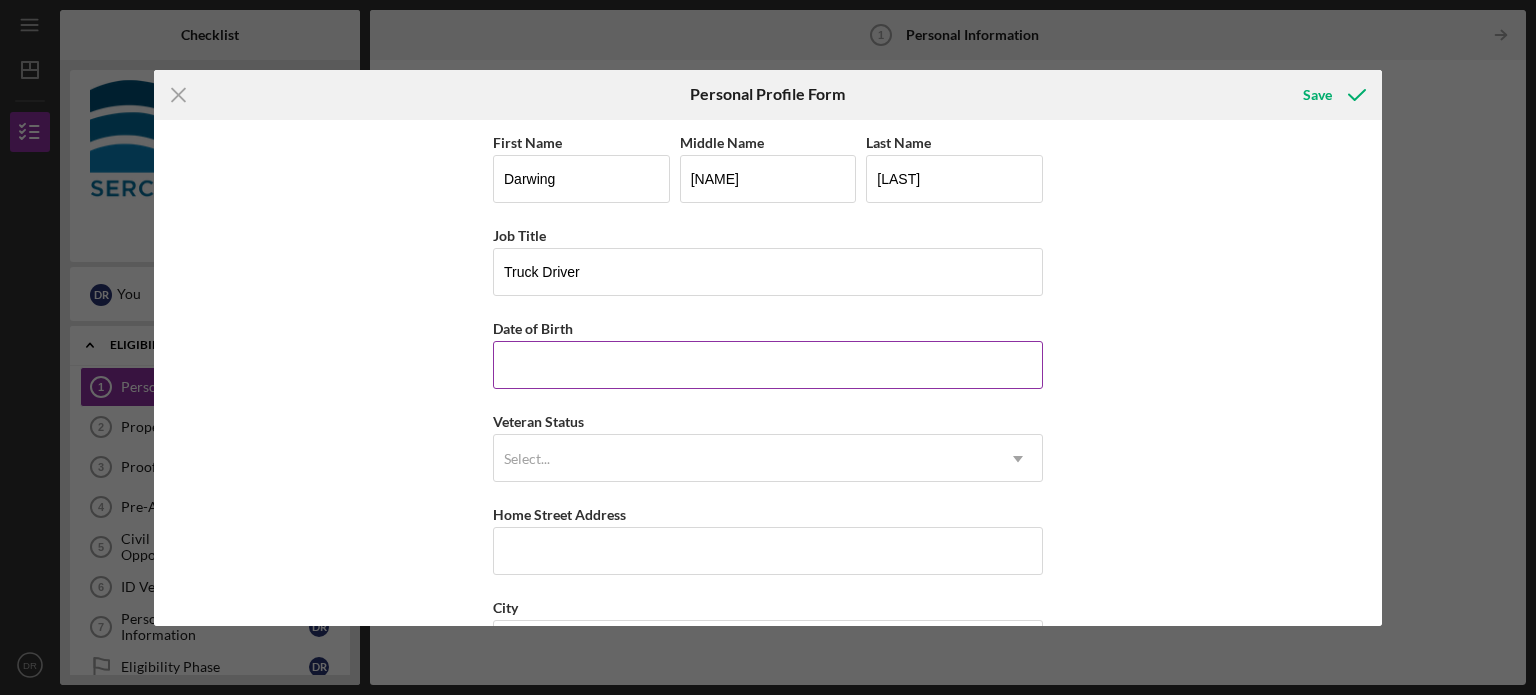 click on "Date of Birth" at bounding box center [768, 365] 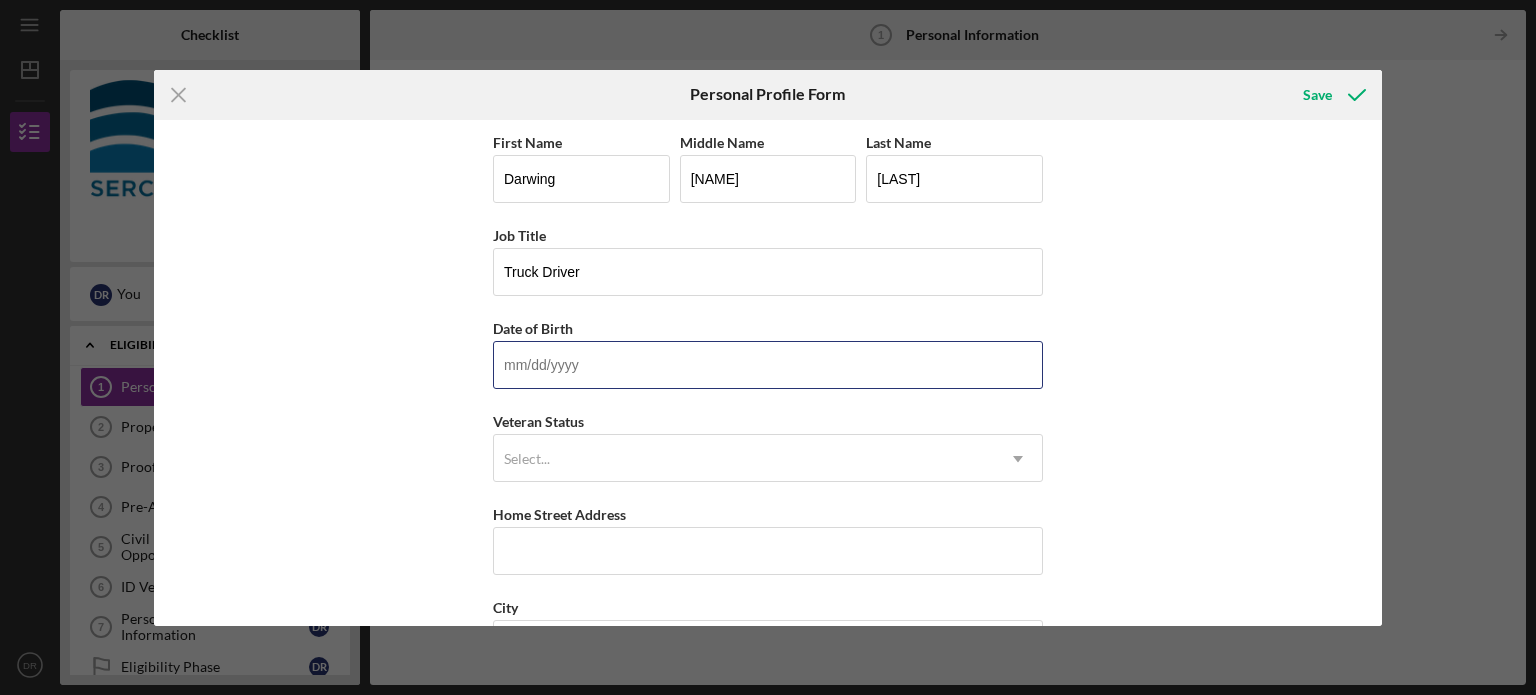 type on "[DATE]" 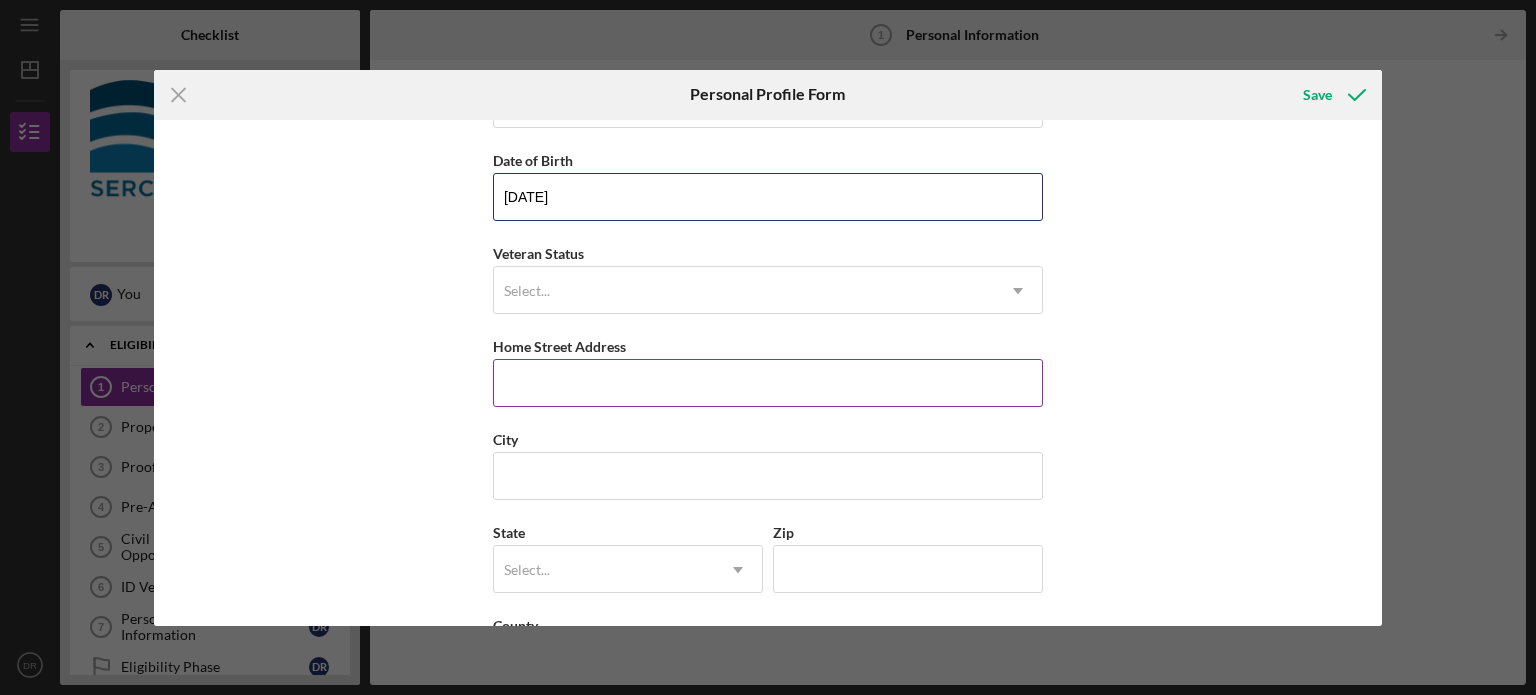 scroll, scrollTop: 200, scrollLeft: 0, axis: vertical 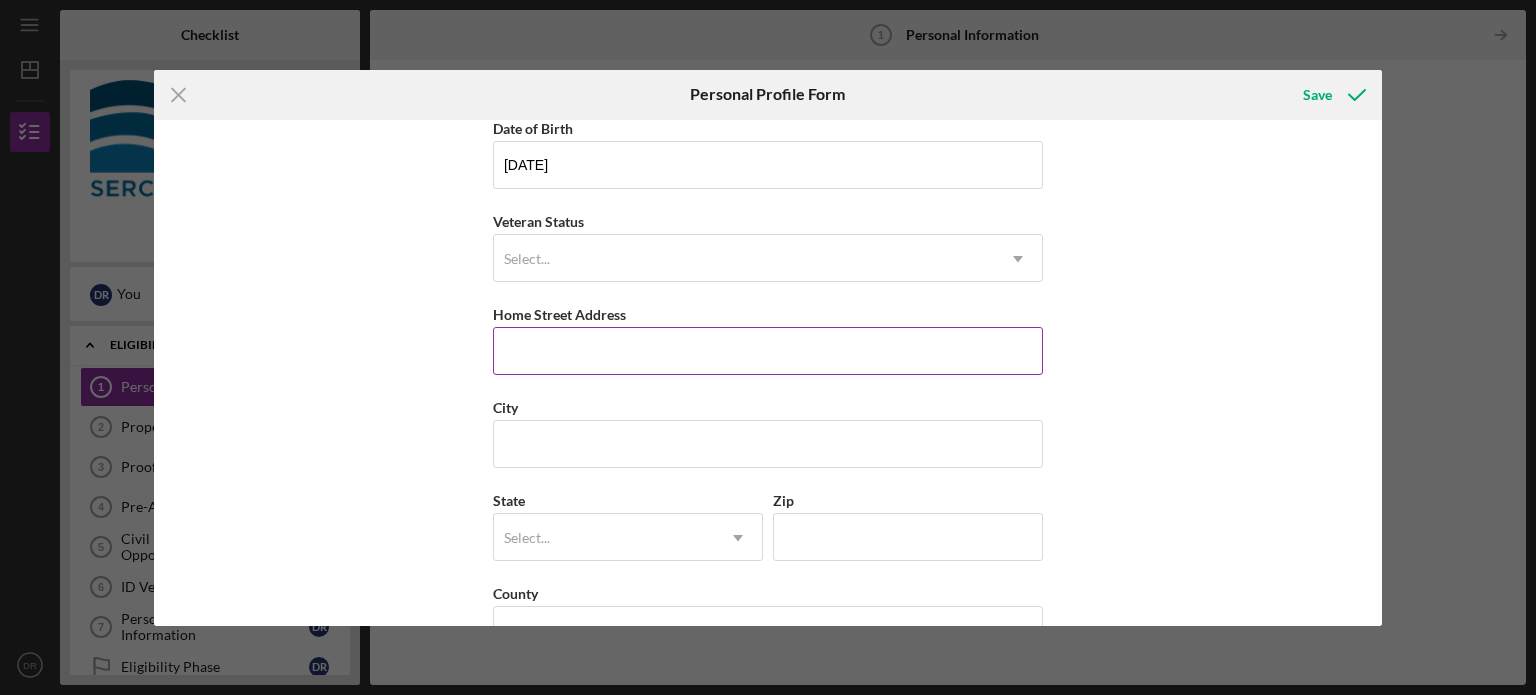 click on "Home Street Address" at bounding box center (768, 351) 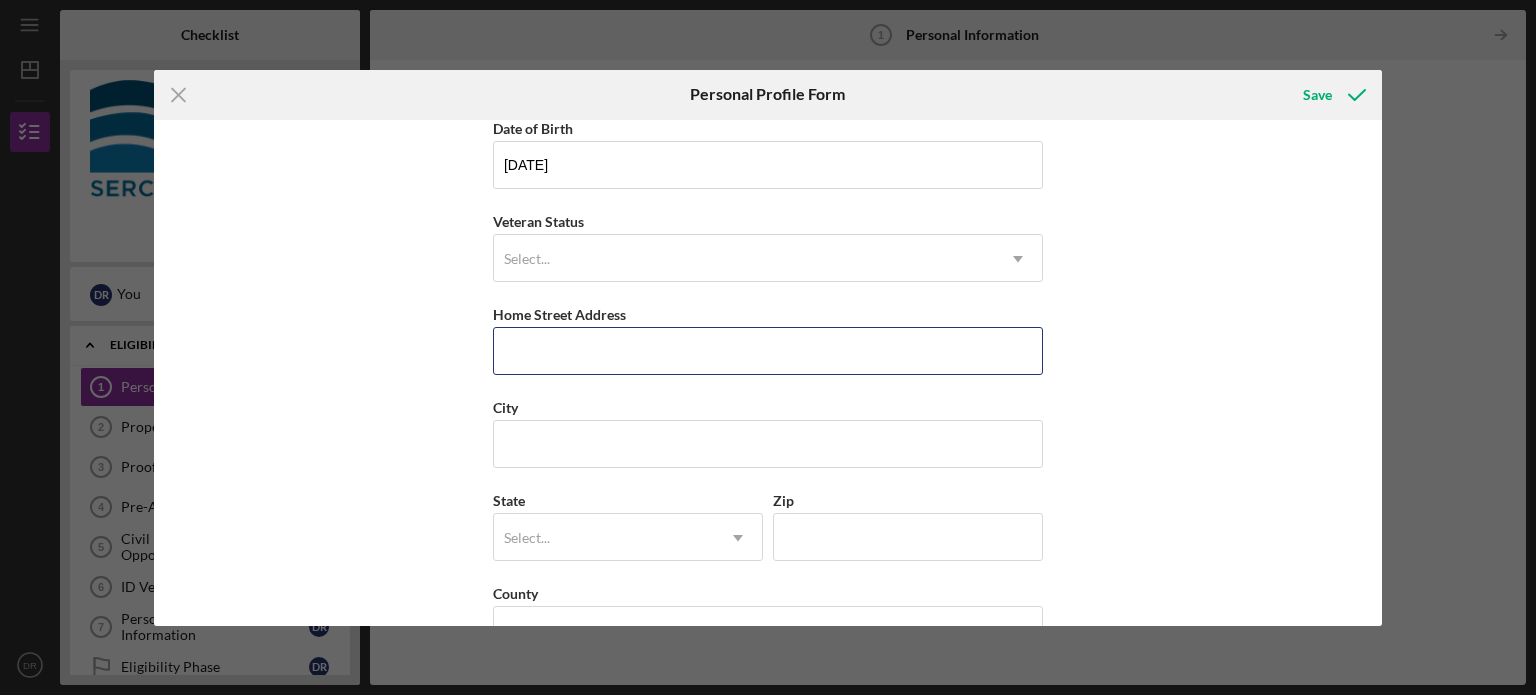 type on "[NUMBER] [STREET]" 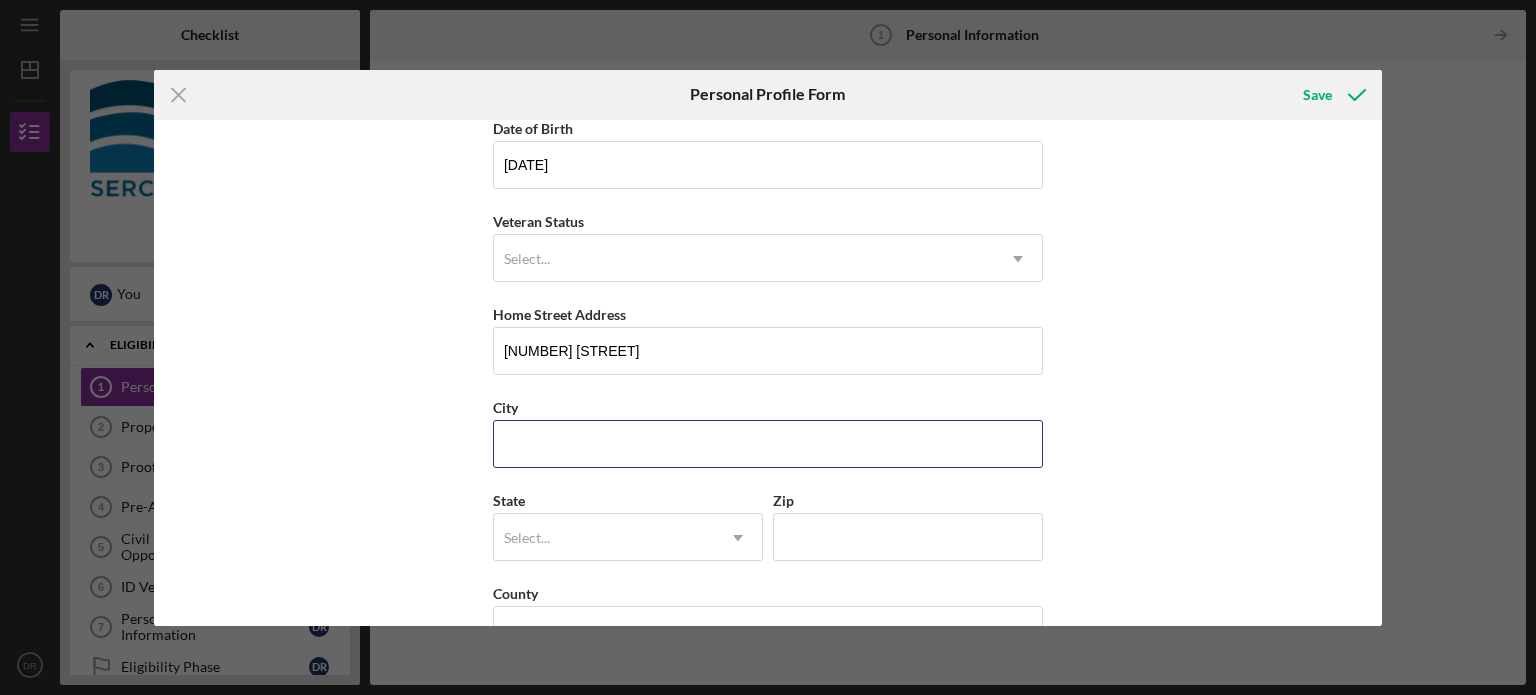 type on "[CITY]" 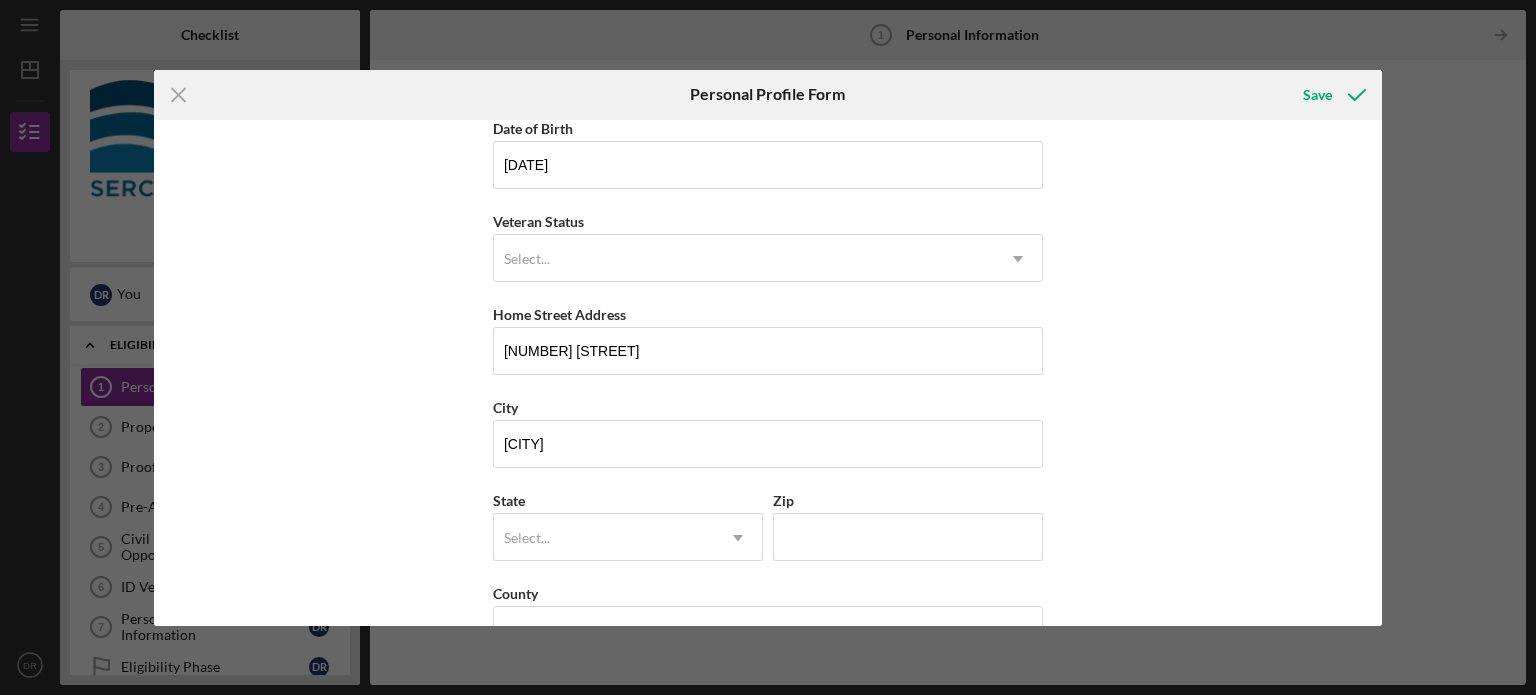 type on "FL" 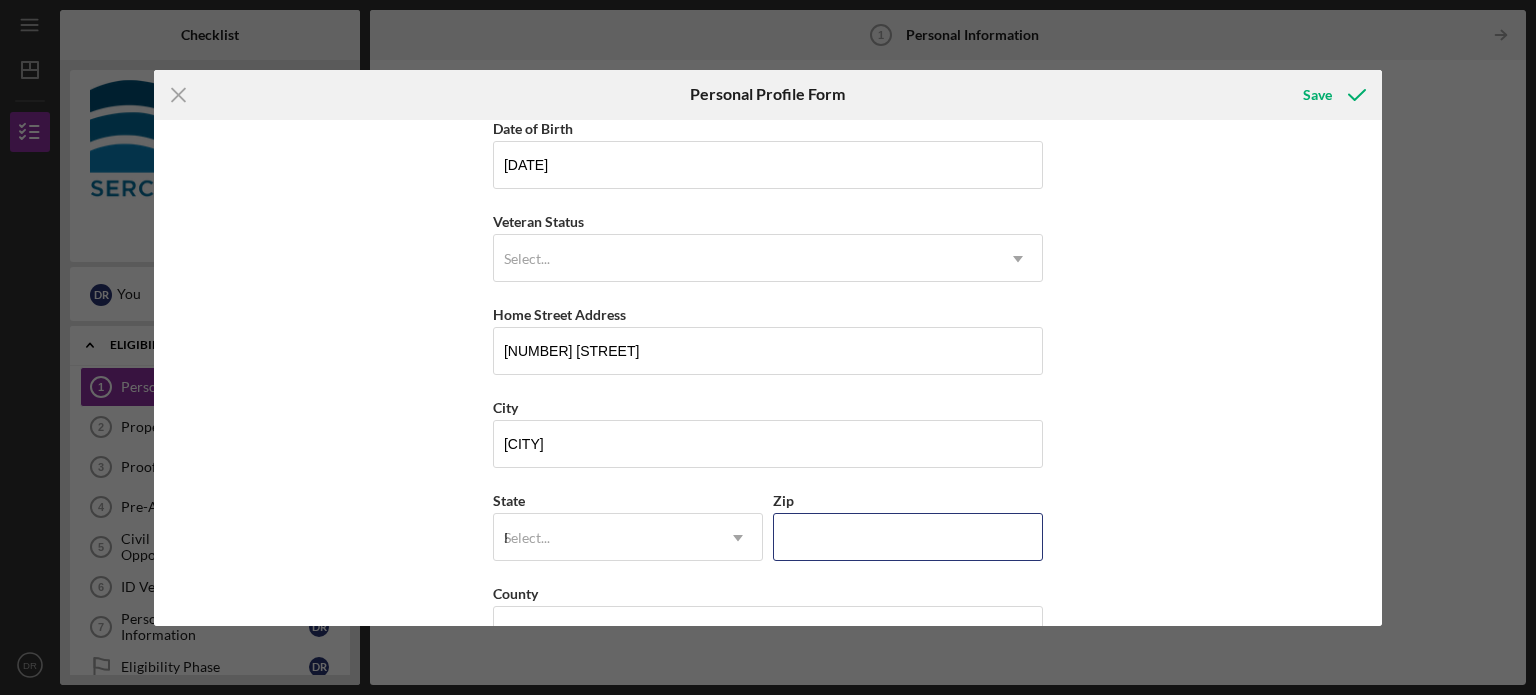 type on "34715" 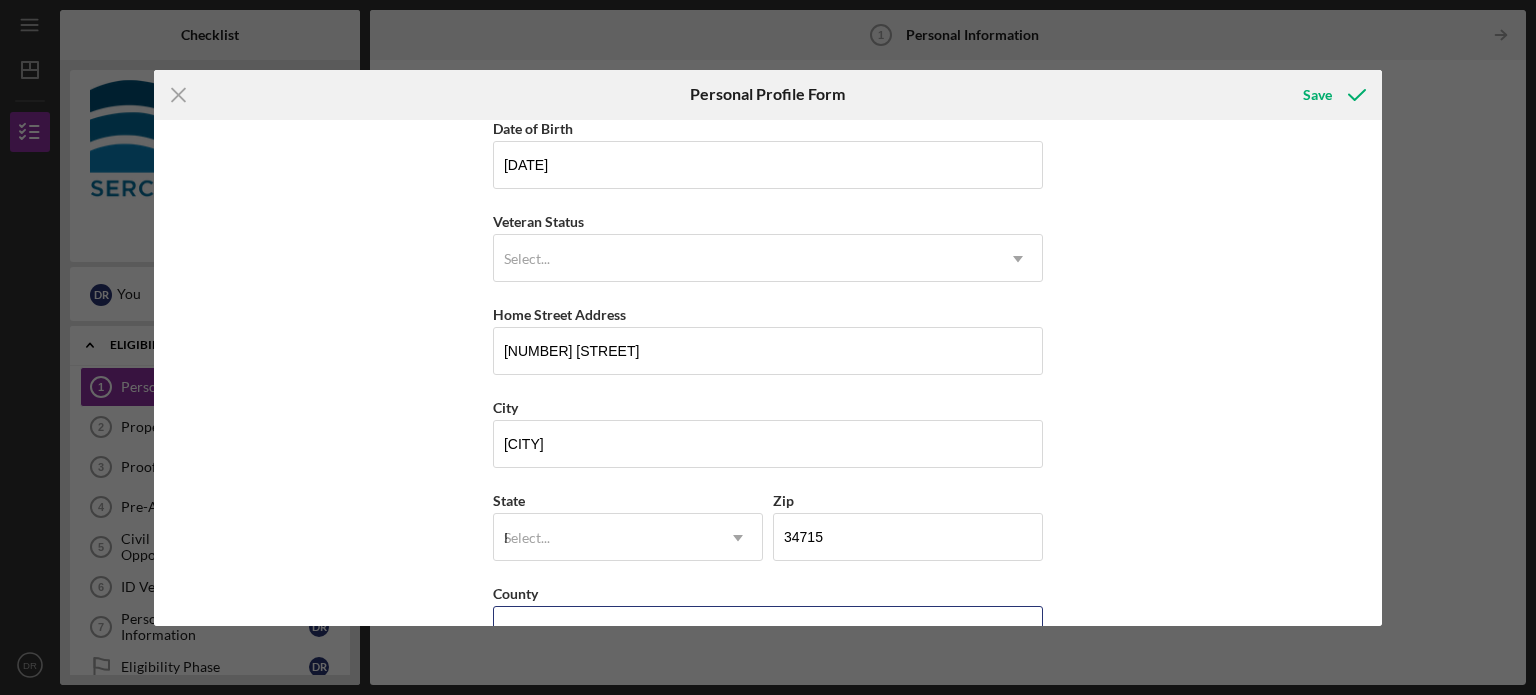 type on "United States" 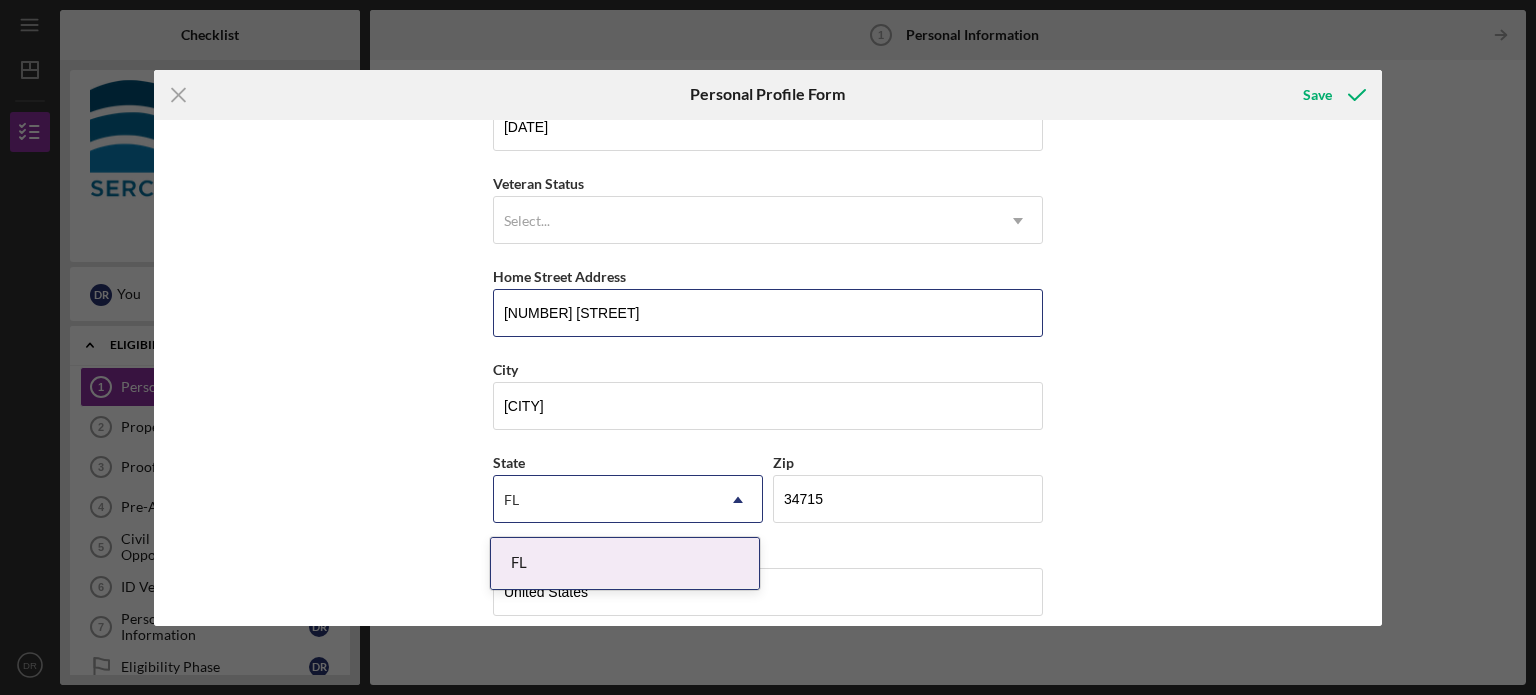 scroll, scrollTop: 255, scrollLeft: 0, axis: vertical 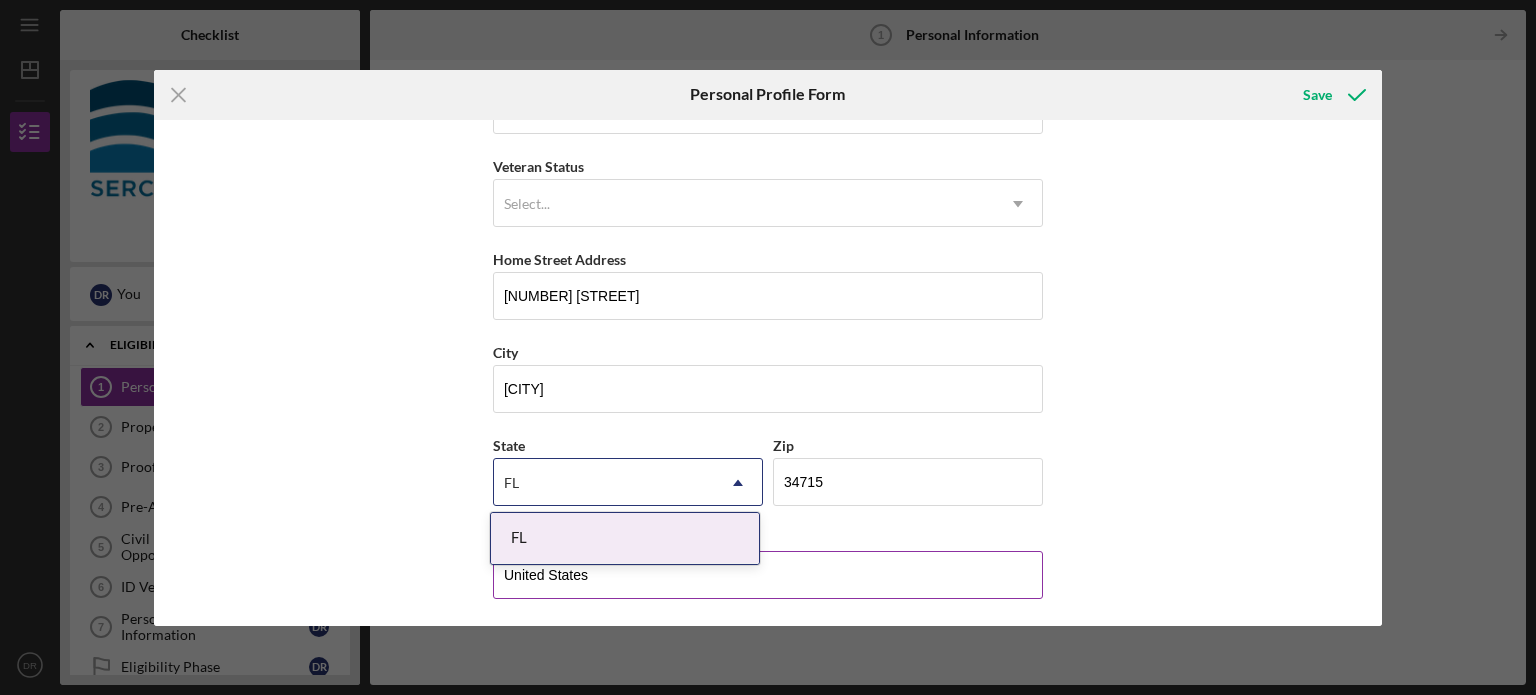 click on "United States" at bounding box center (768, 575) 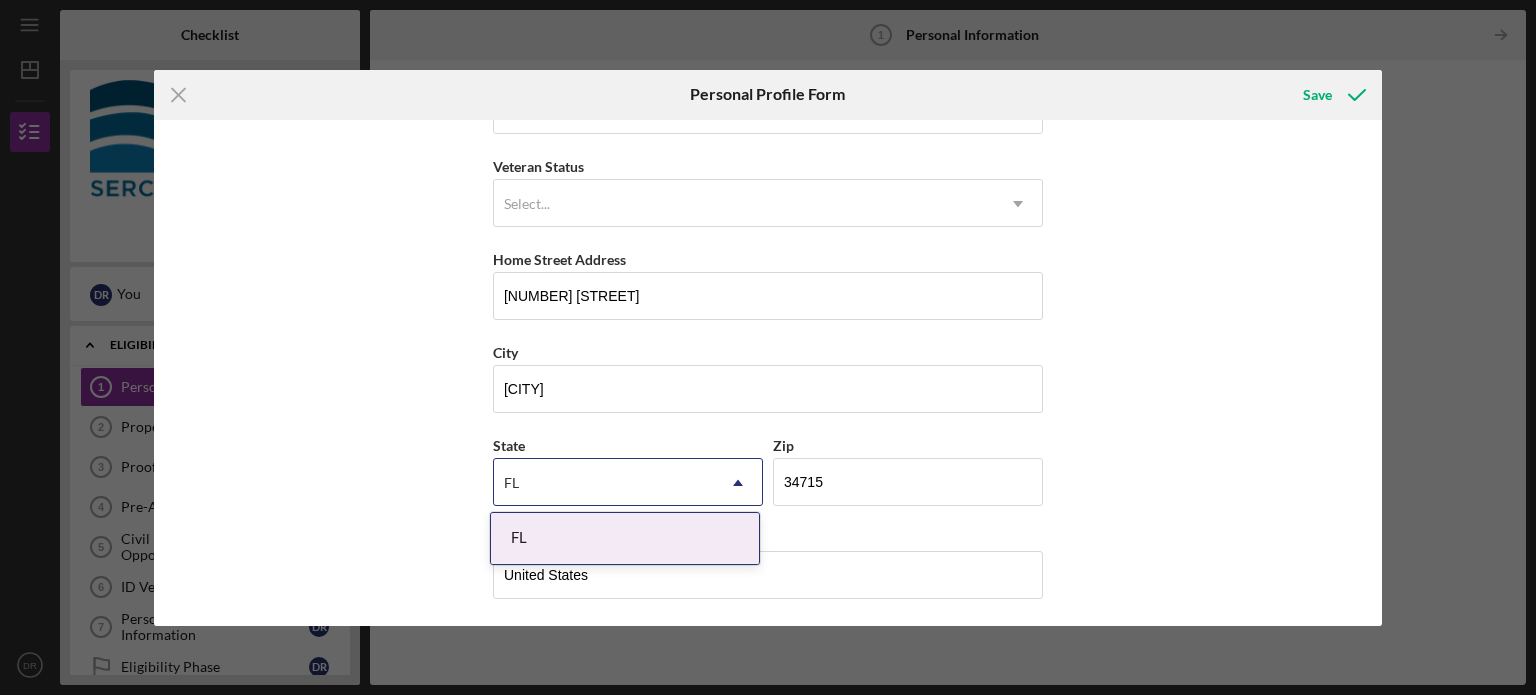 click on "FL" at bounding box center [604, 483] 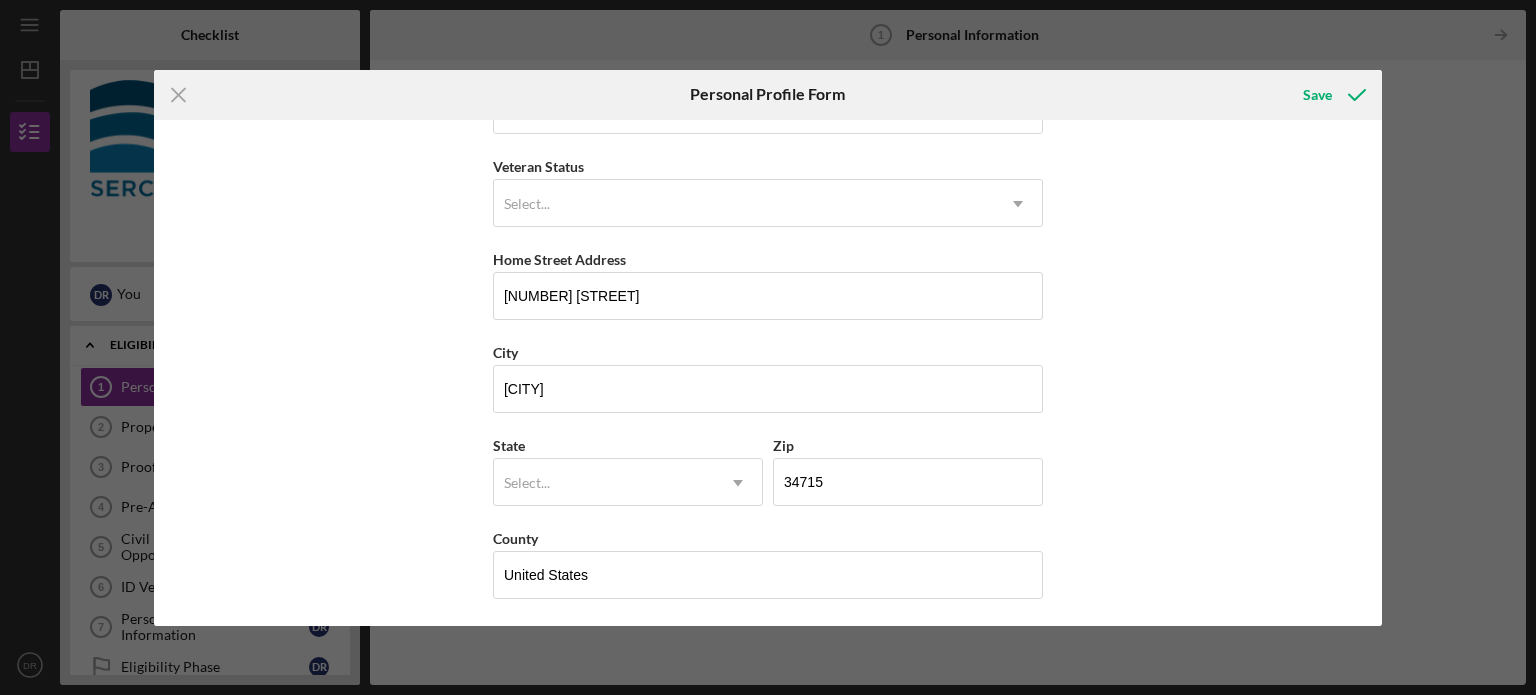 click on "First Name [FIRST] Middle Name [MIDDLE] Last Name [LAST] Job Title Truck Driver Date of Birth [DATE] Veteran Status Select... Icon/Dropdown Arrow Home Street Address [NUMBER] [STREET] Dr City [CITY] State Select... Icon/Dropdown Arrow Zip [ZIP] County United States" at bounding box center (768, 373) 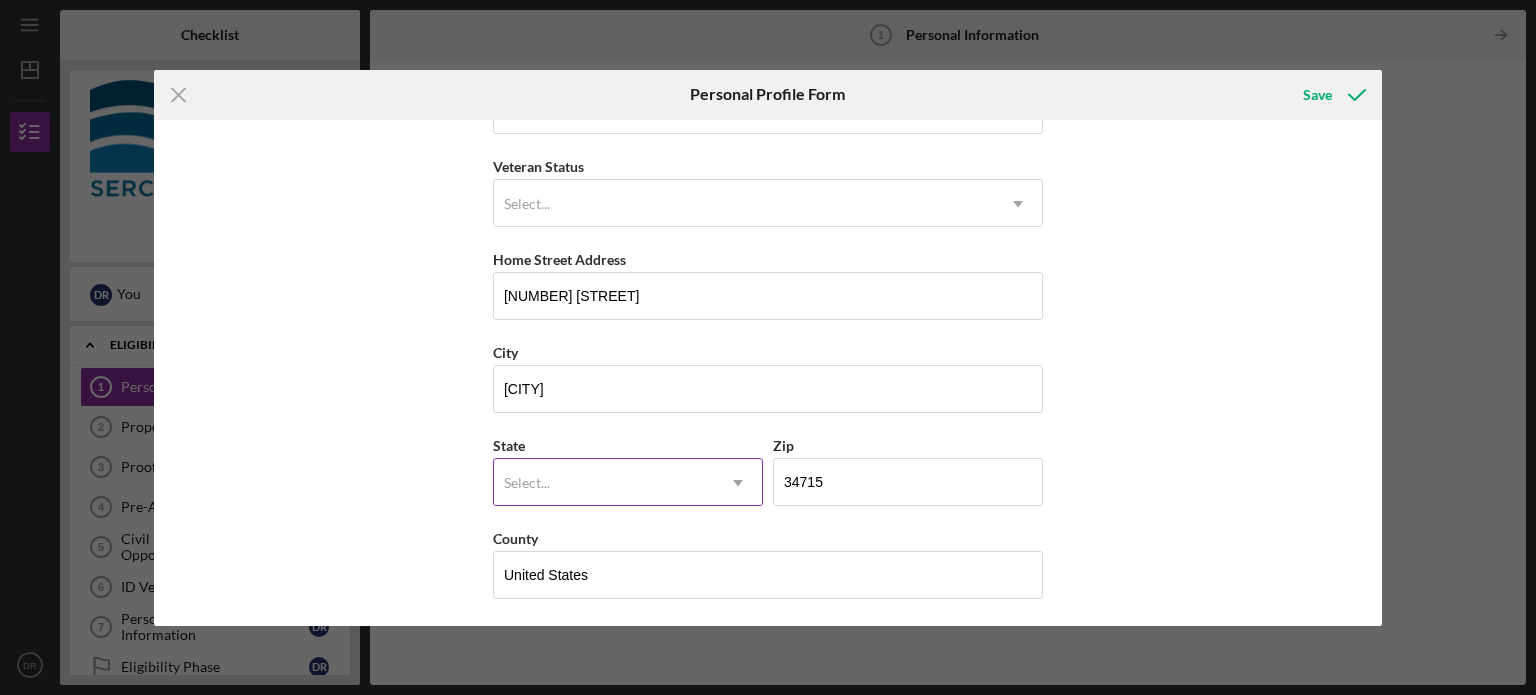click on "Select..." at bounding box center (604, 483) 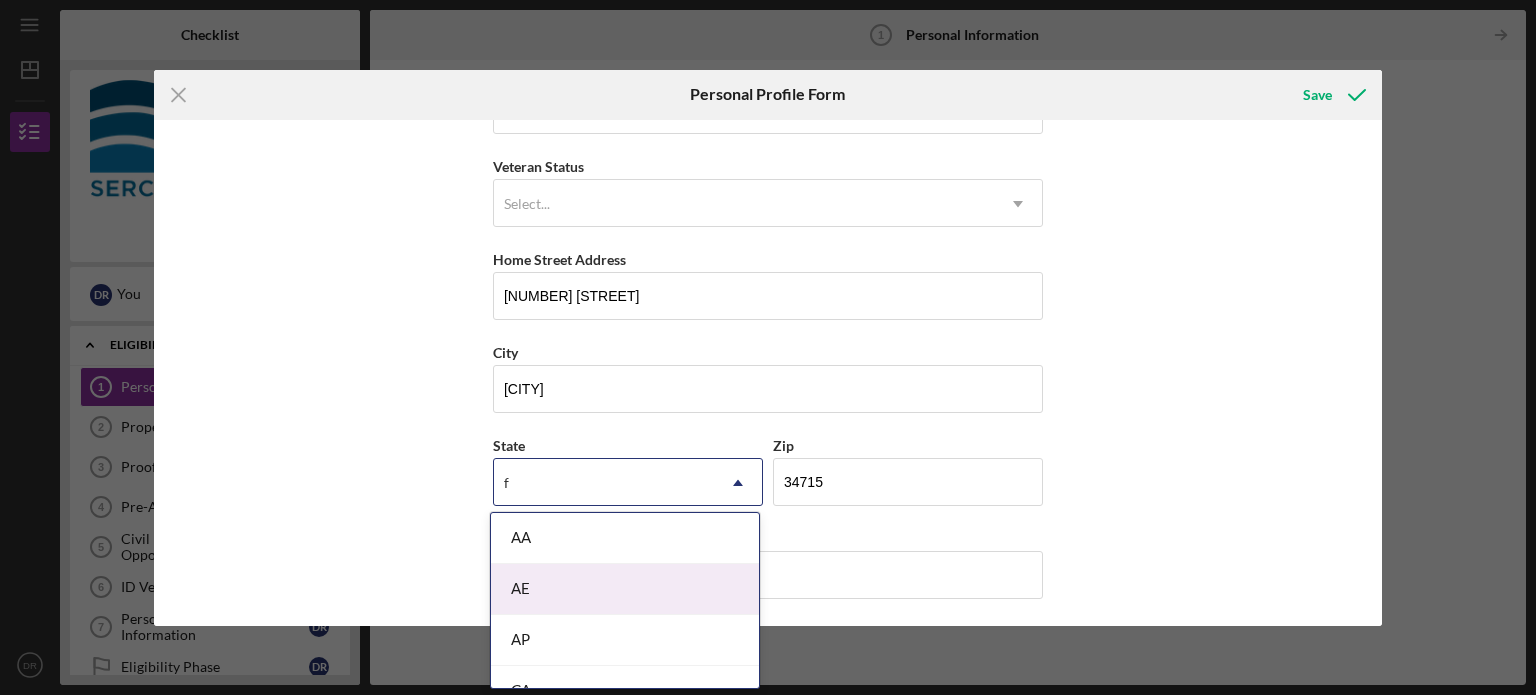 type on "Florida" 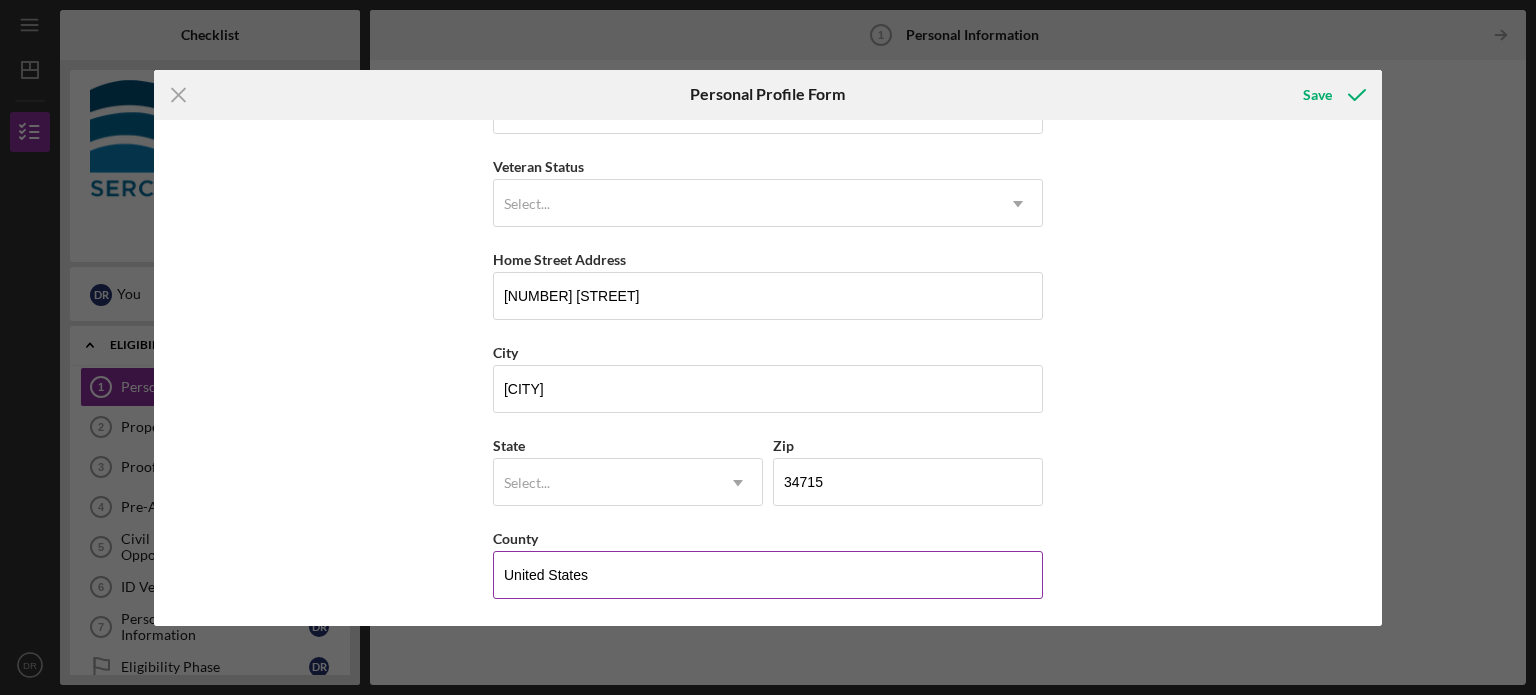click on "County" at bounding box center (768, 538) 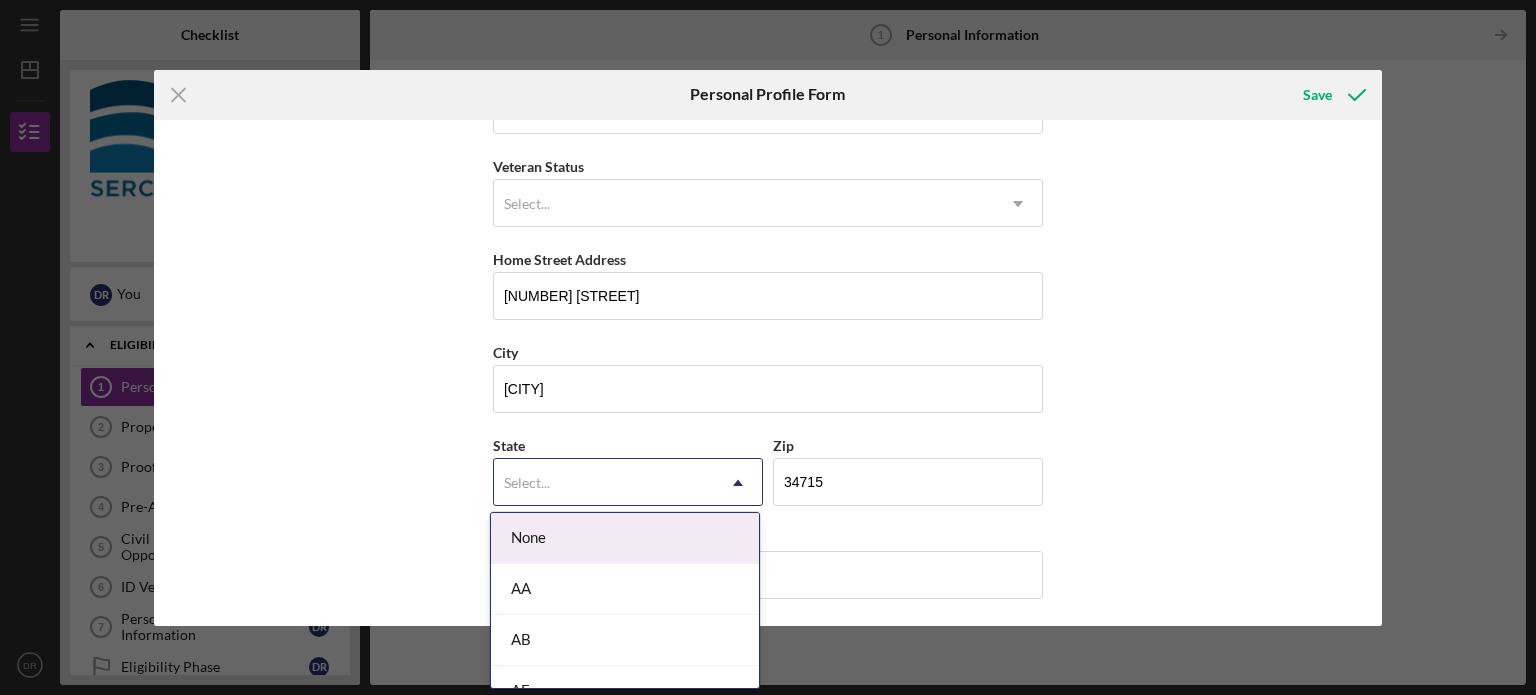 click on "Select..." at bounding box center [604, 483] 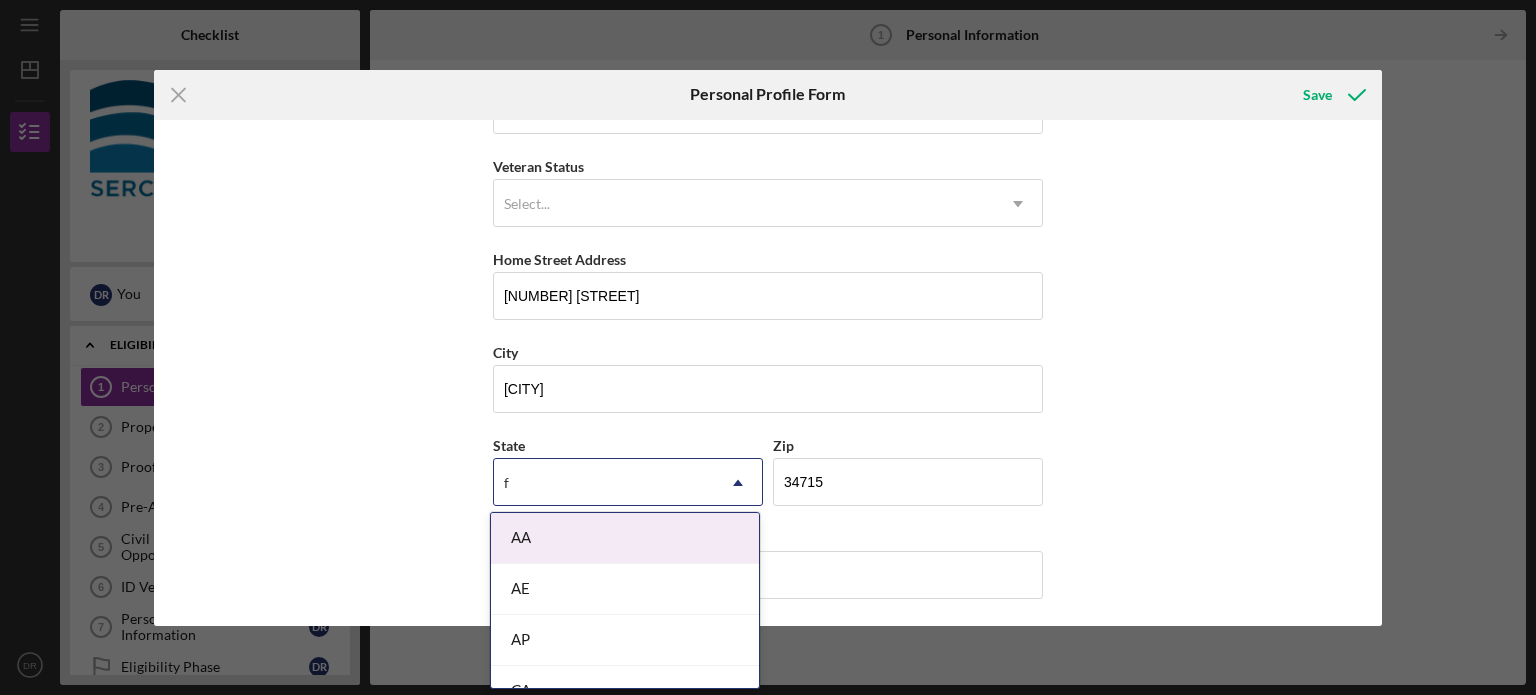 type on "FL" 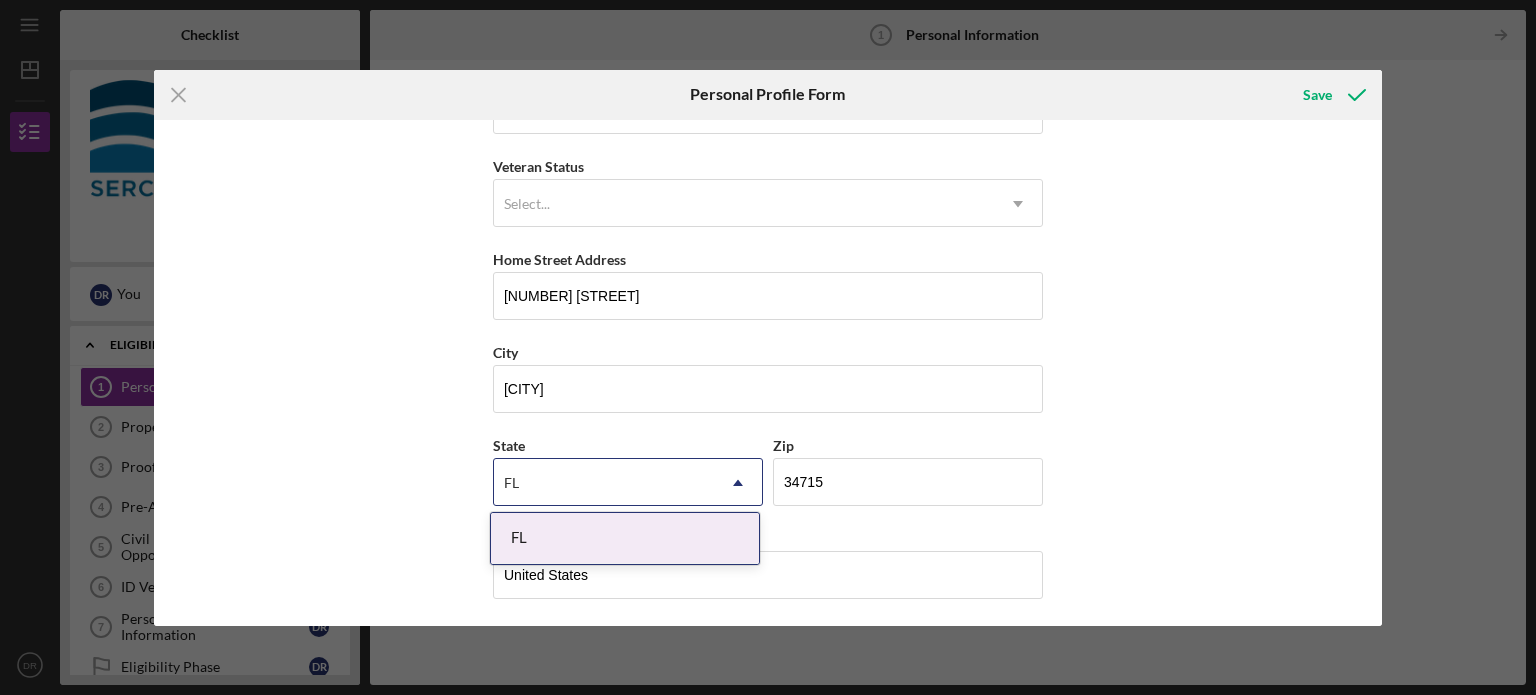 click on "FL" at bounding box center [625, 538] 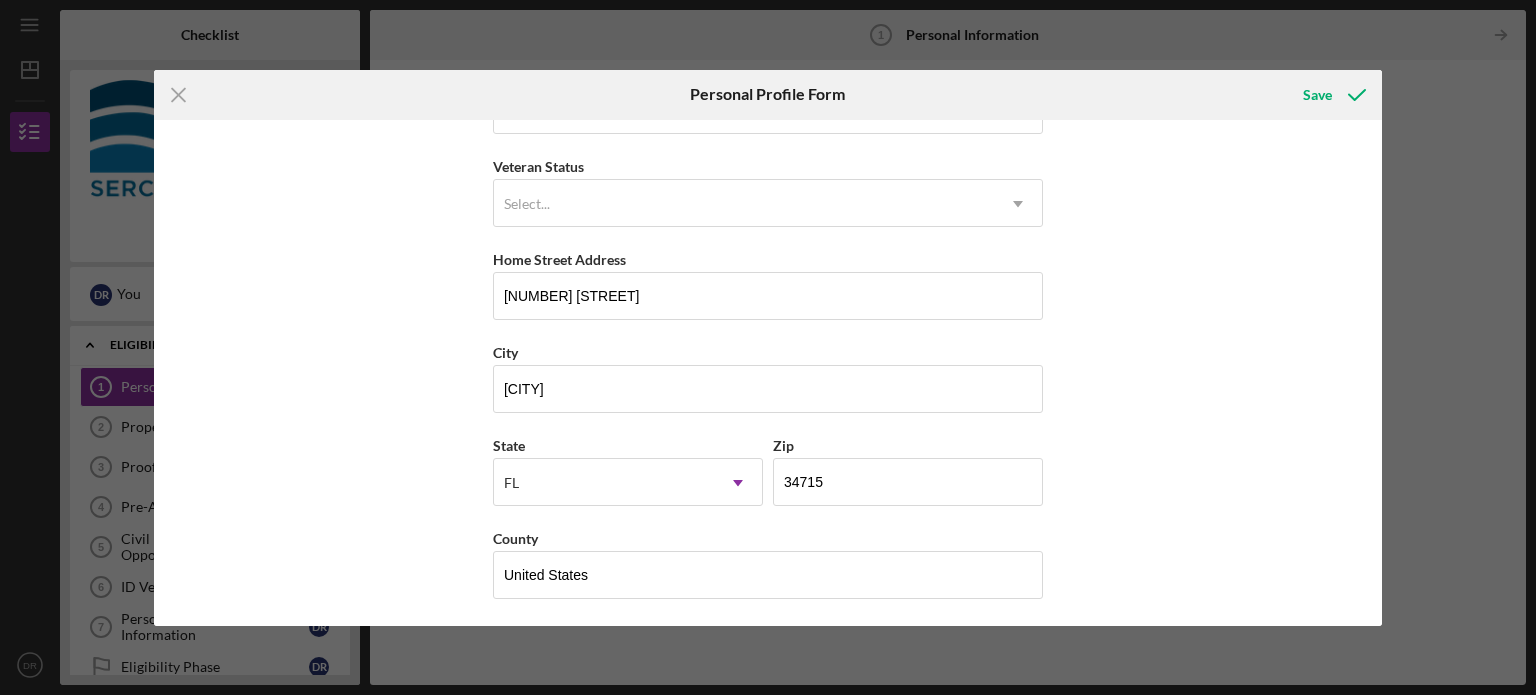 click on "First Name [FIRST] Middle Name [MIDDLE] Last Name [LAST] Job Title Truck Driver Date of Birth [DATE] Veteran Status Select... Icon/Dropdown Arrow Home Street Address [NUMBER] [STREET] Dr City [CITY] State [STATE] Icon/Dropdown Arrow Zip [ZIP] County United States" at bounding box center [768, 373] 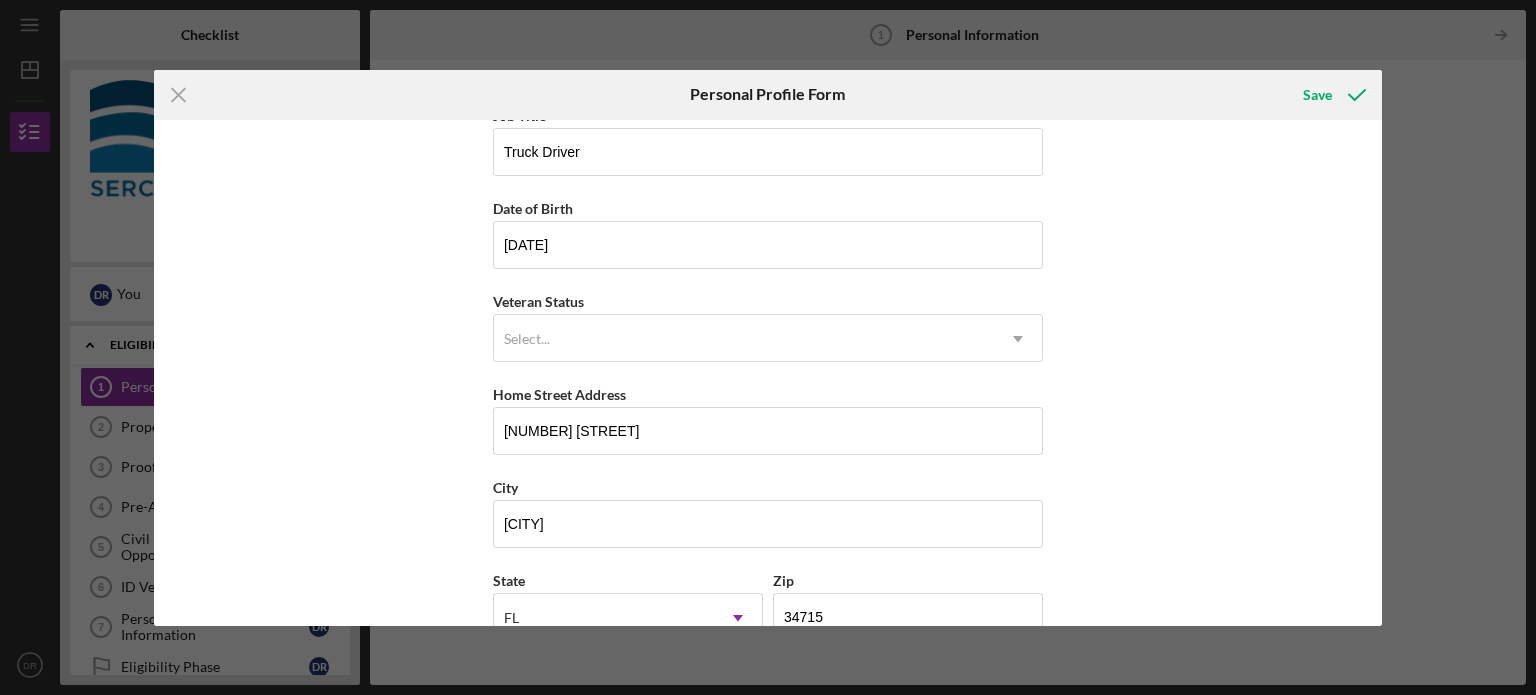 scroll, scrollTop: 0, scrollLeft: 0, axis: both 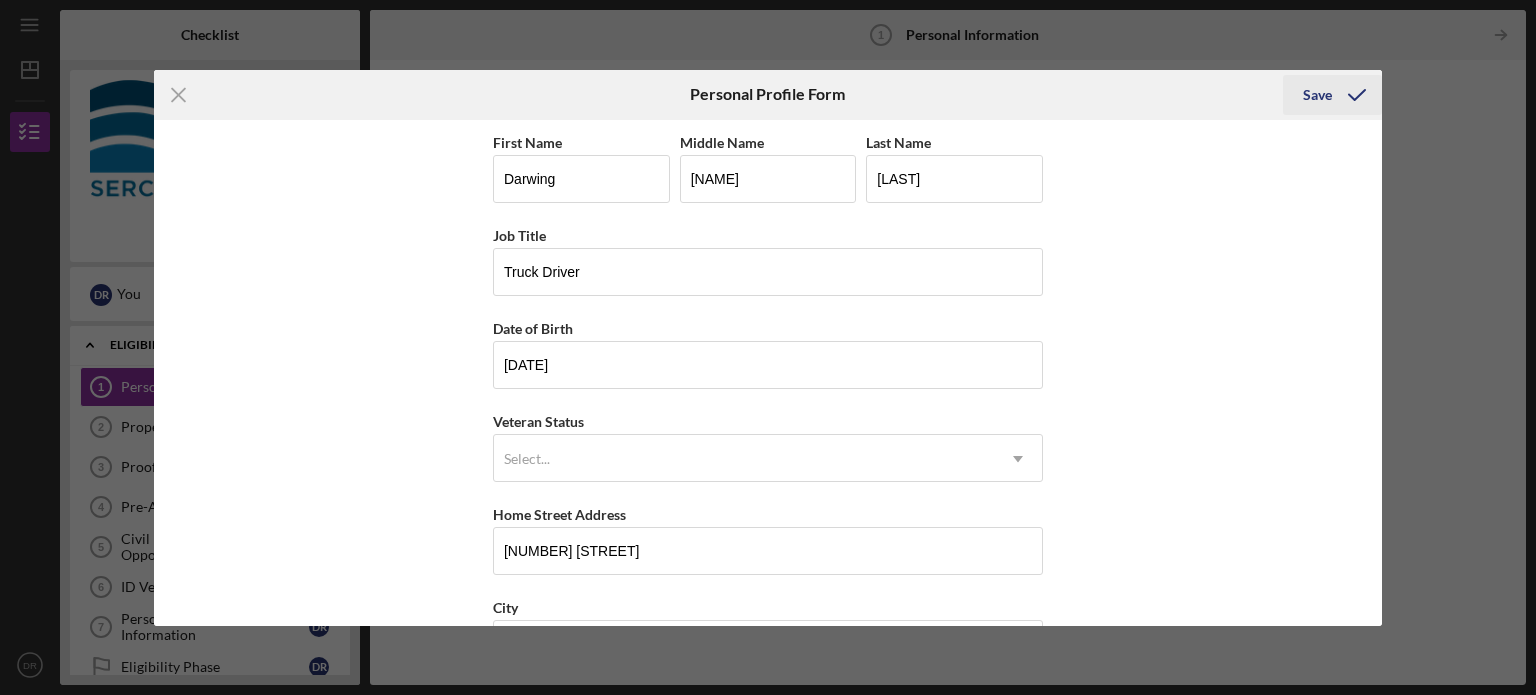 click on "Save" at bounding box center (1317, 95) 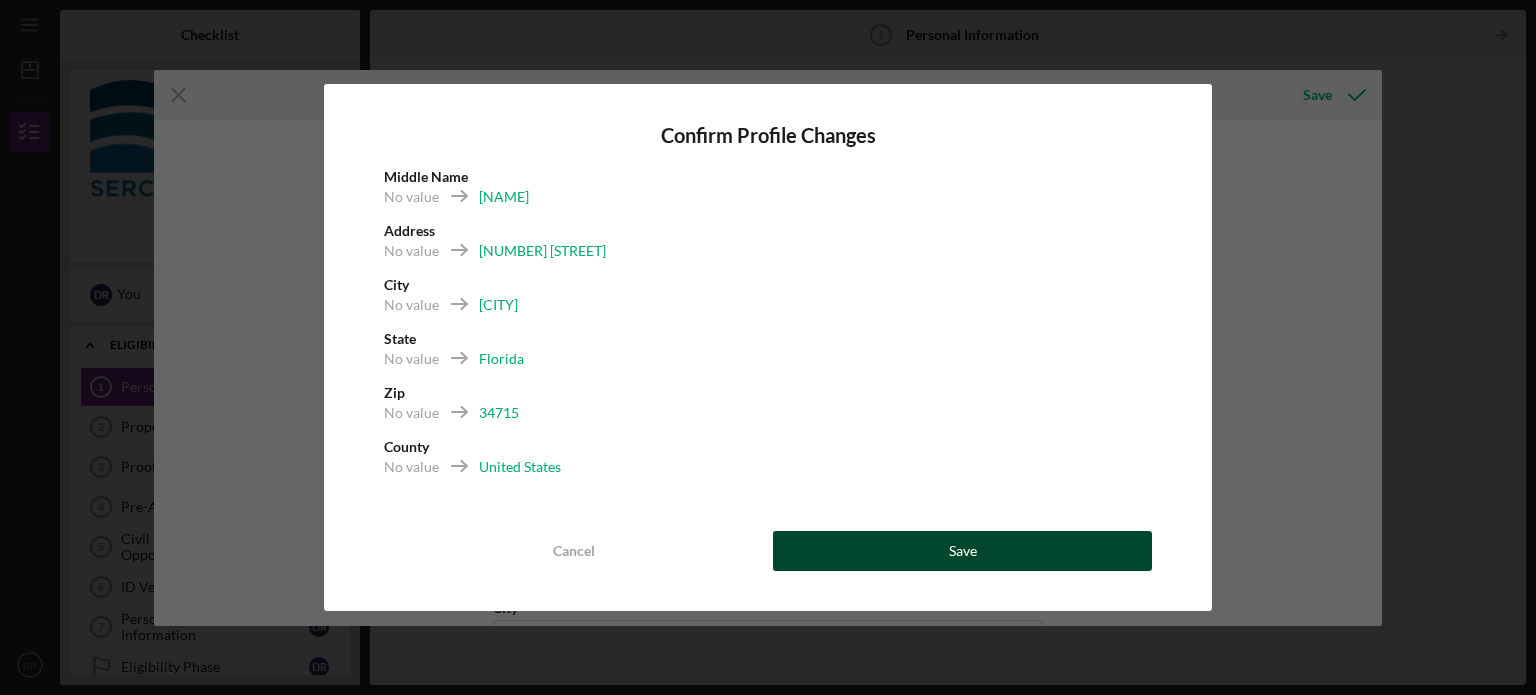 click on "Save" at bounding box center (962, 551) 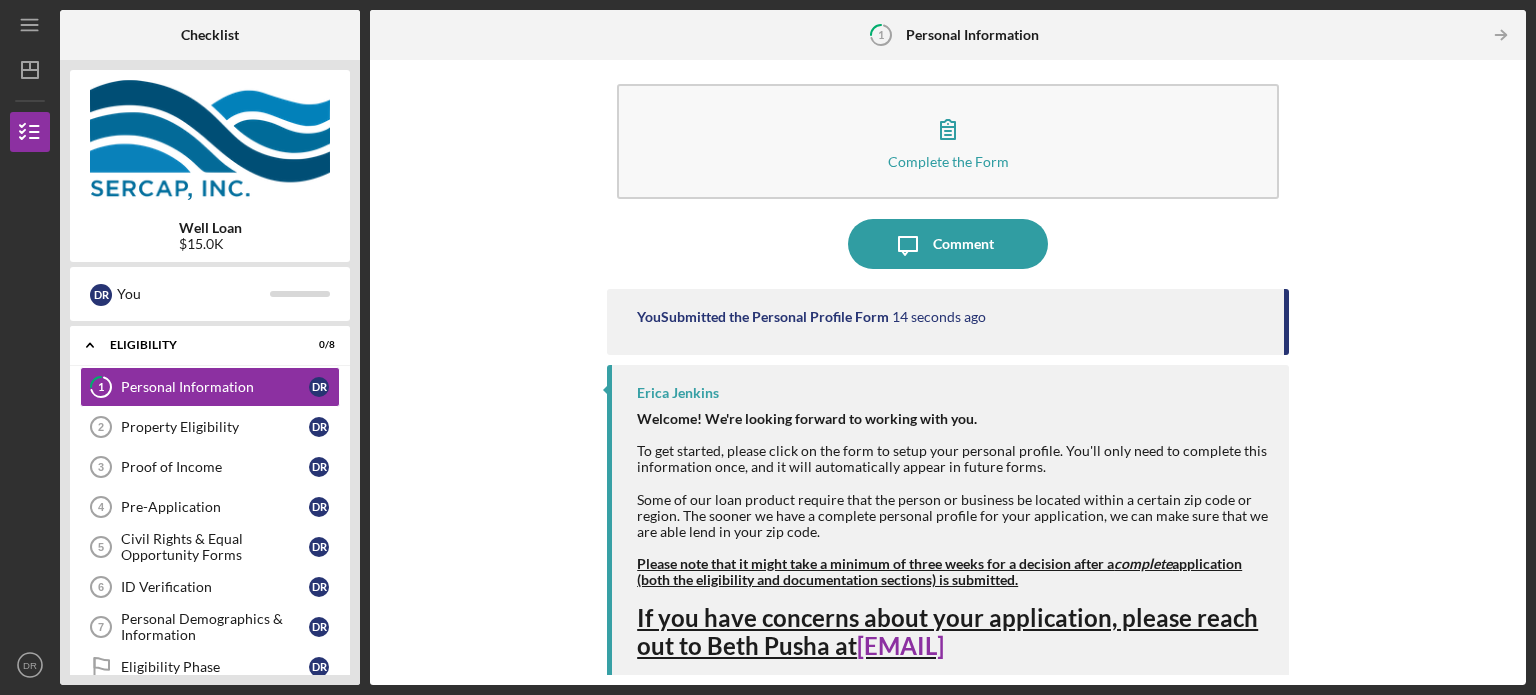 scroll, scrollTop: 20, scrollLeft: 0, axis: vertical 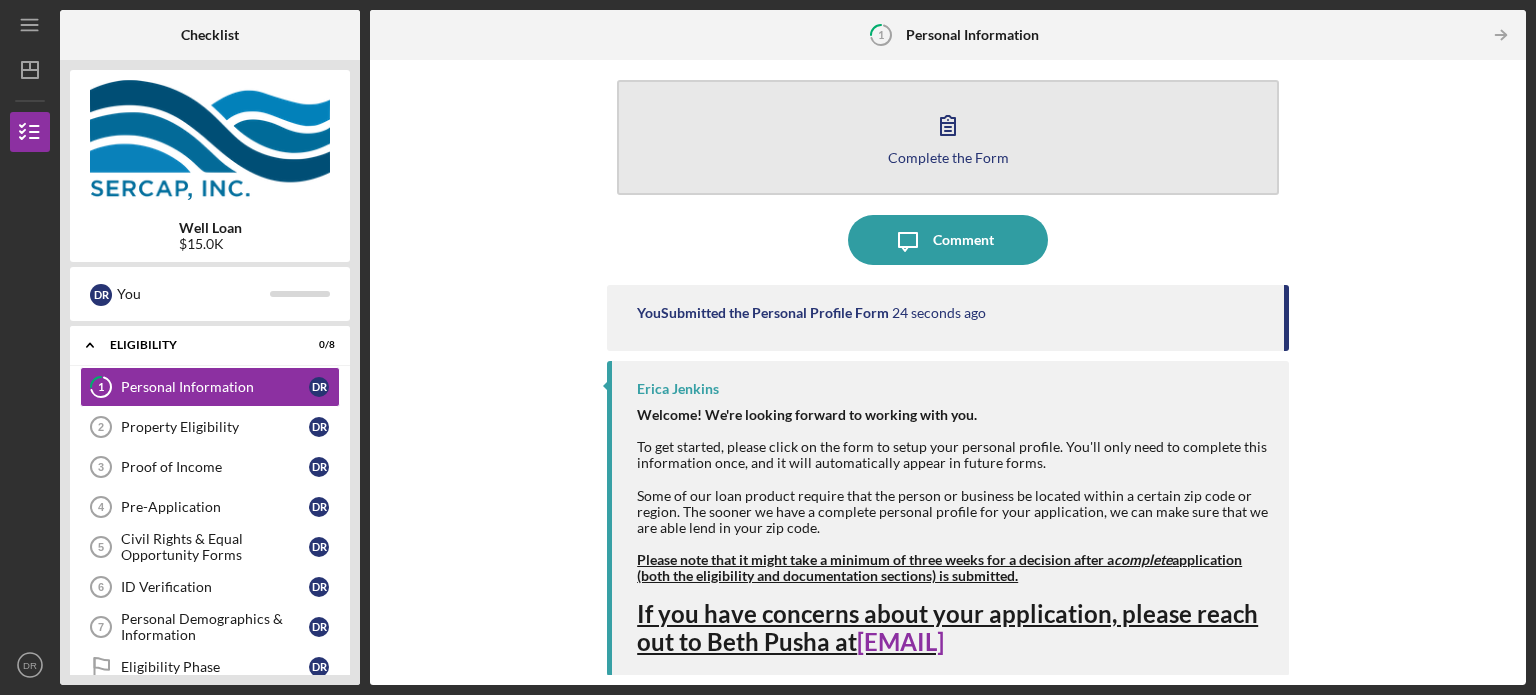 click on "Complete the Form Form" at bounding box center (948, 137) 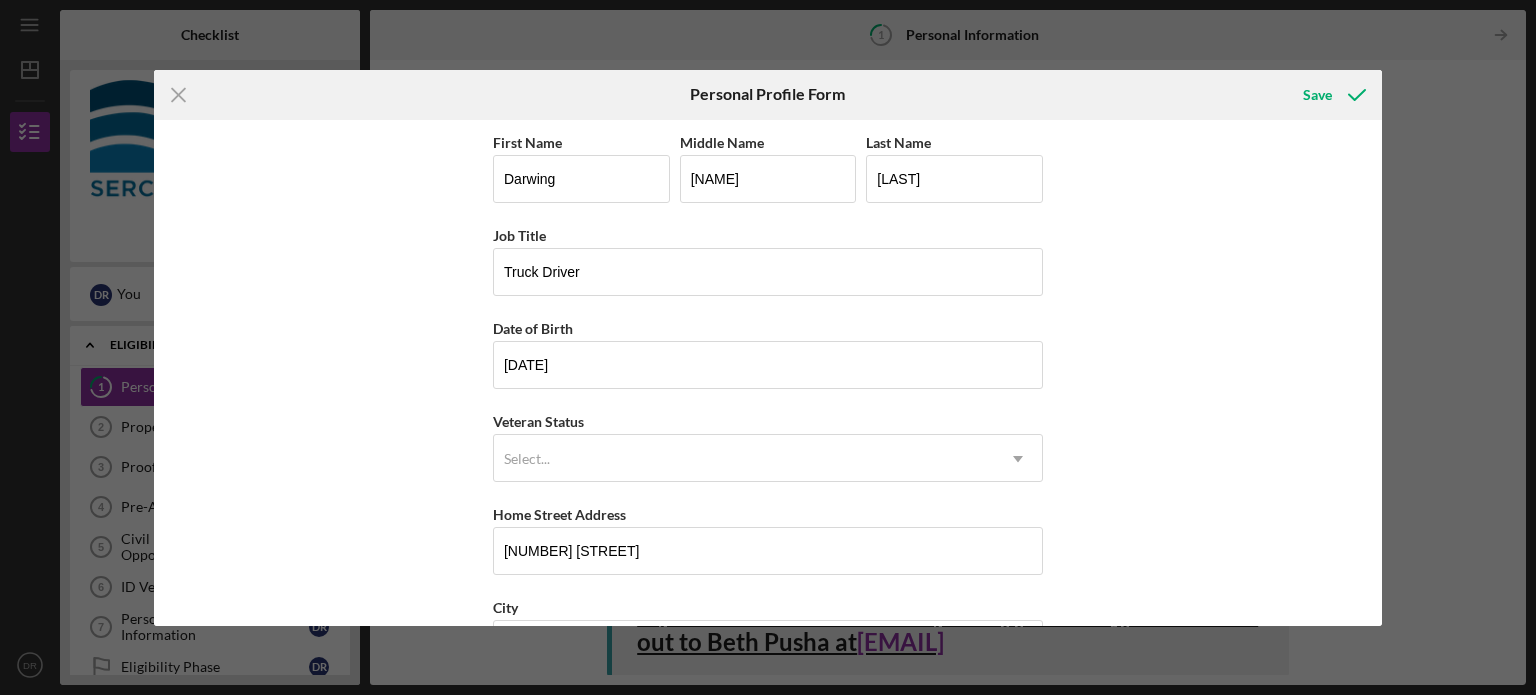 scroll, scrollTop: 0, scrollLeft: 0, axis: both 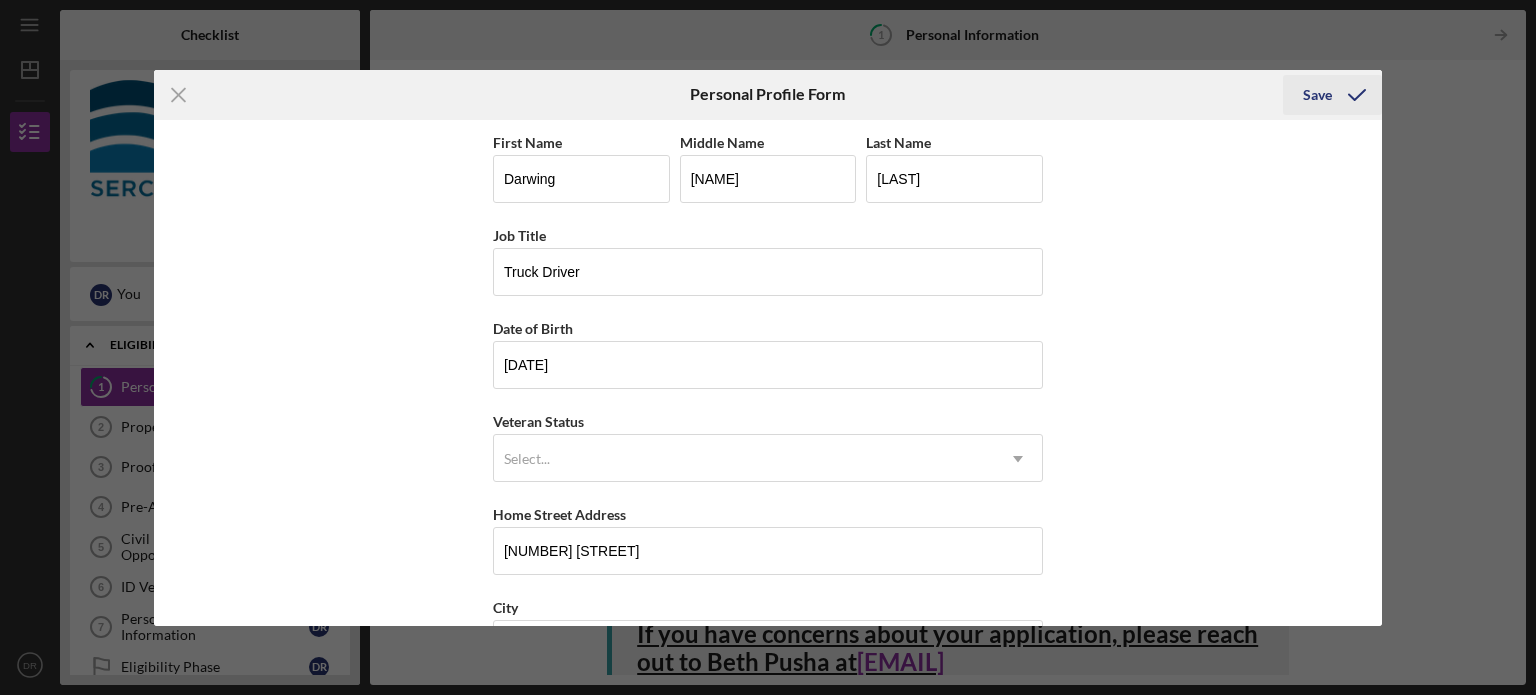 click on "Save" at bounding box center [1332, 95] 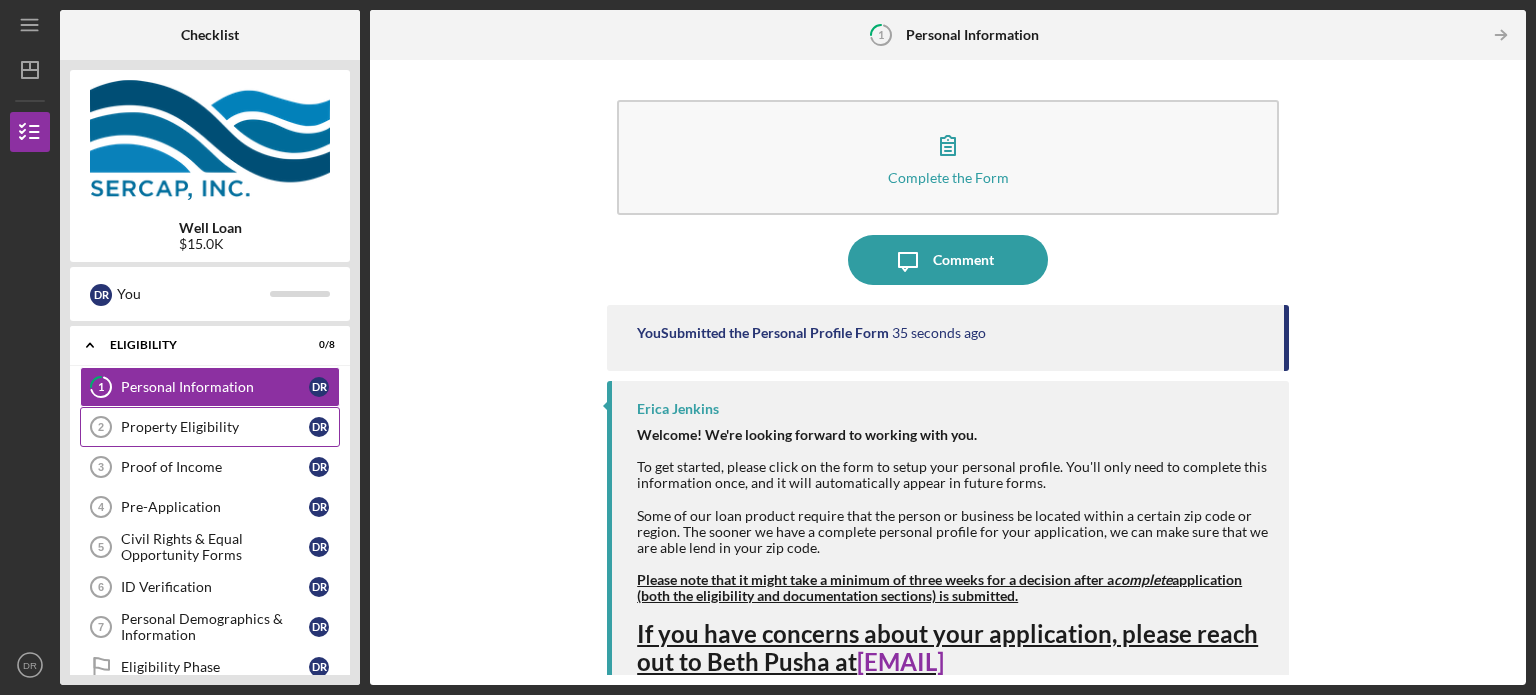 click on "Property Eligibility" at bounding box center [215, 427] 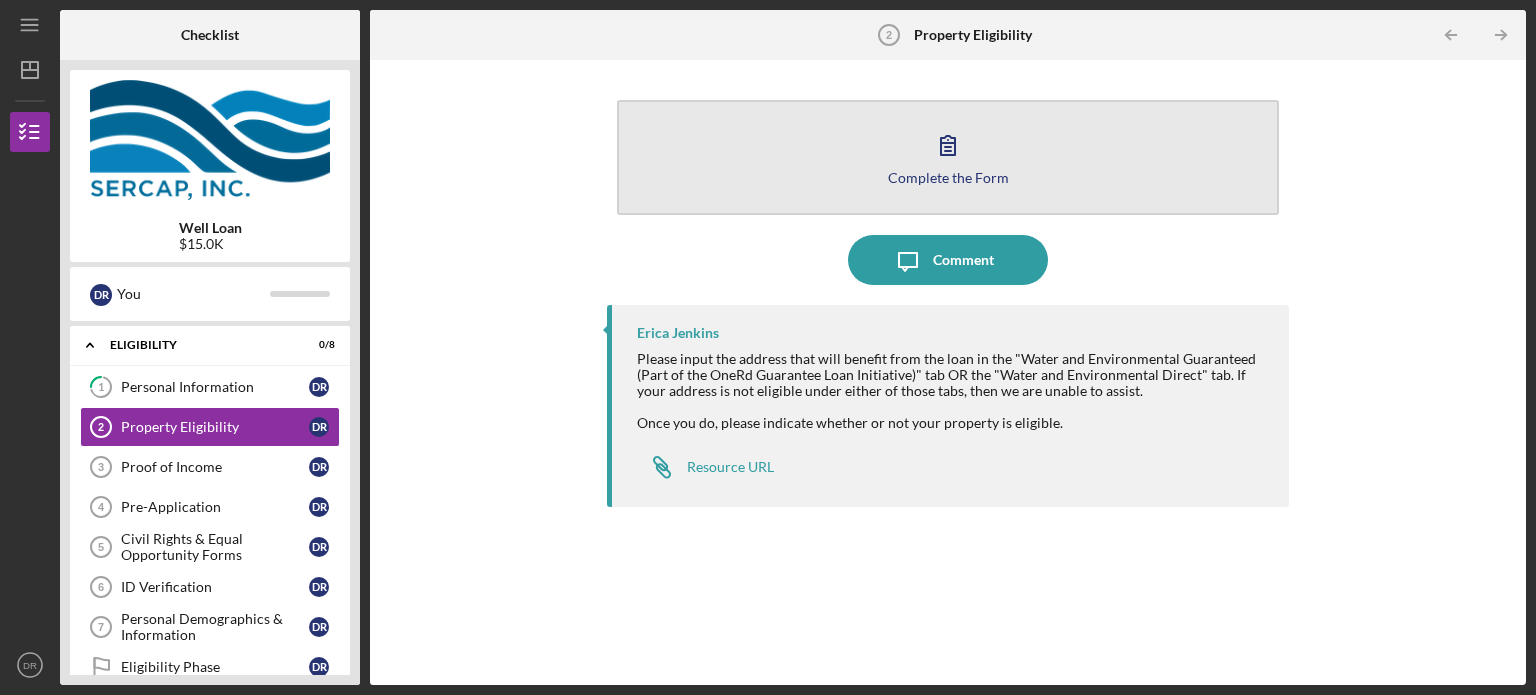 click 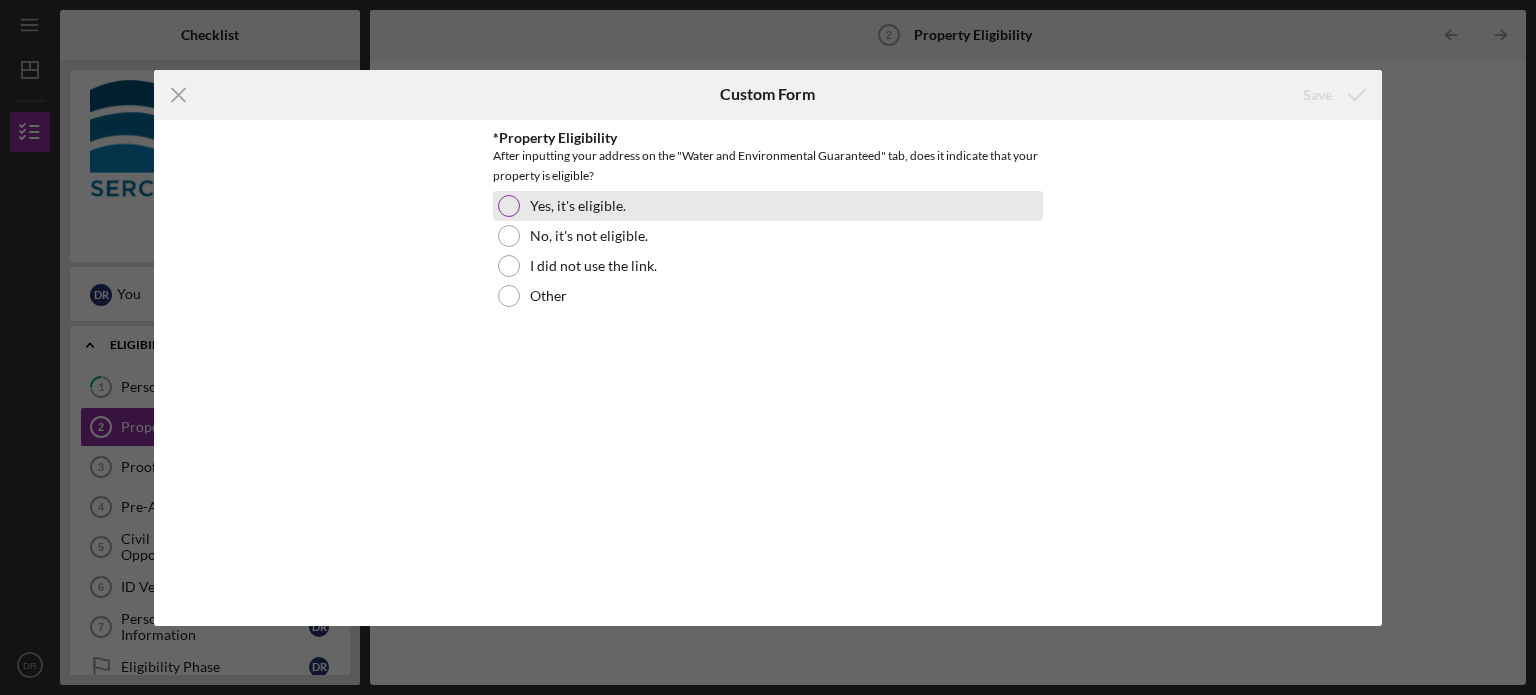 click at bounding box center [509, 206] 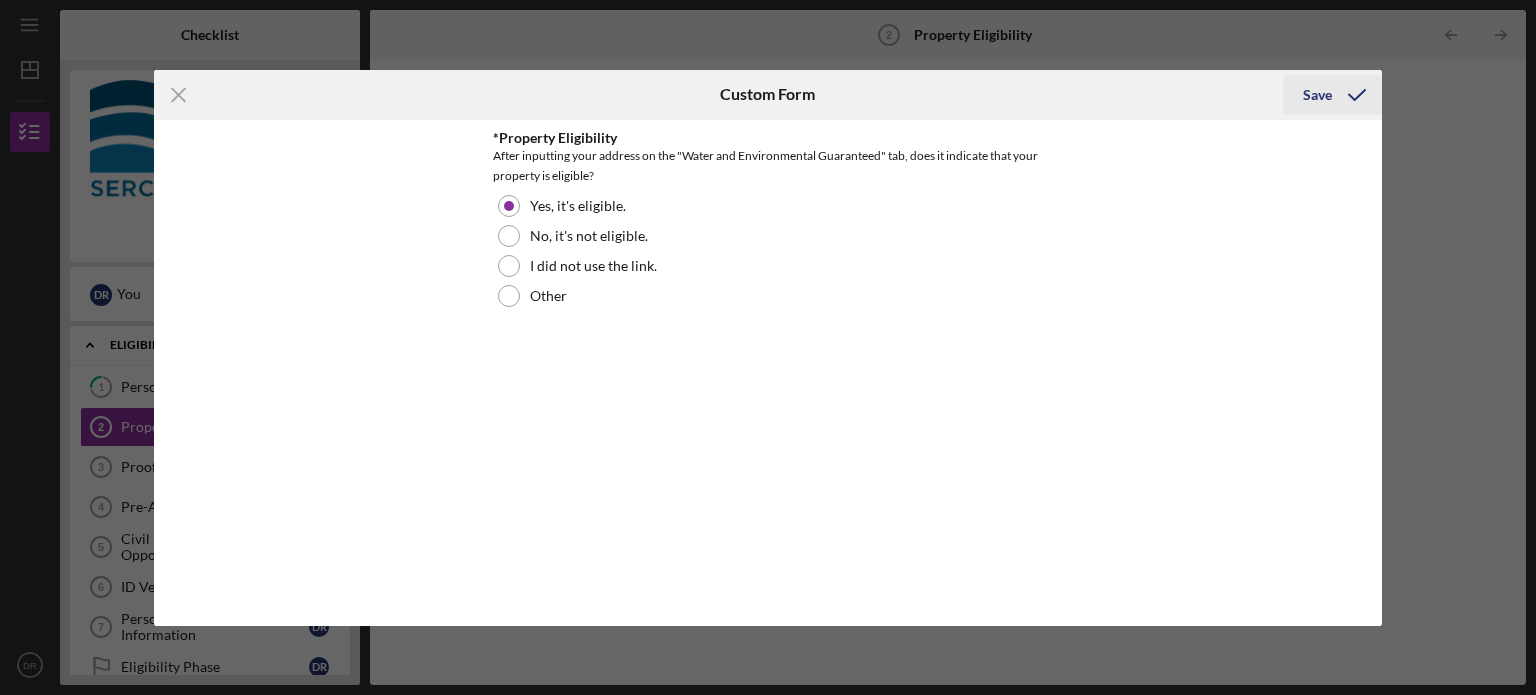 click on "Save" at bounding box center (1317, 95) 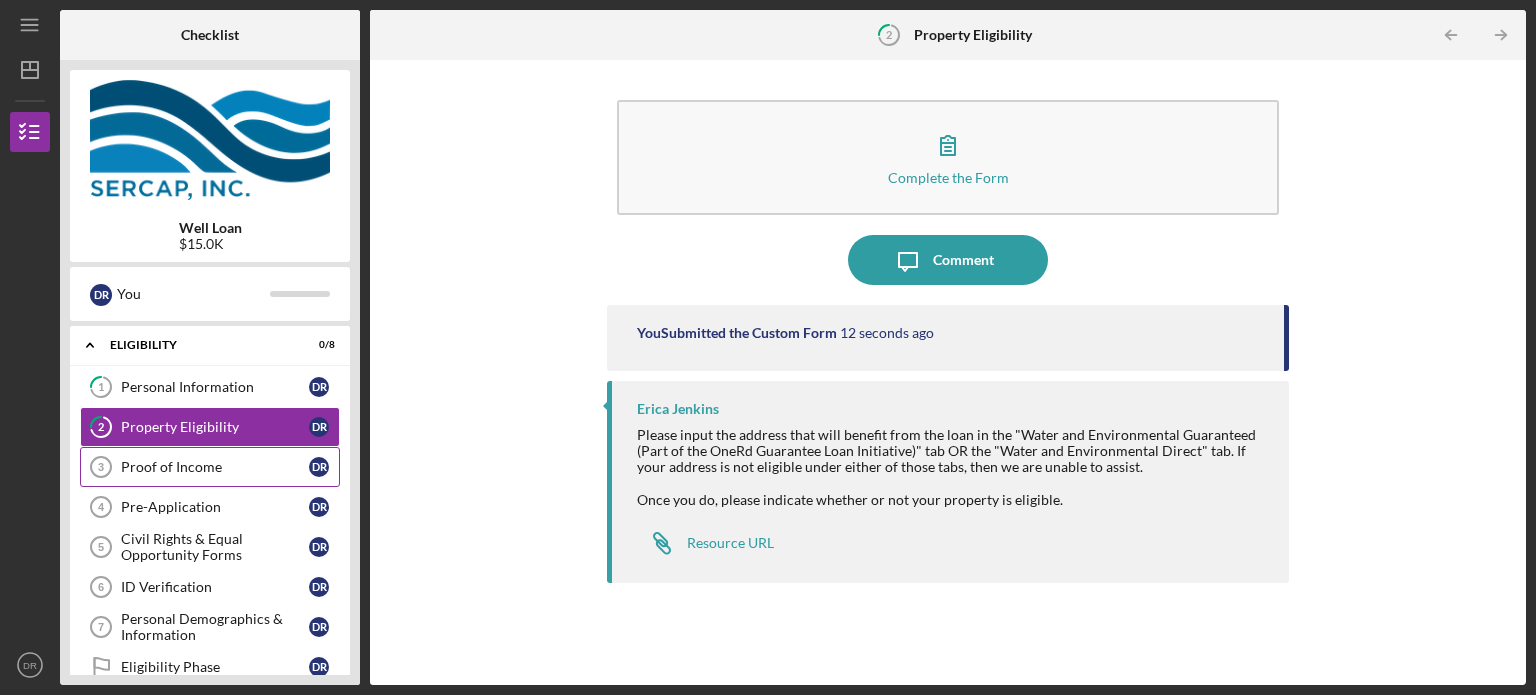 click on "Proof of Income" at bounding box center (215, 467) 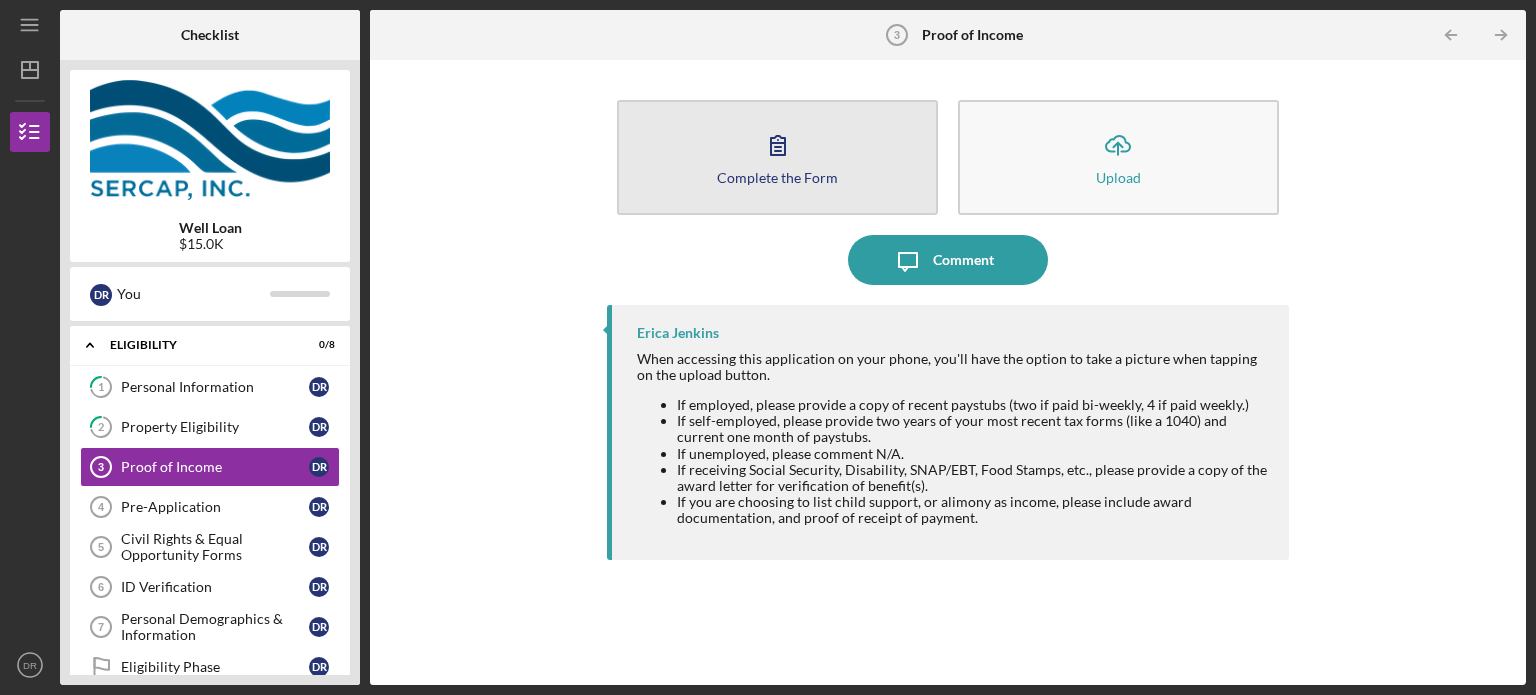 click on "Complete the Form" at bounding box center [777, 177] 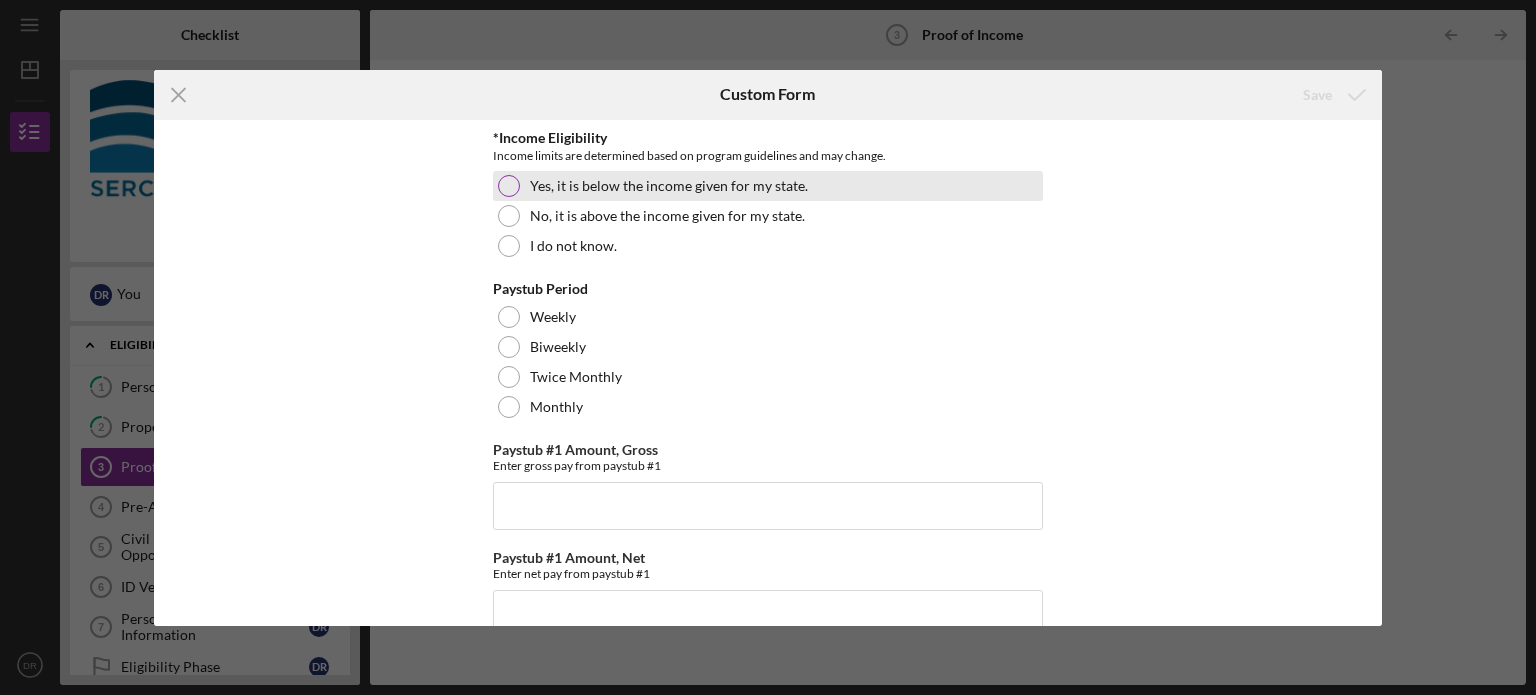 click at bounding box center [509, 186] 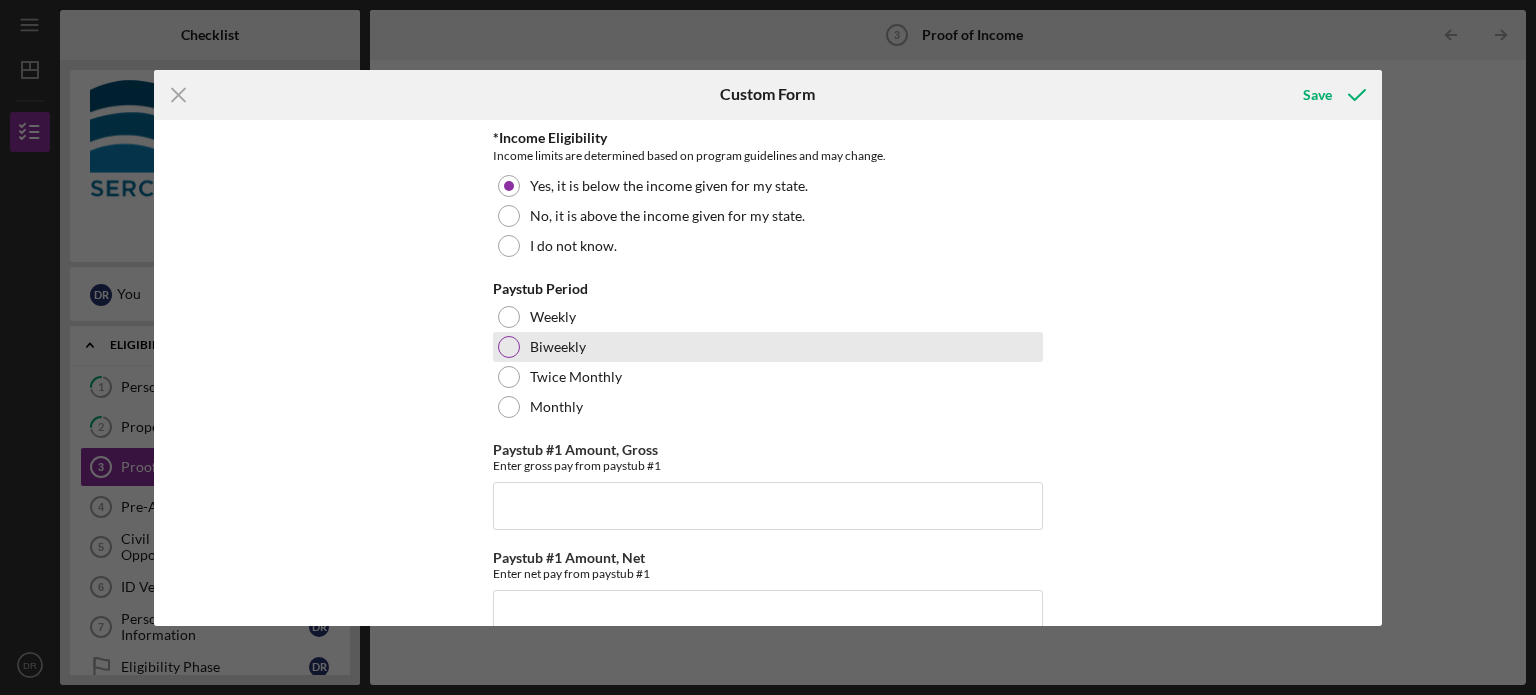 click at bounding box center [509, 347] 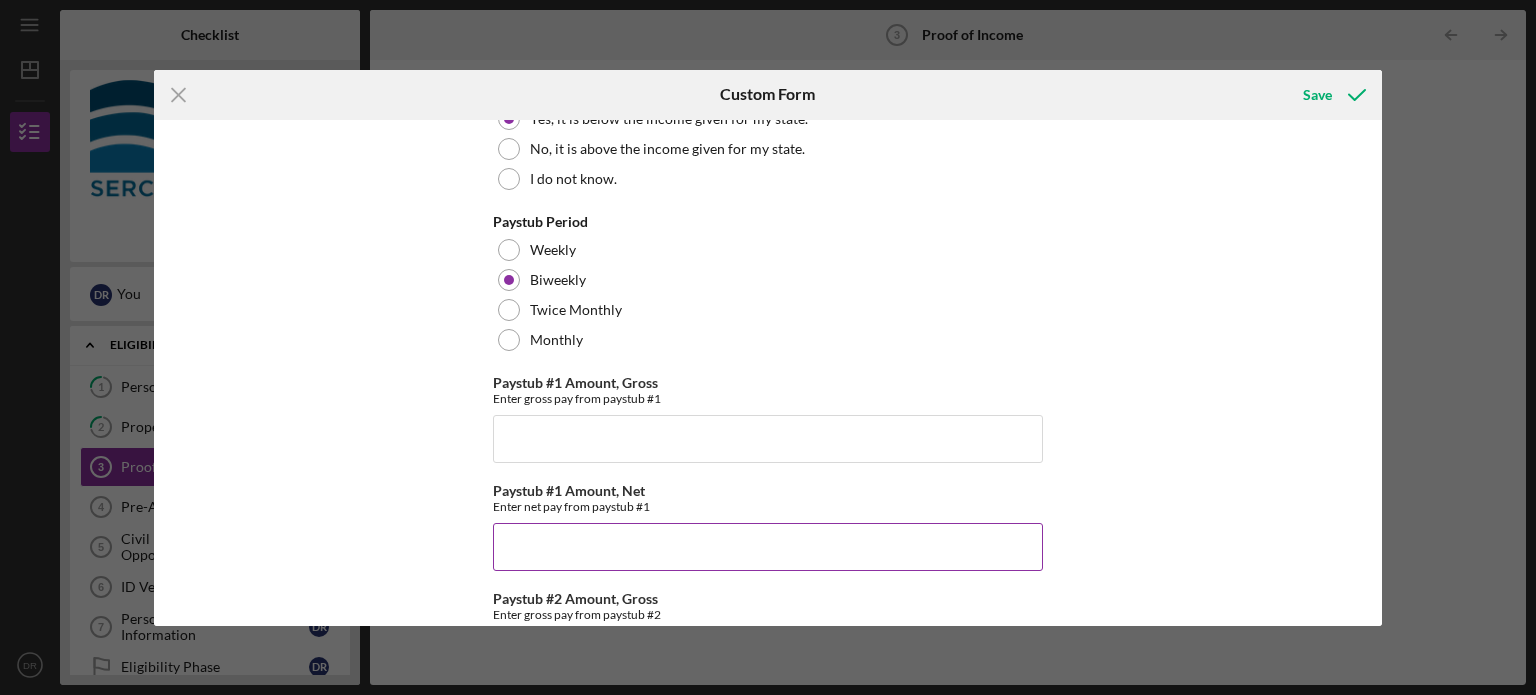 scroll, scrollTop: 100, scrollLeft: 0, axis: vertical 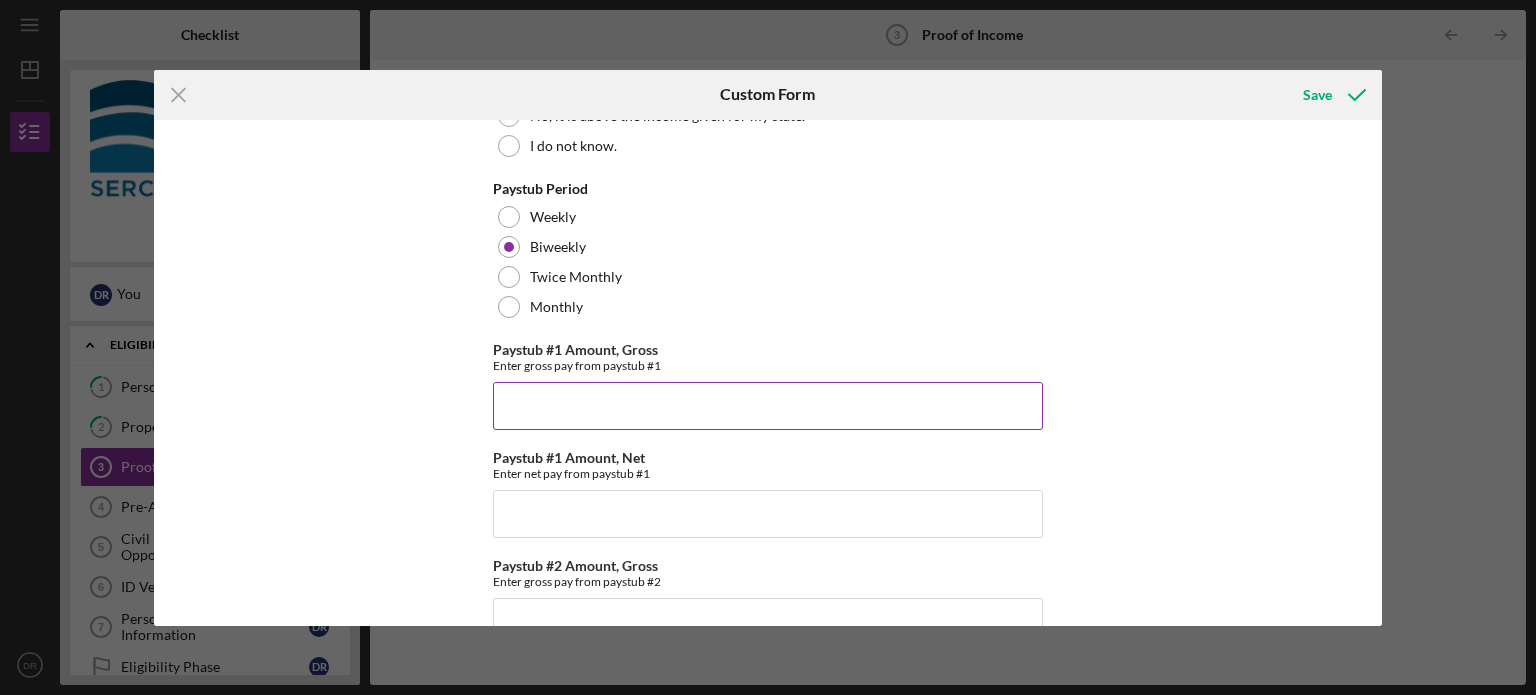 click on "Paystub #1 Amount, Gross" at bounding box center [768, 406] 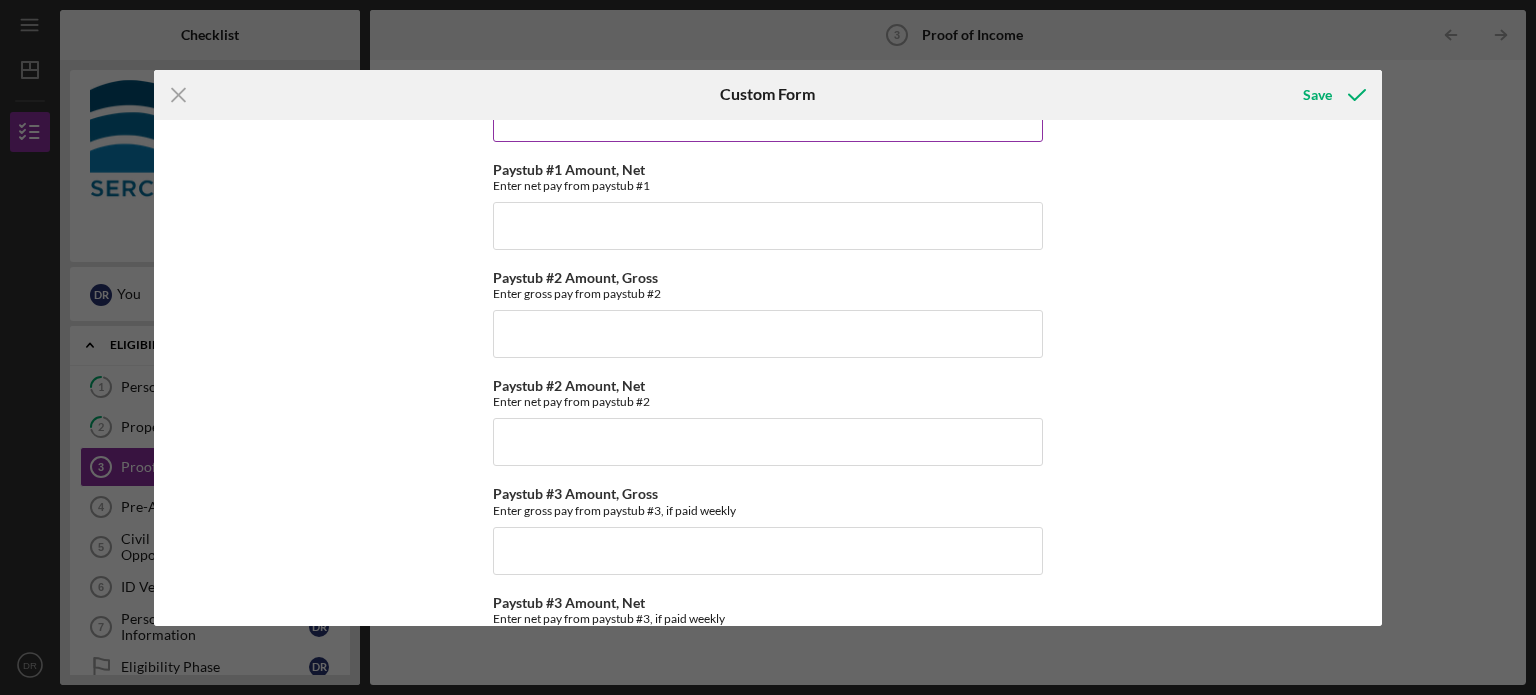 scroll, scrollTop: 188, scrollLeft: 0, axis: vertical 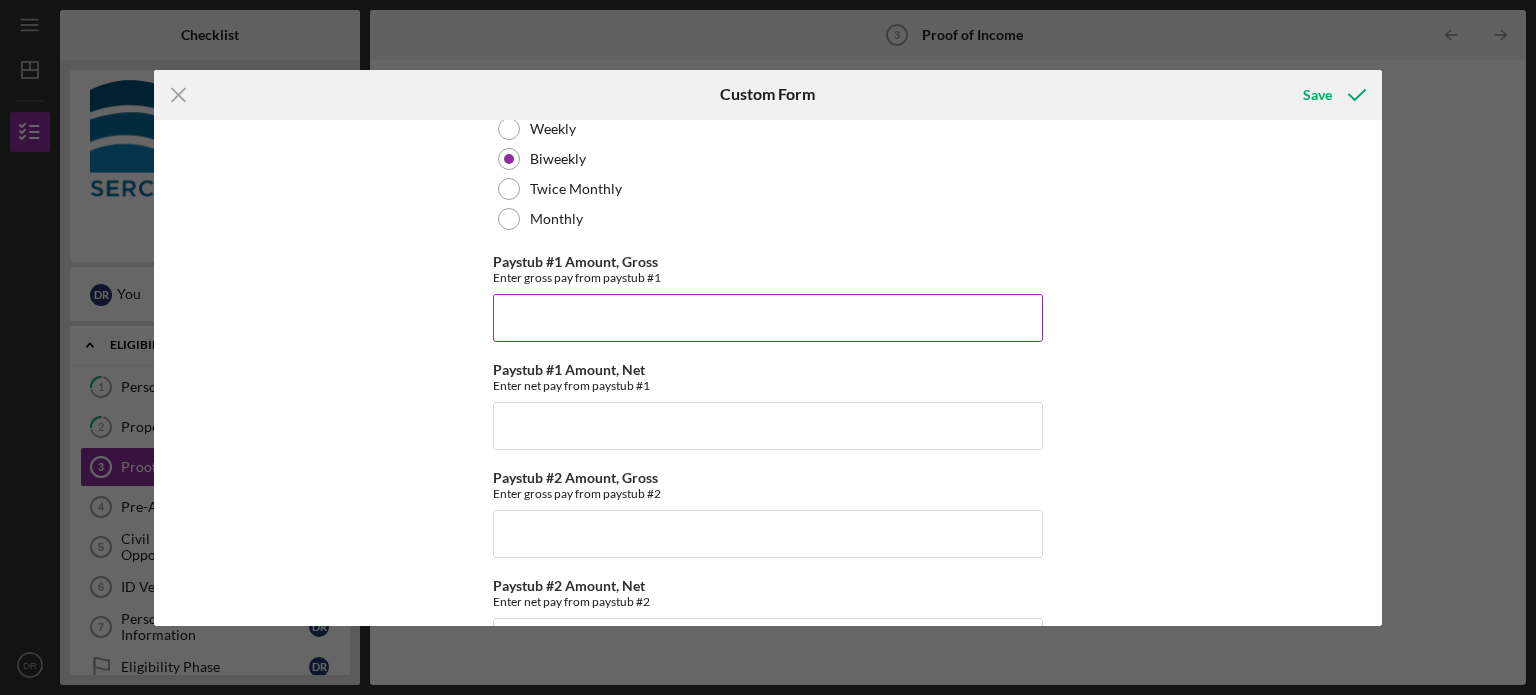 click on "Paystub #1 Amount, Gross" at bounding box center [768, 318] 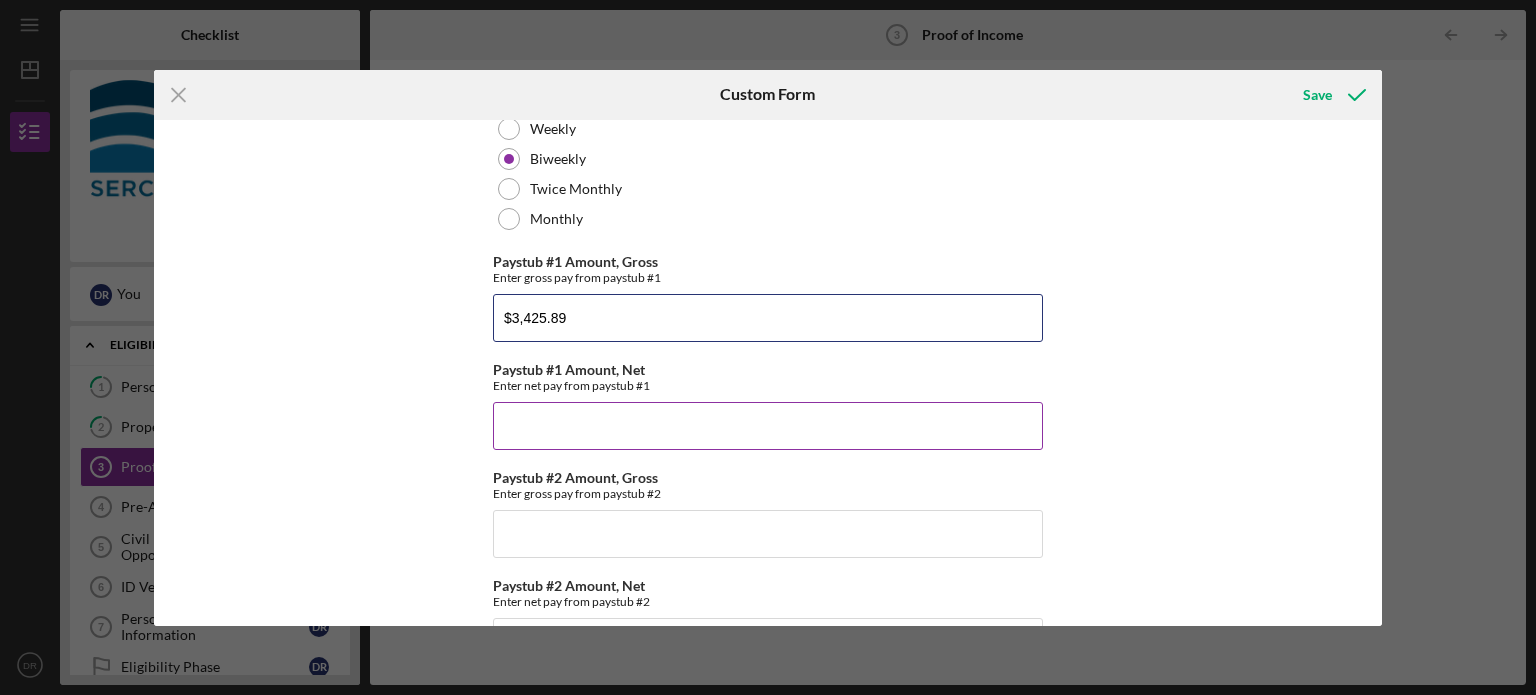 type on "$3,425.89" 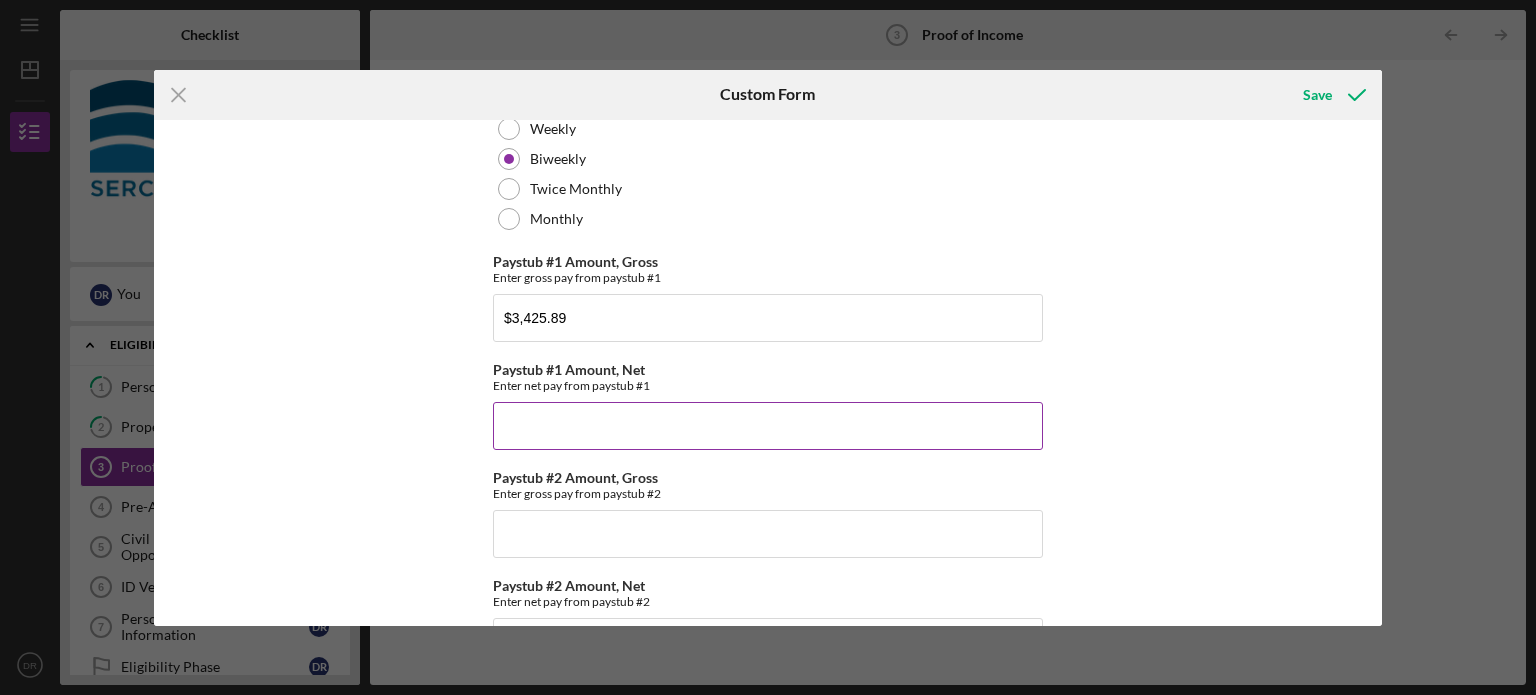 click on "Paystub #1 Amount, Net" at bounding box center (768, 426) 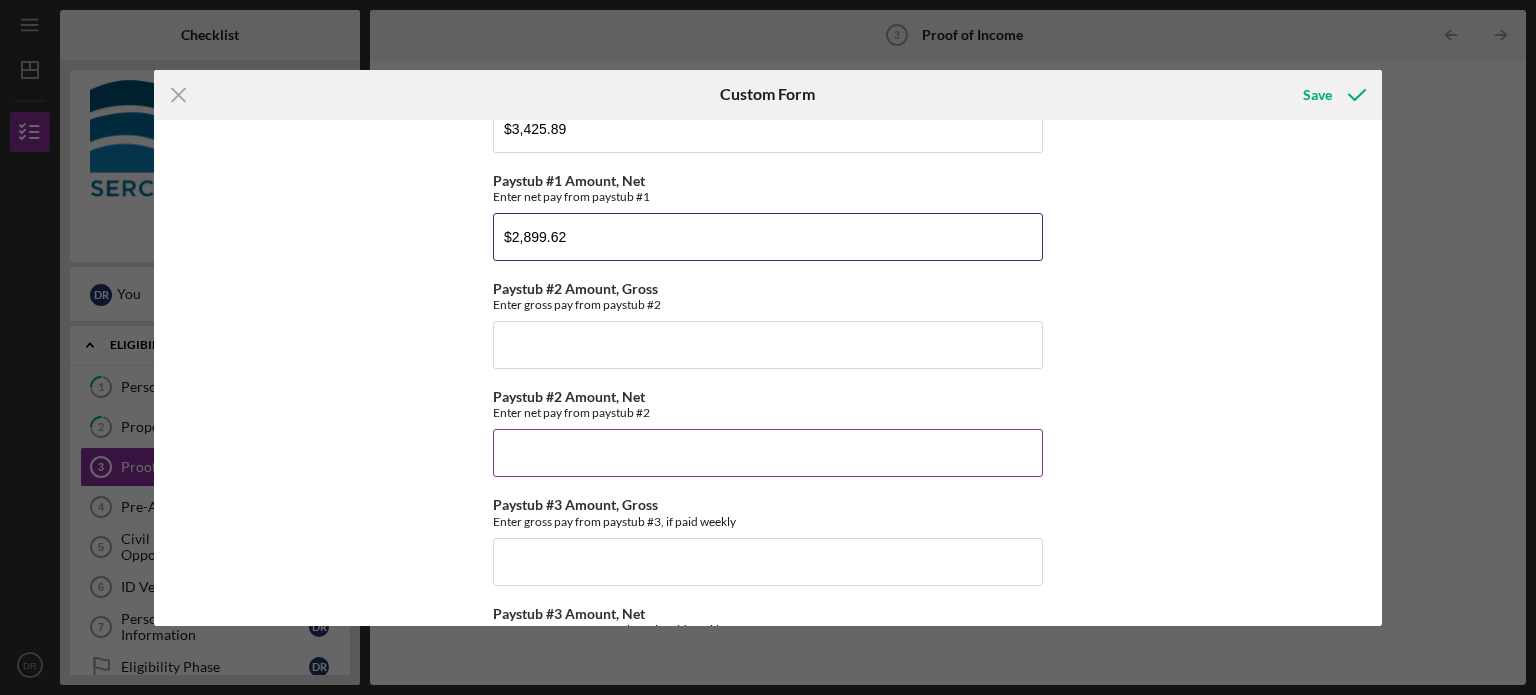 scroll, scrollTop: 388, scrollLeft: 0, axis: vertical 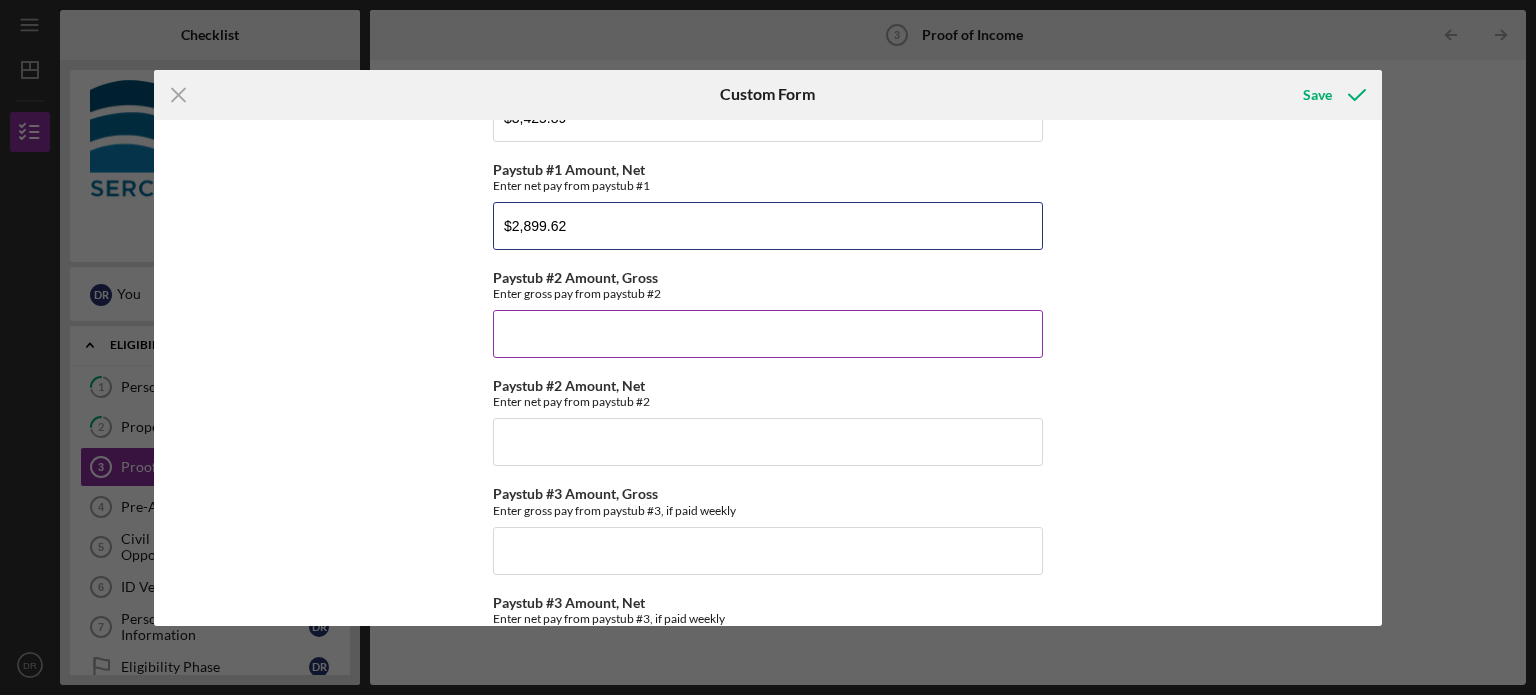 type on "$2,899.62" 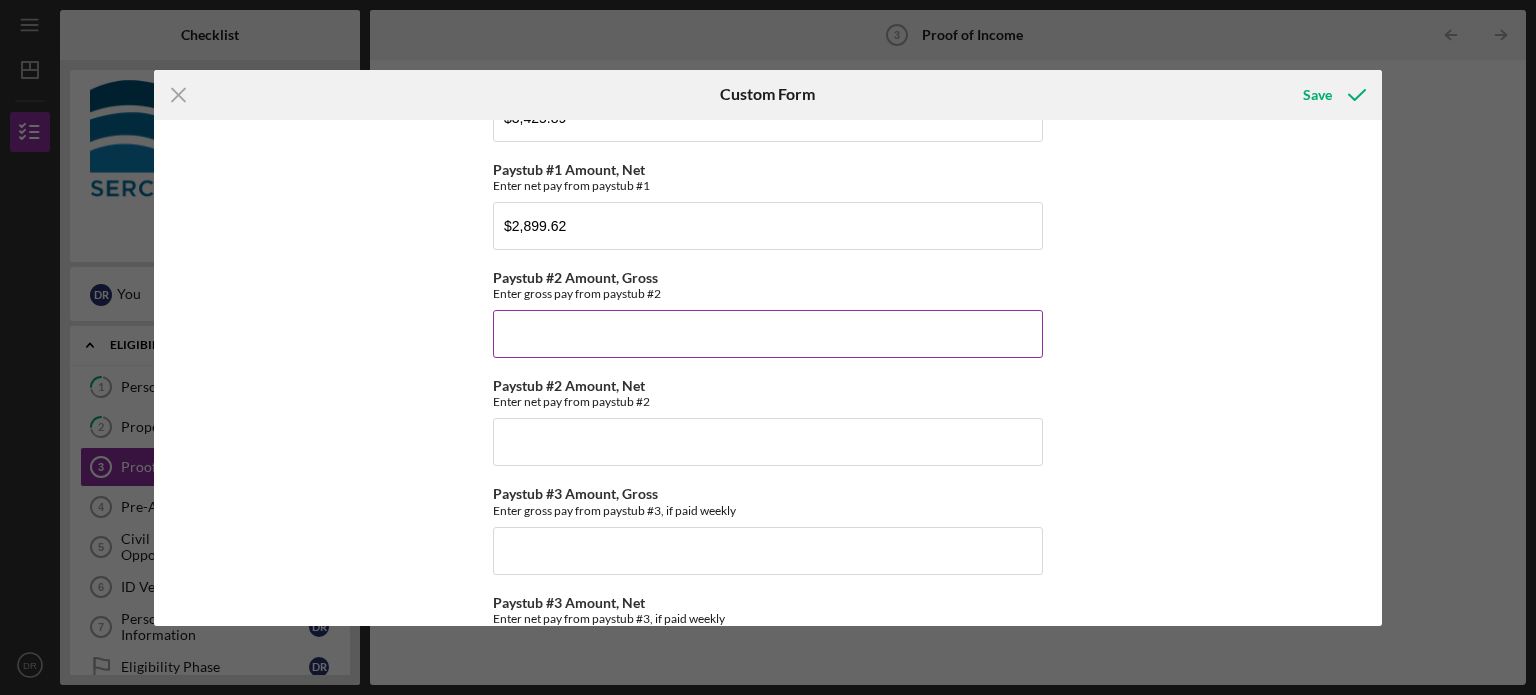 click on "Paystub #2 Amount, Gross" at bounding box center (768, 334) 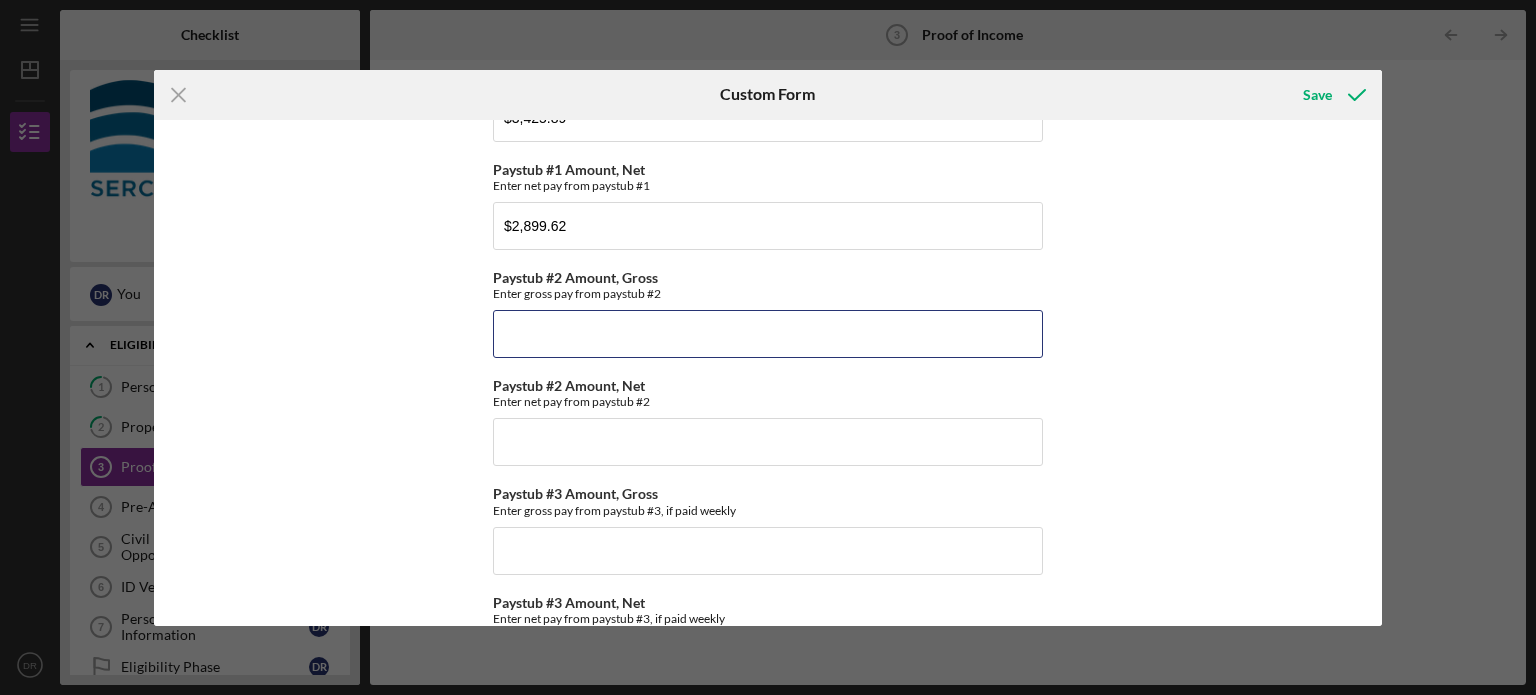 scroll, scrollTop: 288, scrollLeft: 0, axis: vertical 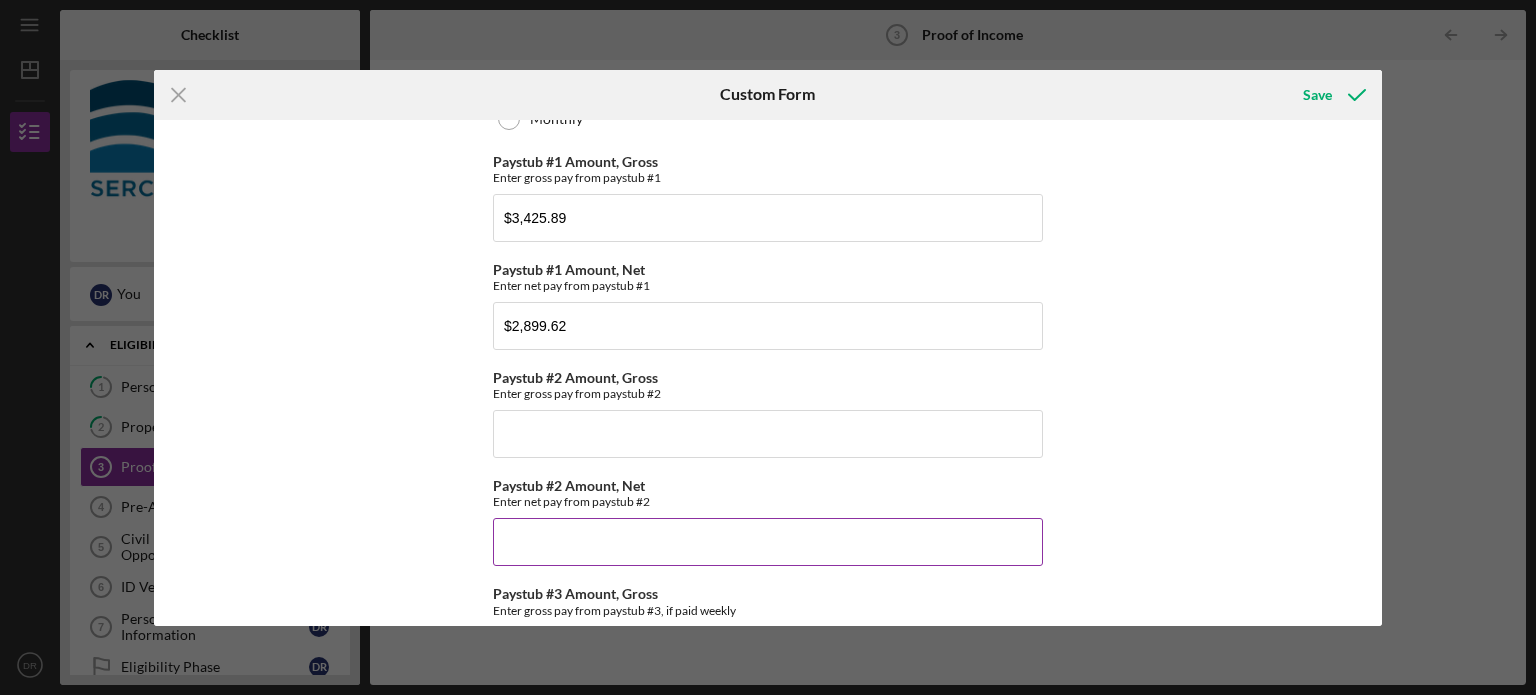 click on "Paystub #2 Amount, Net" at bounding box center [768, 542] 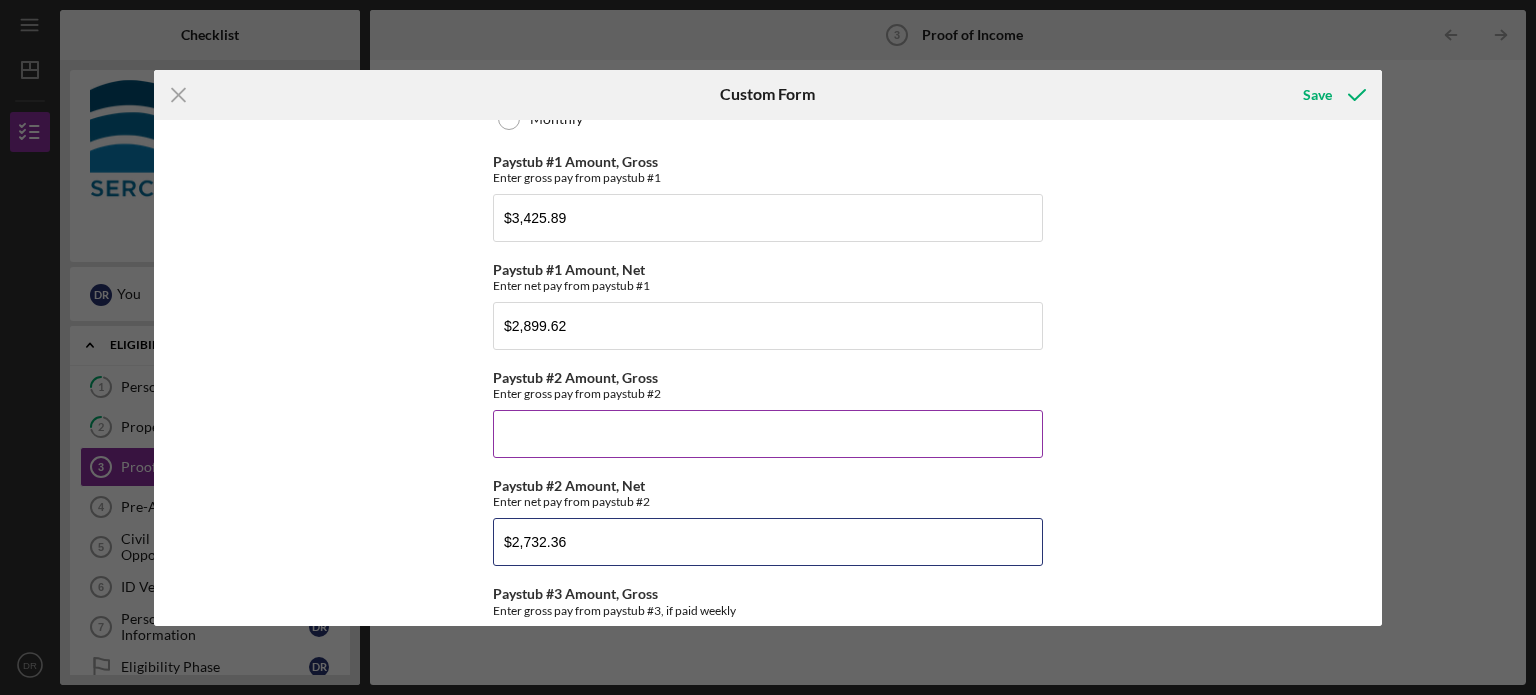 type on "$2,732.36" 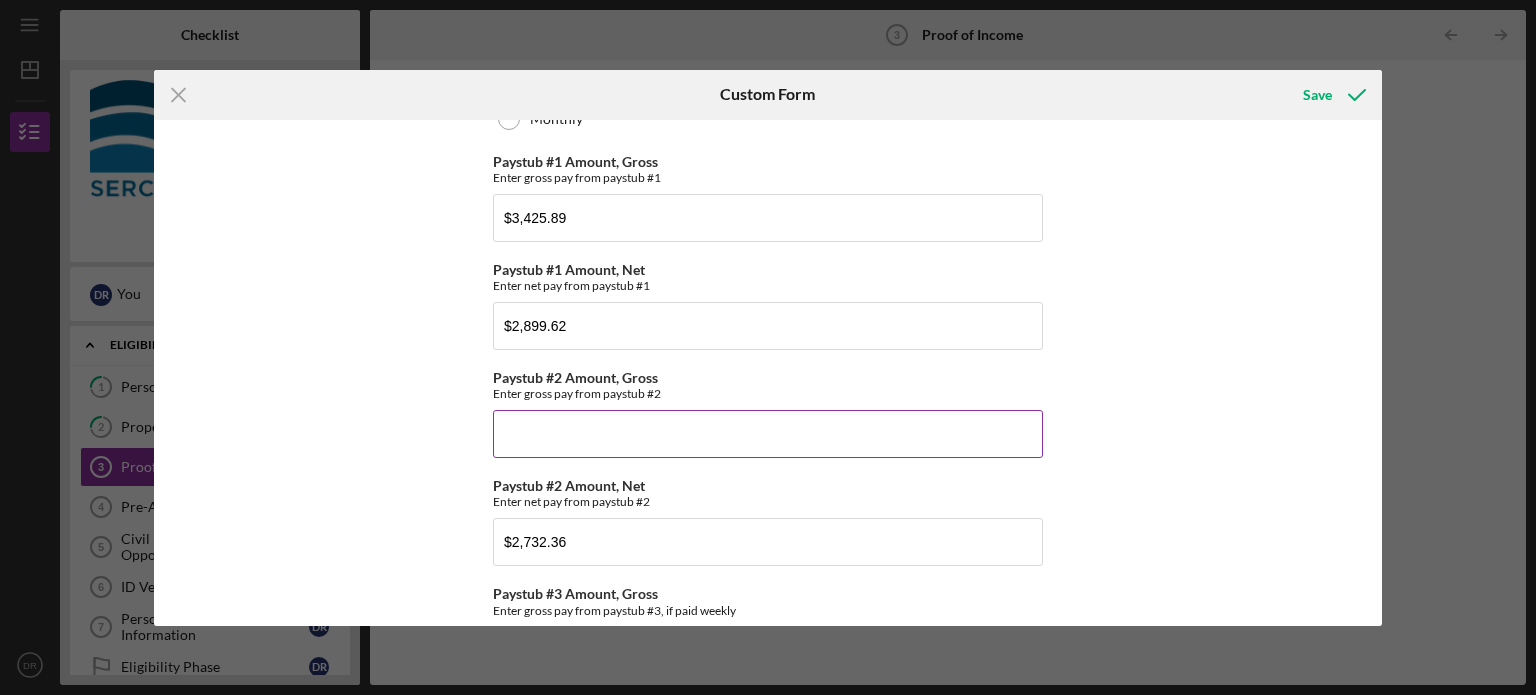 click on "Paystub #2 Amount, Gross" at bounding box center [768, 434] 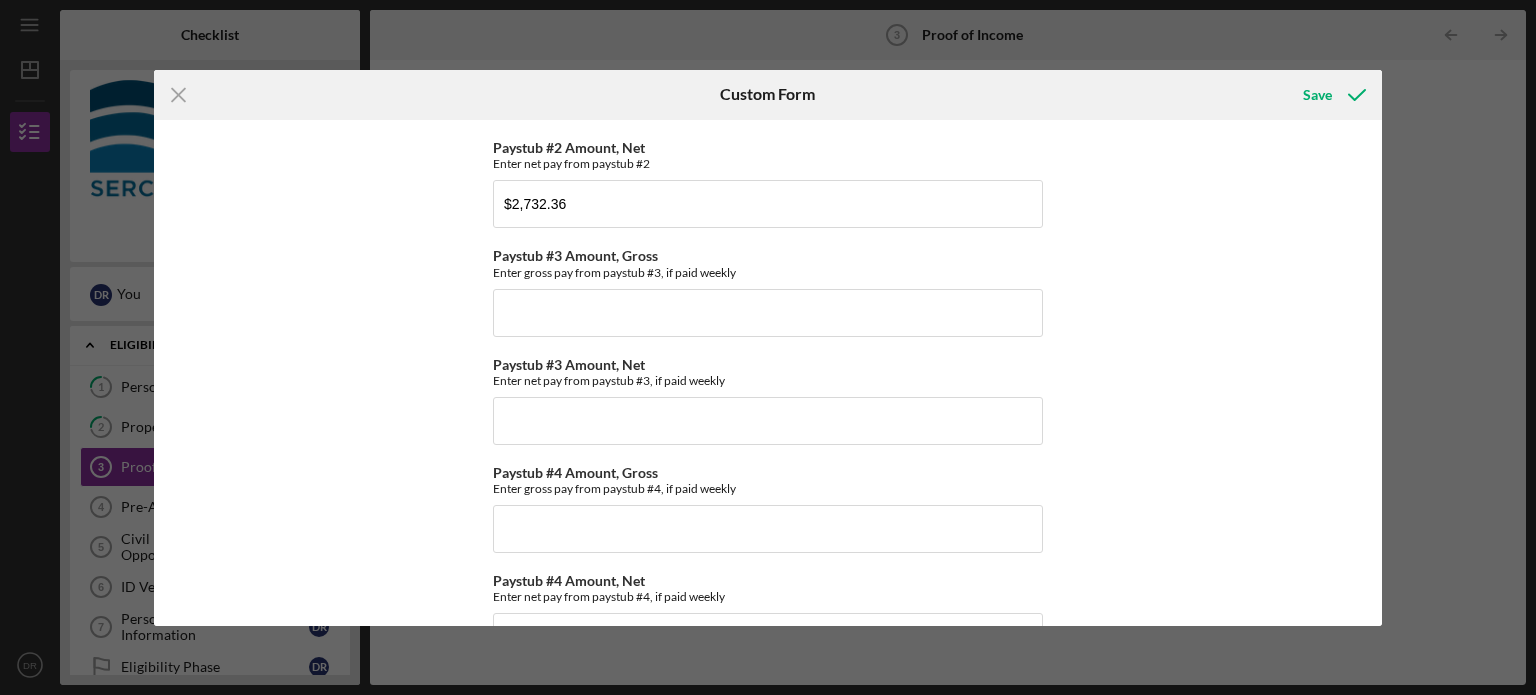 scroll, scrollTop: 688, scrollLeft: 0, axis: vertical 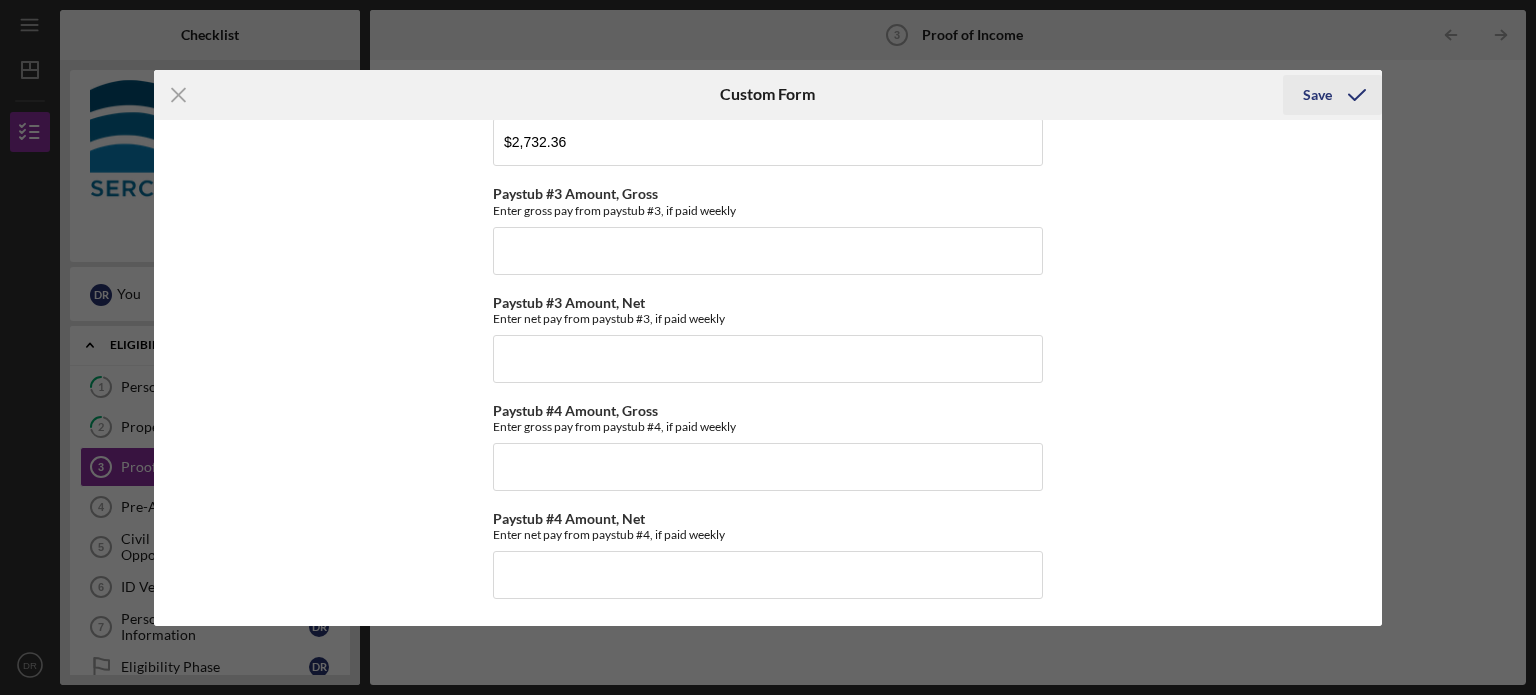 type on "$3,210.62" 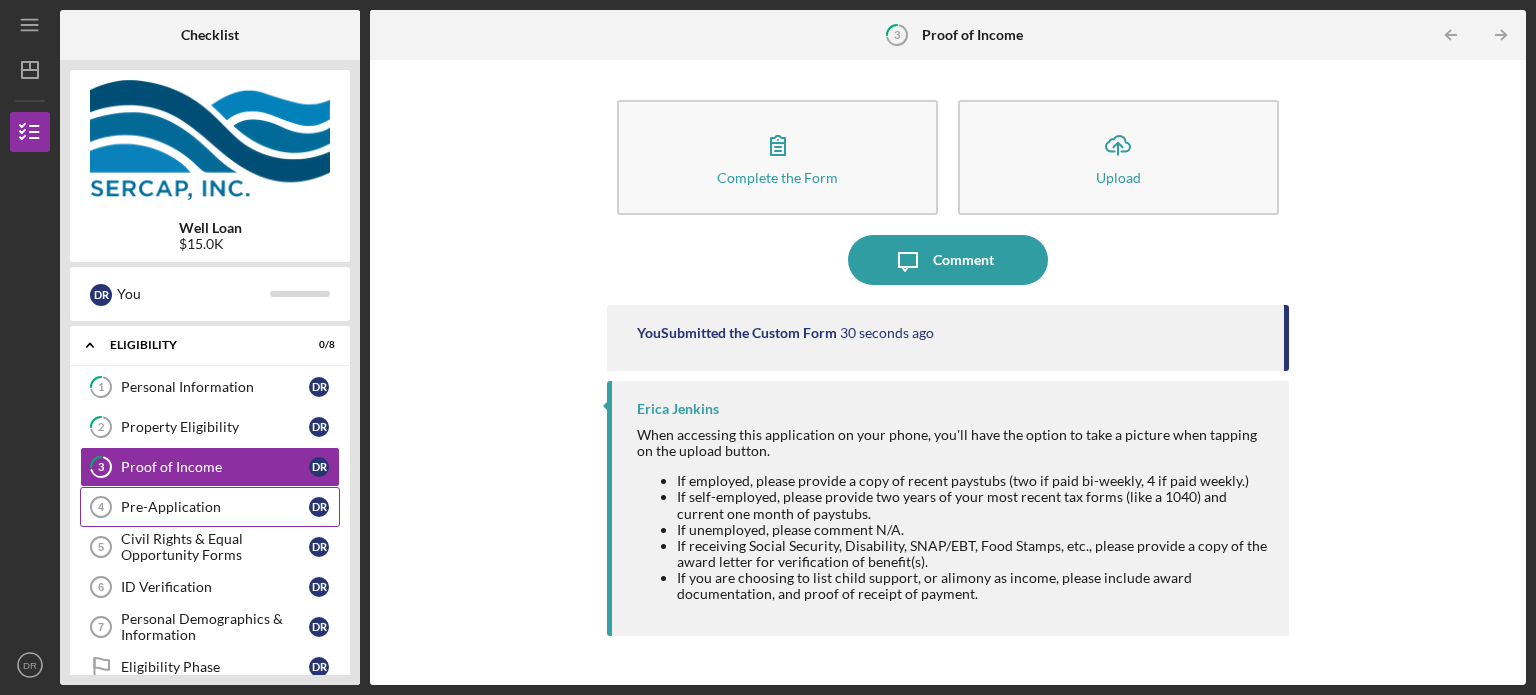 click on "Pre-Application" at bounding box center [215, 507] 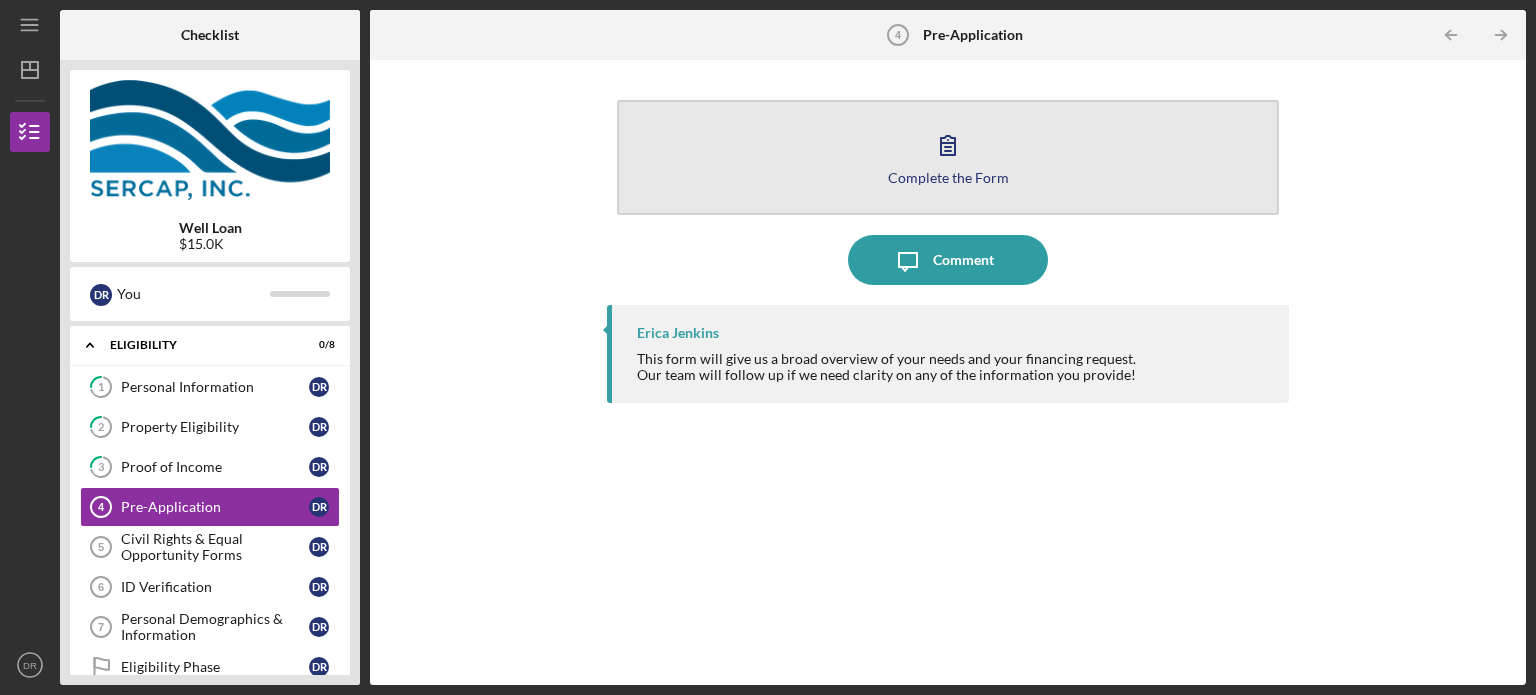 click 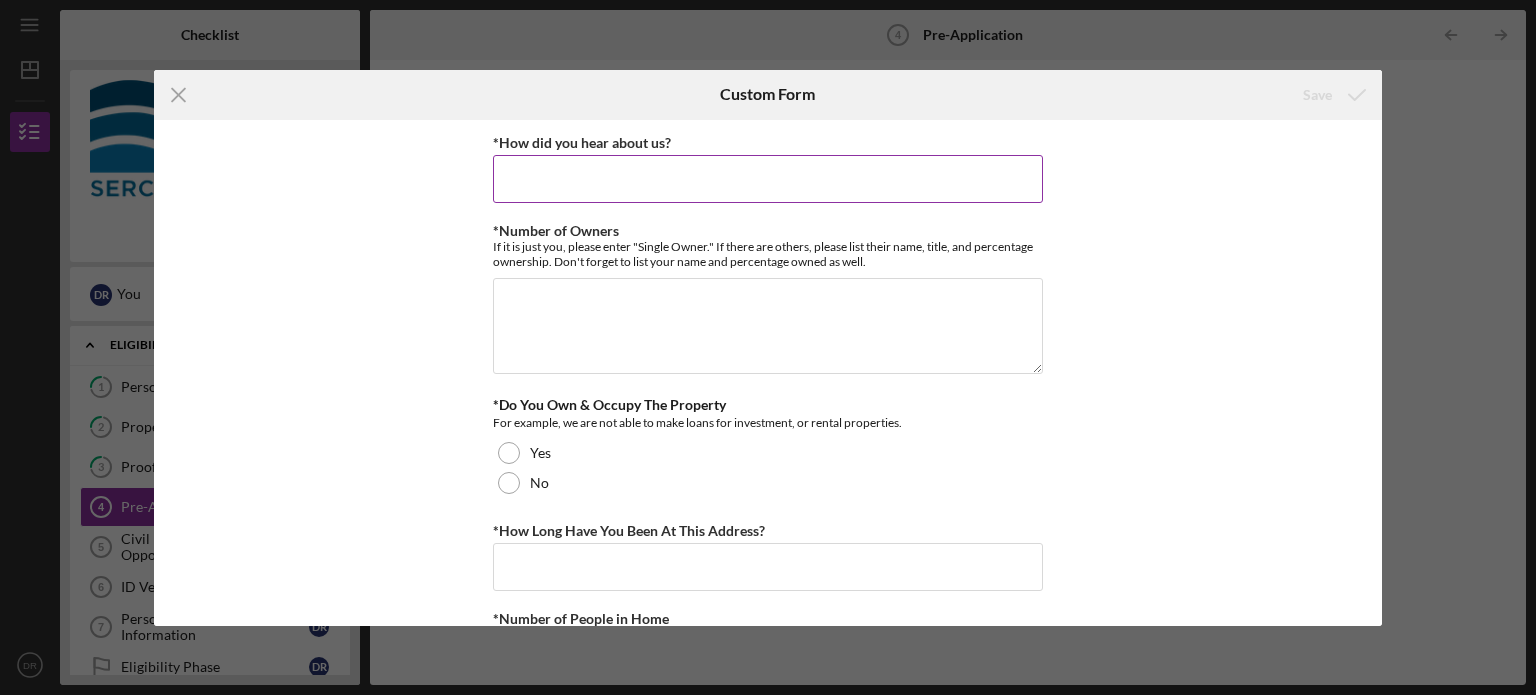 click on "*How did you hear about us?" at bounding box center (768, 179) 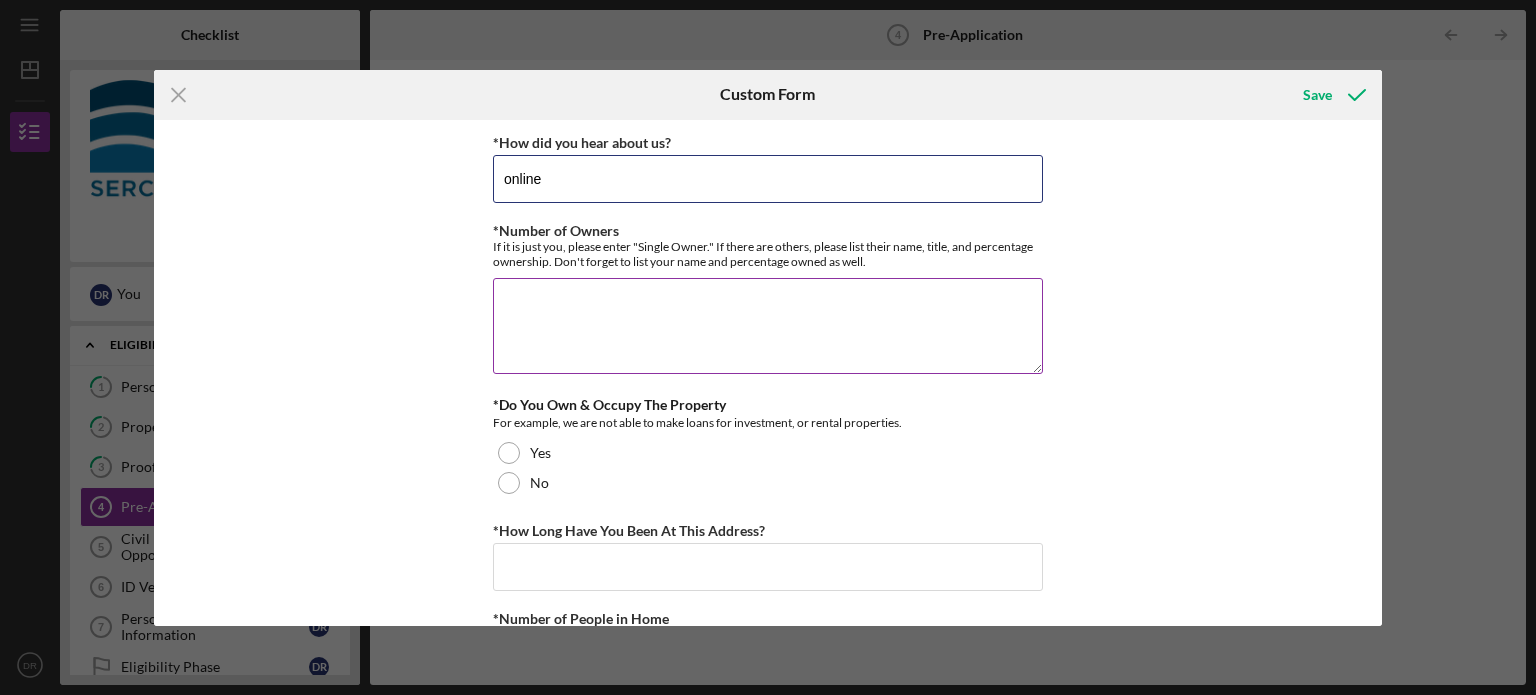 type on "online" 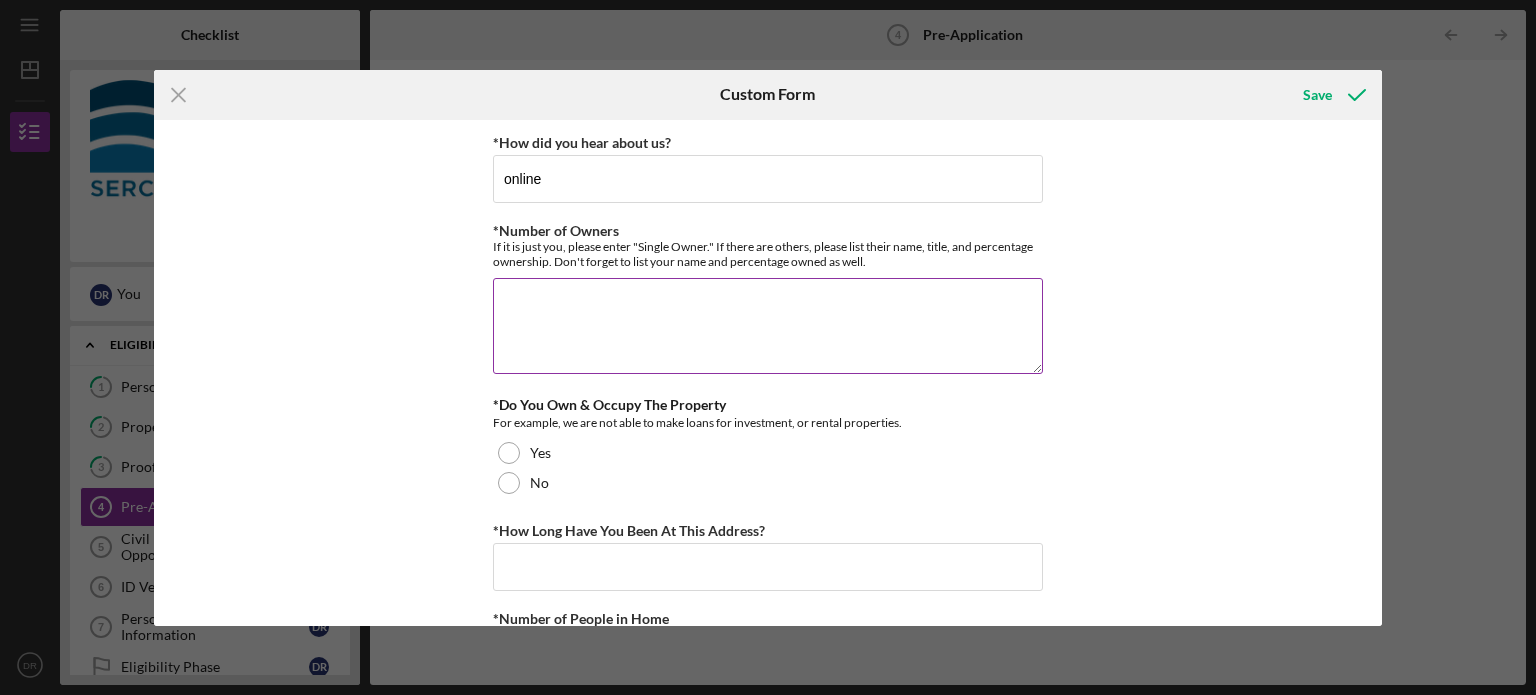 click on "*Number of Owners" at bounding box center [768, 326] 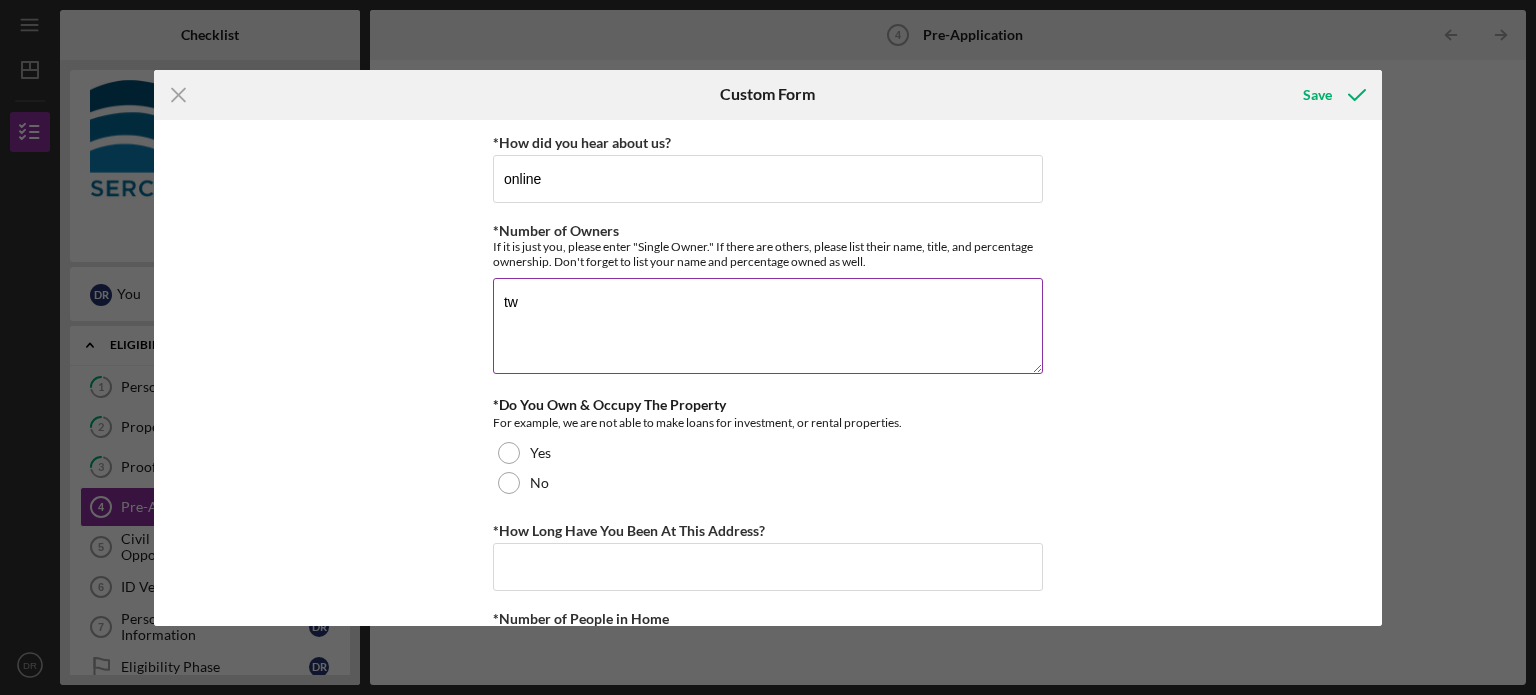 type on "t" 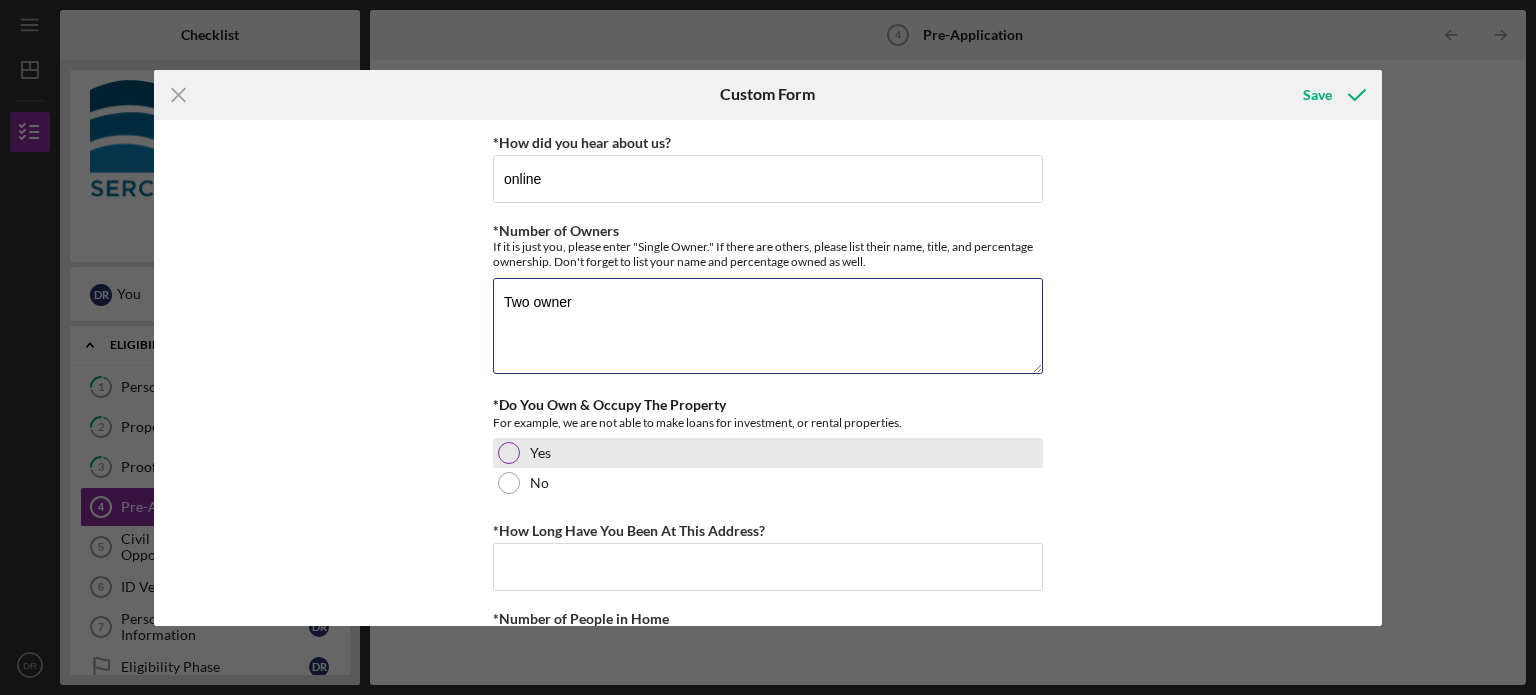 type on "Two owner" 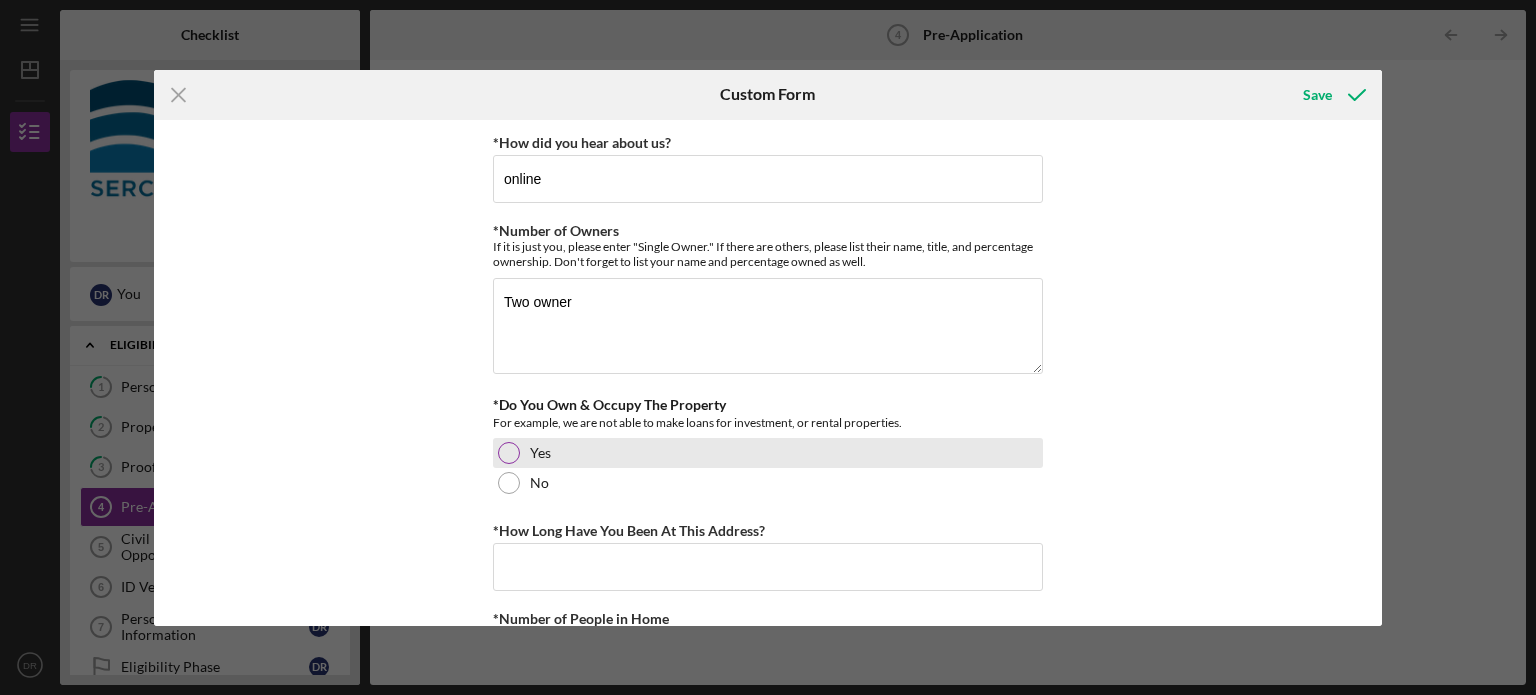 click at bounding box center [509, 453] 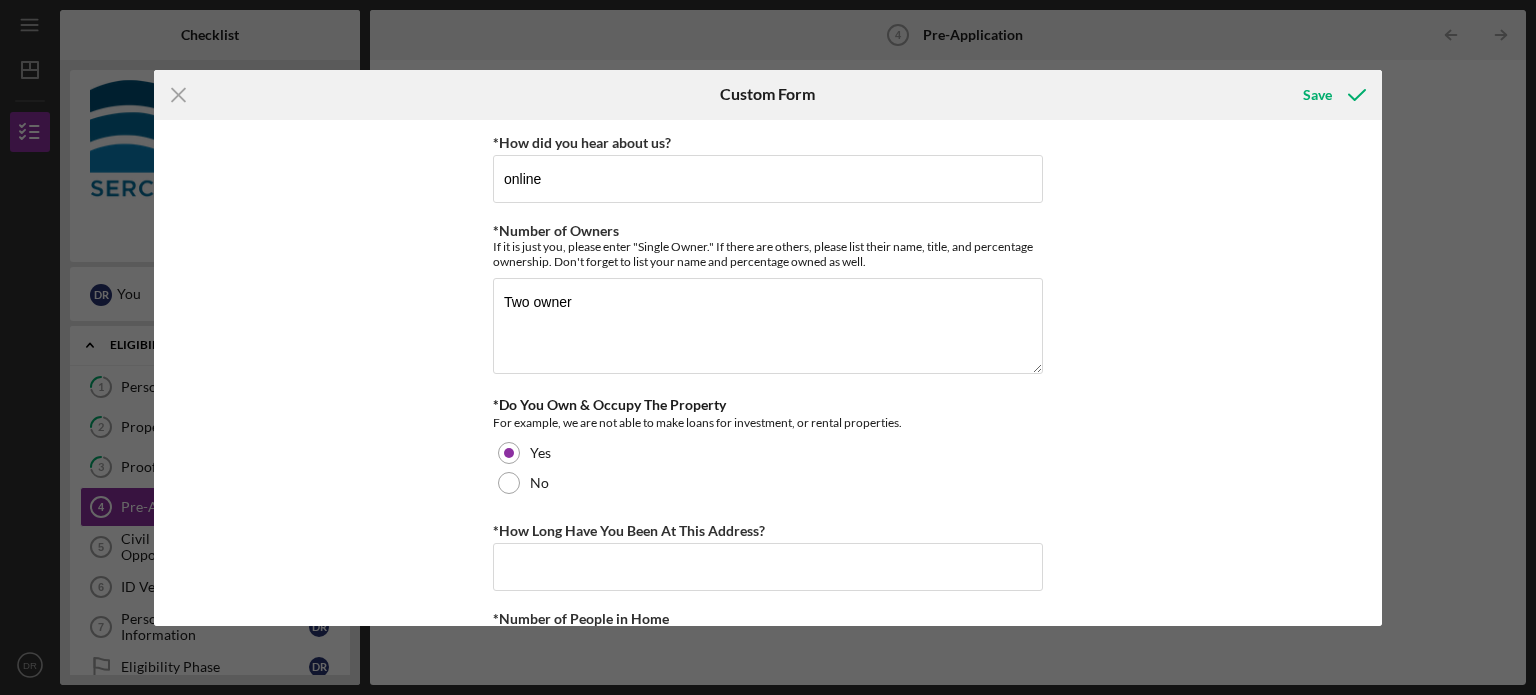 scroll, scrollTop: 200, scrollLeft: 0, axis: vertical 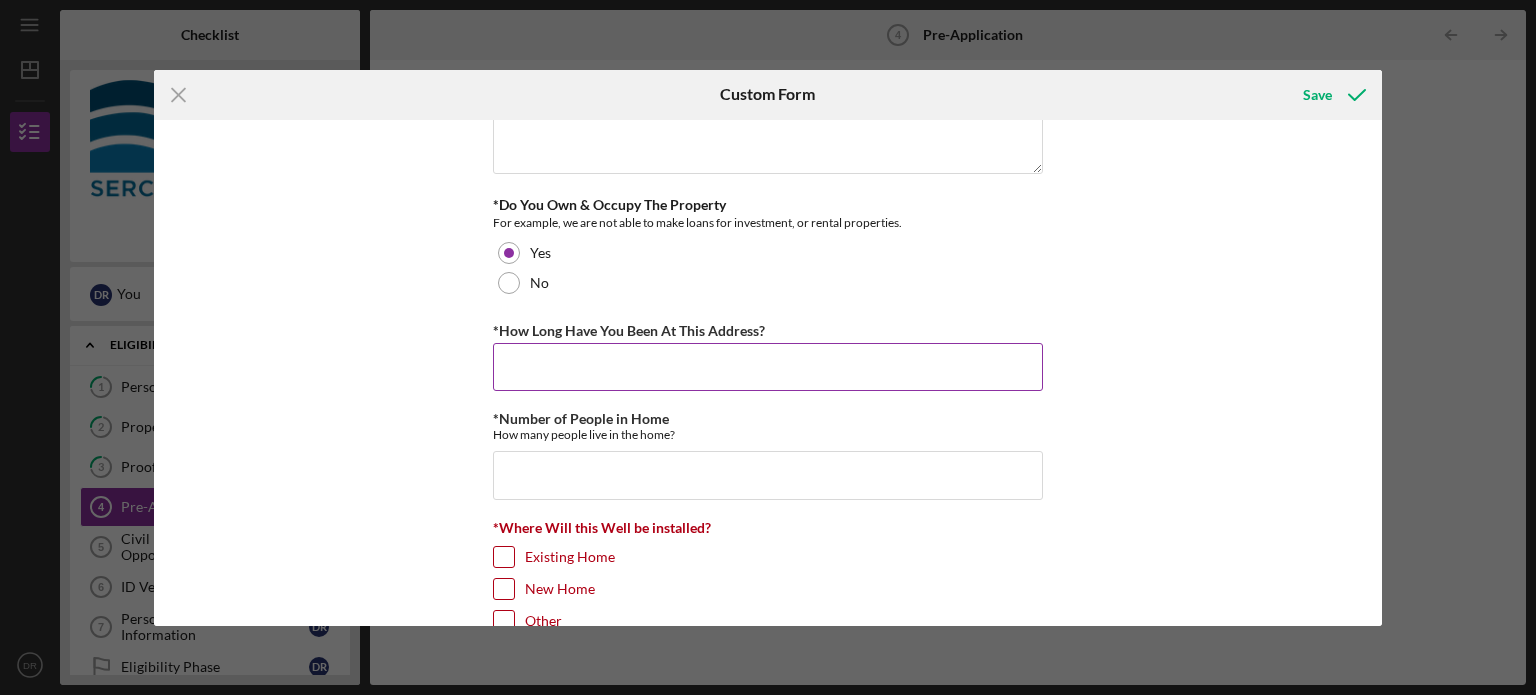 click on "*How Long Have You Been At This Address?" at bounding box center (768, 367) 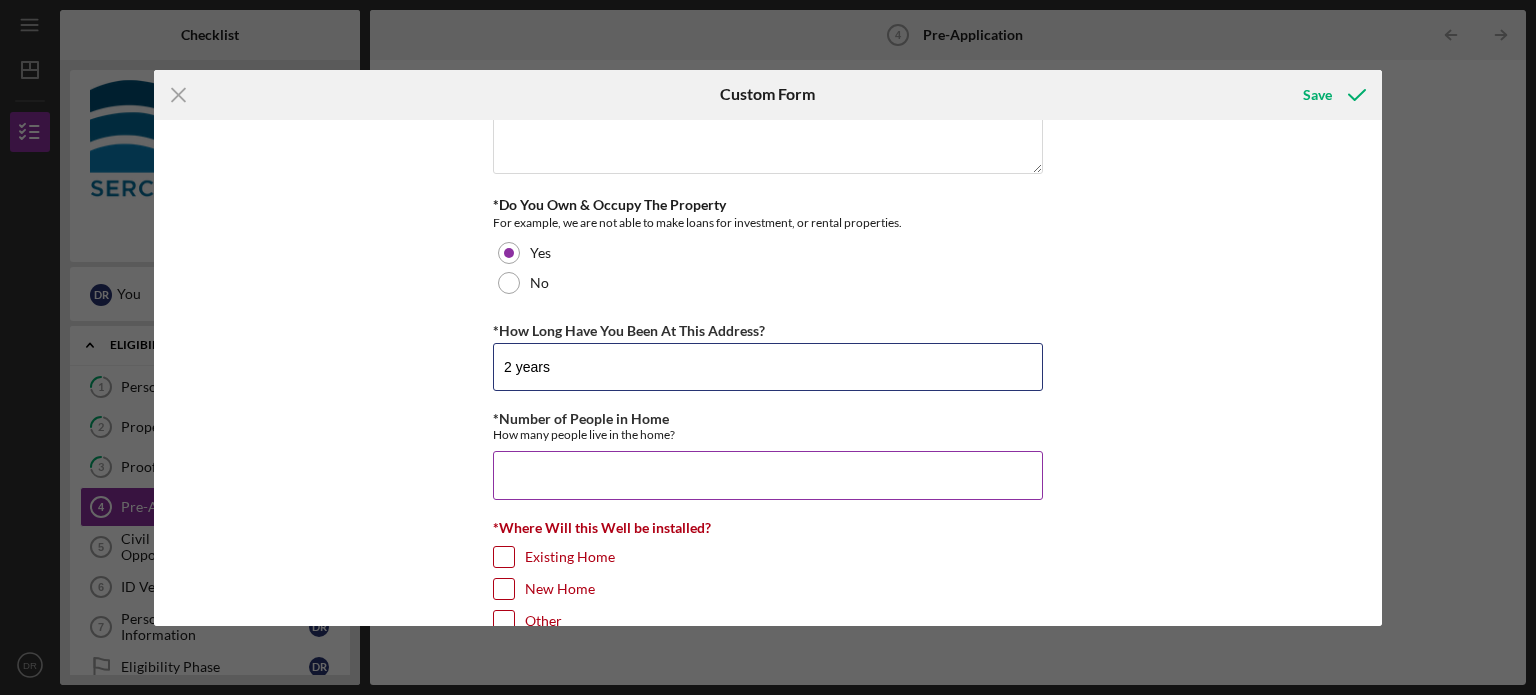 type on "2 years" 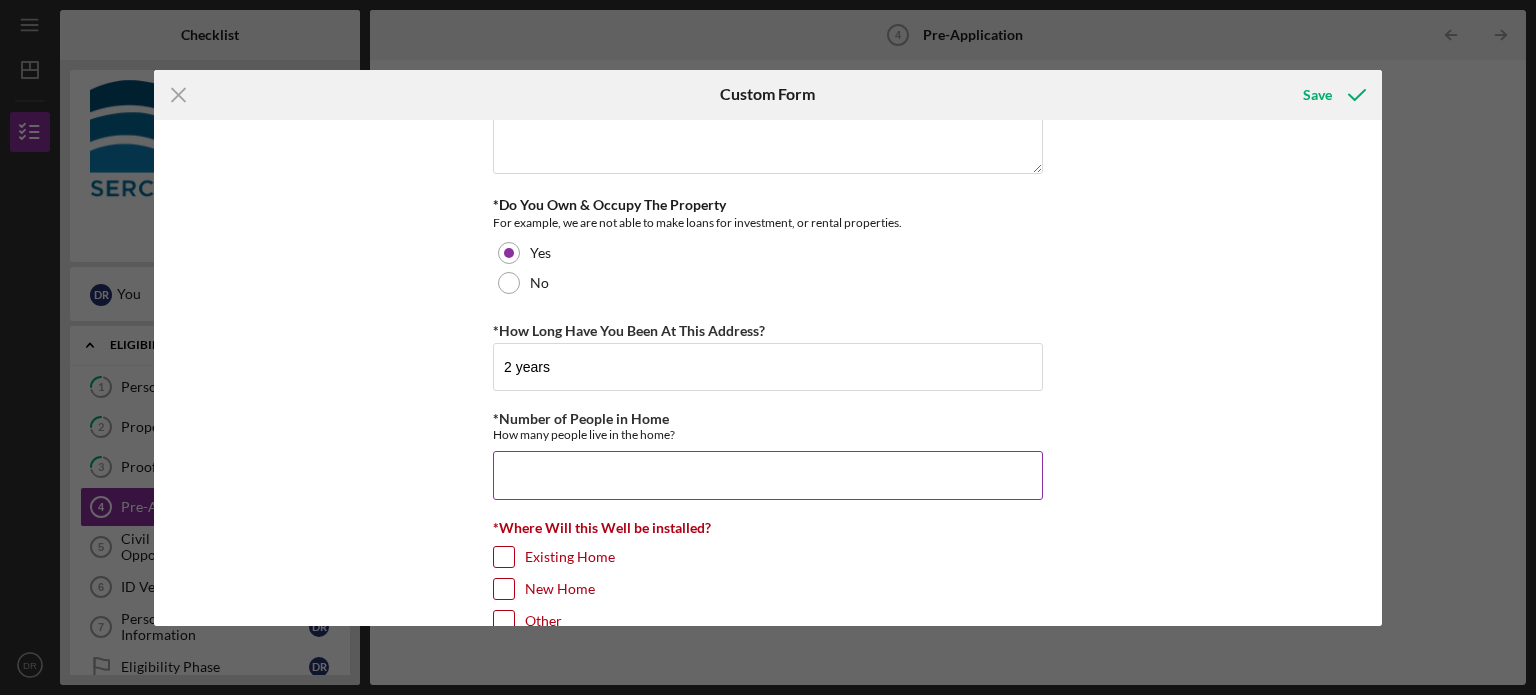 click on "*Number of People in Home" at bounding box center (768, 475) 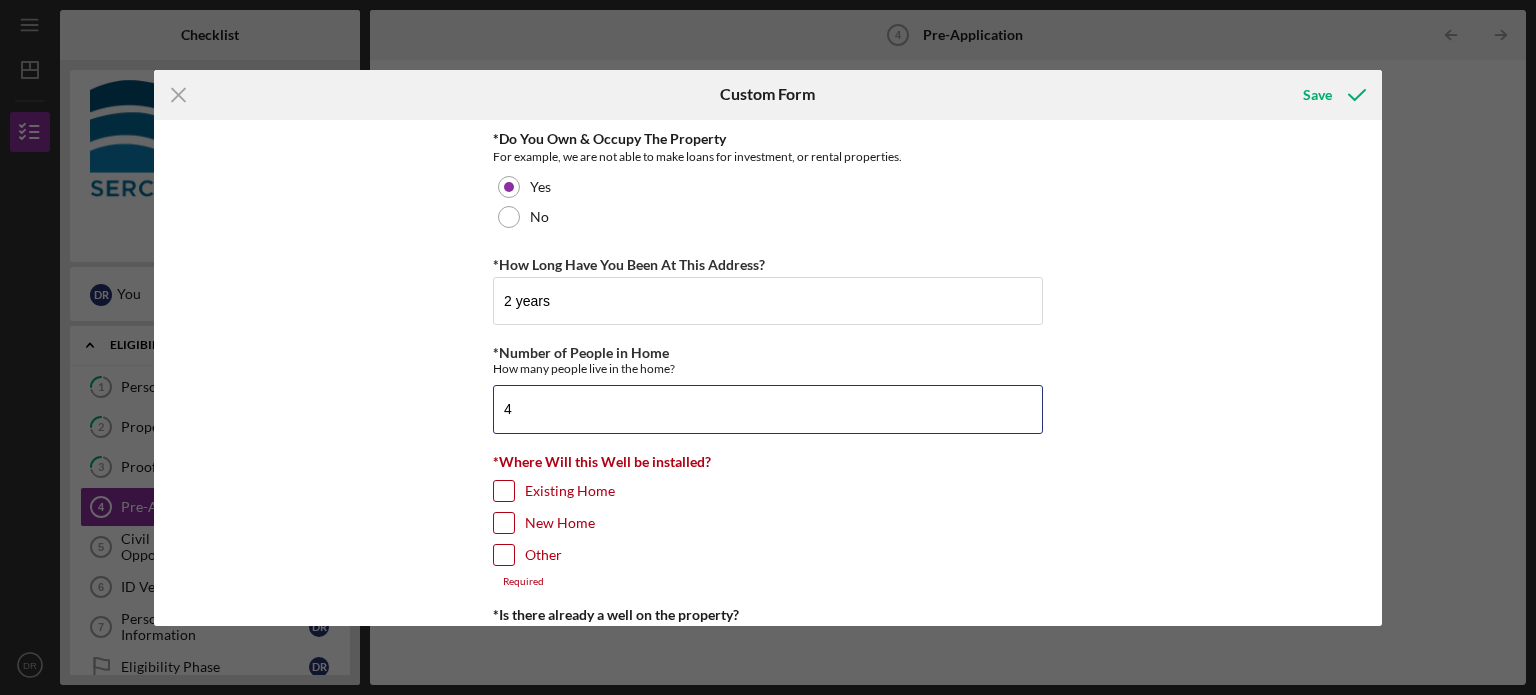 scroll, scrollTop: 300, scrollLeft: 0, axis: vertical 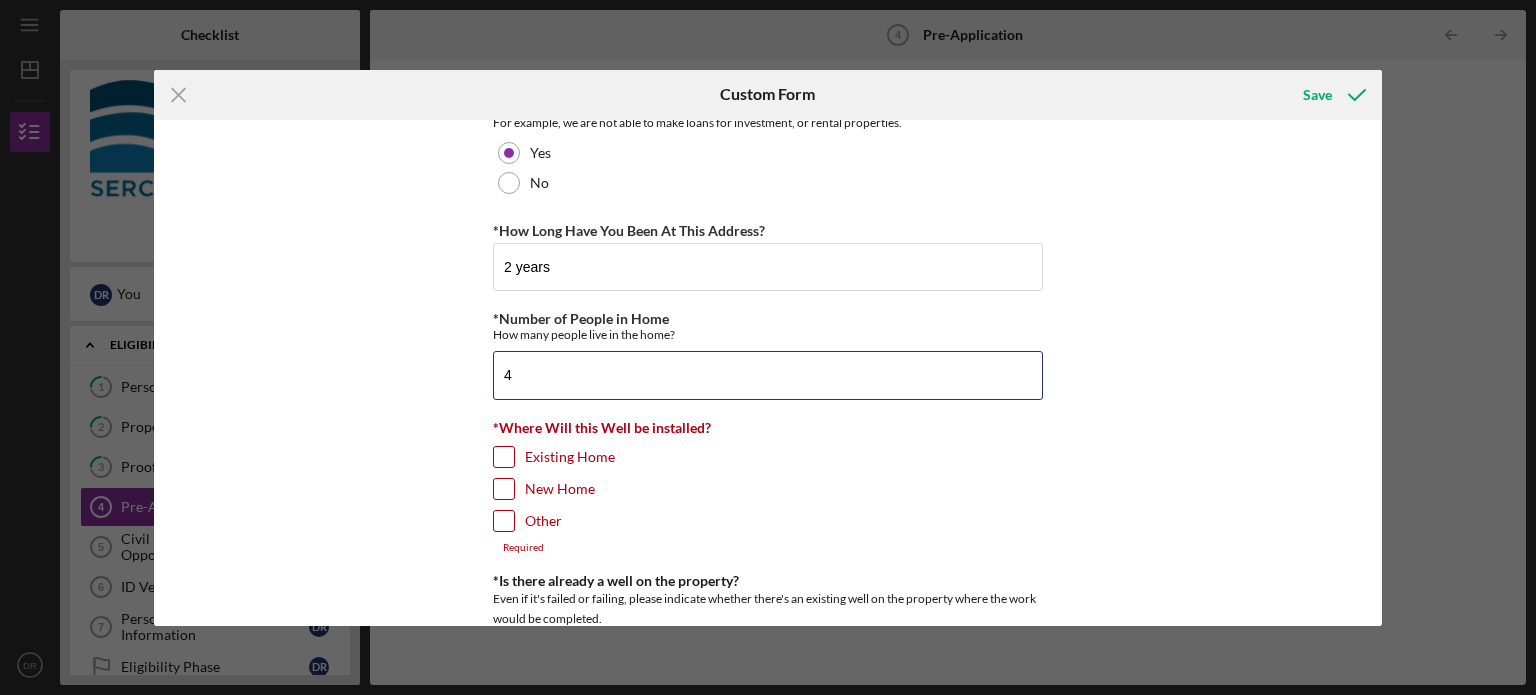 type on "4" 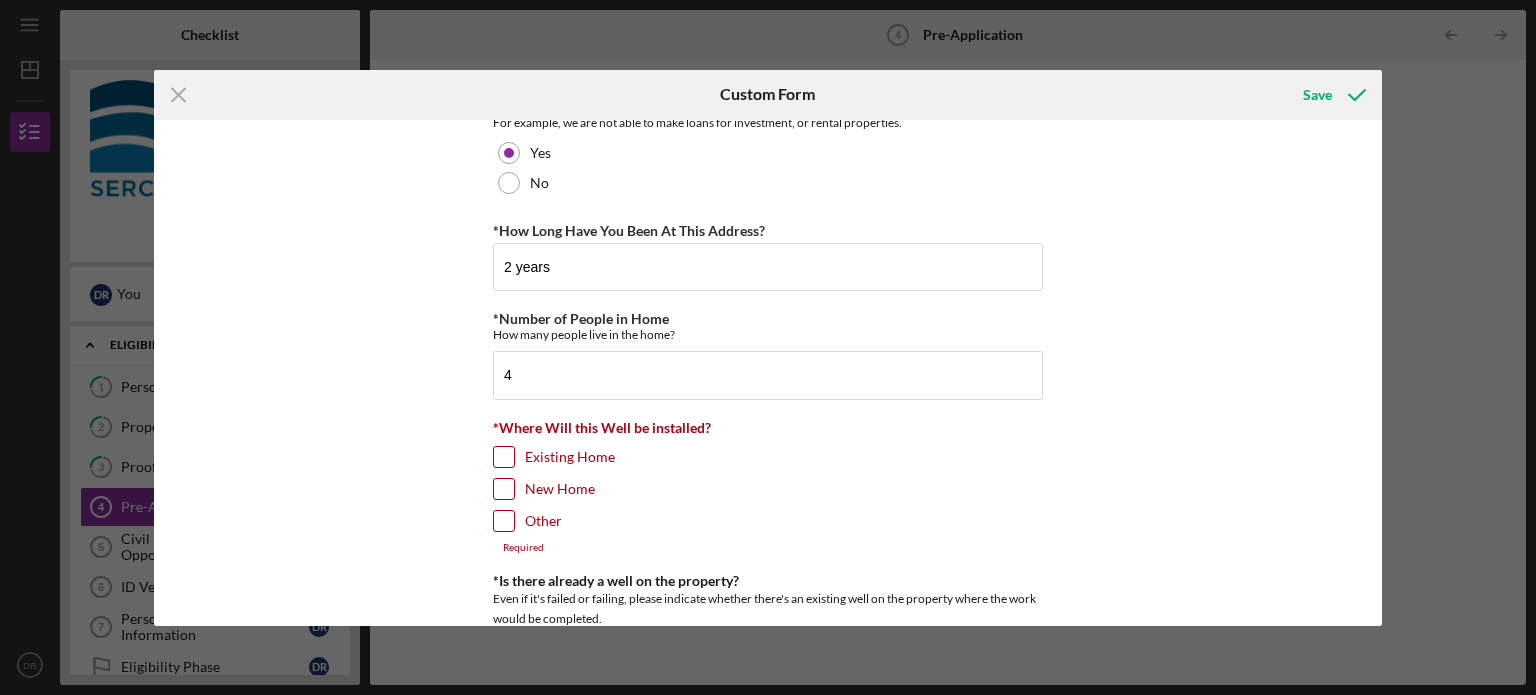 click on "New Home" at bounding box center (504, 489) 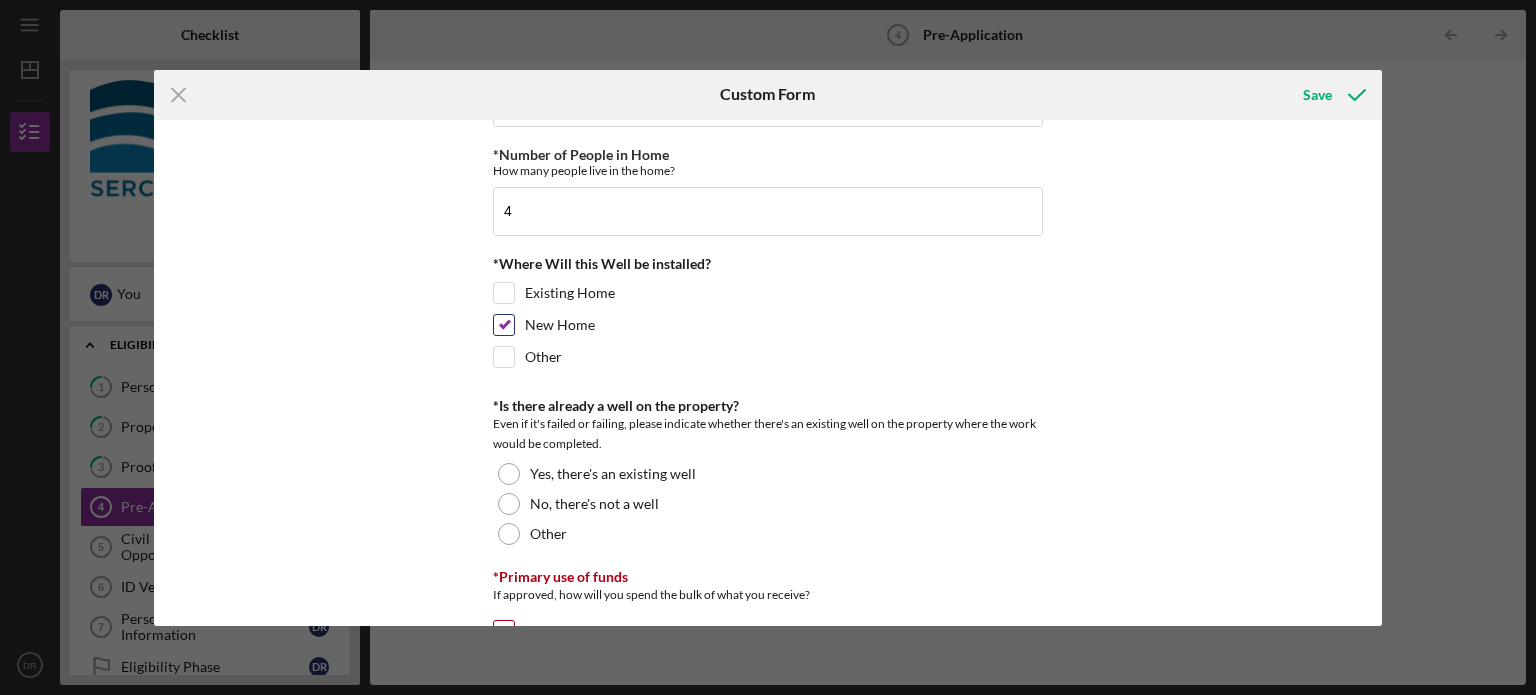 scroll, scrollTop: 500, scrollLeft: 0, axis: vertical 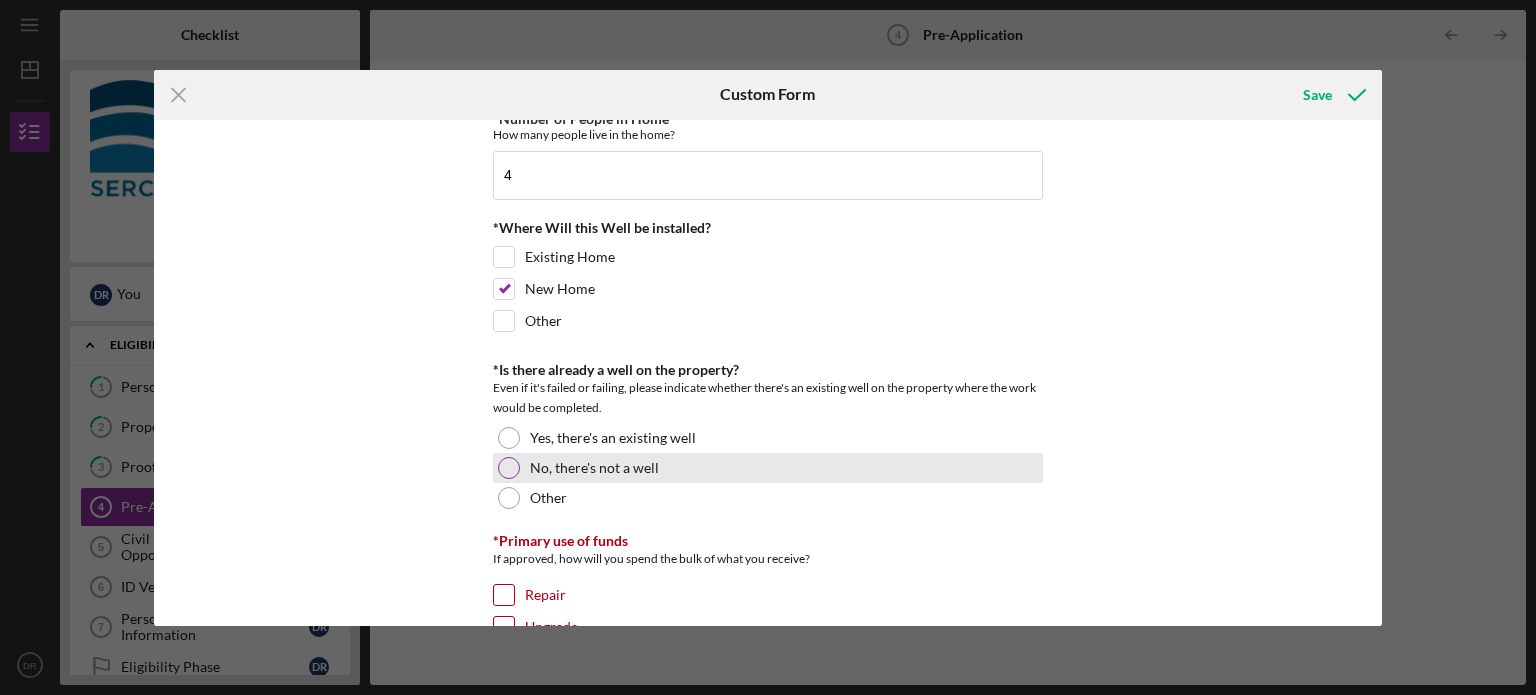 click at bounding box center (509, 468) 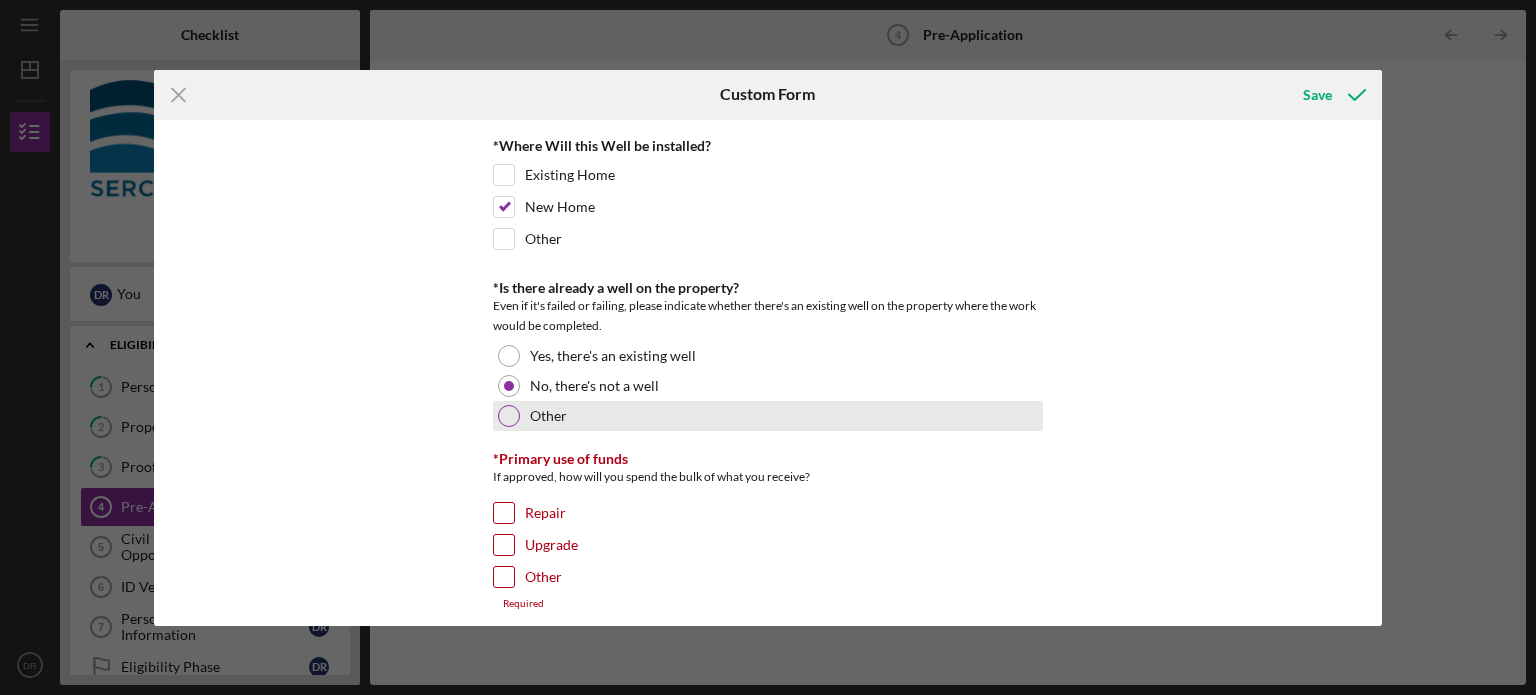 scroll, scrollTop: 700, scrollLeft: 0, axis: vertical 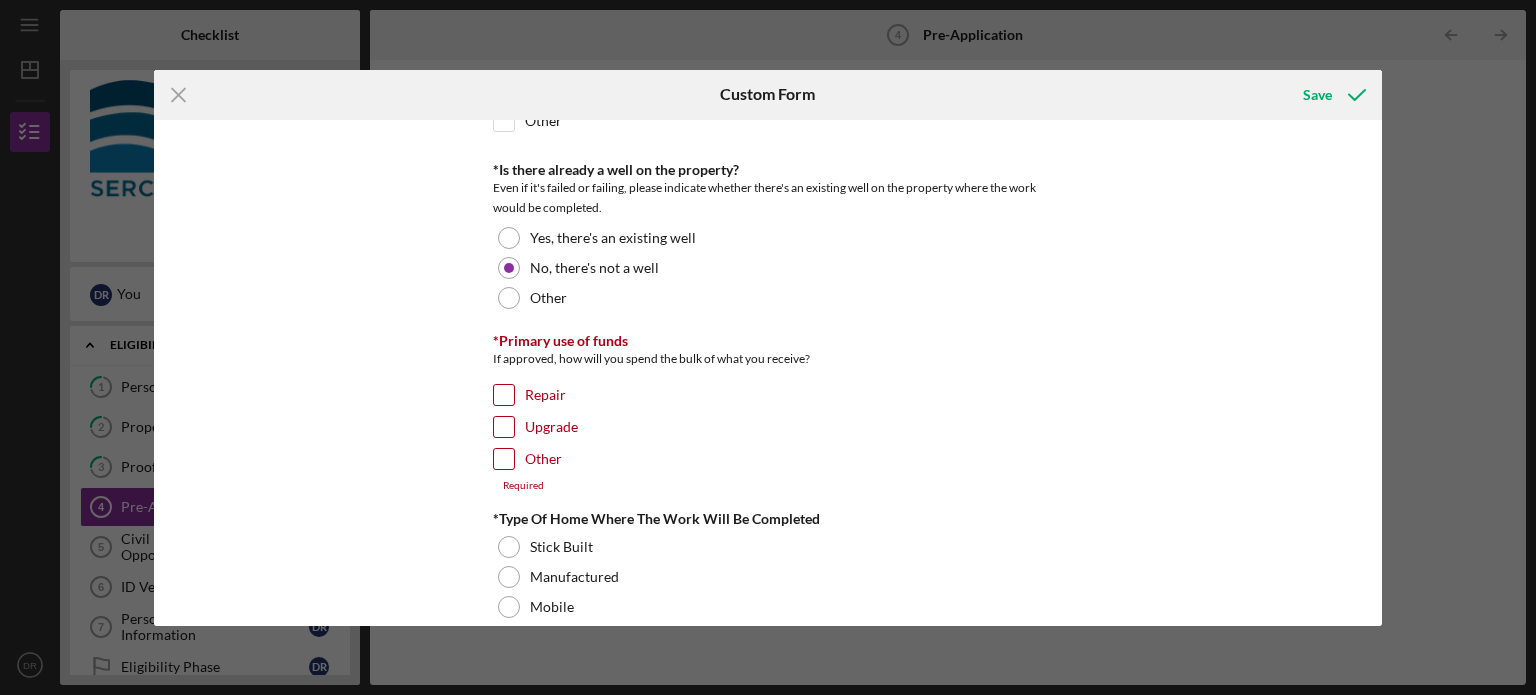 click on "Other" at bounding box center (504, 459) 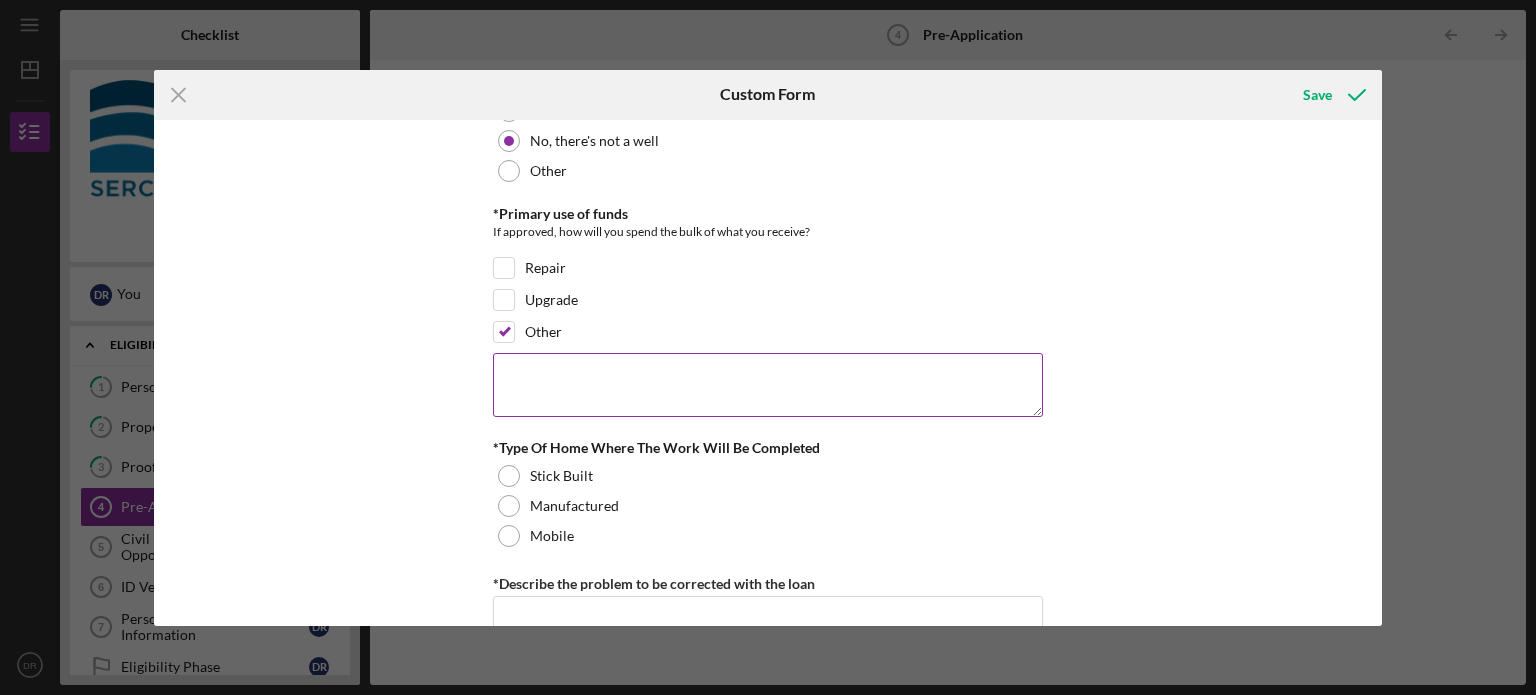 scroll, scrollTop: 900, scrollLeft: 0, axis: vertical 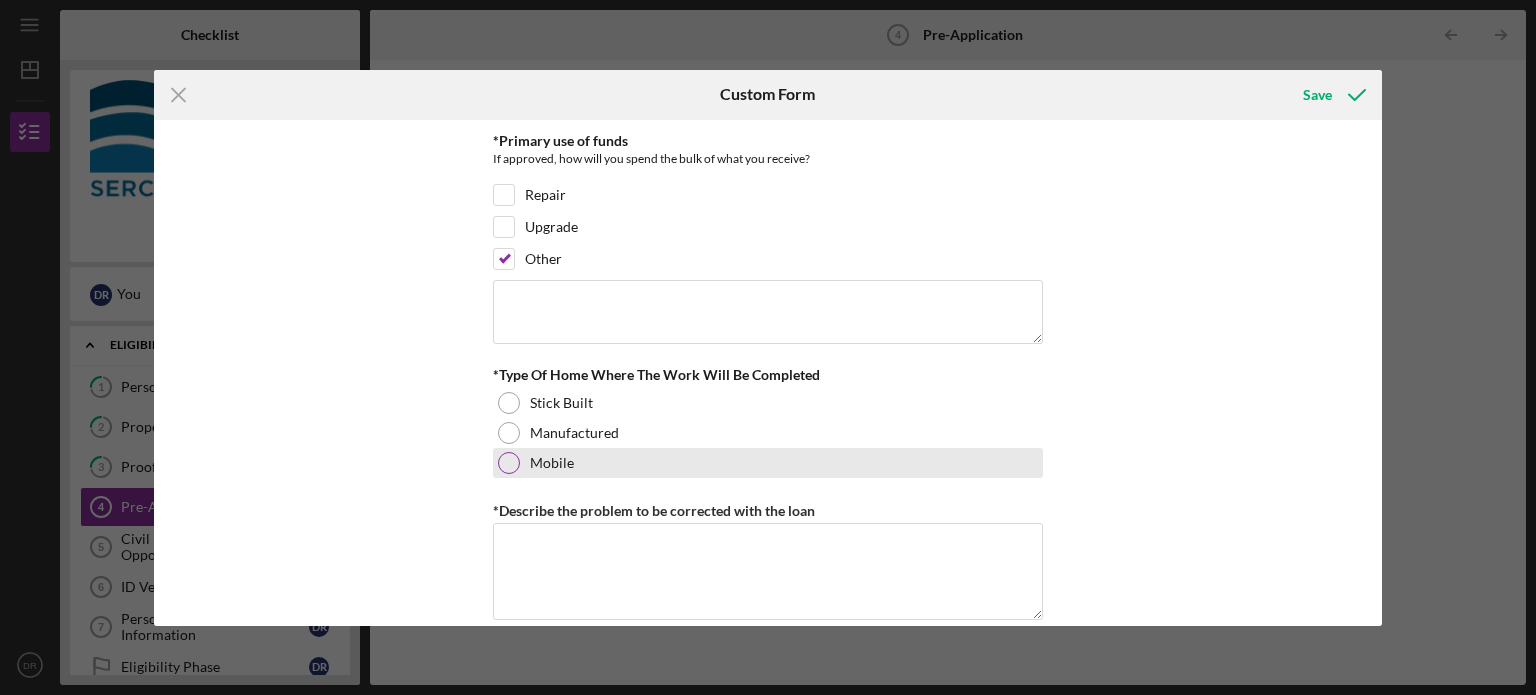 click at bounding box center [509, 463] 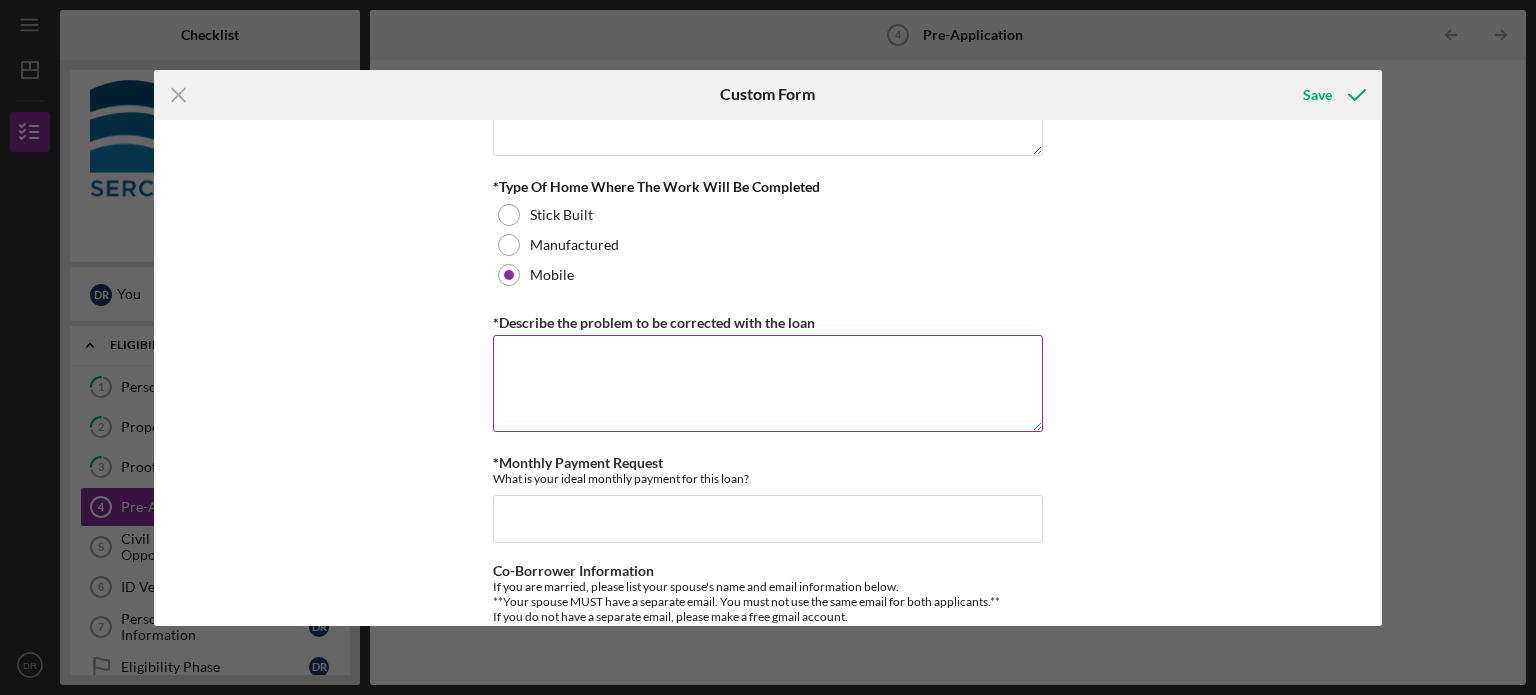 scroll, scrollTop: 1168, scrollLeft: 0, axis: vertical 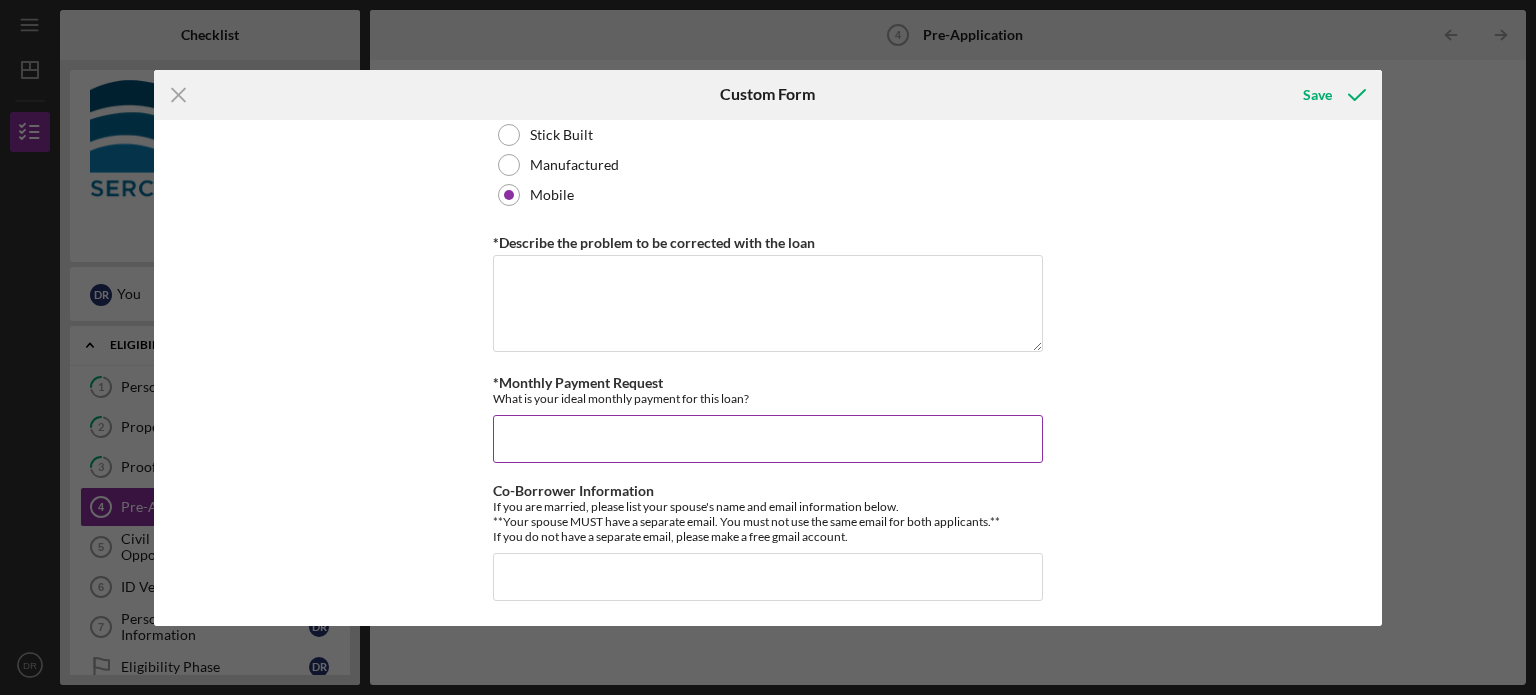 click on "*Monthly Payment Request" at bounding box center [768, 439] 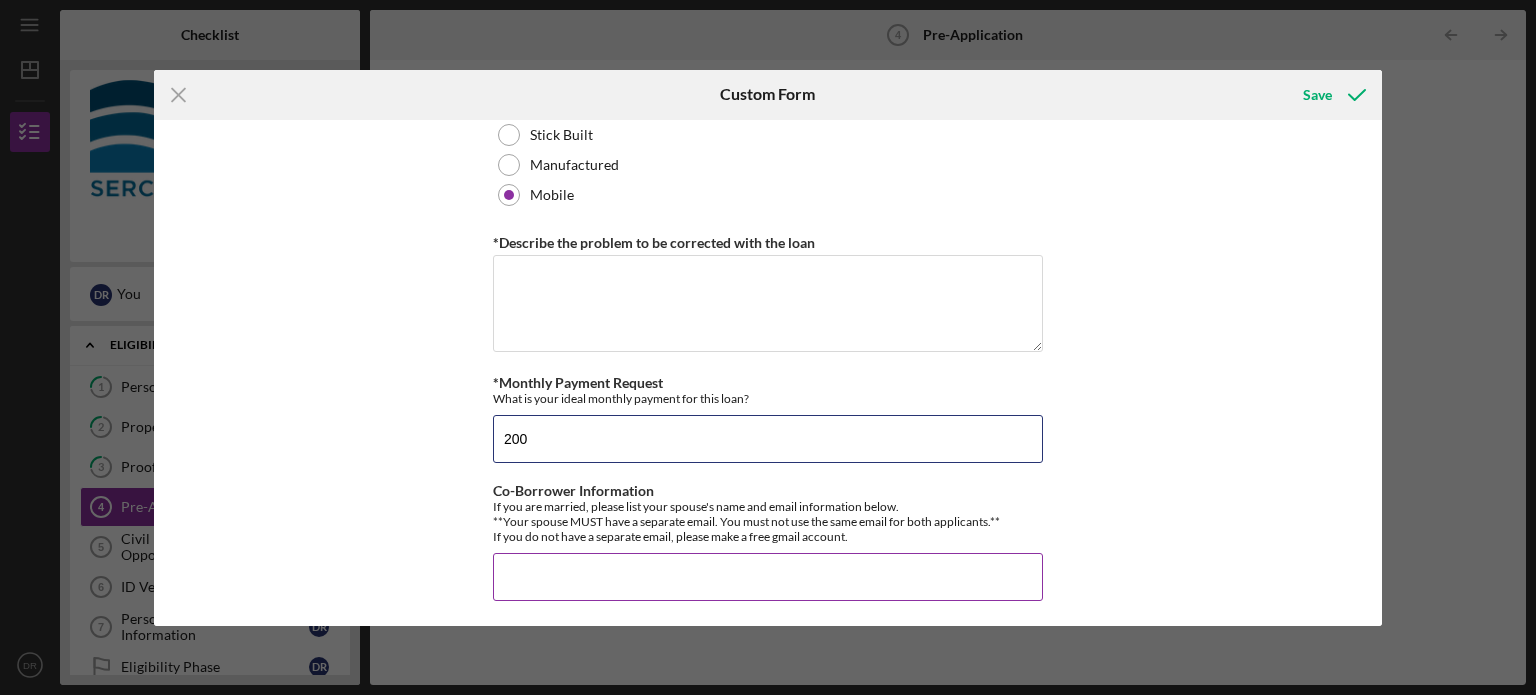 type on "200" 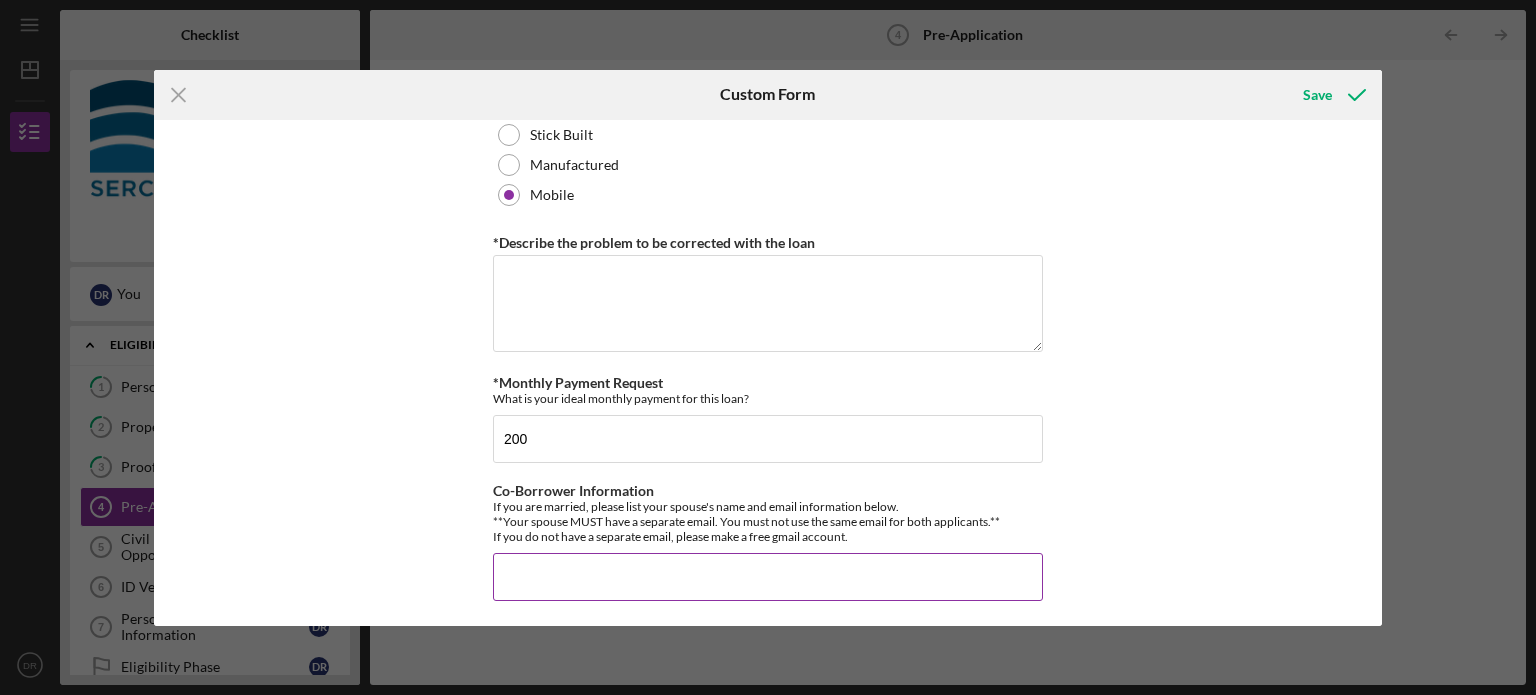 click on "Co-Borrower Information" at bounding box center [768, 577] 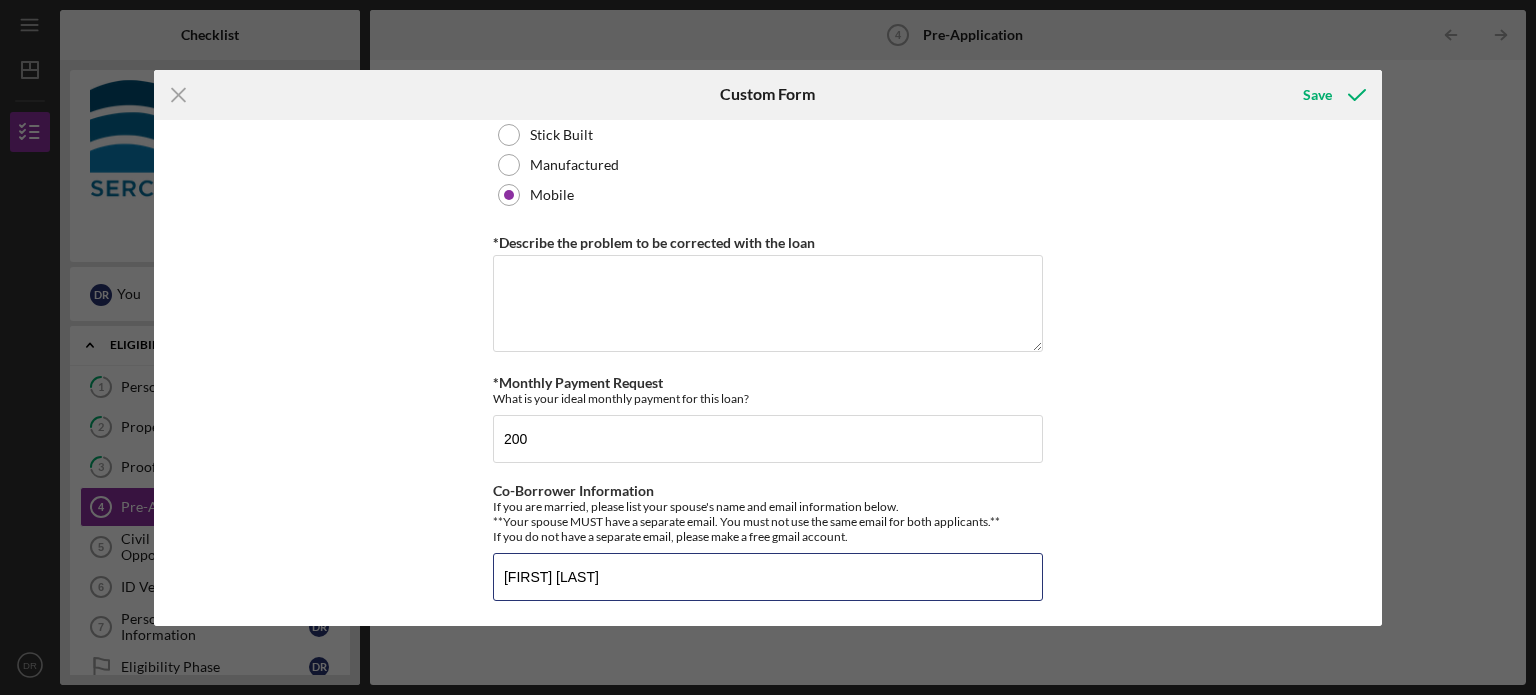 scroll, scrollTop: 968, scrollLeft: 0, axis: vertical 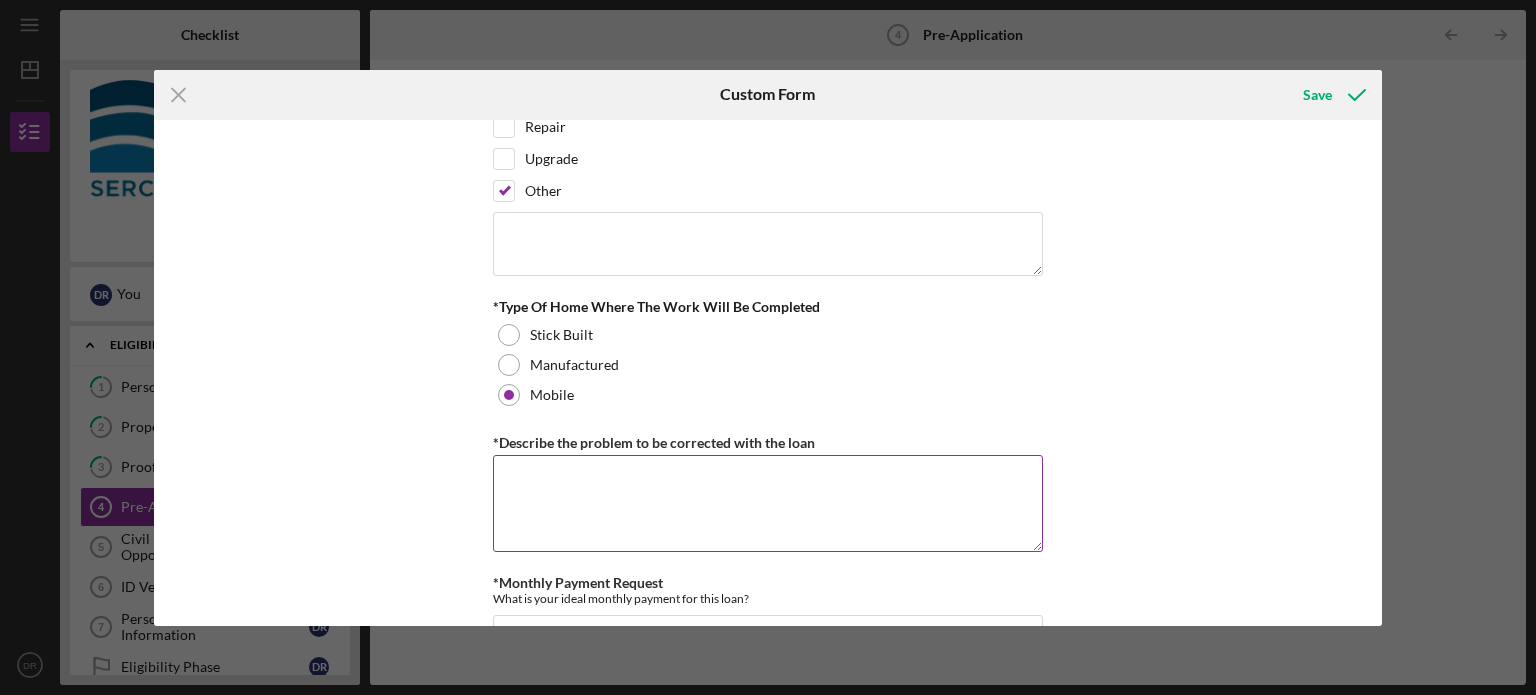 type on "[FIRST] [LAST]" 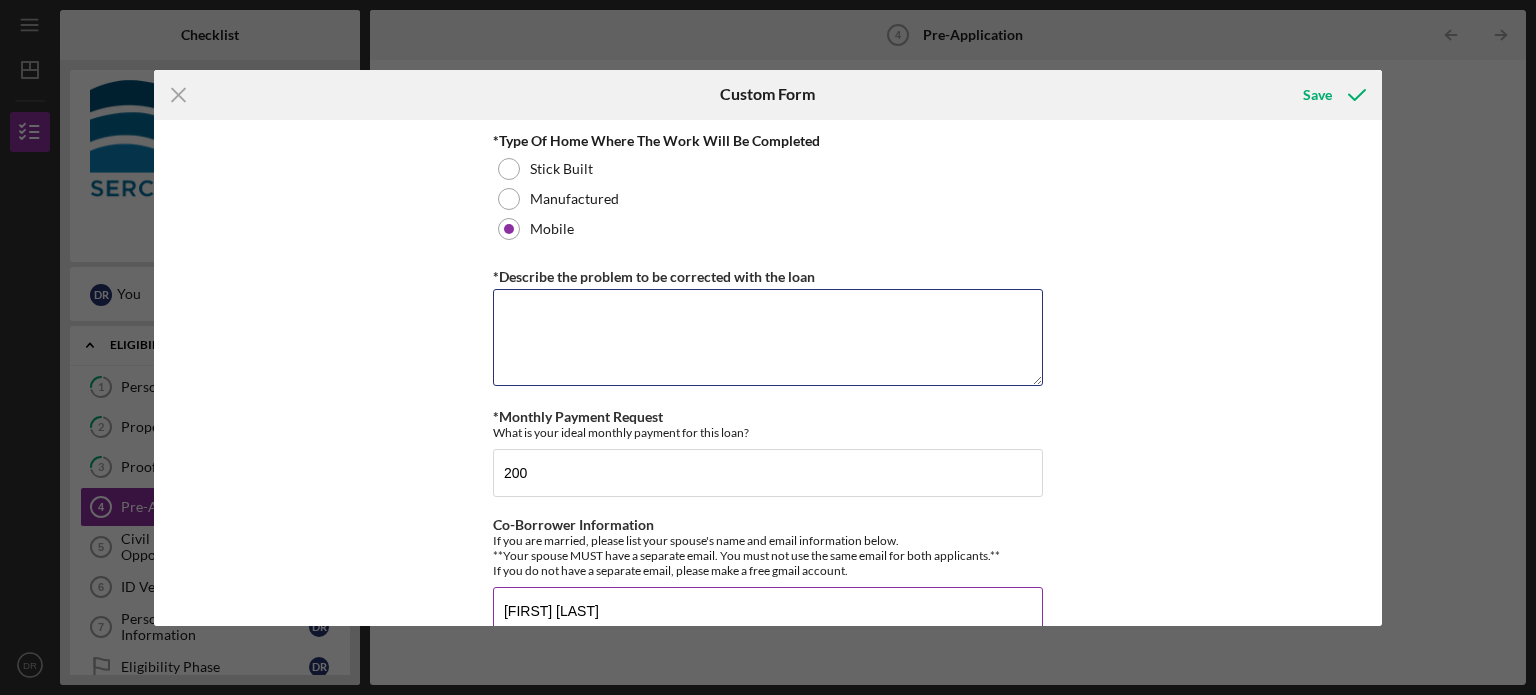 scroll, scrollTop: 1168, scrollLeft: 0, axis: vertical 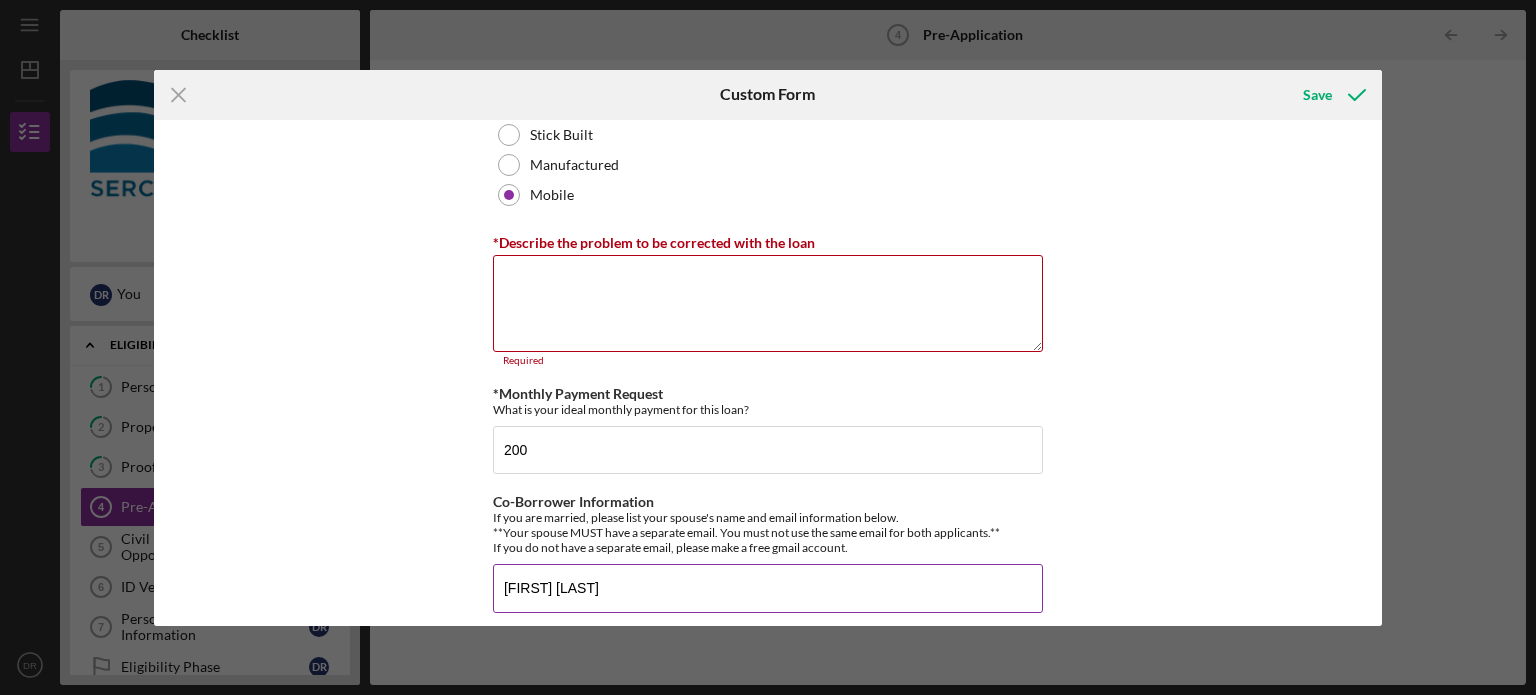 drag, startPoint x: 616, startPoint y: 567, endPoint x: 494, endPoint y: 582, distance: 122.91867 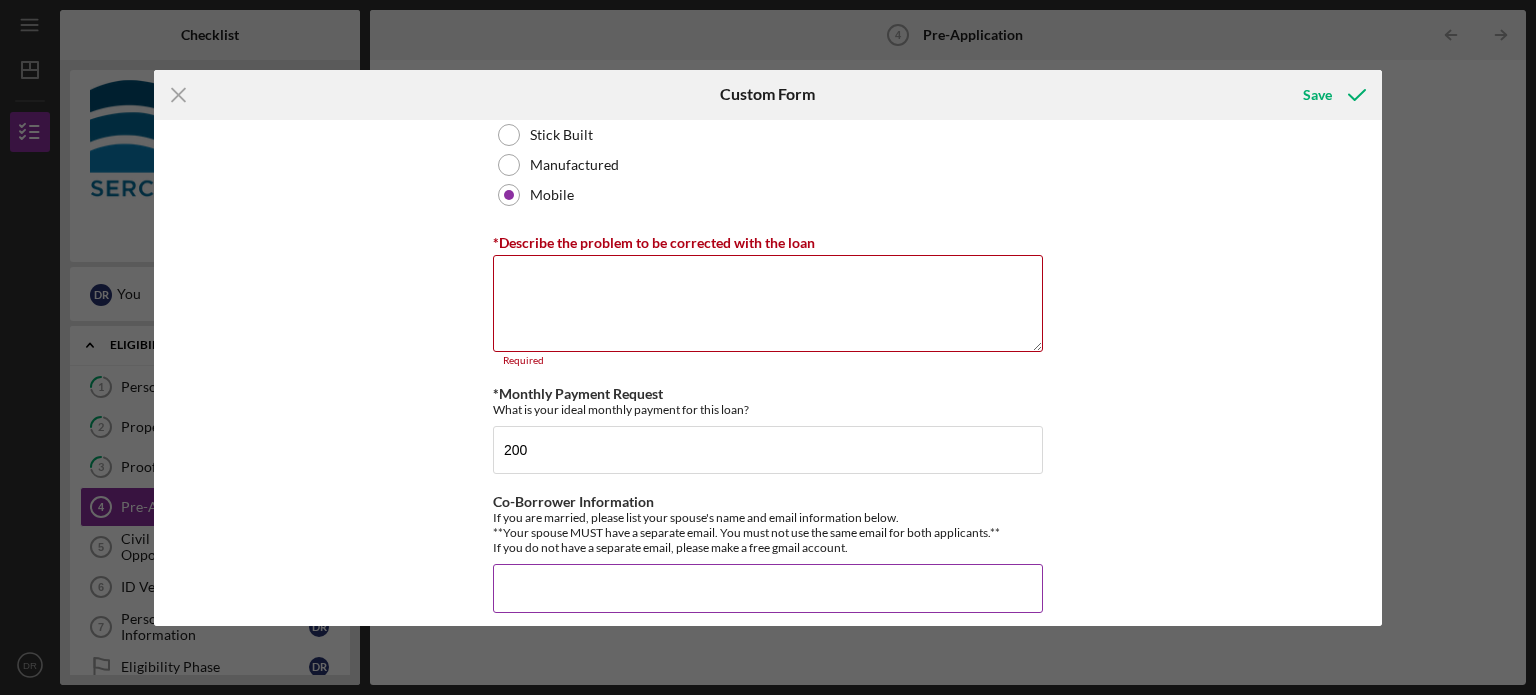 scroll, scrollTop: 1180, scrollLeft: 0, axis: vertical 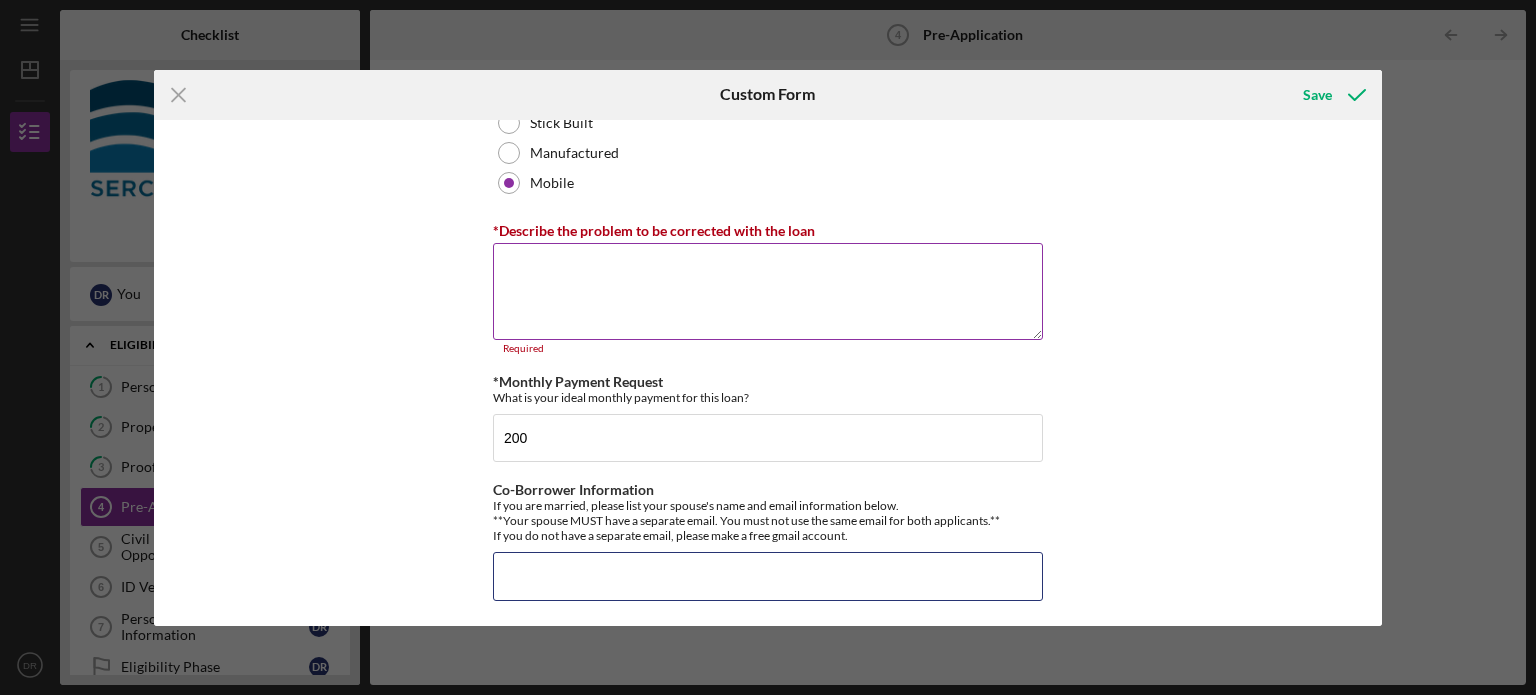 type 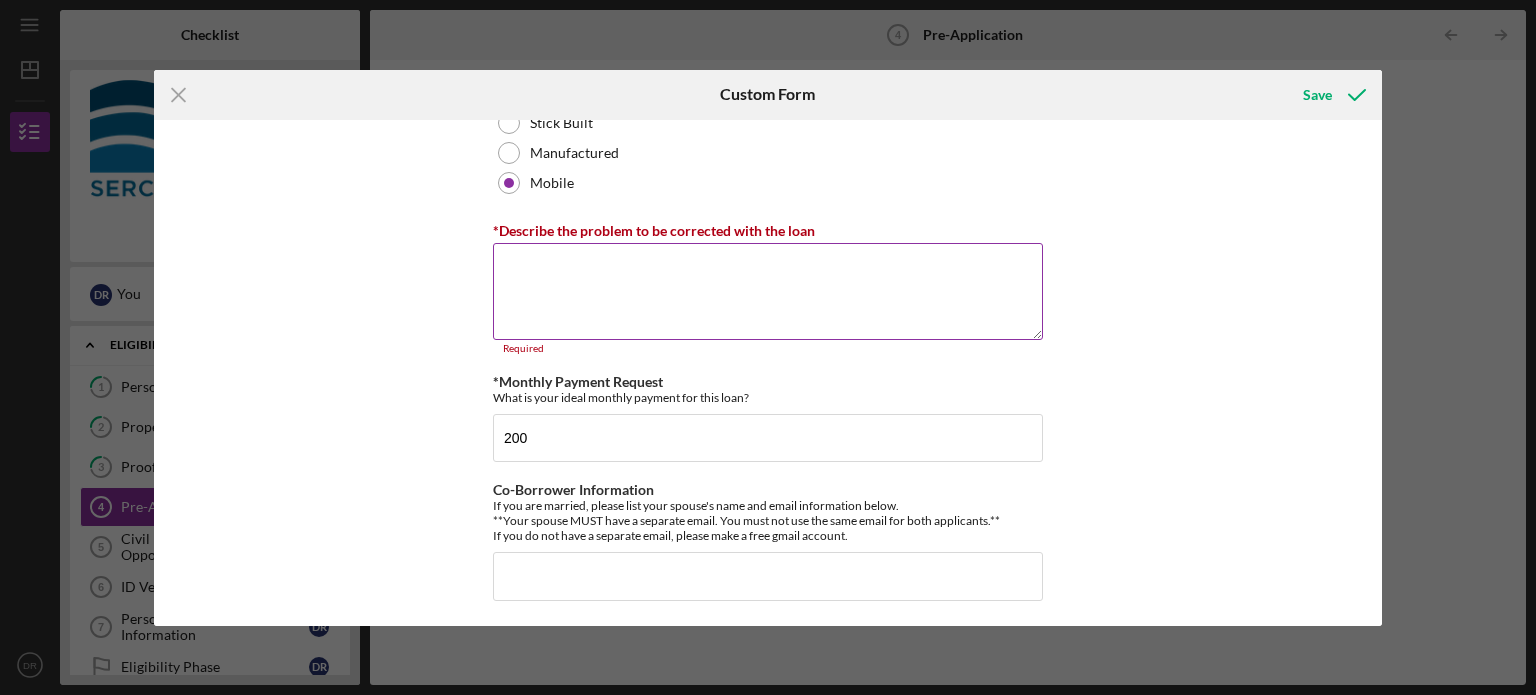 click on "*Describe the problem to be corrected with the loan" at bounding box center (768, 291) 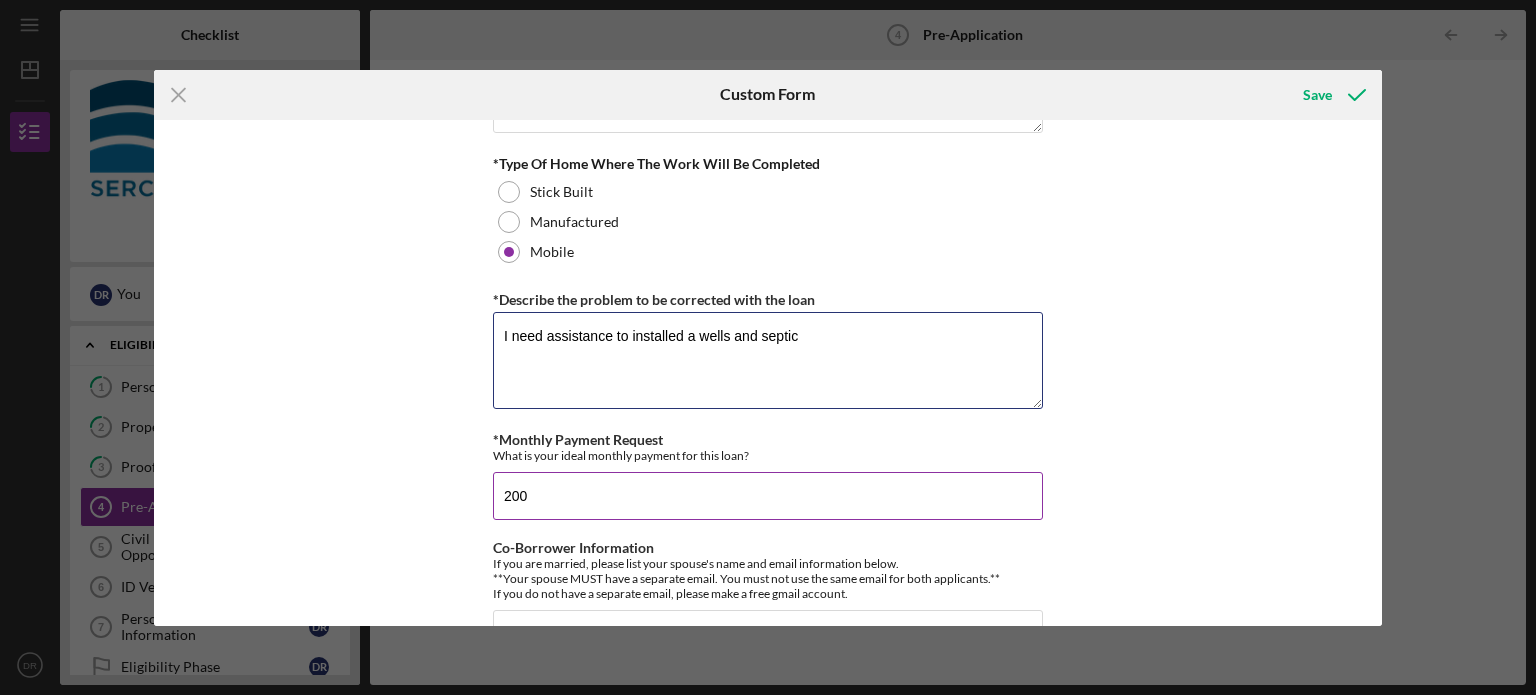 scroll, scrollTop: 1168, scrollLeft: 0, axis: vertical 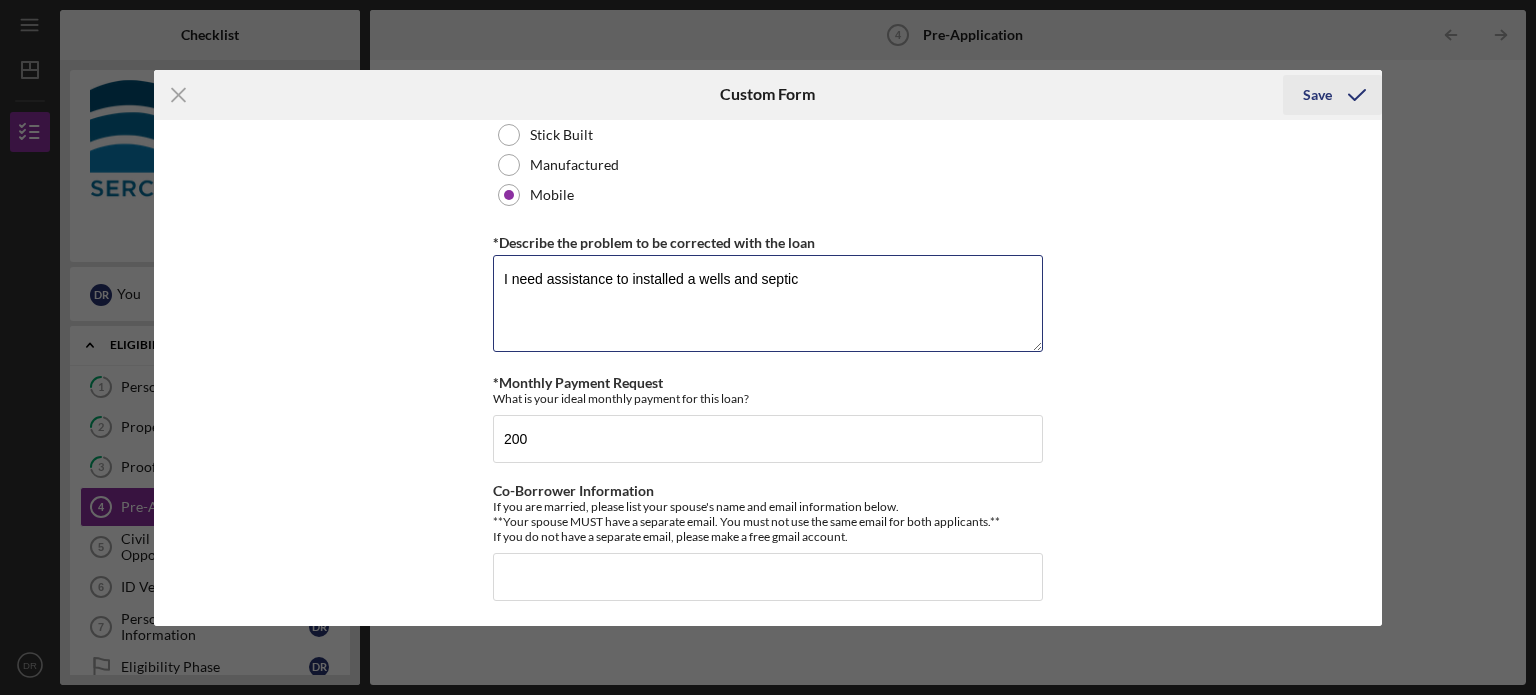 type on "I need assistance to installed a wells and septic" 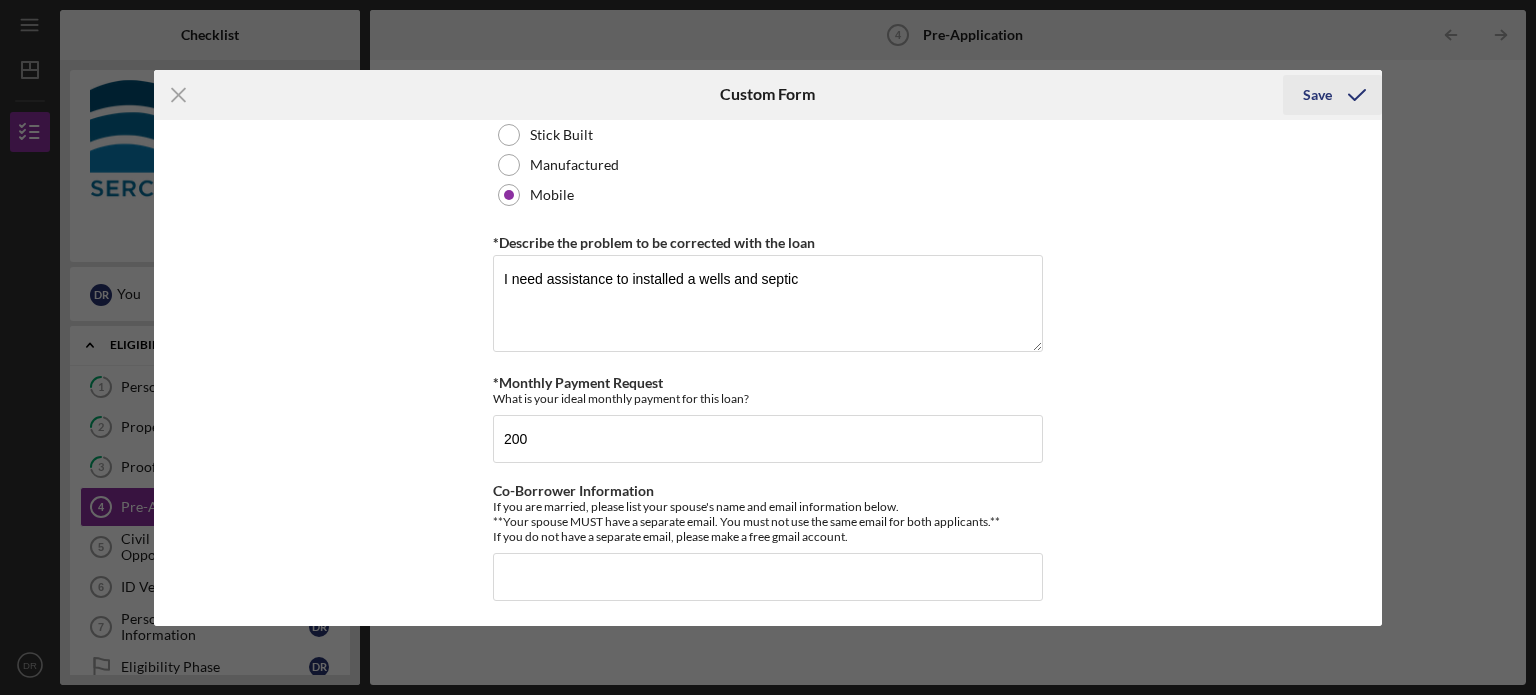 click on "Save" at bounding box center [1317, 95] 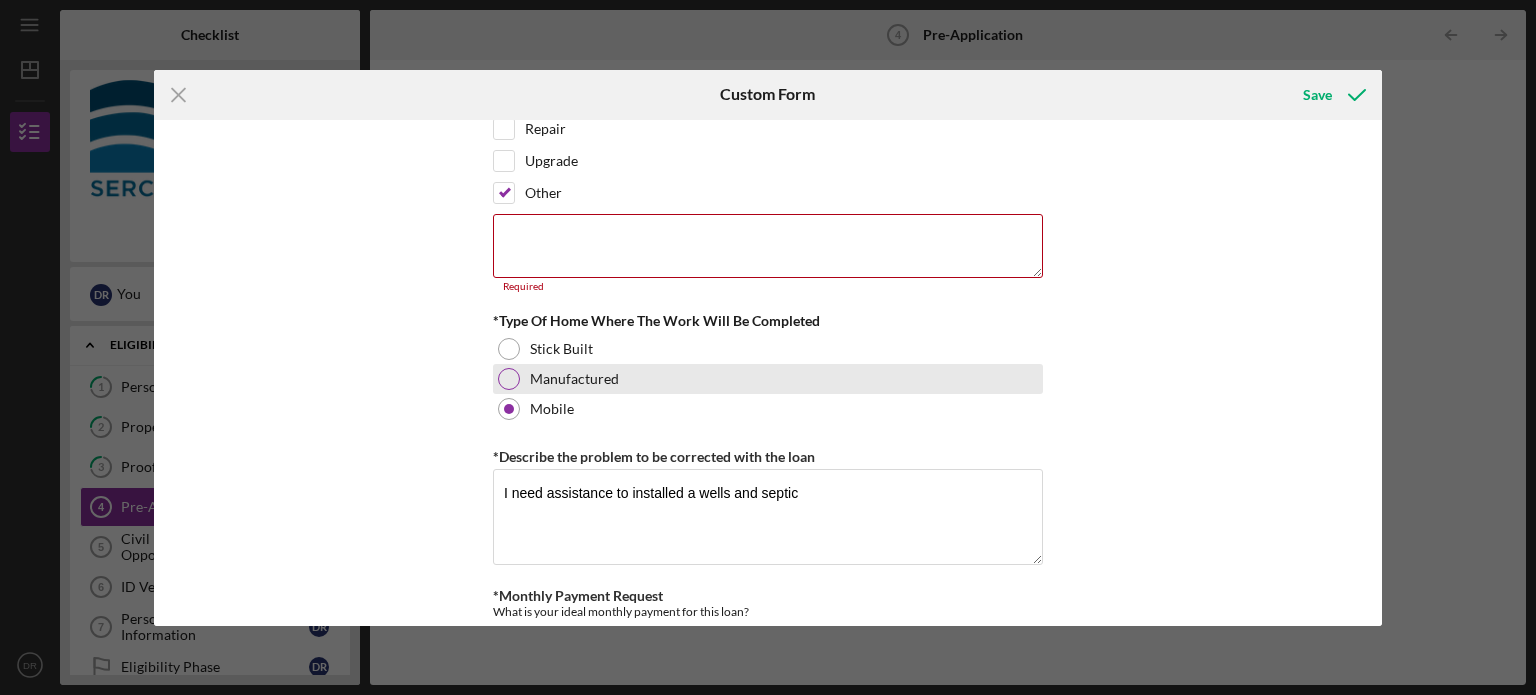 scroll, scrollTop: 756, scrollLeft: 0, axis: vertical 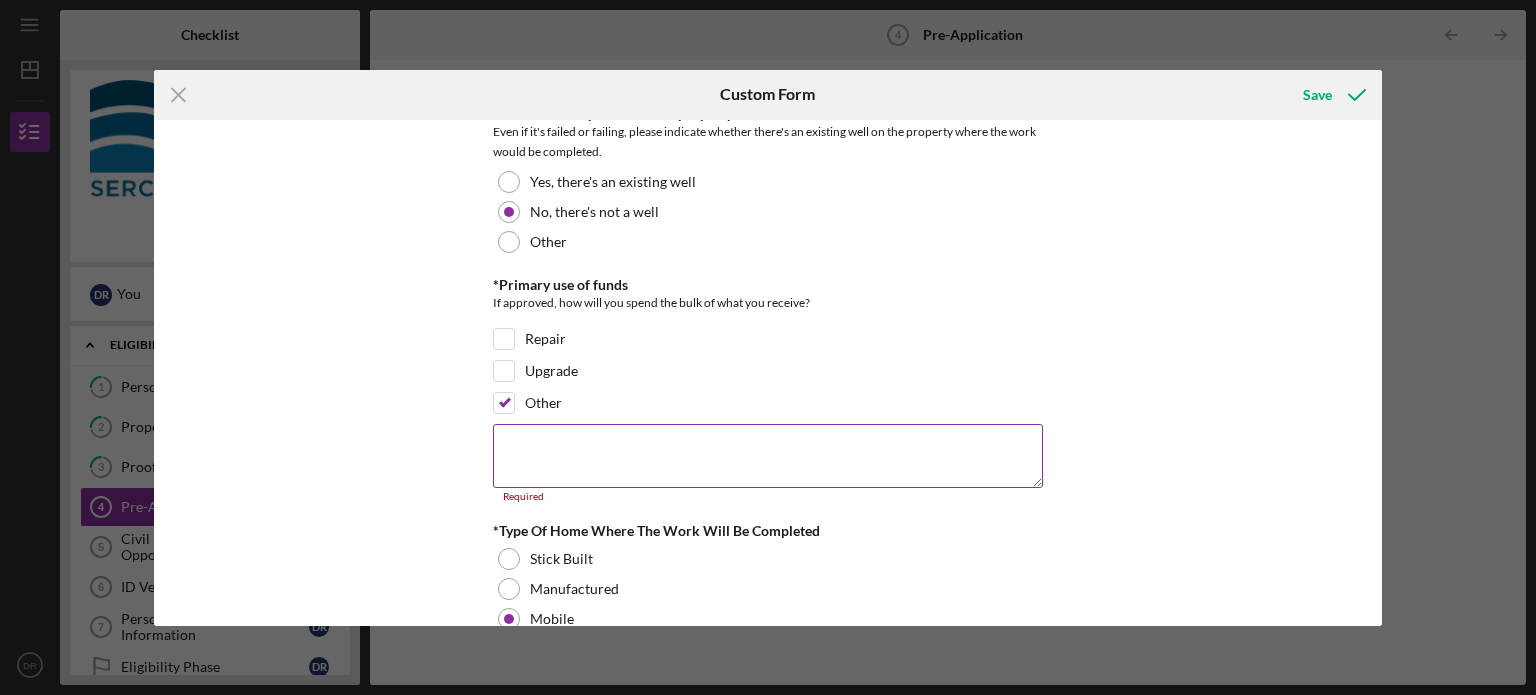 click at bounding box center (768, 456) 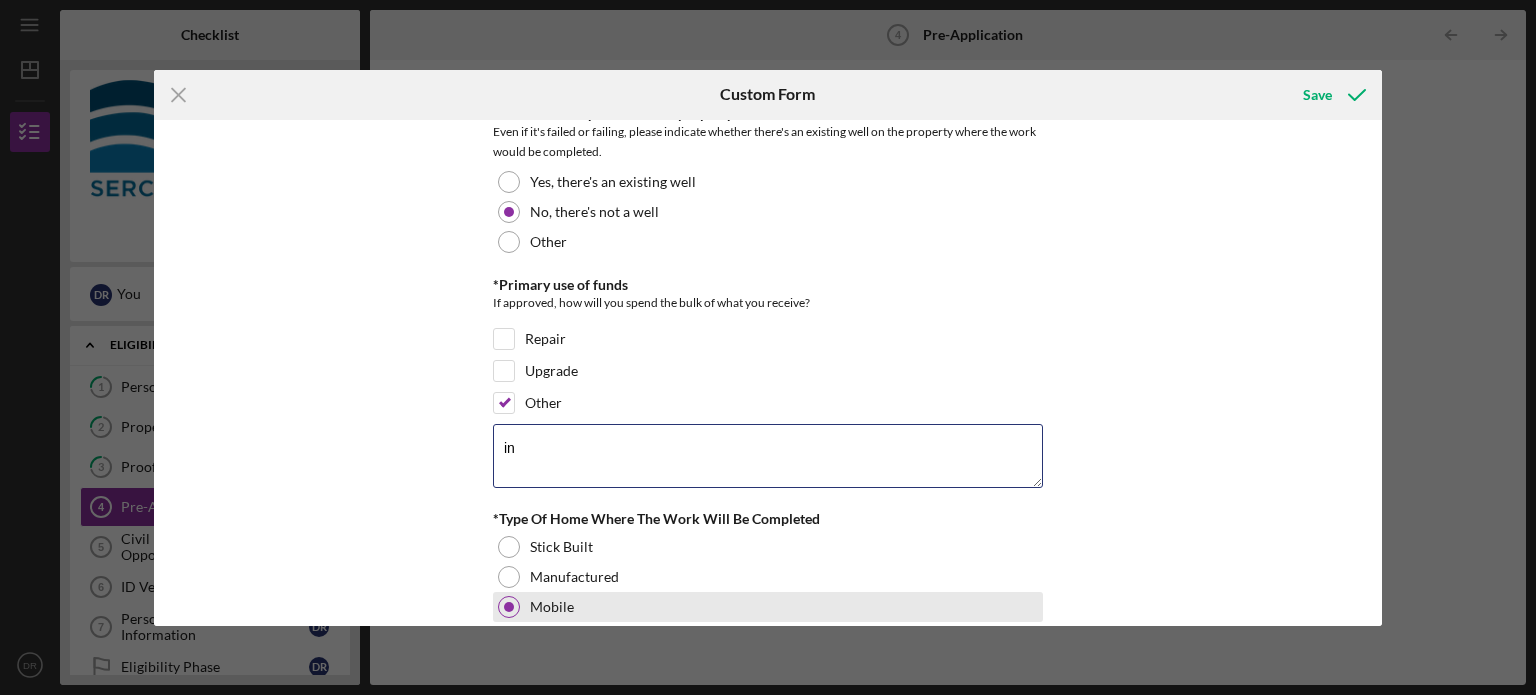 type on "i" 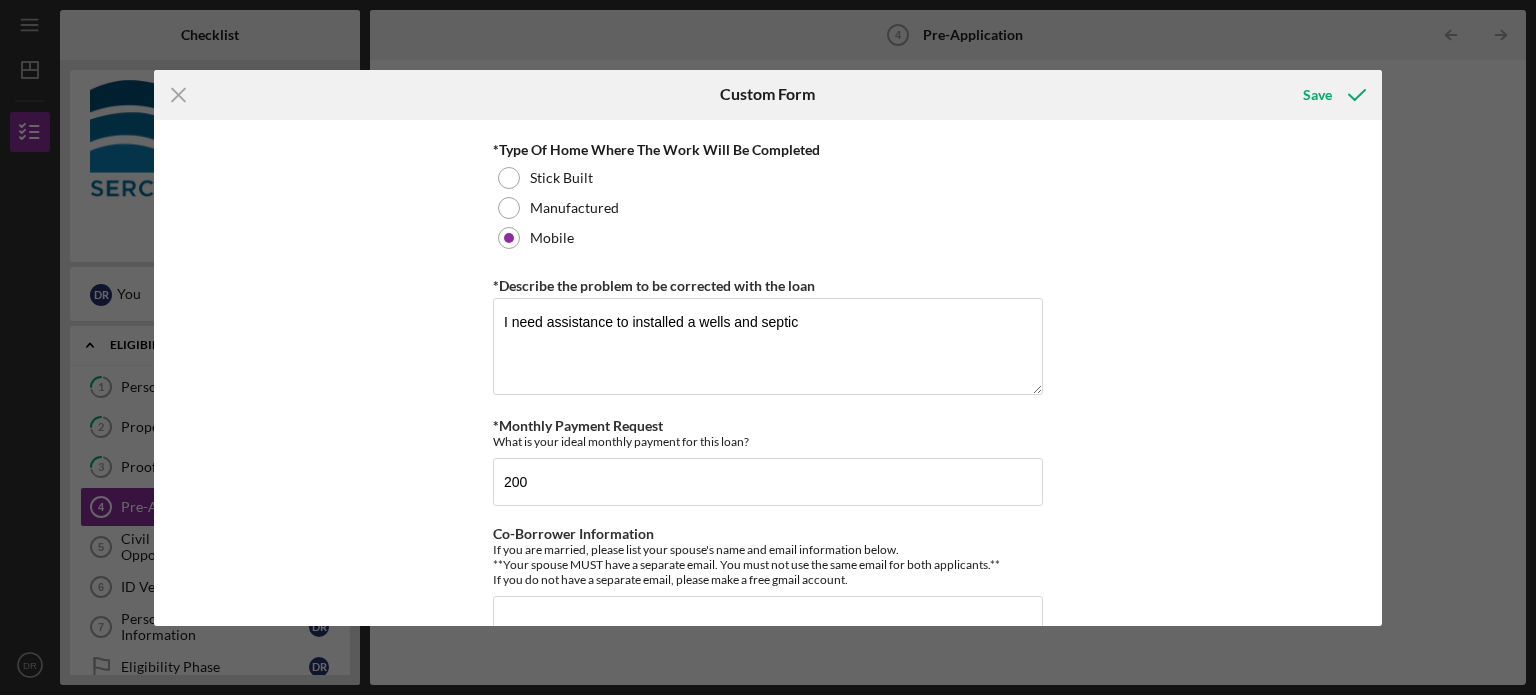 scroll, scrollTop: 1168, scrollLeft: 0, axis: vertical 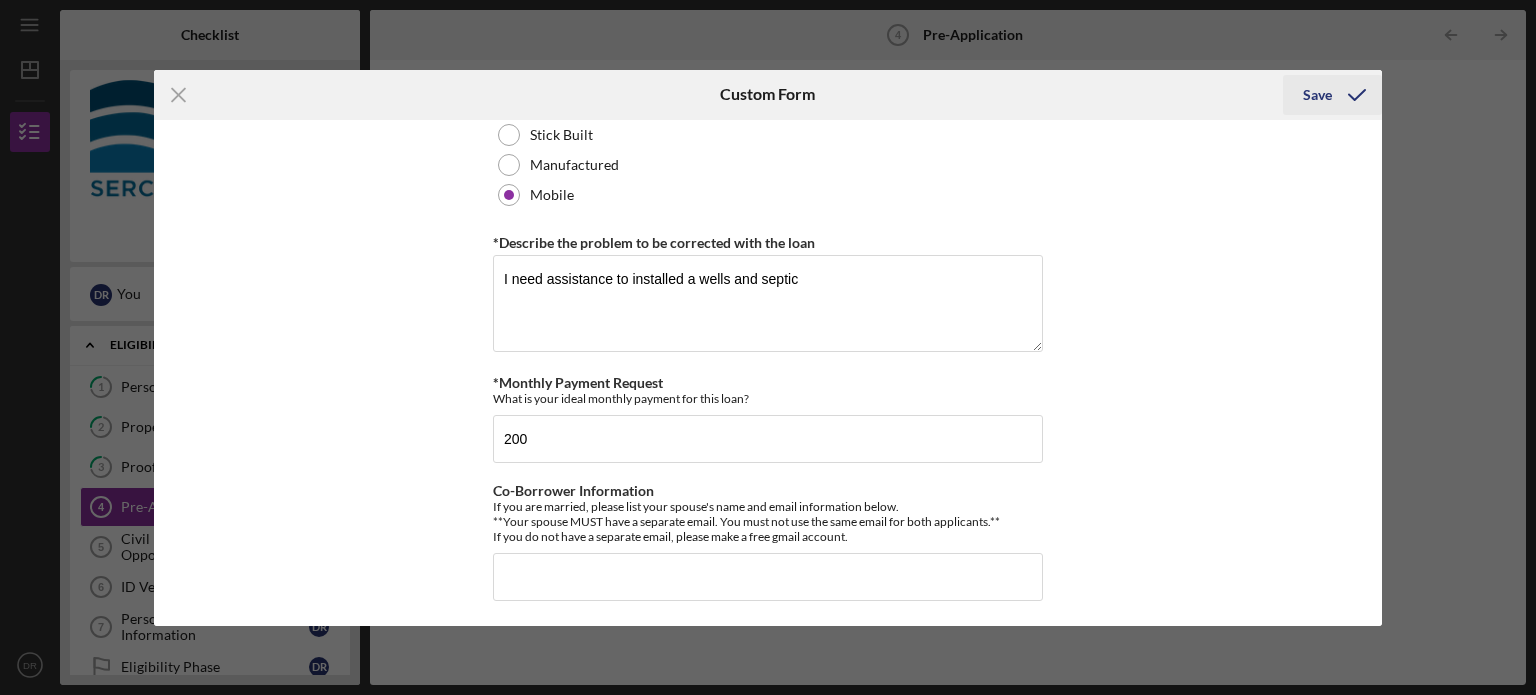 type on "new wells and septic installation" 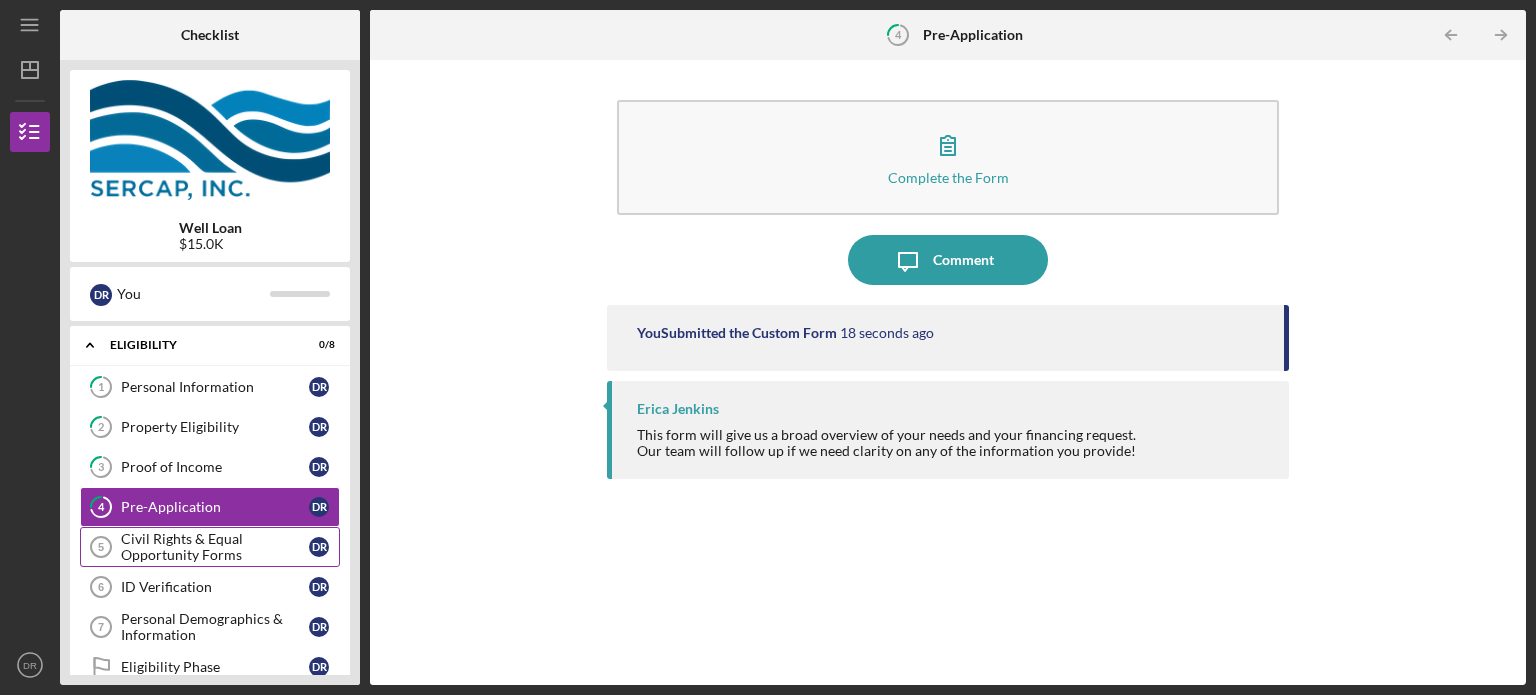 click on "Civil Rights & Equal Opportunity Forms" at bounding box center (215, 547) 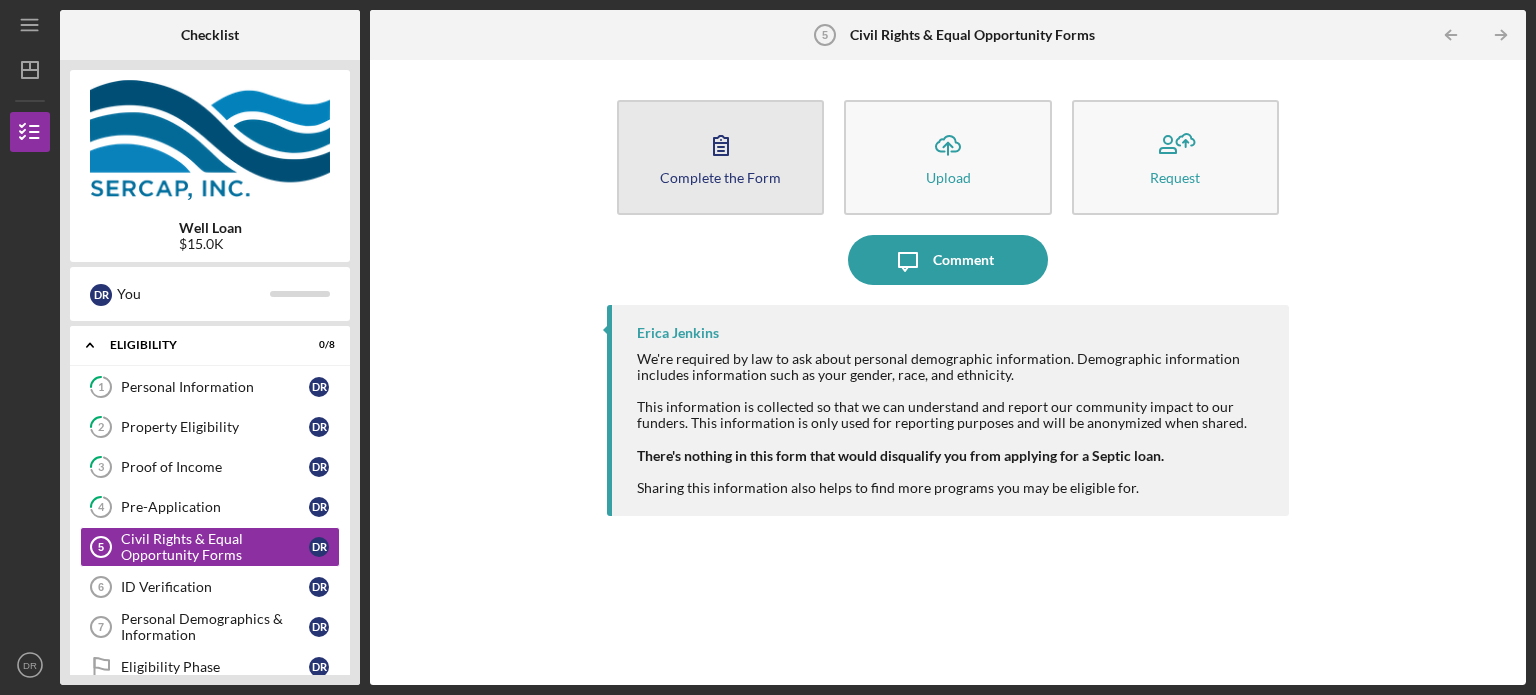 click 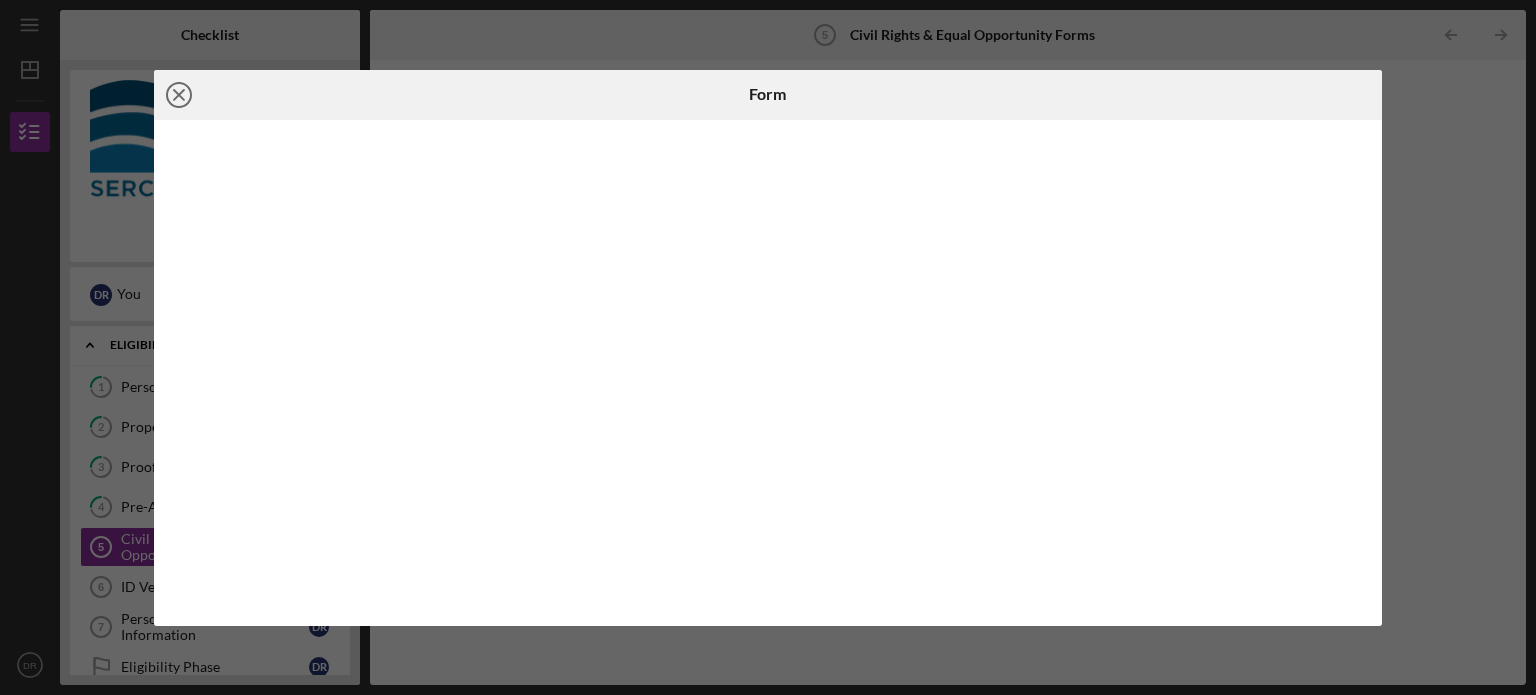 click on "Icon/Close" 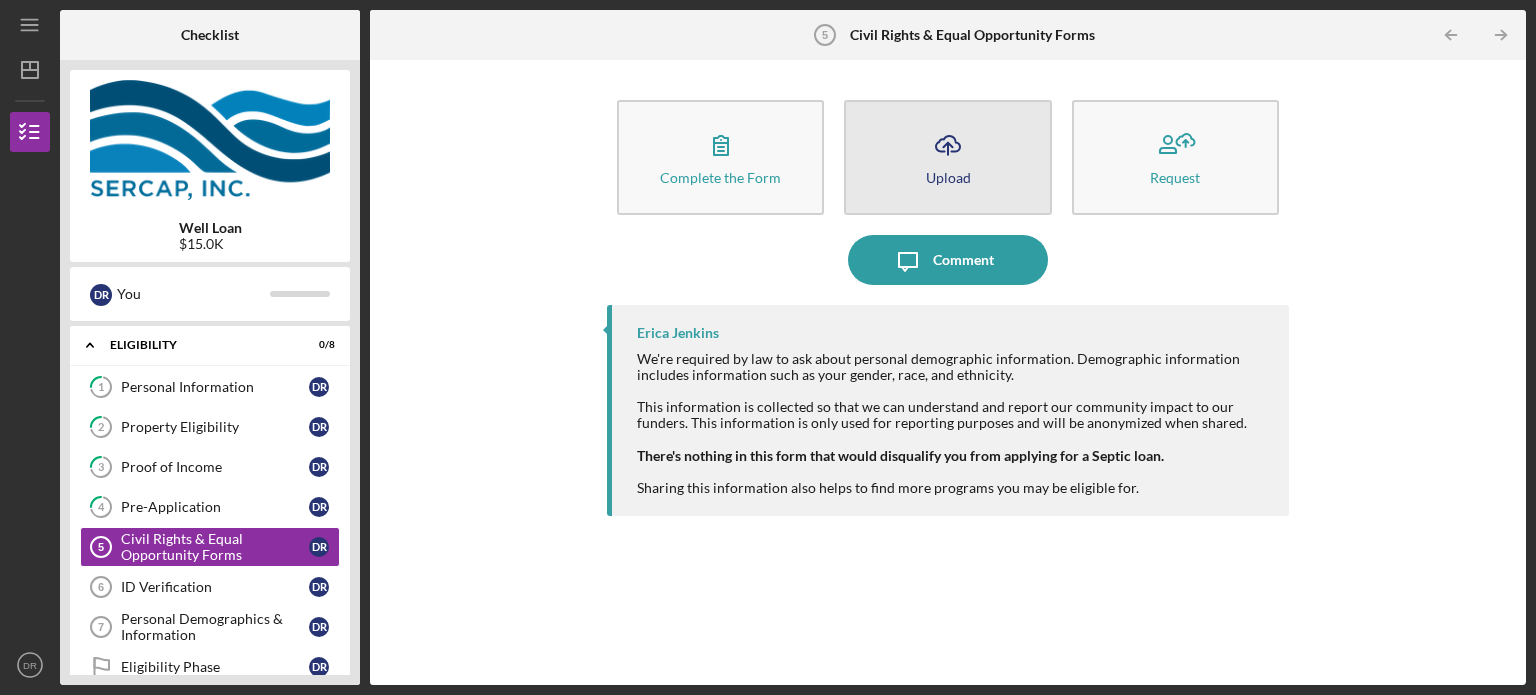 click on "Icon/Upload Upload" at bounding box center [947, 157] 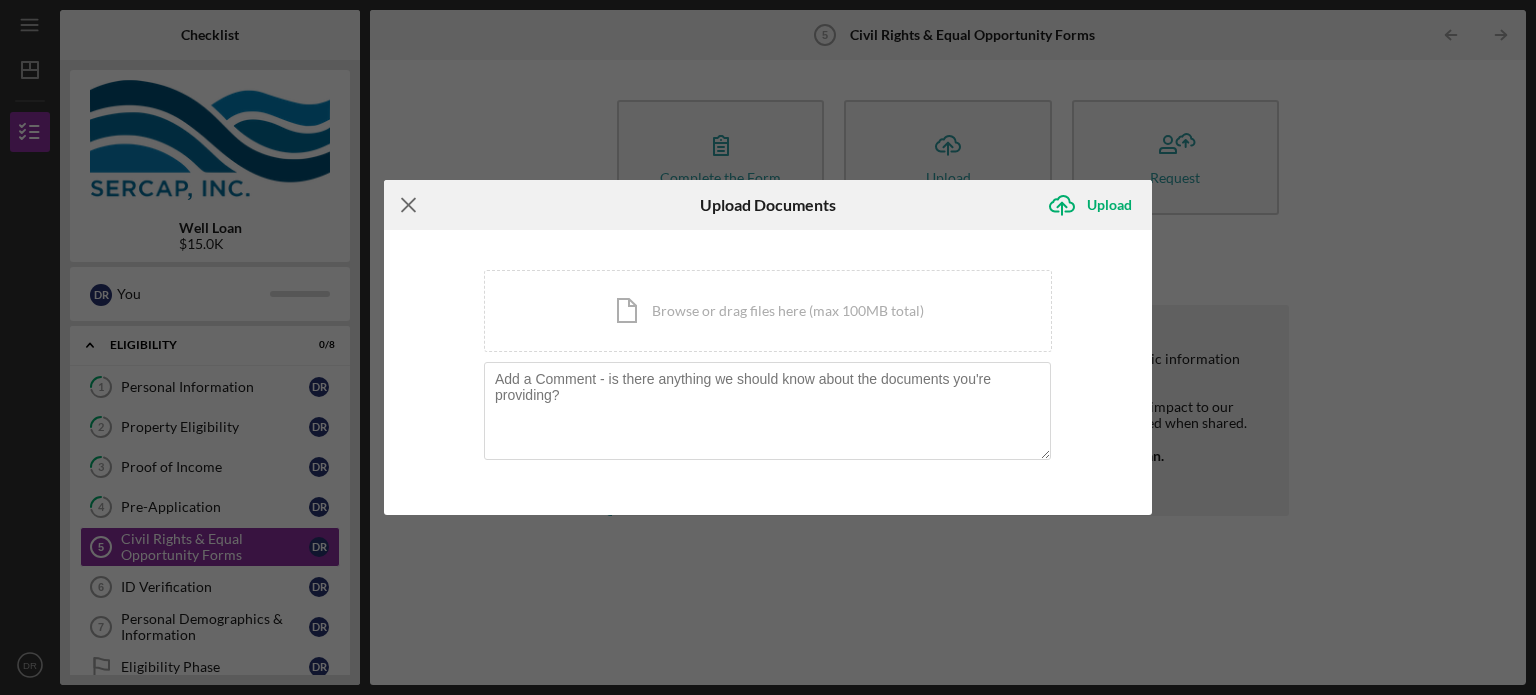 click on "Icon/Menu Close" 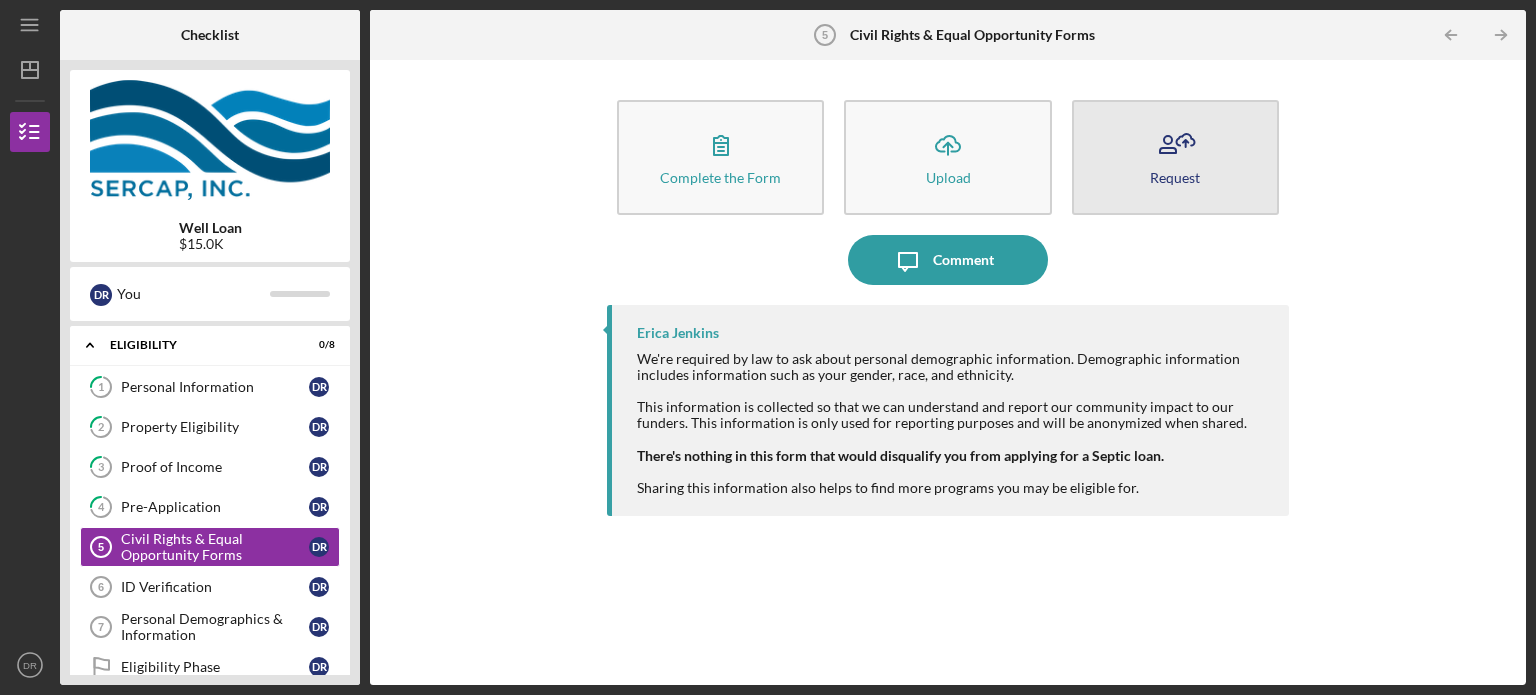 click 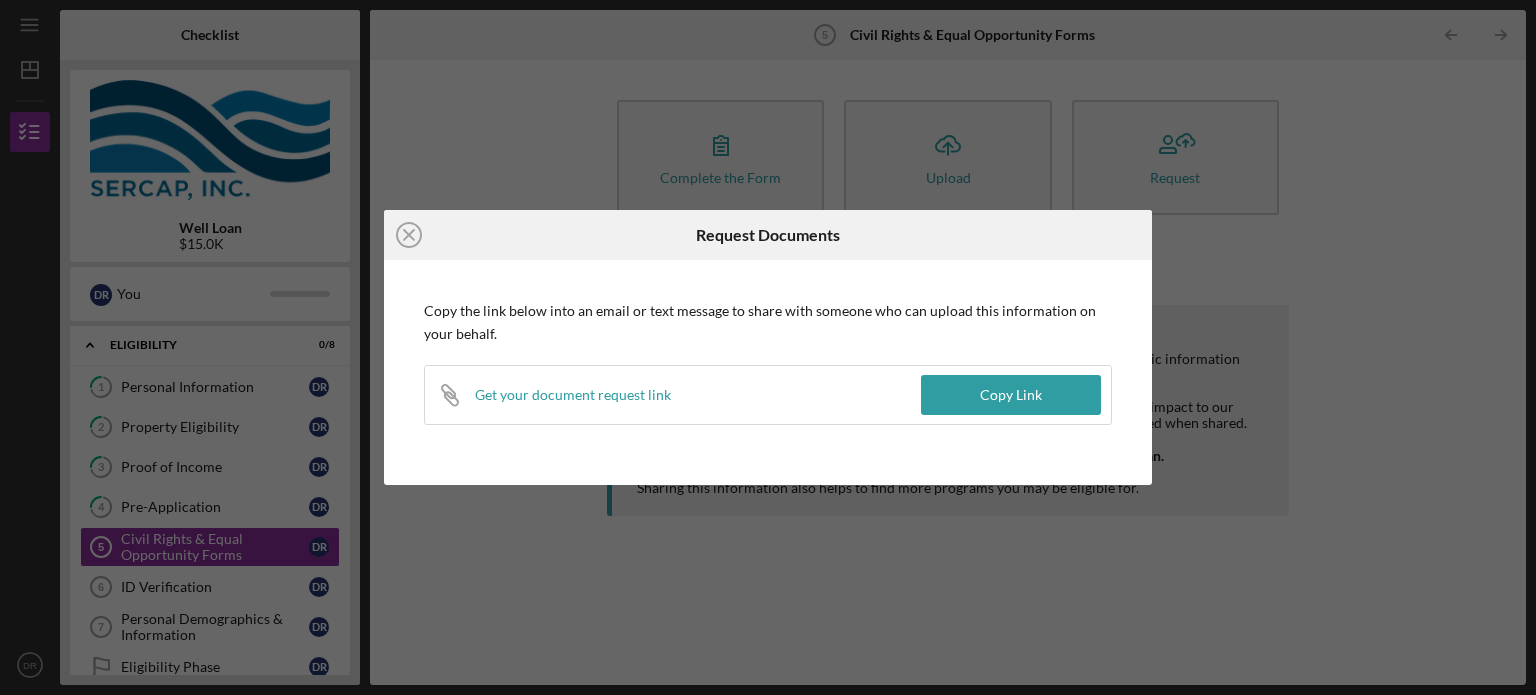 click on "Icon/Close Request Documents Copy the link below into an email or text message to share with someone who can upload this information on your behalf. Icon/Link Get your document request link Copy Link" at bounding box center (768, 347) 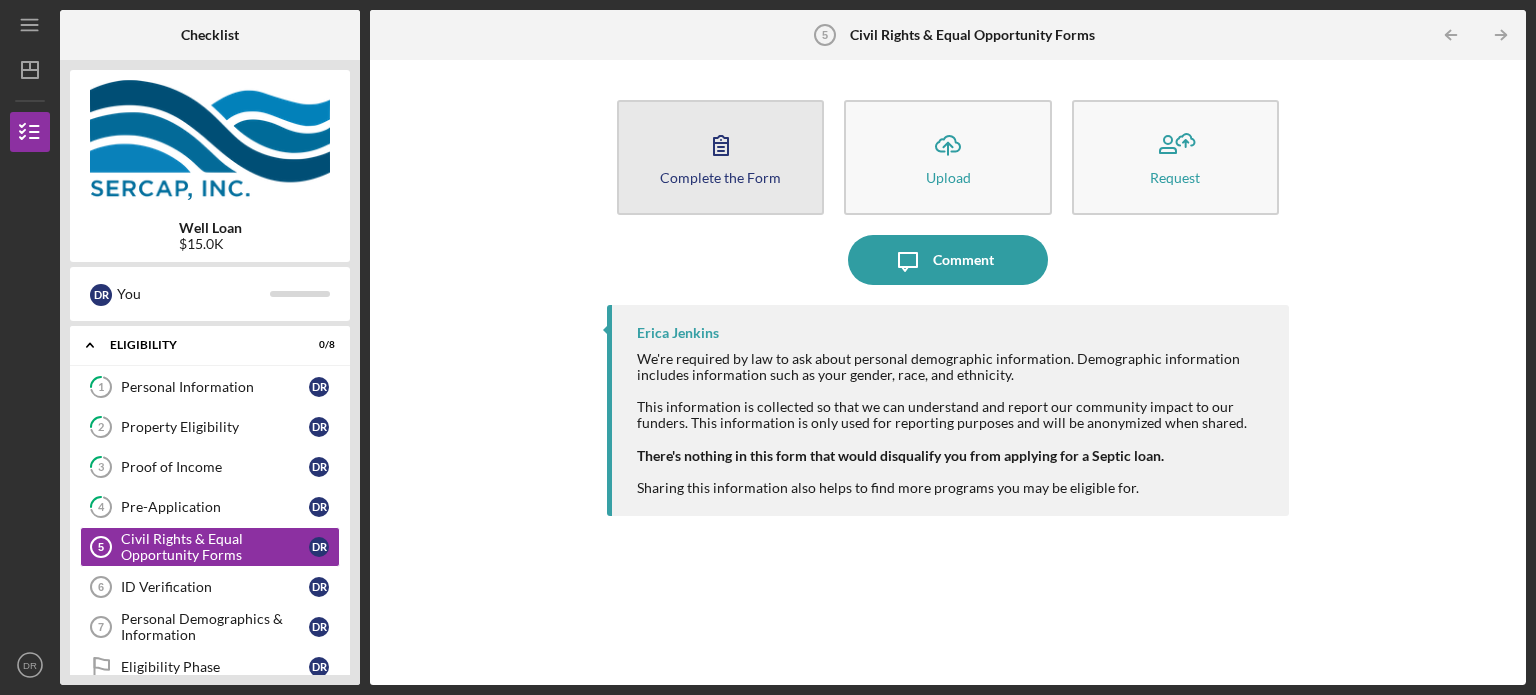 click on "Complete the Form Form" at bounding box center (720, 157) 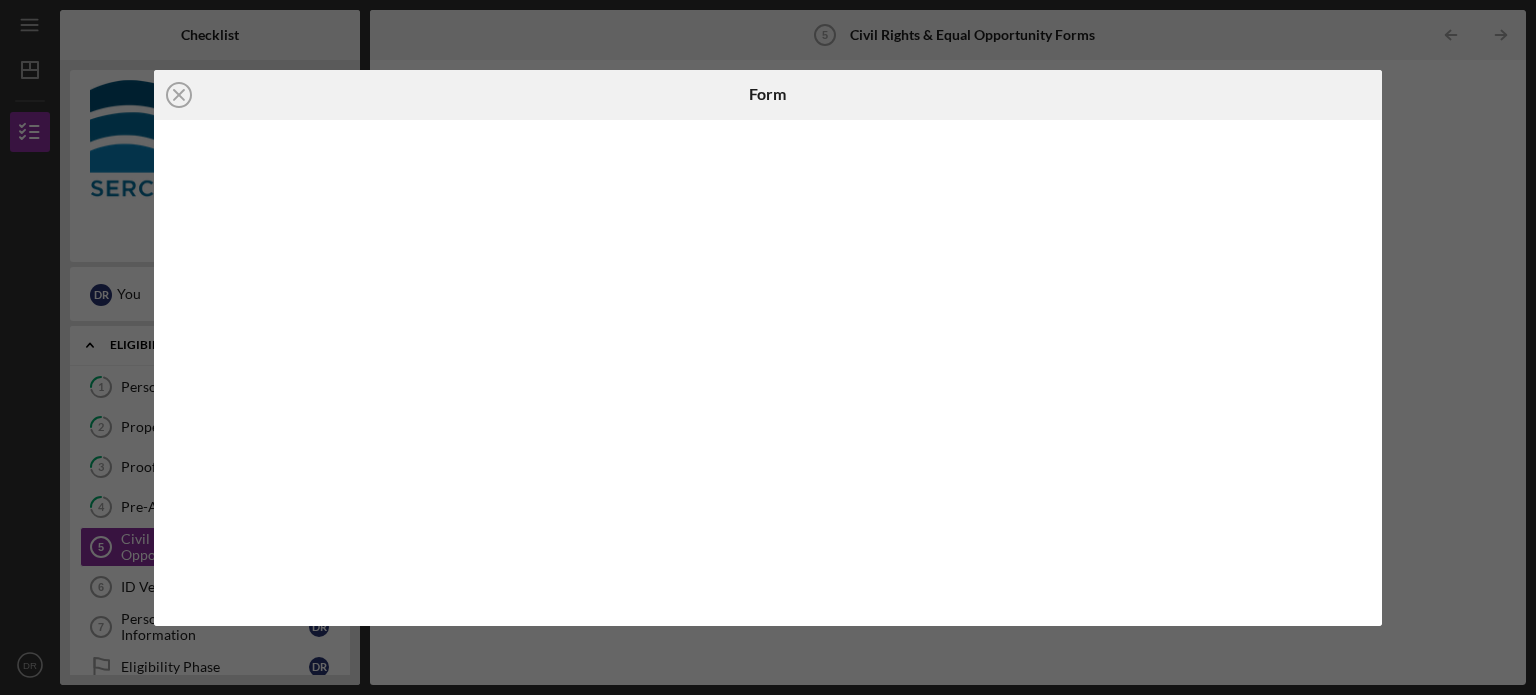 click on "Icon/Close" 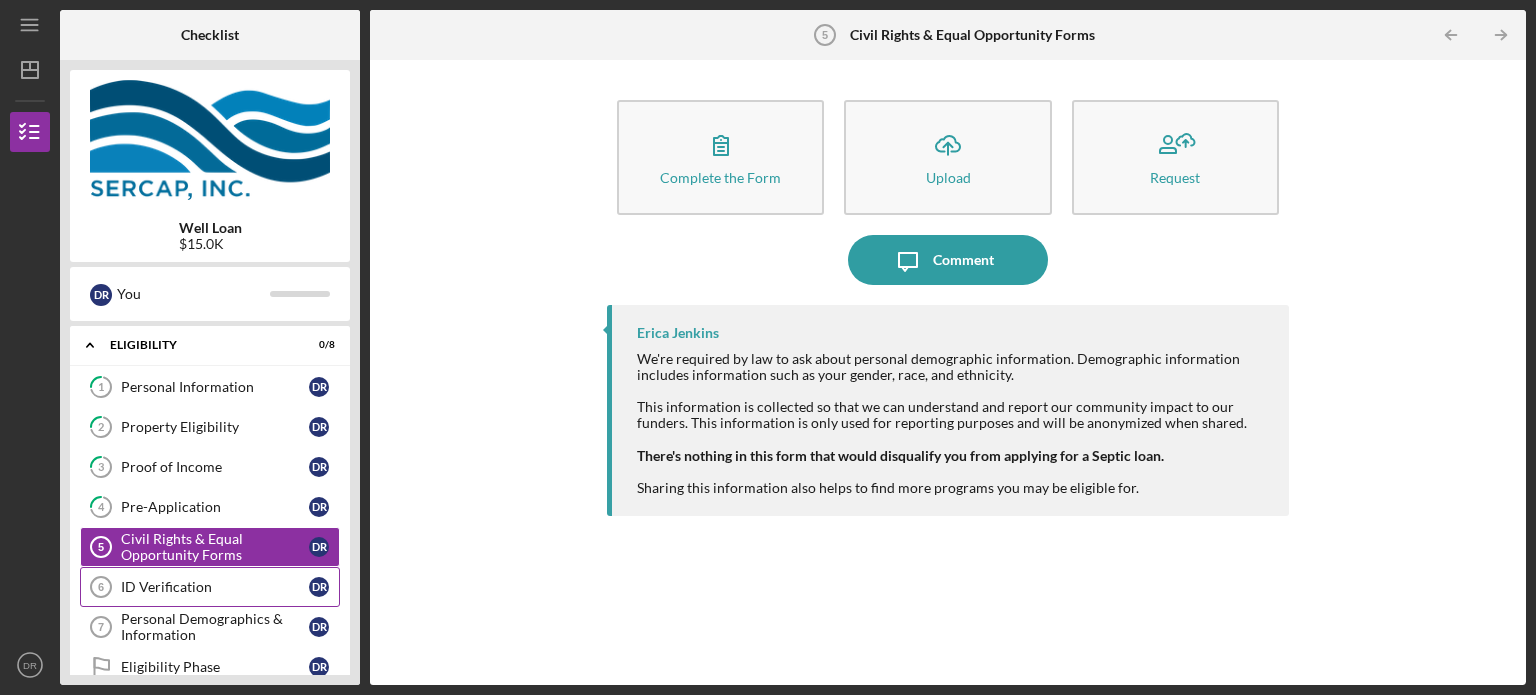 click on "ID Verification 6" 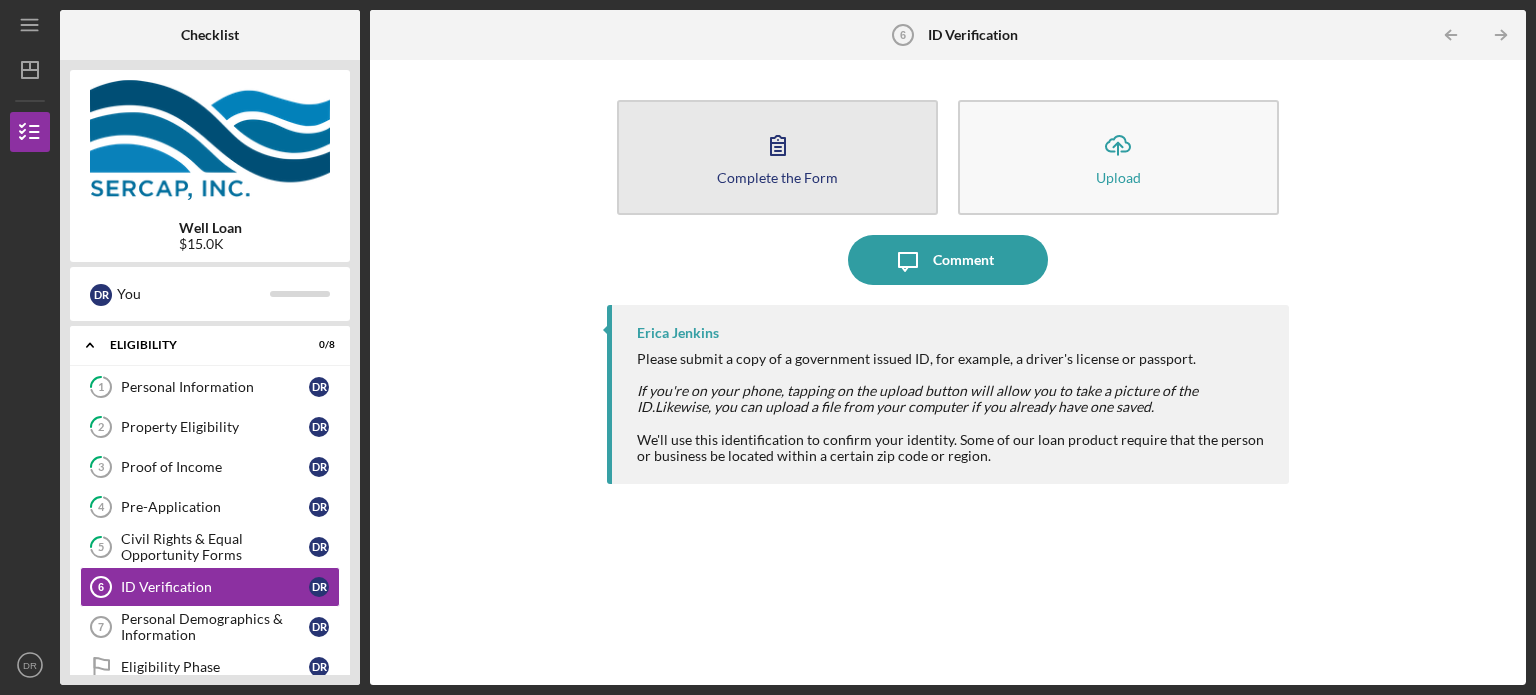 click on "Complete the Form Form" at bounding box center [777, 157] 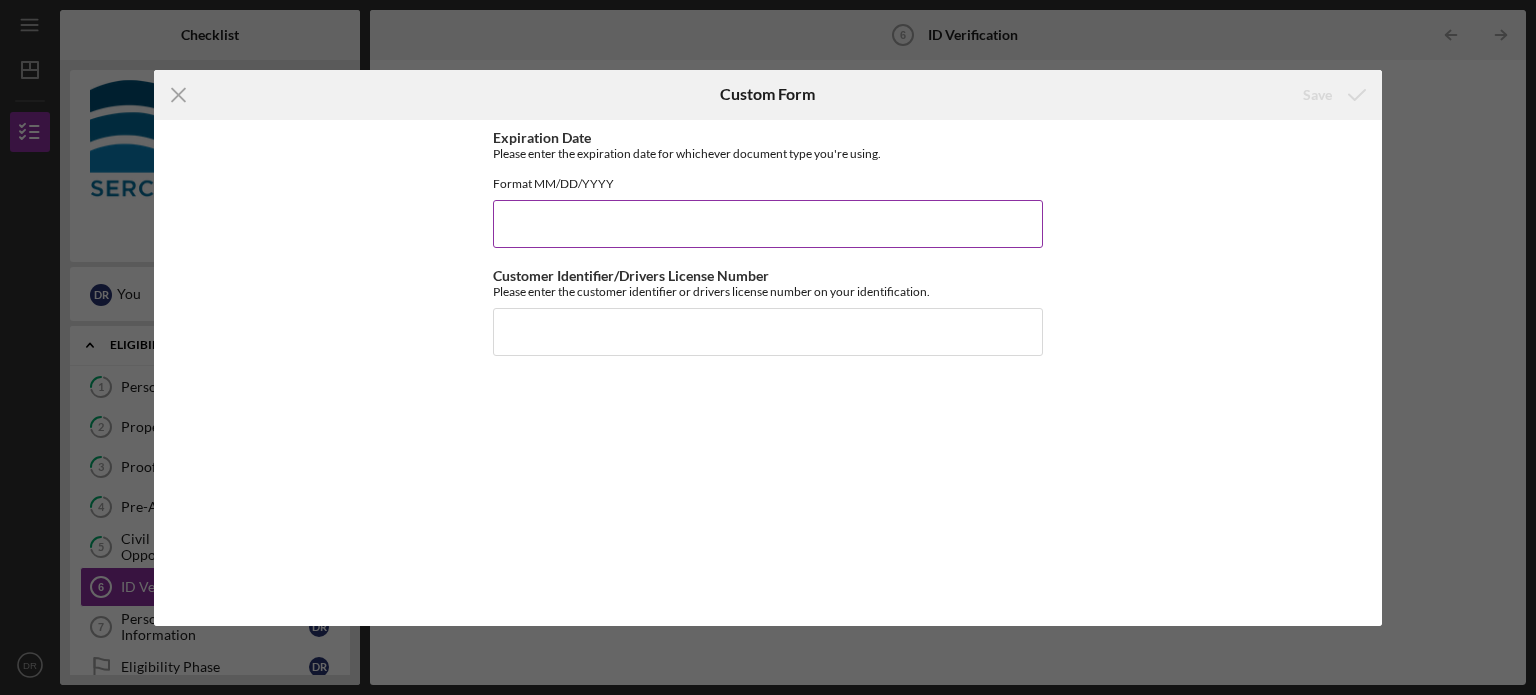 click on "Expiration Date" at bounding box center [768, 224] 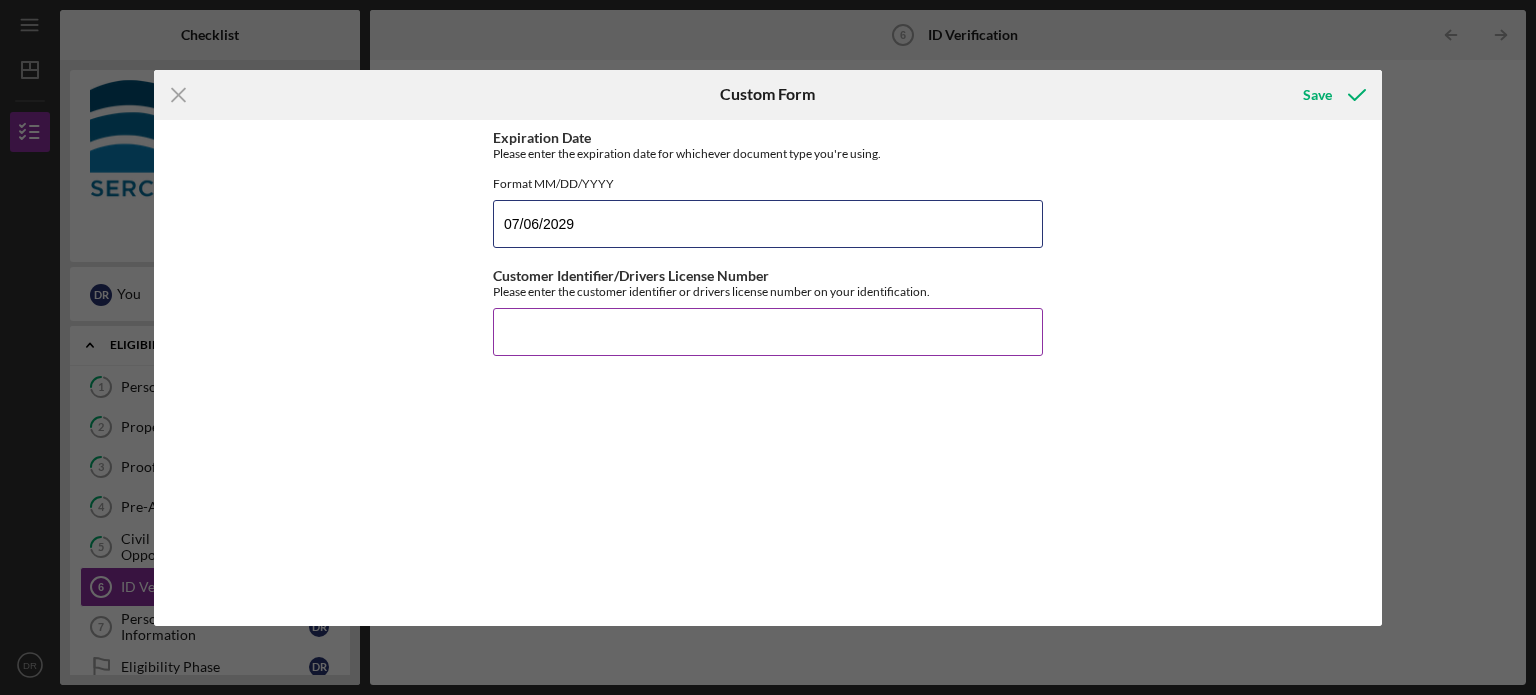 type on "07/06/2029" 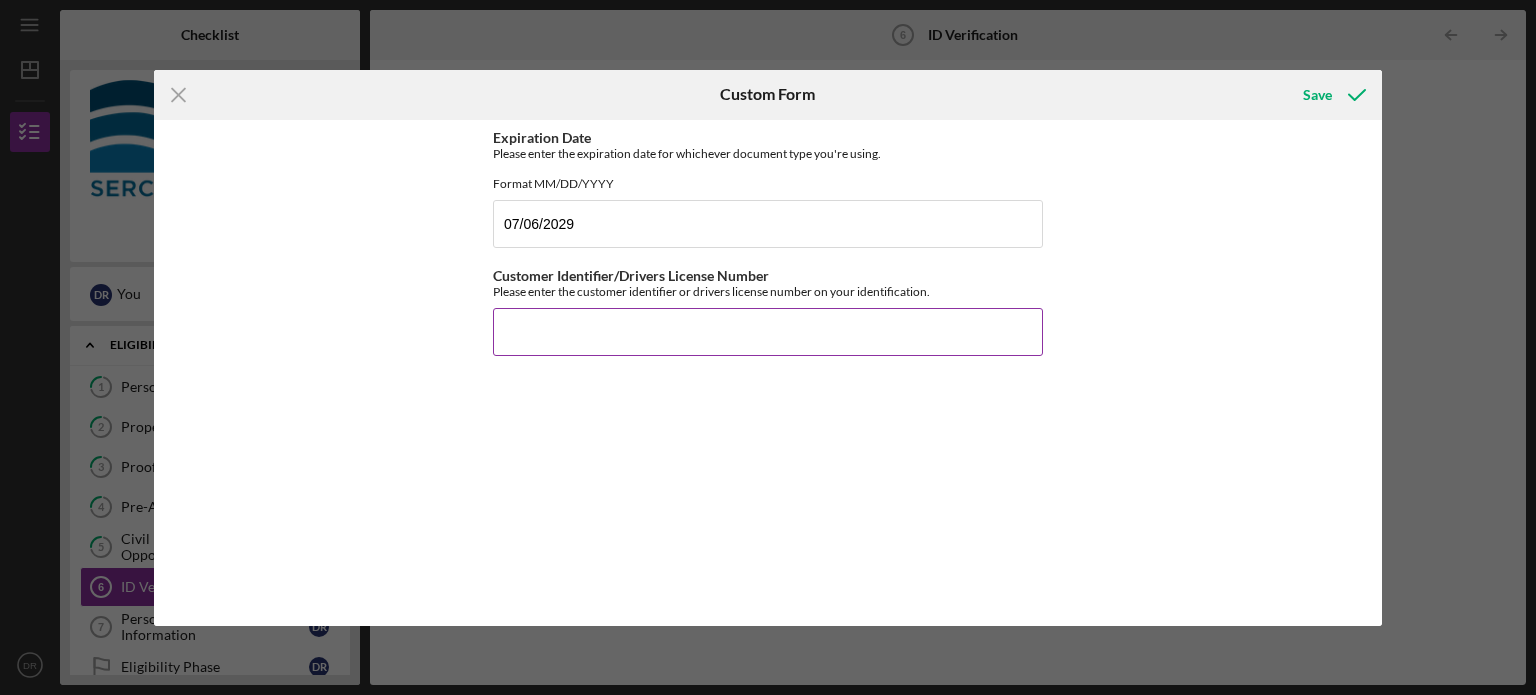 click on "Customer Identifier/Drivers License Number" at bounding box center (768, 332) 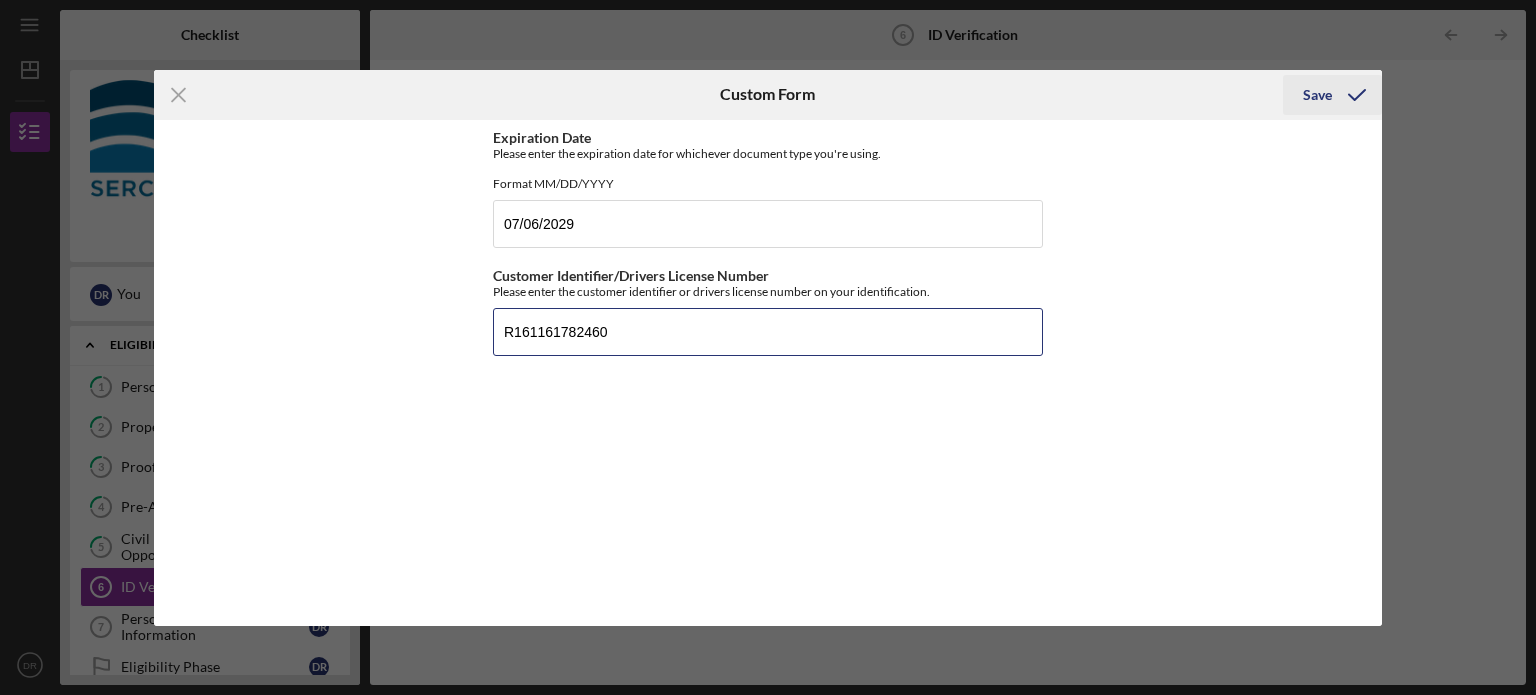 type on "R161161782460" 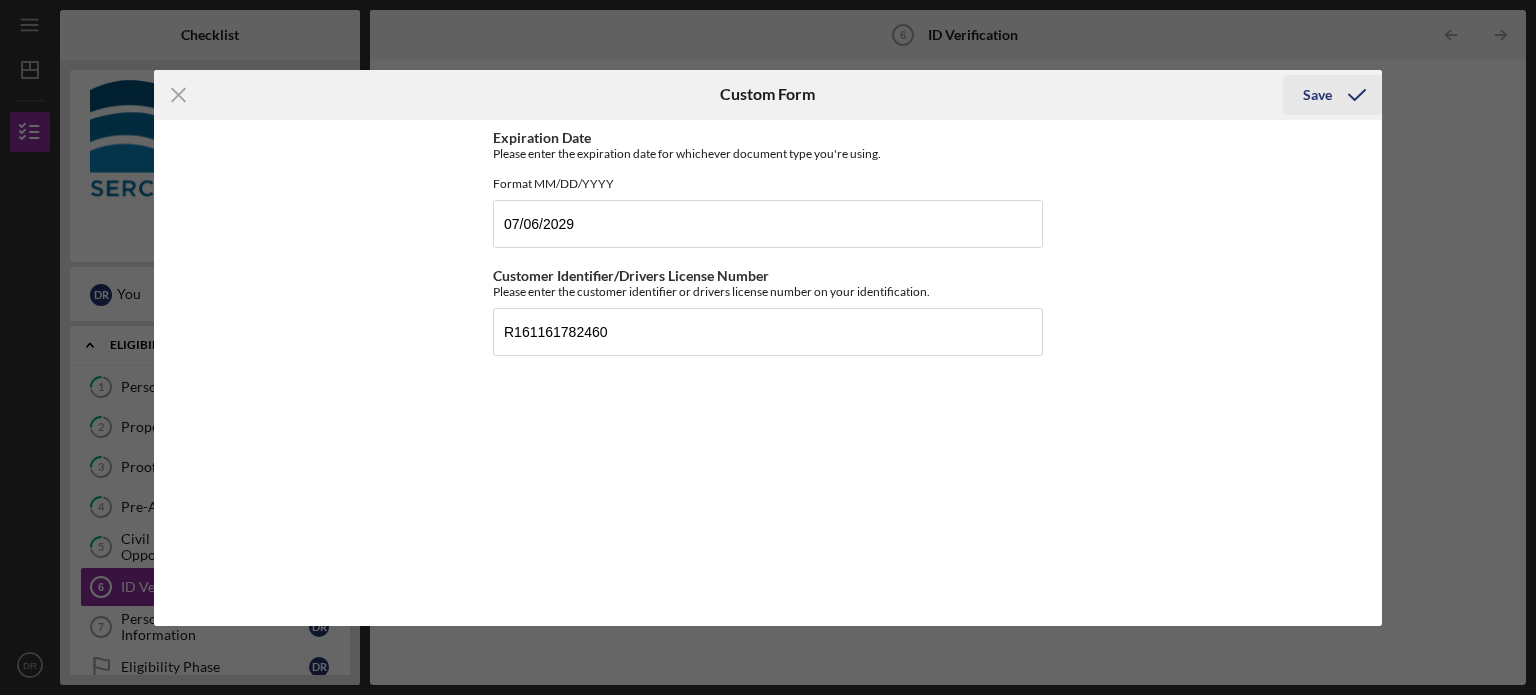 click on "Save" at bounding box center (1317, 95) 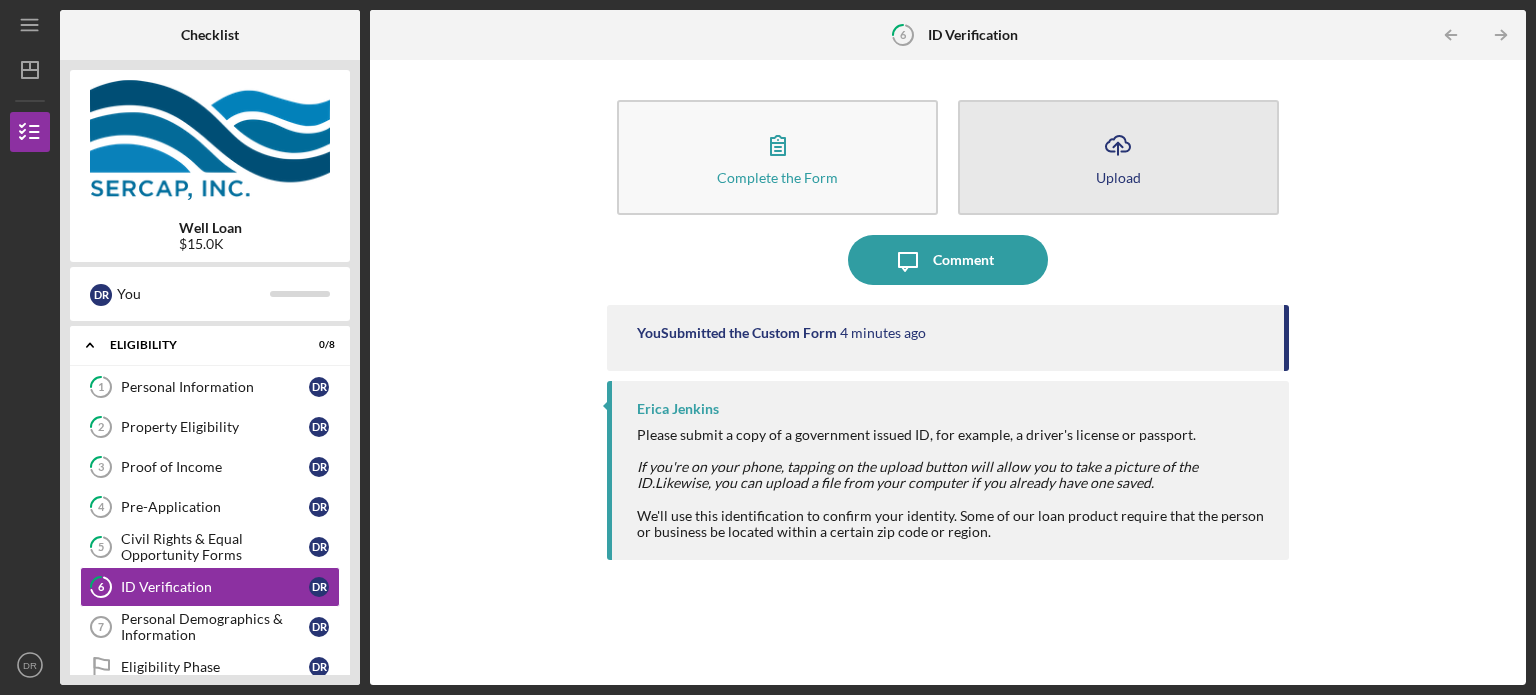 click on "Icon/Upload Upload" at bounding box center [1118, 157] 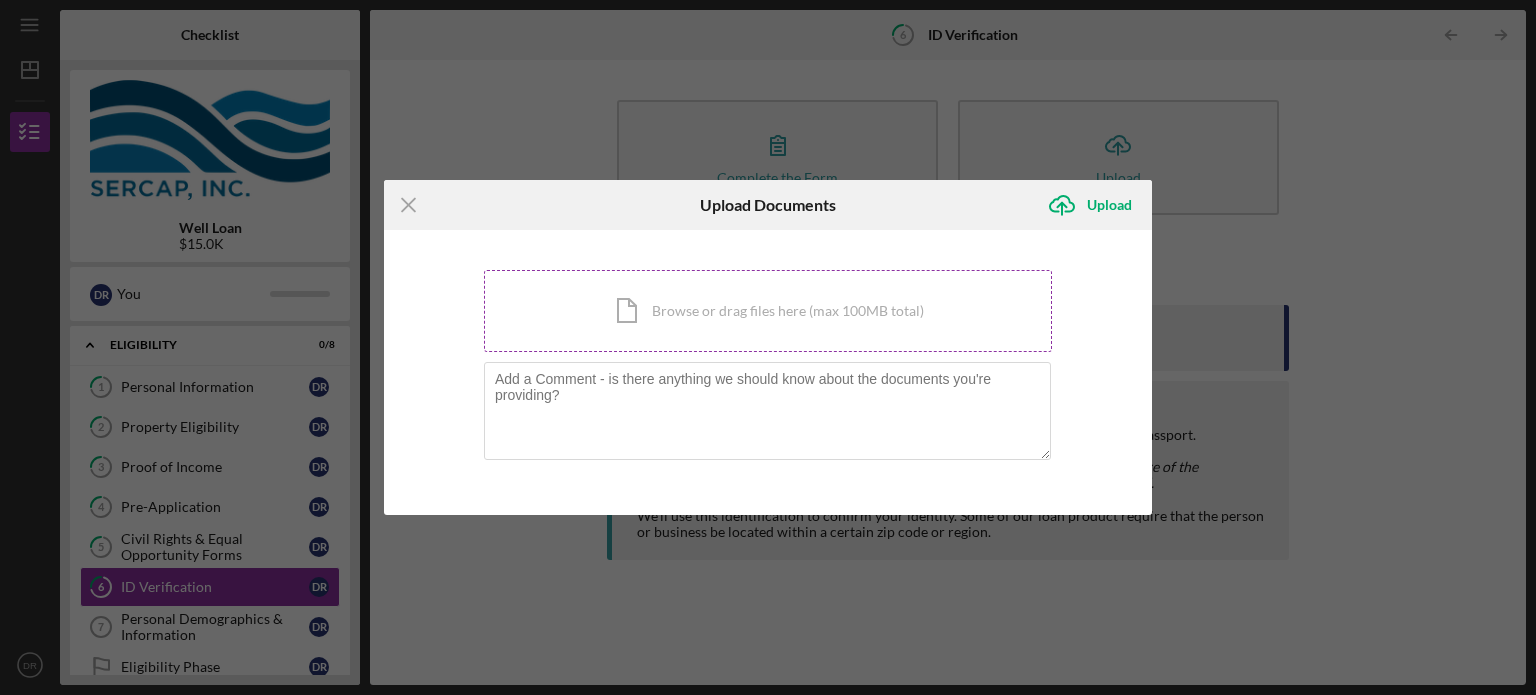 click on "Icon/Document Browse or drag files here (max 100MB total) Tap to choose files or take a photo" at bounding box center (768, 311) 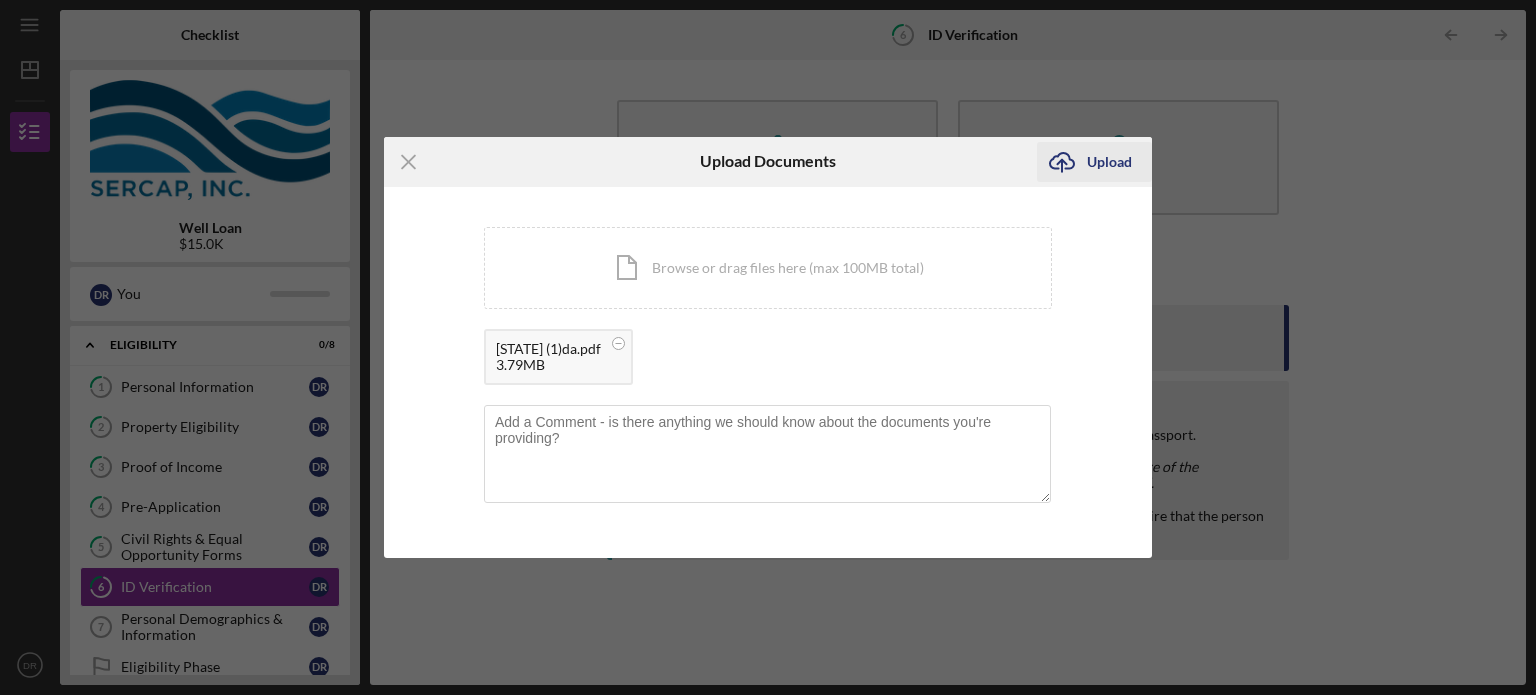 click on "Upload" at bounding box center (1109, 162) 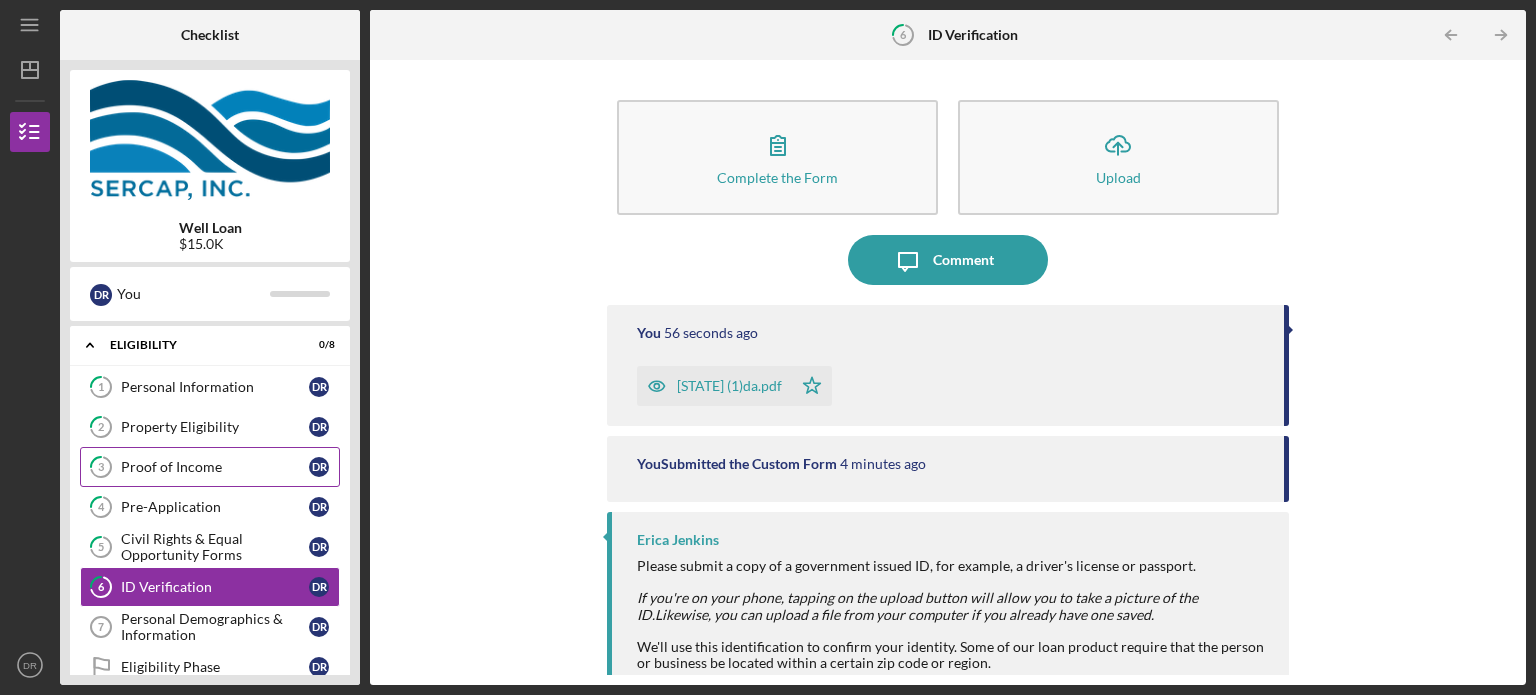 click on "Proof of Income" at bounding box center (215, 467) 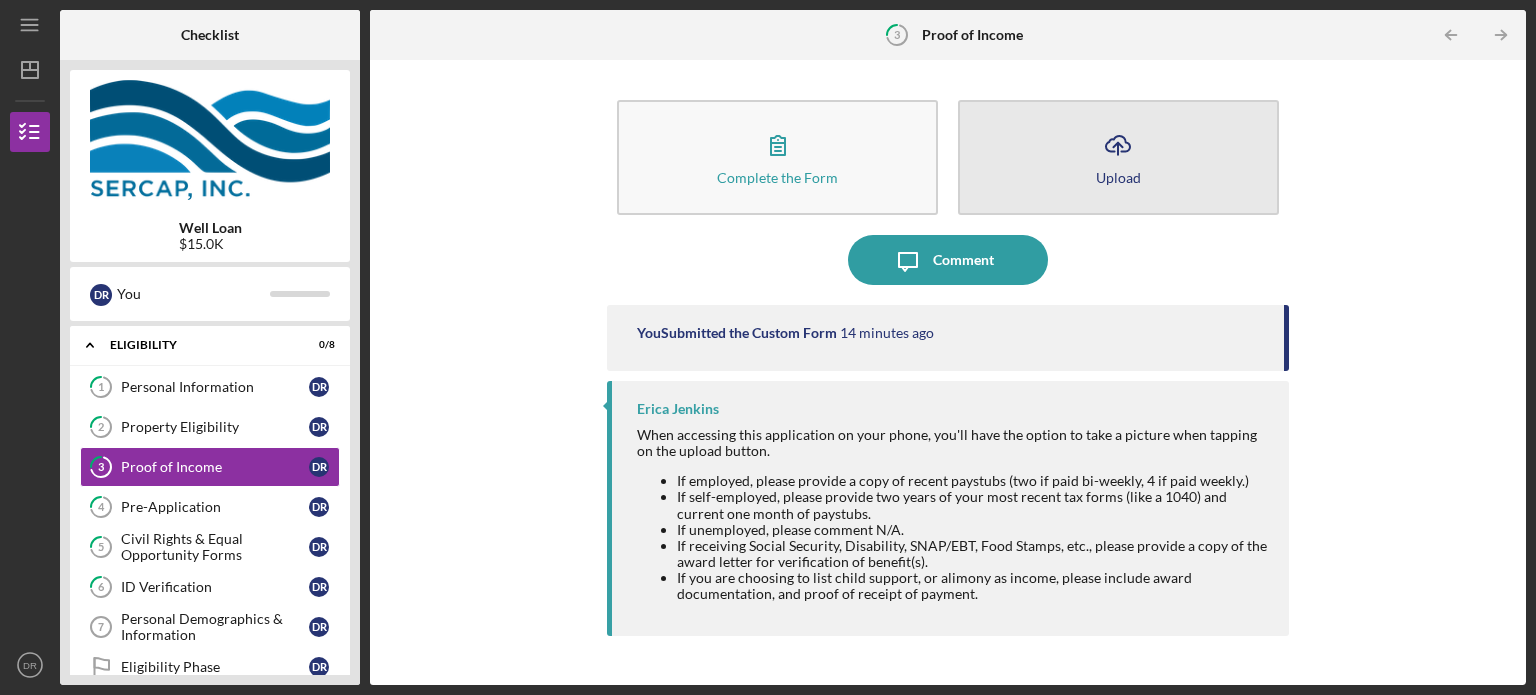 click on "Icon/Upload Upload" at bounding box center [1118, 157] 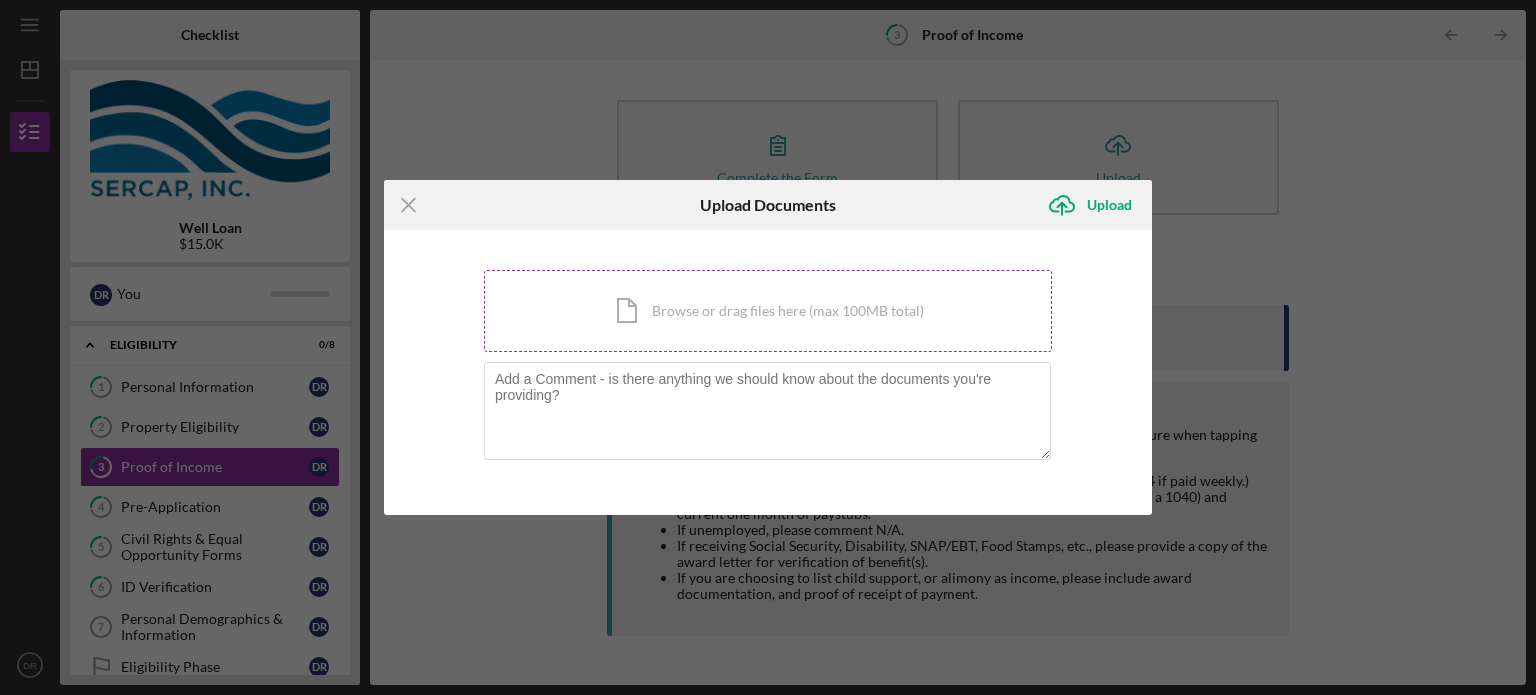 click on "Icon/Document Browse or drag files here (max 100MB total) Tap to choose files or take a photo" at bounding box center (768, 311) 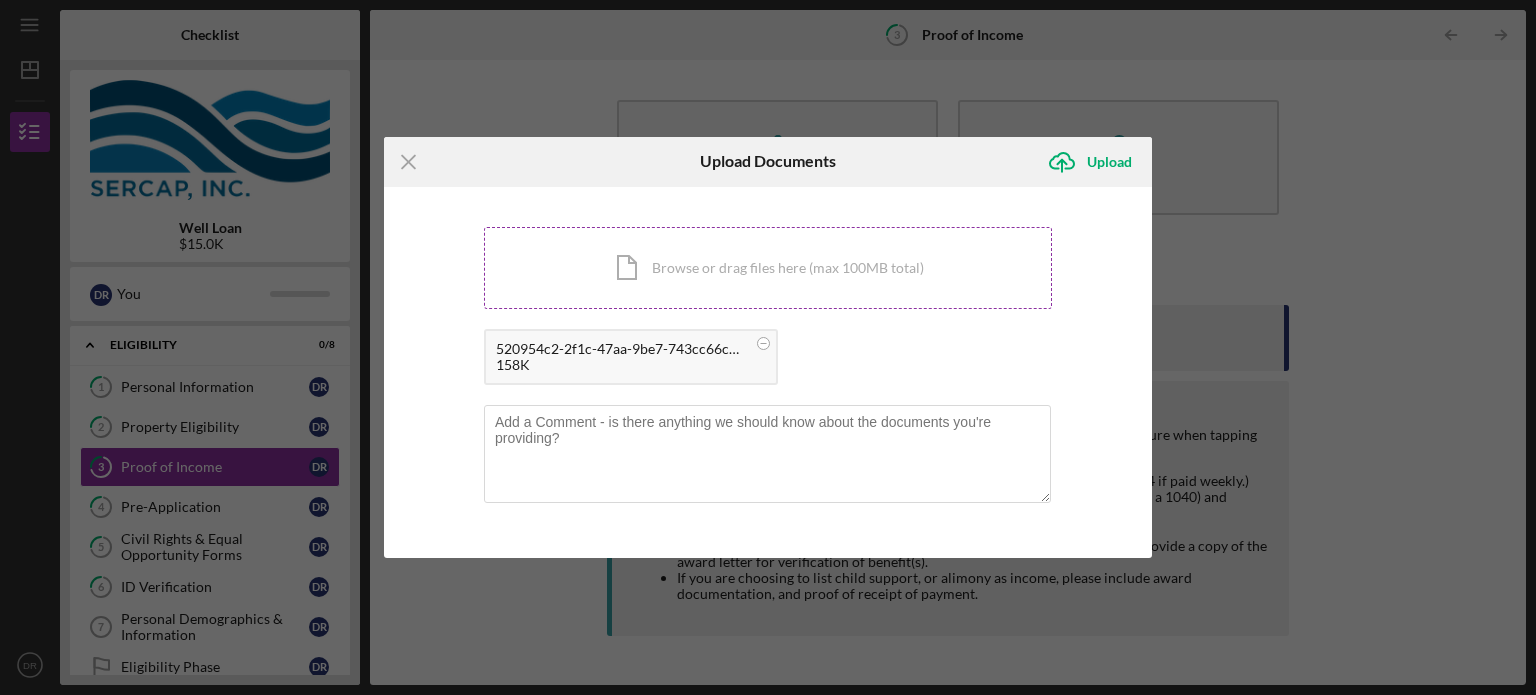 click on "Icon/Document Browse or drag files here (max 100MB total) Tap to choose files or take a photo" at bounding box center [768, 268] 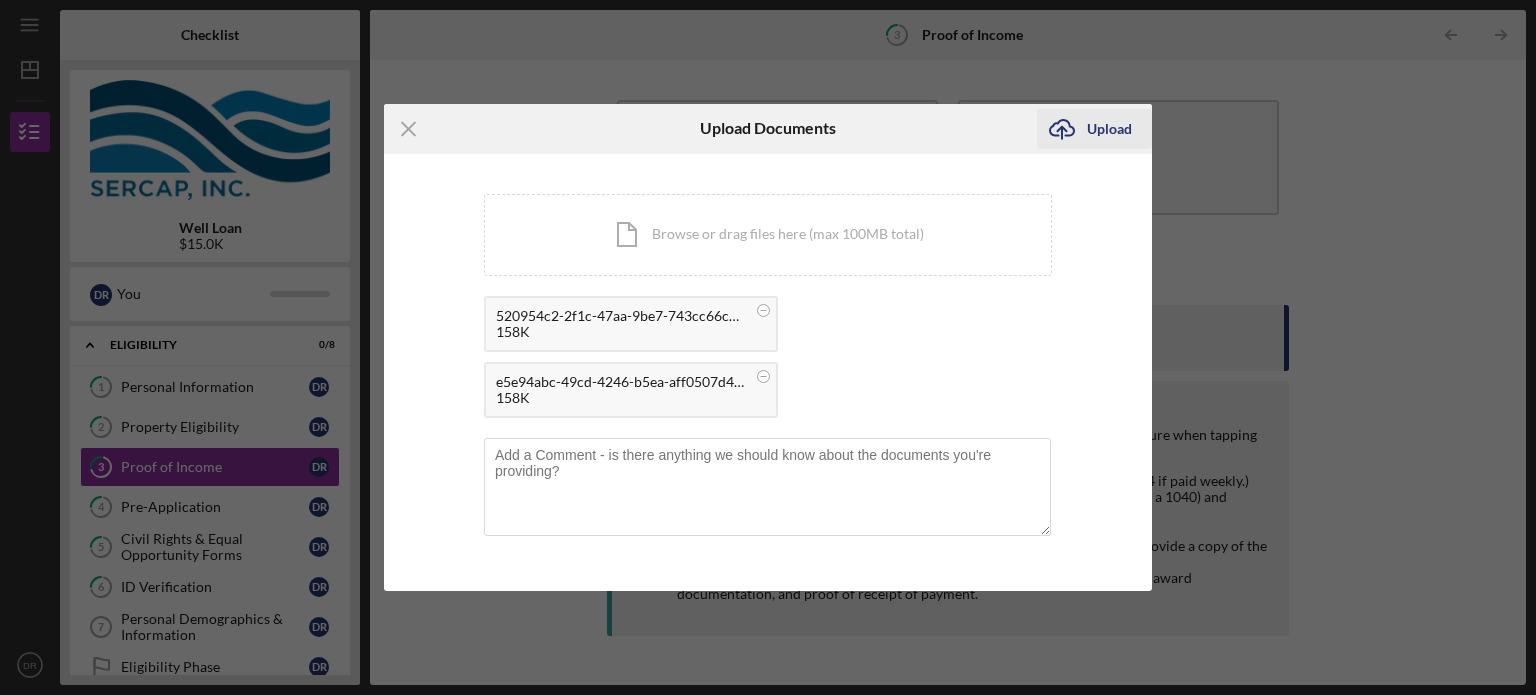 click on "Upload" at bounding box center [1109, 129] 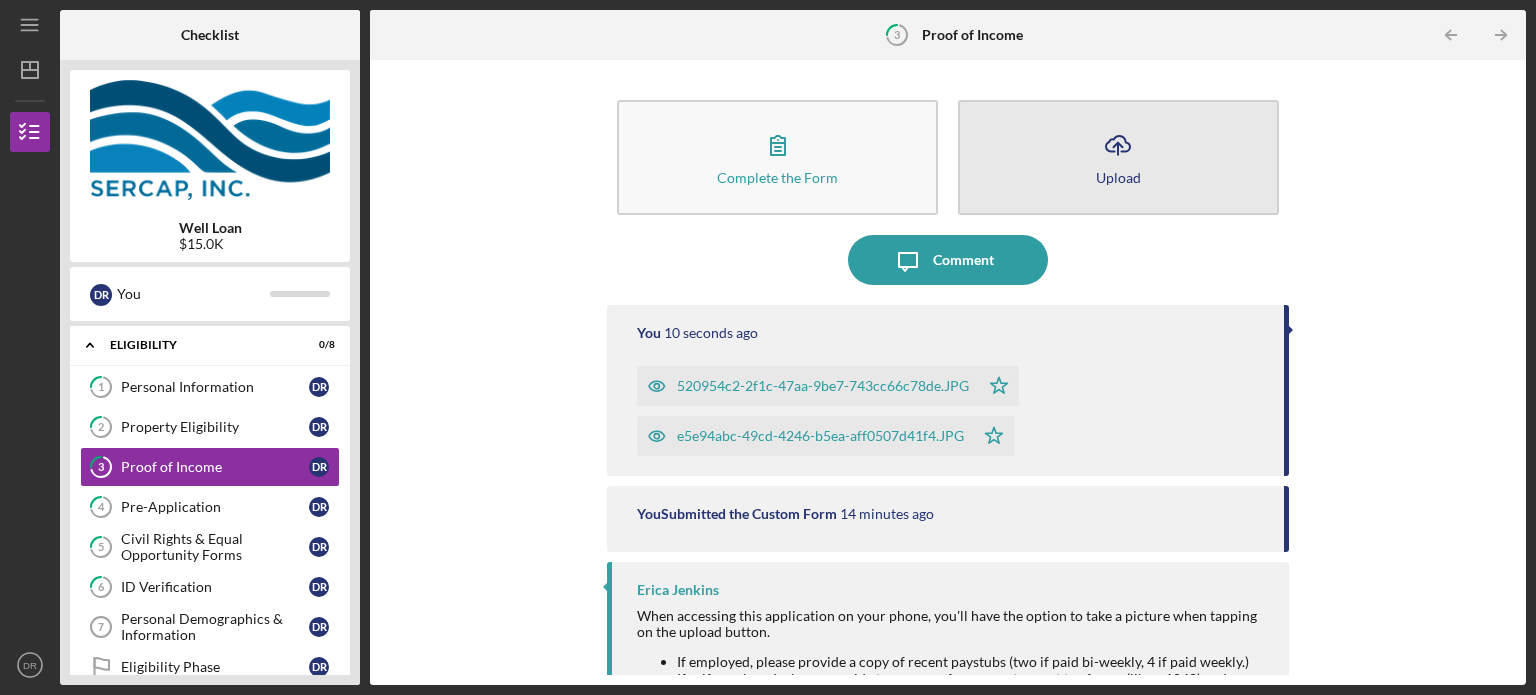 click on "Icon/Upload Upload" at bounding box center (1118, 157) 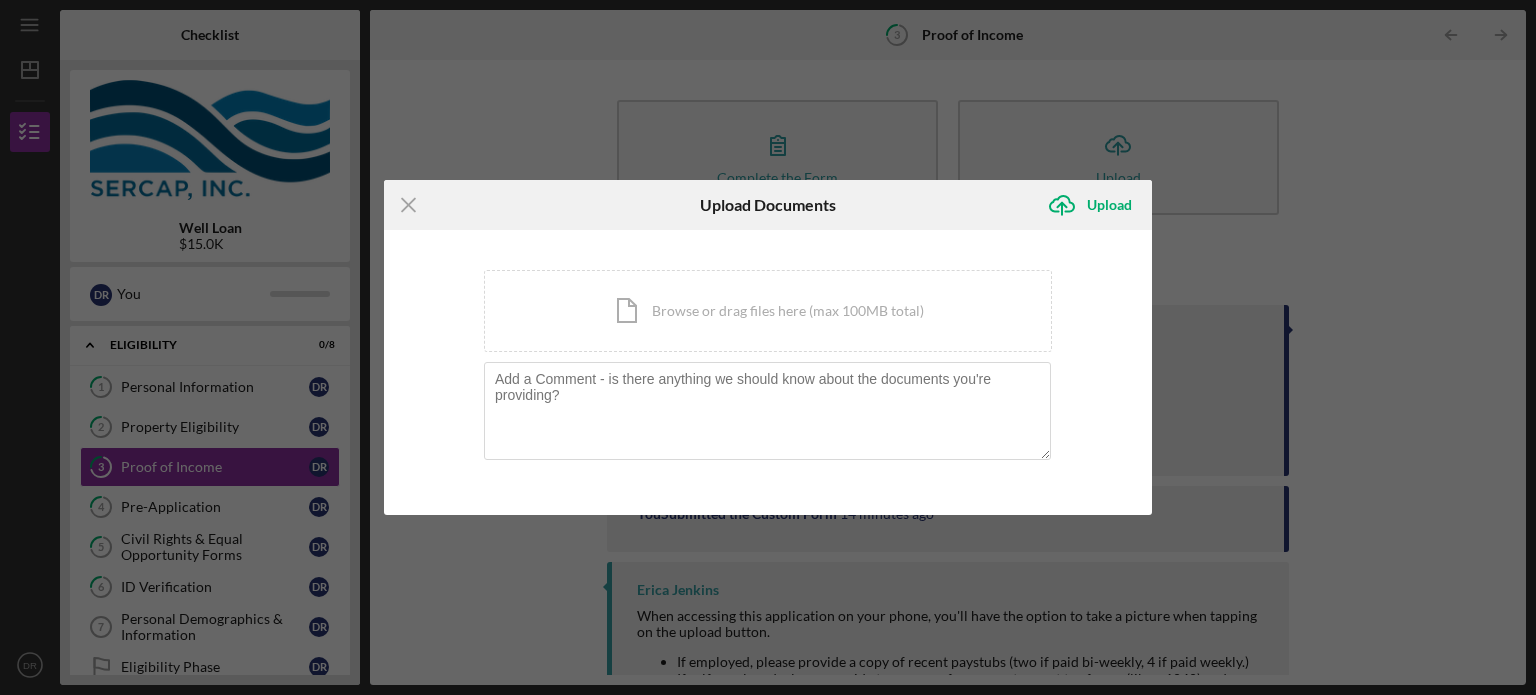 click on "Icon/Menu Close Upload Documents Icon/Upload Upload You're uploading documents related to  Proof of Income . Icon/Document Browse or drag files here (max 100MB total) Tap to choose files or take a photo Cancel Icon/Upload Upload" at bounding box center (768, 347) 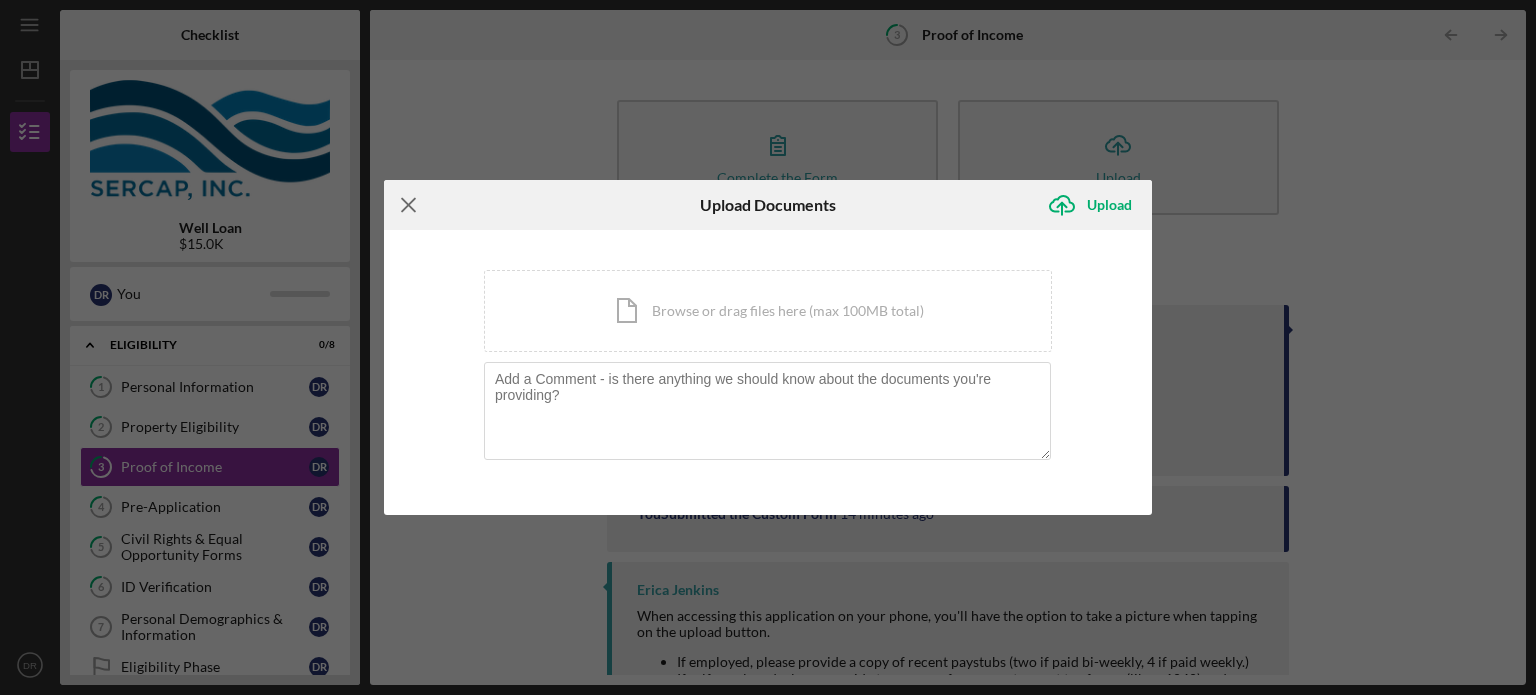 click on "Icon/Menu Close" 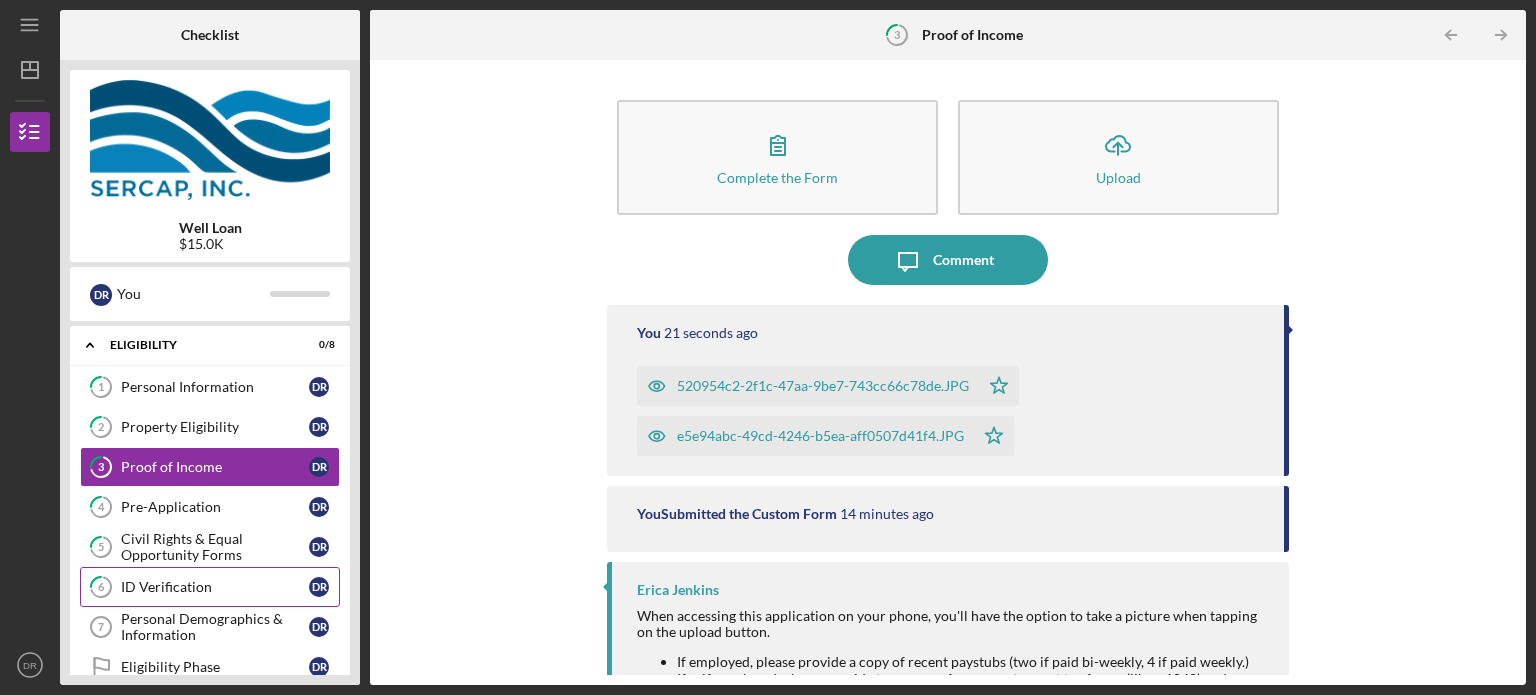 click on "ID Verification" at bounding box center [215, 587] 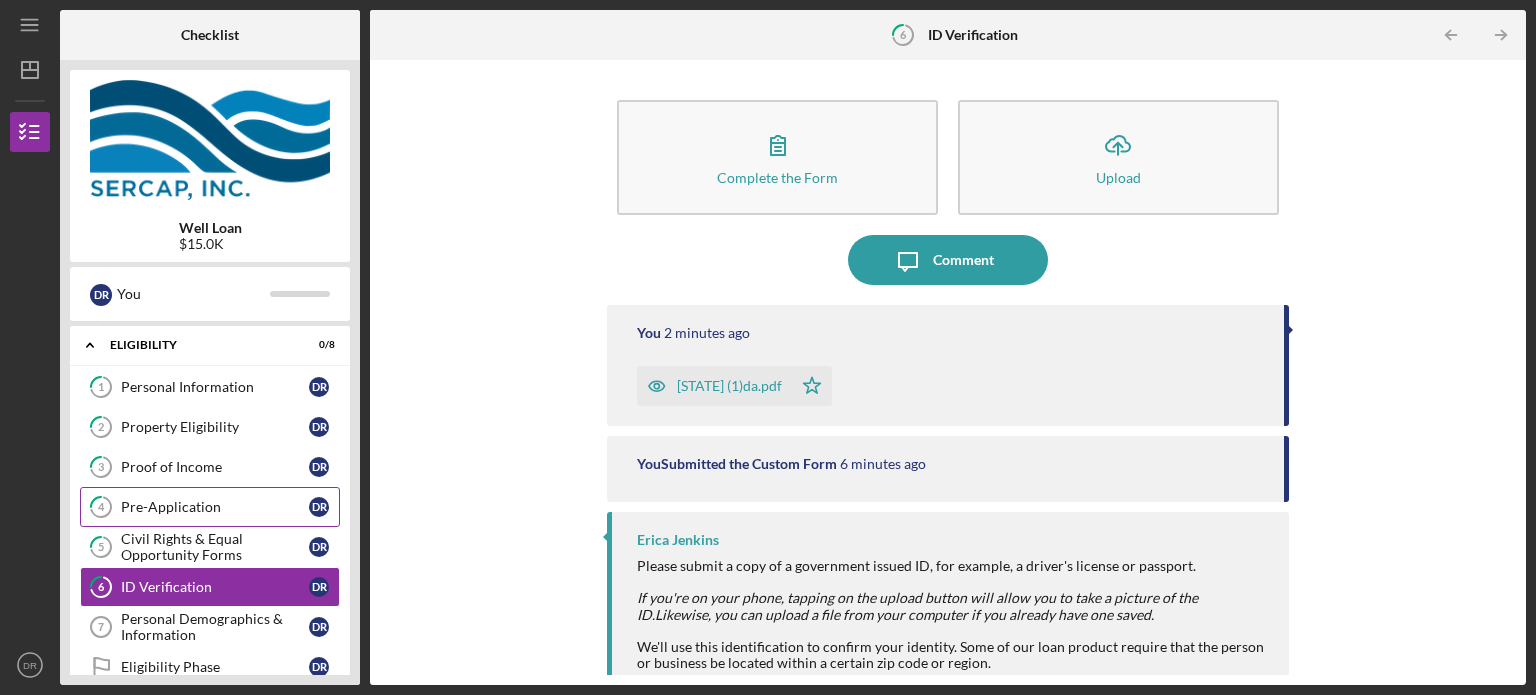 click on "Pre-Application" at bounding box center [215, 507] 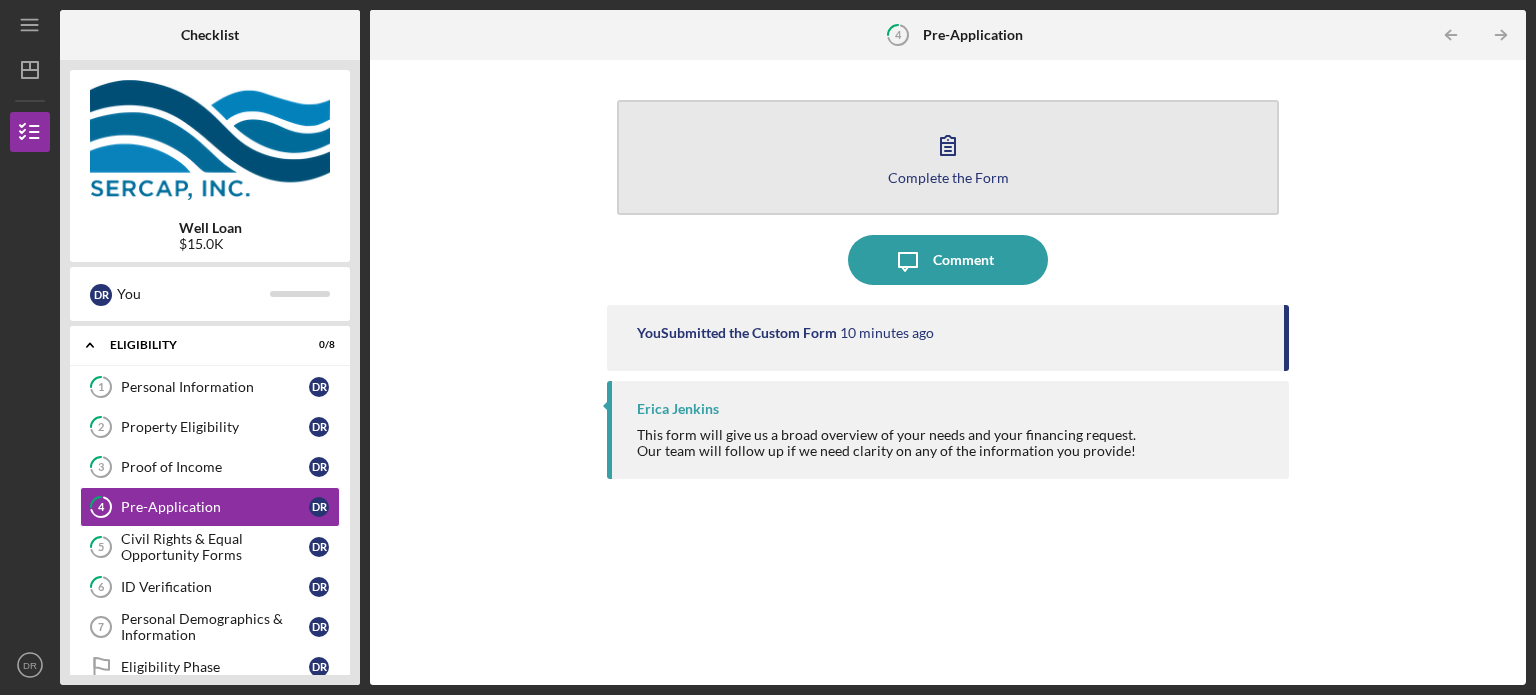 click on "Complete the Form Form" at bounding box center [948, 157] 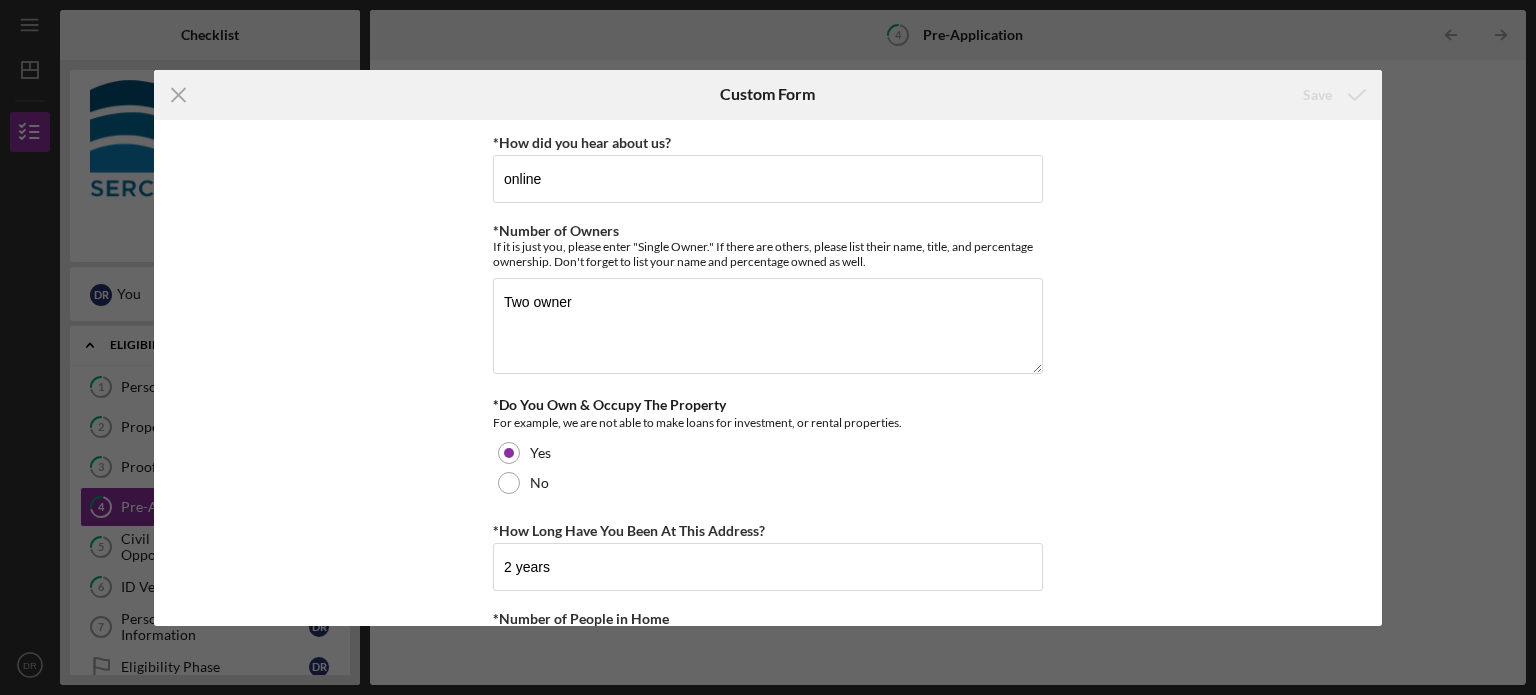 click on "*How did you hear about us? online *Number of Owners If it is just you, please enter "Single Owner." If there are others, please list their name, title, and percentage ownership. Don't forget to list your name and percentage owned as well. Two owner *Do You Own & Occupy The Property For example, we are not able to make loans for investment, or rental properties. Yes No *How Long Have You Been At This Address? [YEARS] years *Number of People in Home How many people live in the home? 4 *Where Will this Well be installed? Existing Home New Home Other *Is there already a well on the property? Even if it's failed or failing, please indicate whether there's an existing well on the property where the work would be completed. Yes, there's an existing well No, there's not a well Other *Primary use of funds If approved, how will you spend the bulk of what you receive? Repair Upgrade Other new wells and septic installation *Type Of Home Where The Work Will Be Completed Stick Built Manufactured Mobile 200" at bounding box center [768, 373] 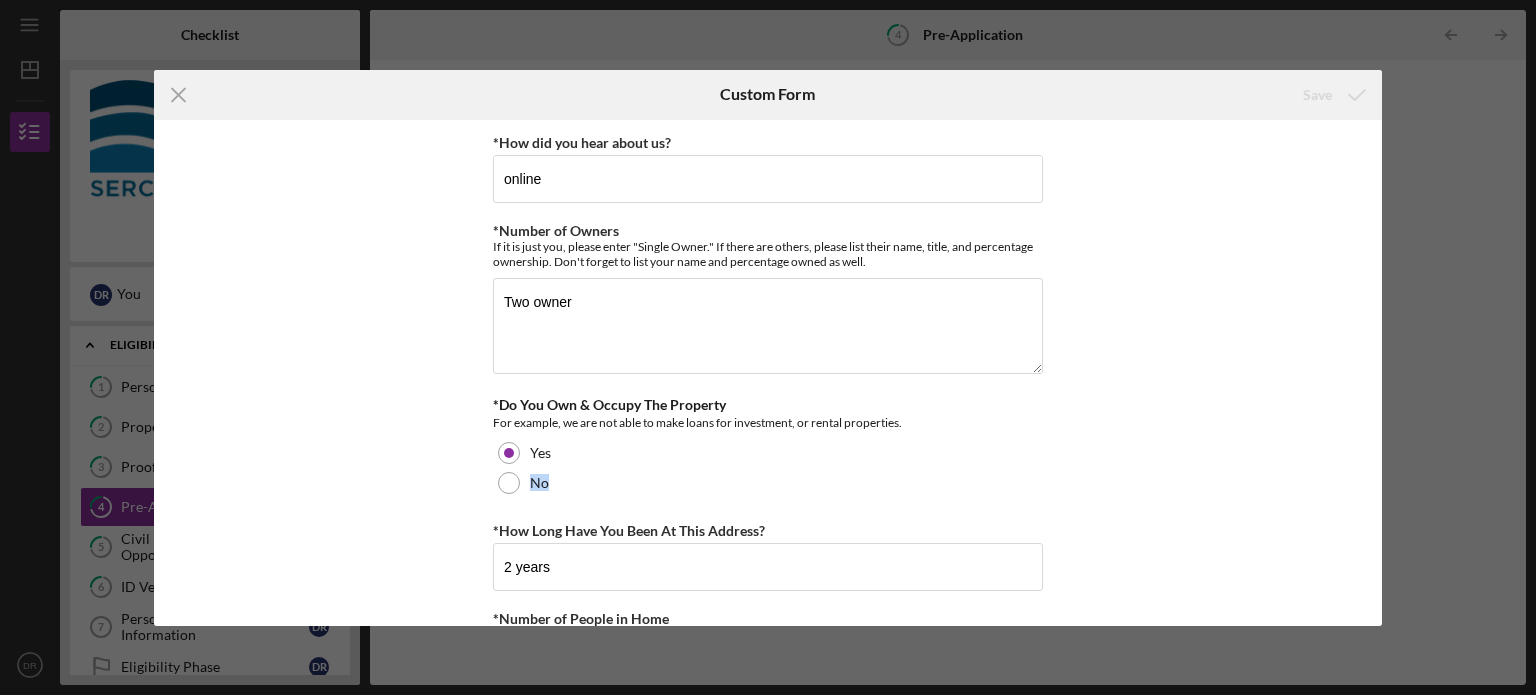 drag, startPoint x: 1082, startPoint y: 487, endPoint x: 1256, endPoint y: 526, distance: 178.31714 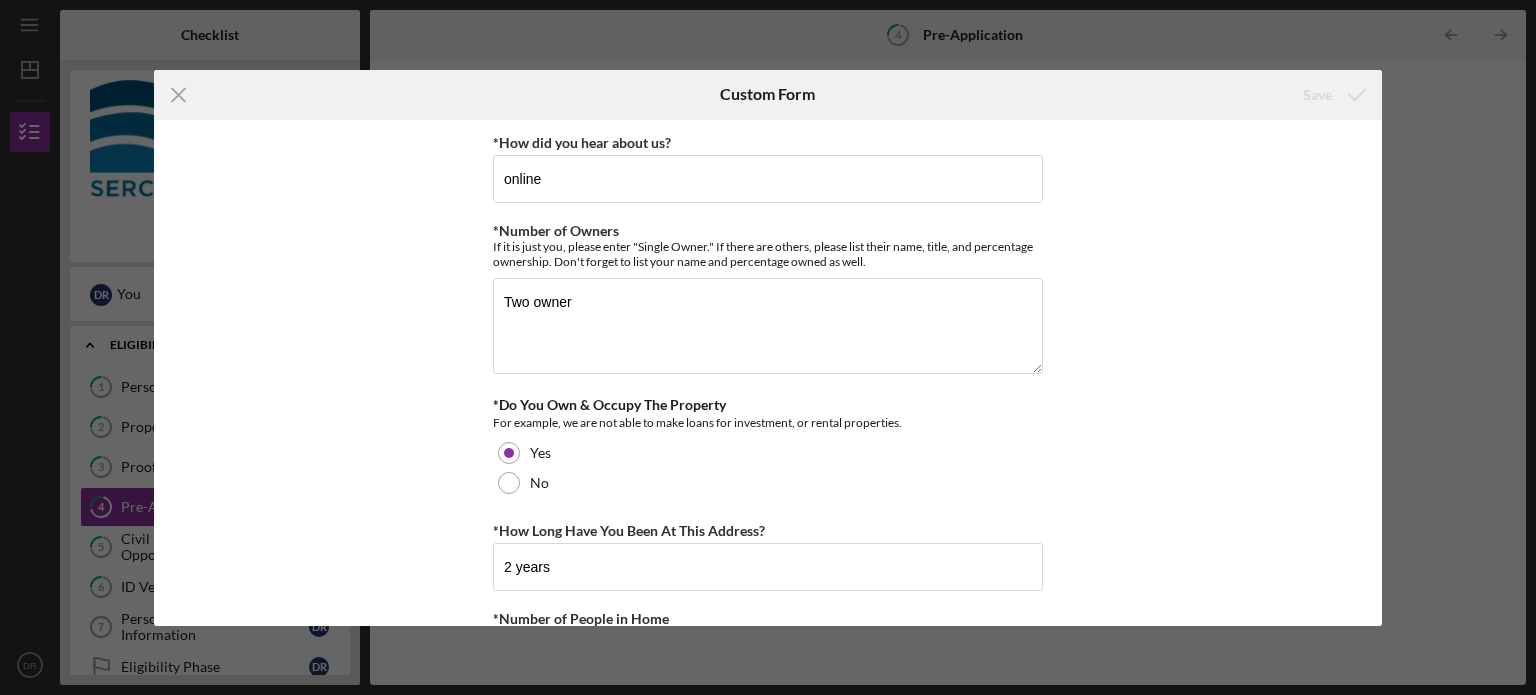 click on "*How did you hear about us? online *Number of Owners If it is just you, please enter "Single Owner." If there are others, please list their name, title, and percentage ownership. Don't forget to list your name and percentage owned as well. Two owner *Do You Own & Occupy The Property For example, we are not able to make loans for investment, or rental properties. Yes No *How Long Have You Been At This Address? [YEARS] years *Number of People in Home How many people live in the home? 4 *Where Will this Well be installed? Existing Home New Home Other *Is there already a well on the property? Even if it's failed or failing, please indicate whether there's an existing well on the property where the work would be completed. Yes, there's an existing well No, there's not a well Other *Primary use of funds If approved, how will you spend the bulk of what you receive? Repair Upgrade Other new wells and septic installation *Type Of Home Where The Work Will Be Completed Stick Built Manufactured Mobile 200" at bounding box center (768, 373) 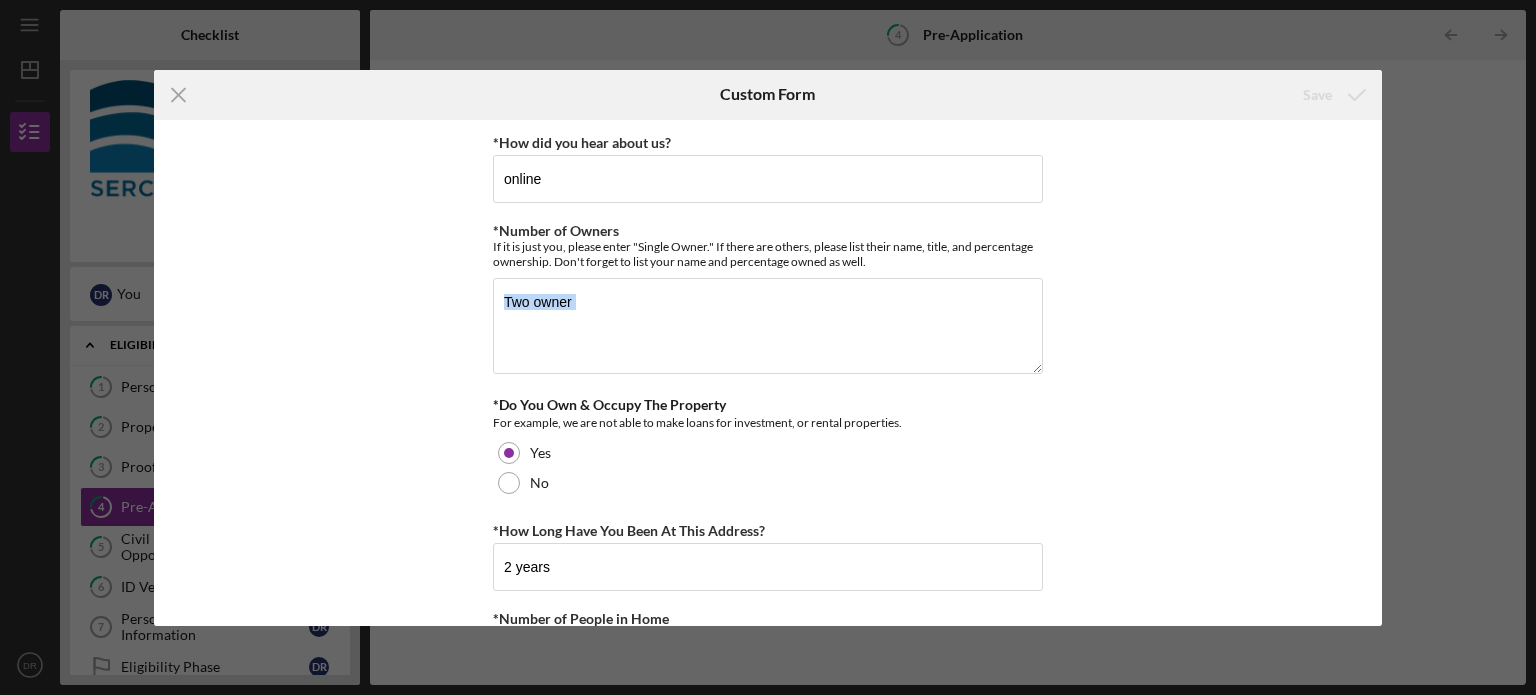 drag, startPoint x: 1373, startPoint y: 346, endPoint x: 1264, endPoint y: 290, distance: 122.54387 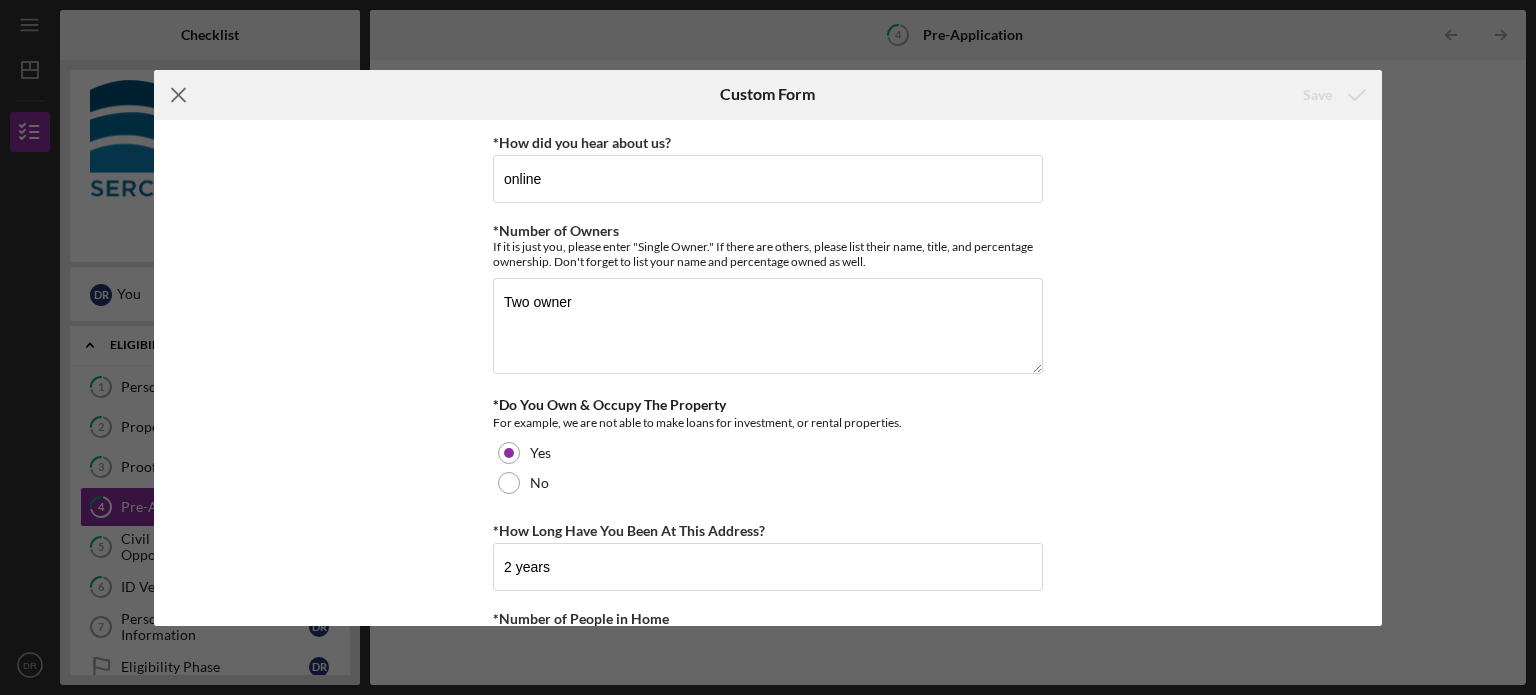 click on "Icon/Menu Close" 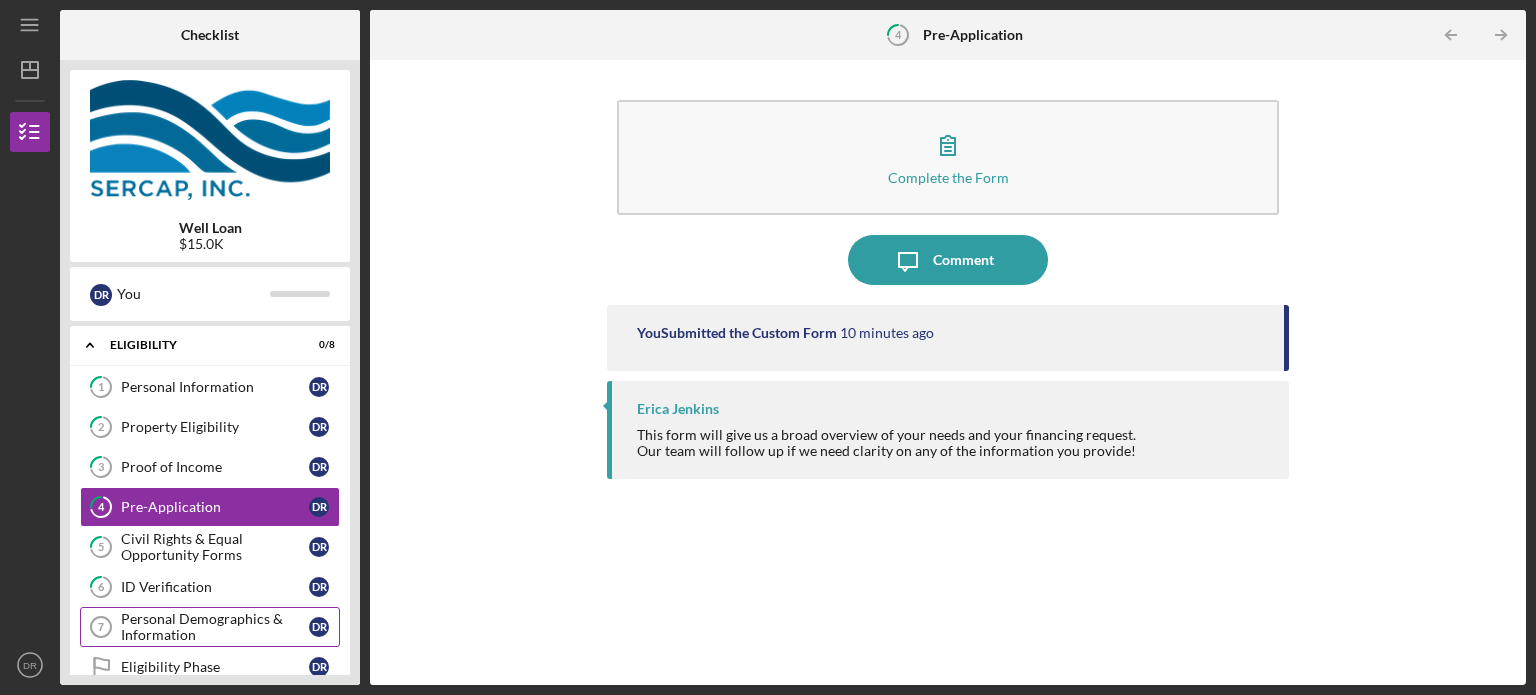 click on "Personal Demographics & Information" at bounding box center (215, 627) 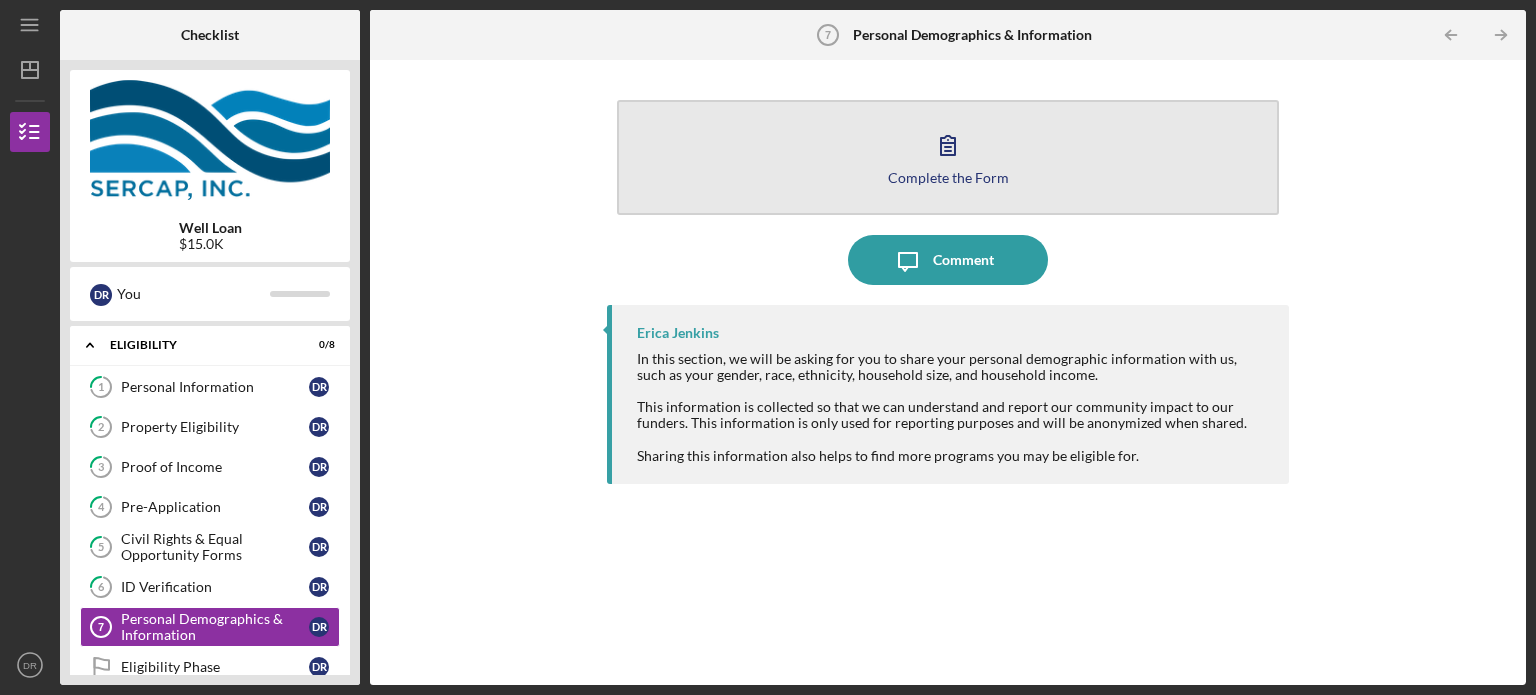 click 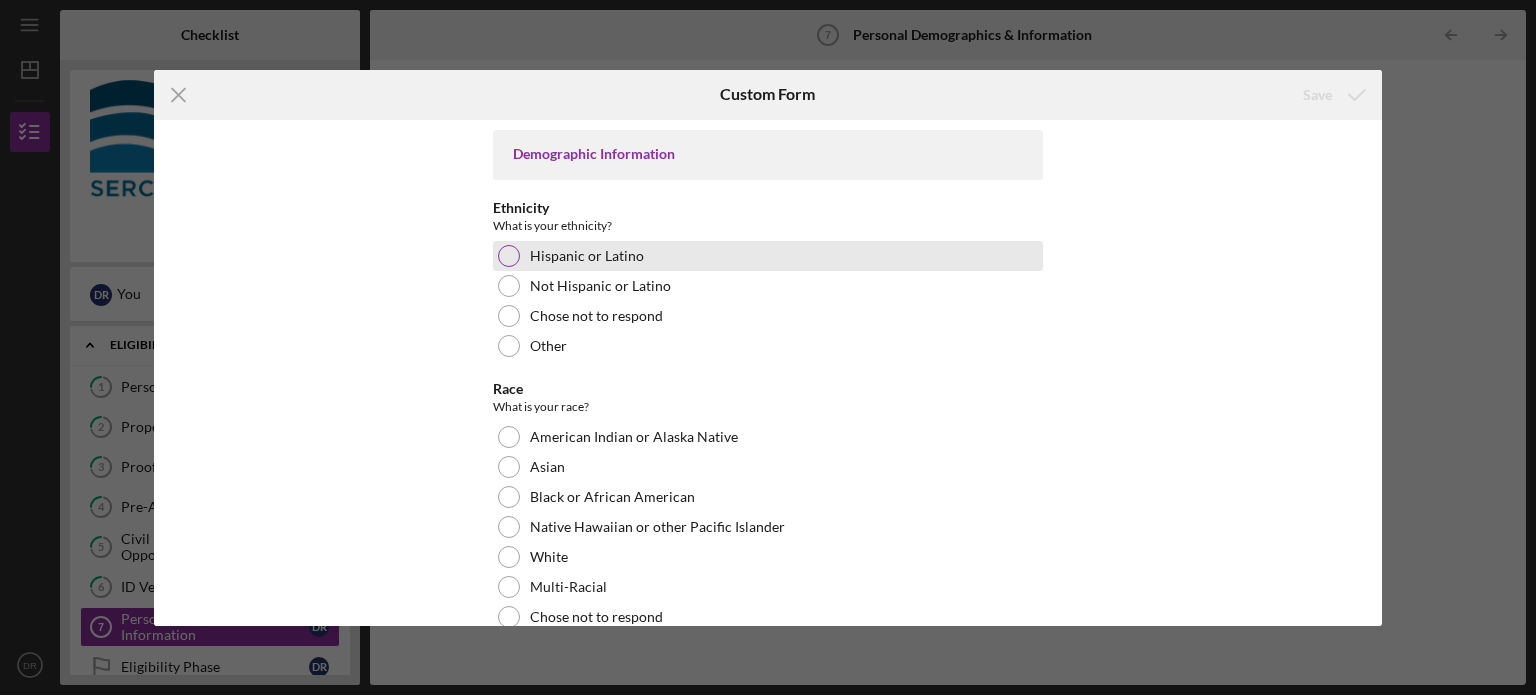 click at bounding box center [509, 256] 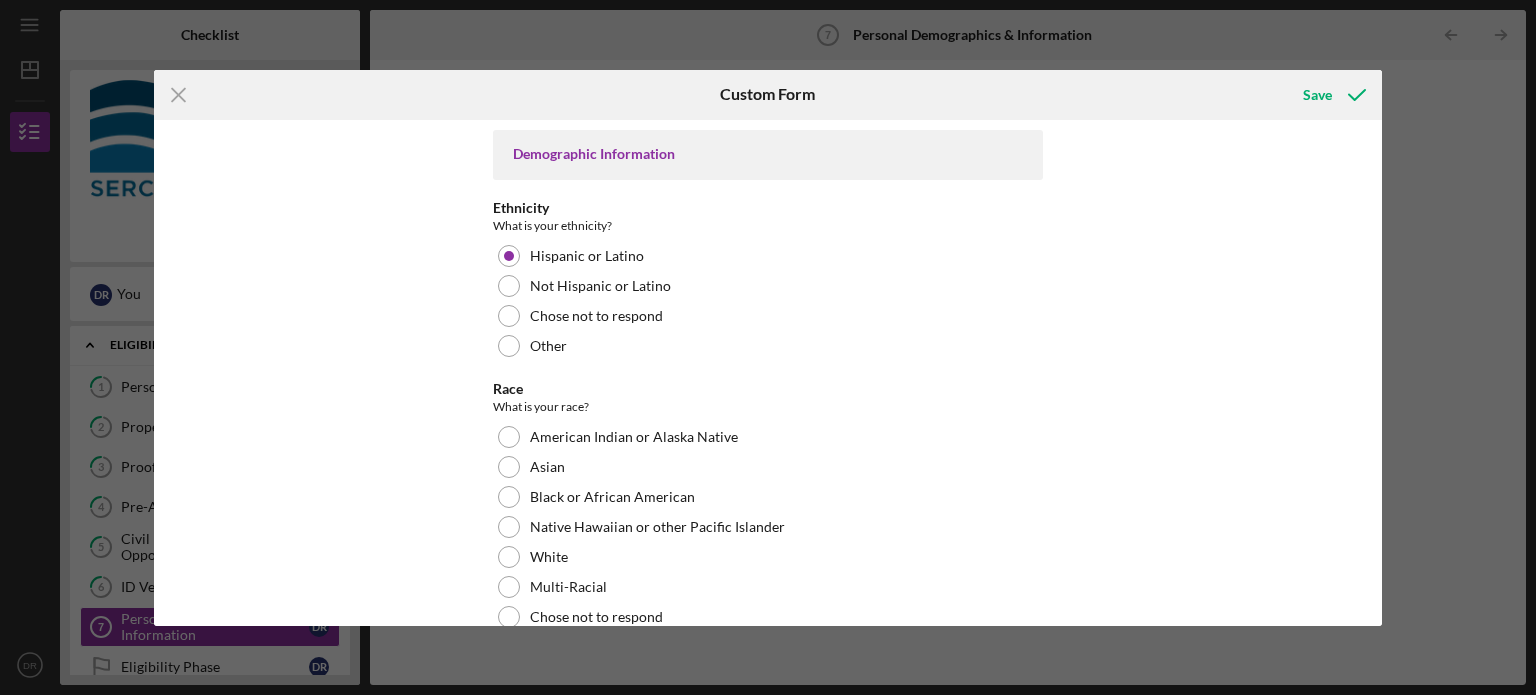 click on "Icon/Menu Close Custom Form Save Demographic Information Ethnicity What is your ethnicity? Hispanic or Latino Not Hispanic or Latino Chose not to respond Other Race What is your race? American Indian or Alaska Native Asian Black or African American Native Hawaiian or other Pacific Islander White Multi-Racial Chose not to respond Other Gender What is your gender? Female Male Transgender Female Transgender Male Non-Binary Other Tribal Affiliation US Citizenship Yes No Cancel Save" at bounding box center (768, 347) 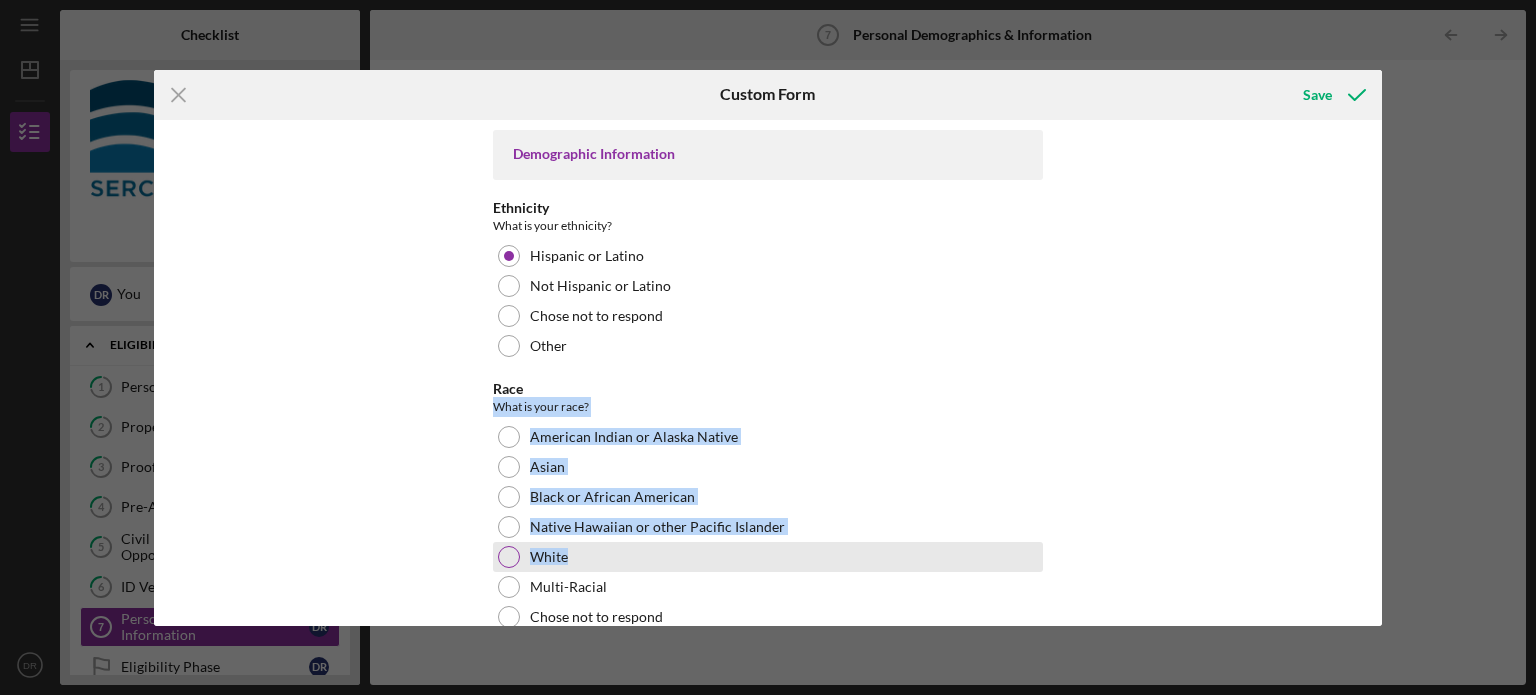 drag, startPoint x: 1382, startPoint y: 396, endPoint x: 506, endPoint y: 552, distance: 889.782 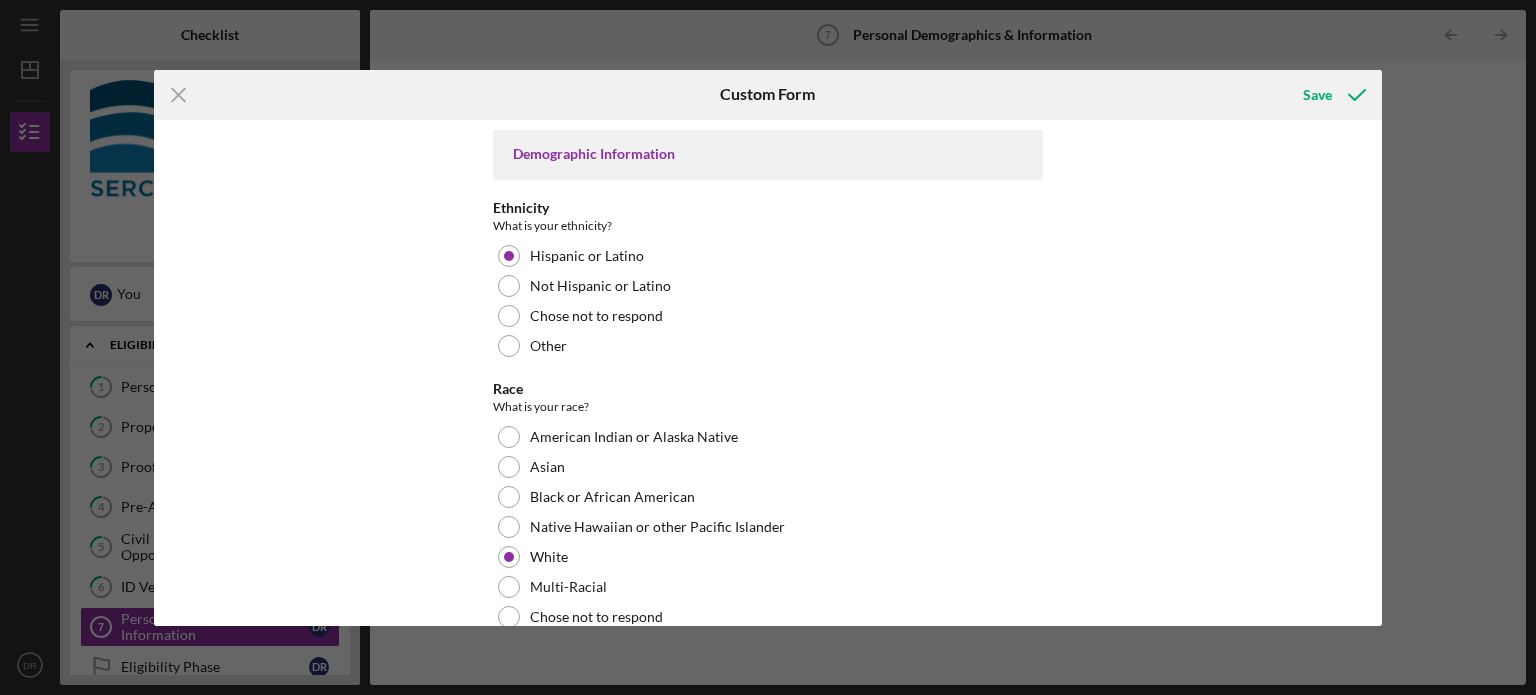 click on "Demographic Information Ethnicity What is your ethnicity? Hispanic or Latino Not Hispanic or Latino Chose not to respond Other Race What is your race? American Indian or Alaska Native Asian Black or African American Native Hawaiian or other Pacific Islander White Multi-Racial Chose not to respond Other Gender What is your gender? Female Male Transgender Female Transgender Male Non-Binary Other Tribal Affiliation US Citizenship Yes No" at bounding box center (768, 373) 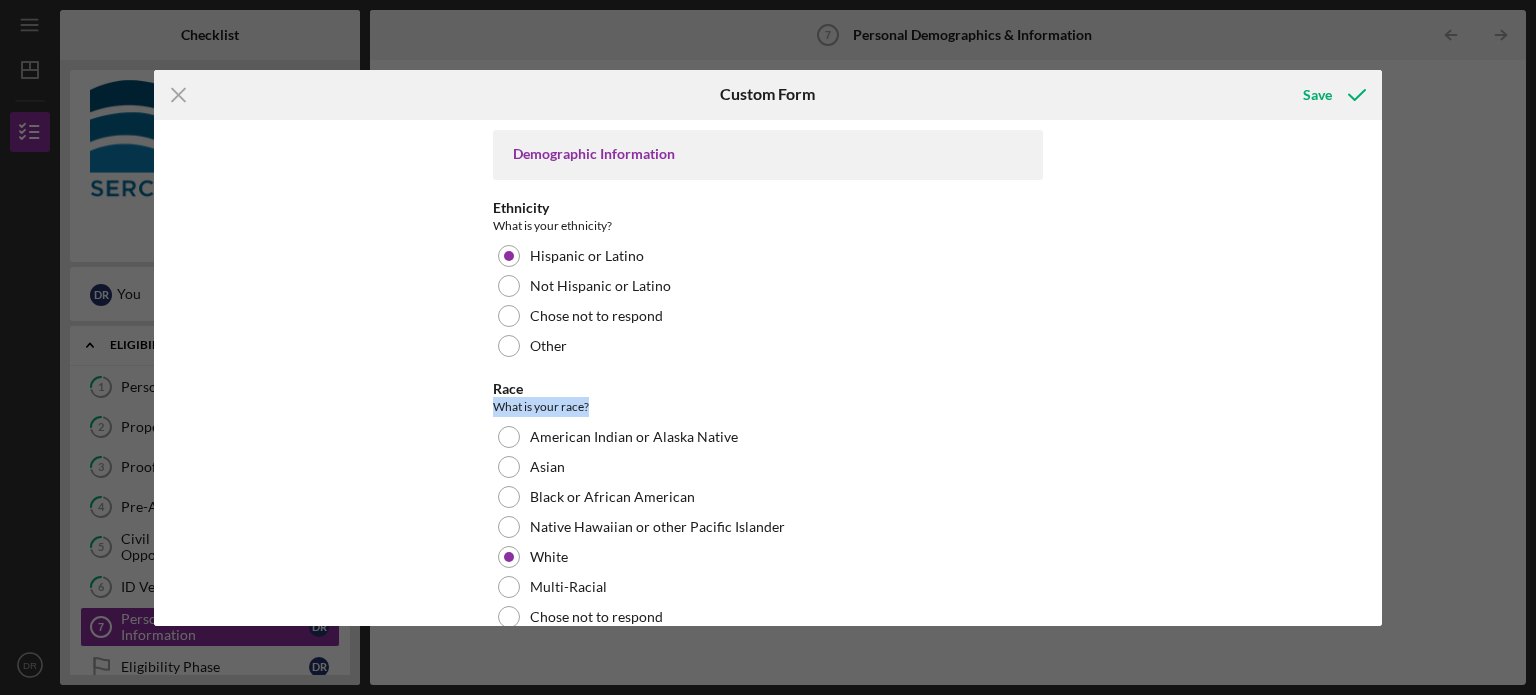 drag, startPoint x: 1382, startPoint y: 380, endPoint x: 1420, endPoint y: 403, distance: 44.418465 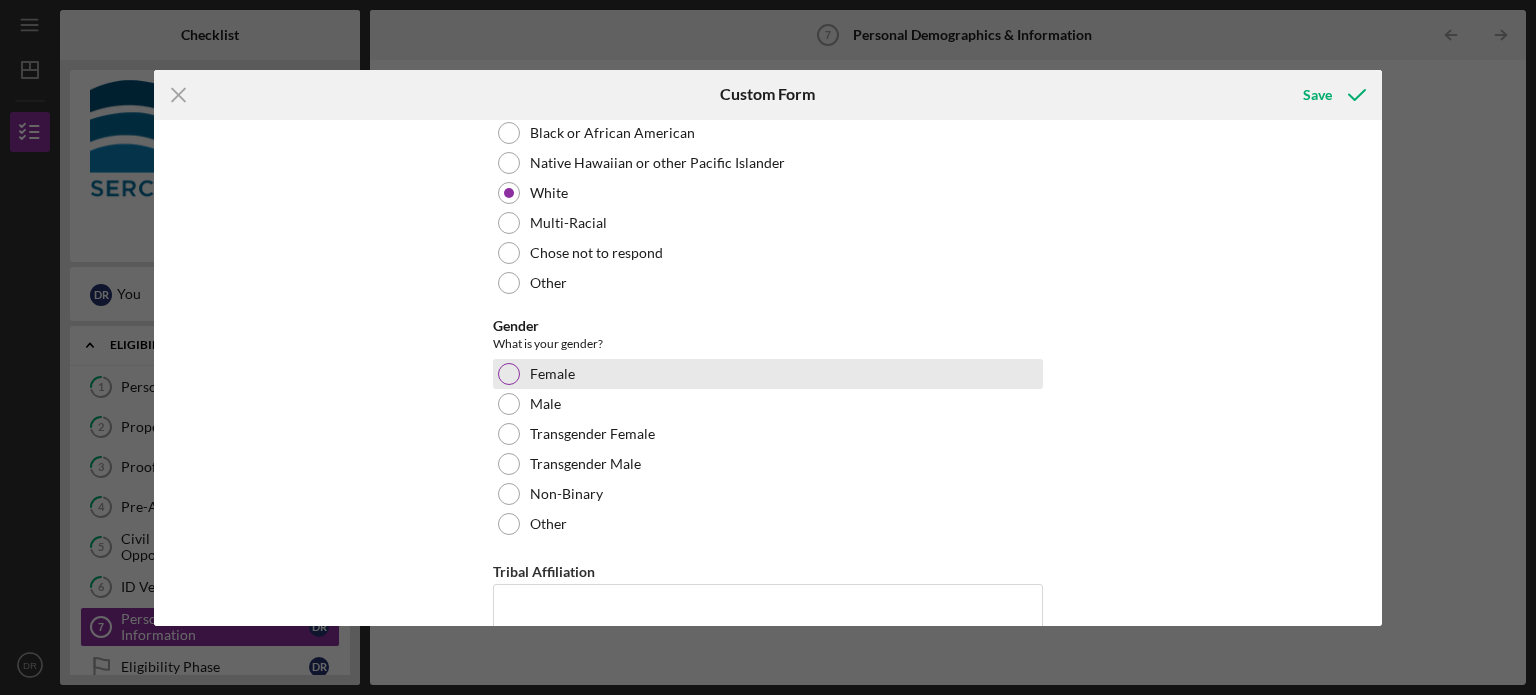 scroll, scrollTop: 400, scrollLeft: 0, axis: vertical 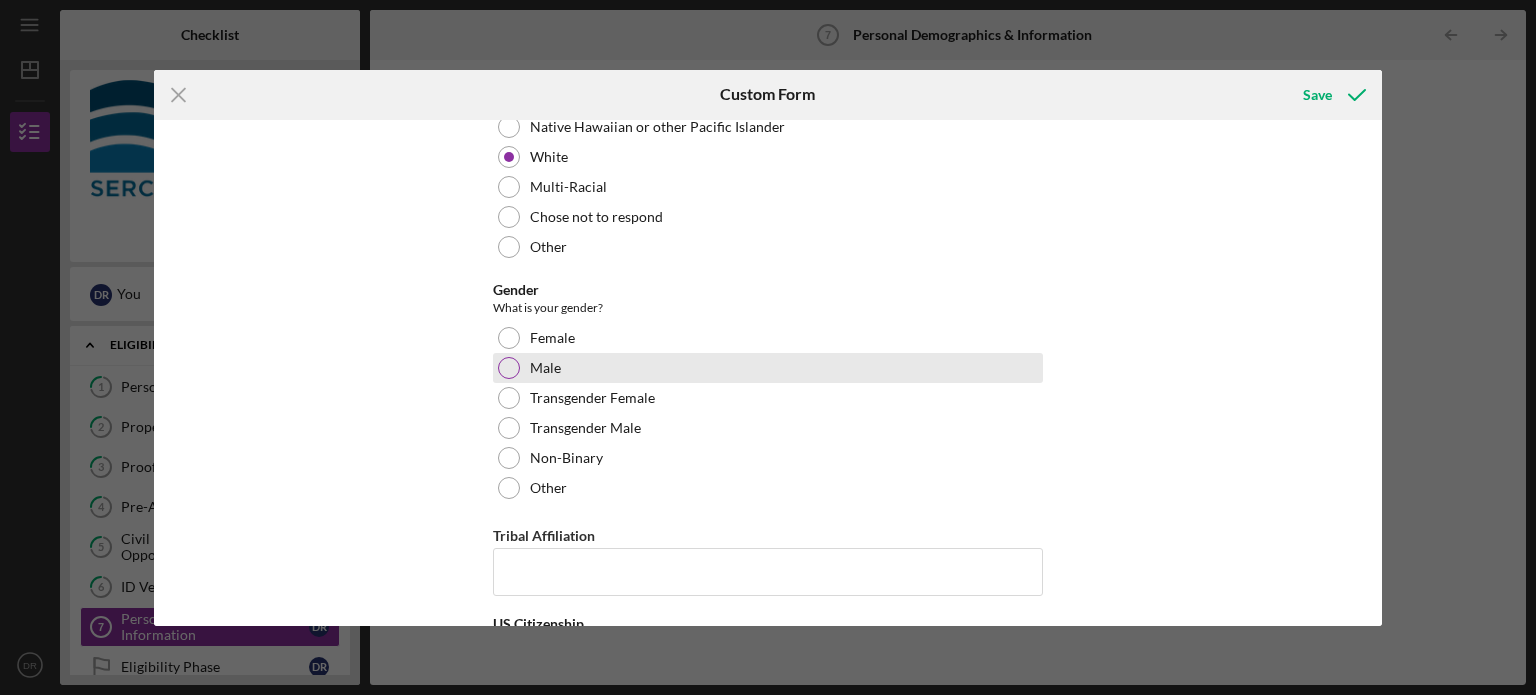 click at bounding box center [509, 368] 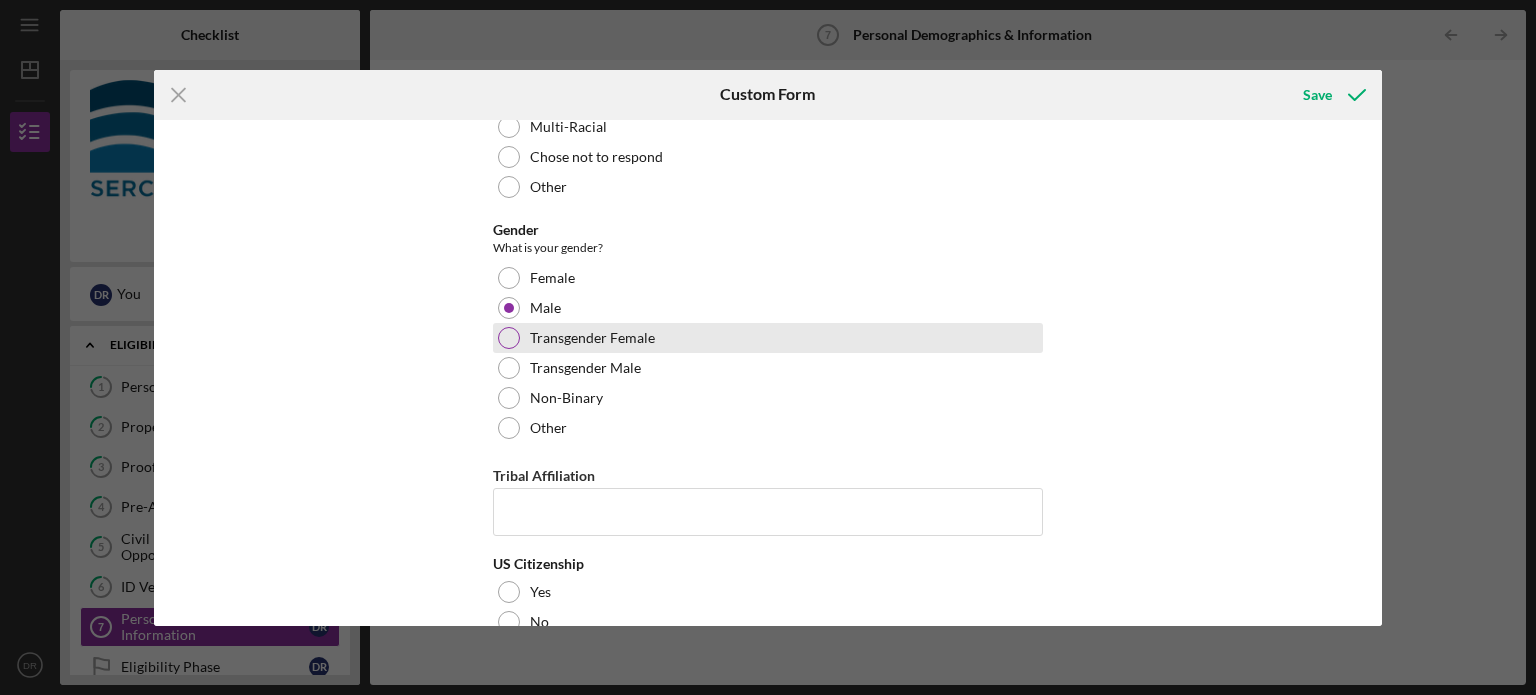 scroll, scrollTop: 500, scrollLeft: 0, axis: vertical 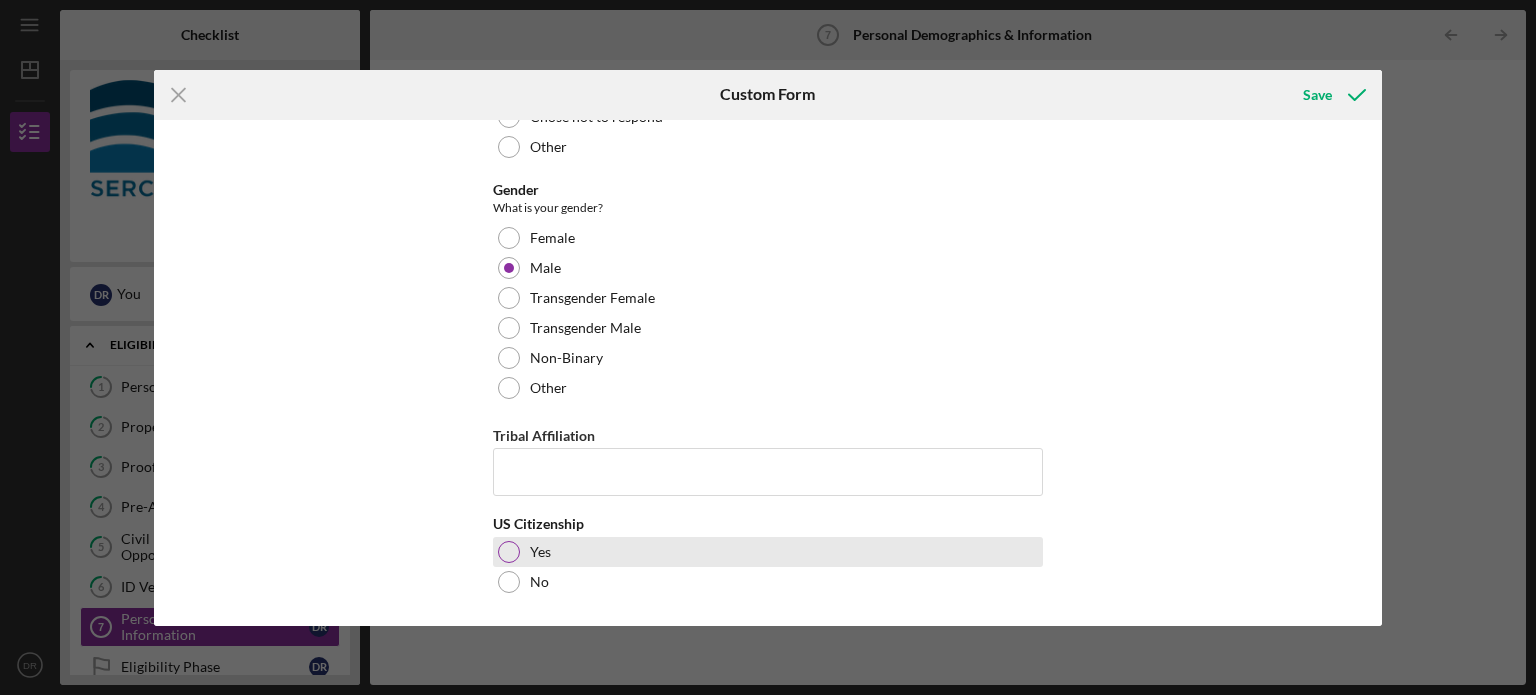 click at bounding box center [509, 552] 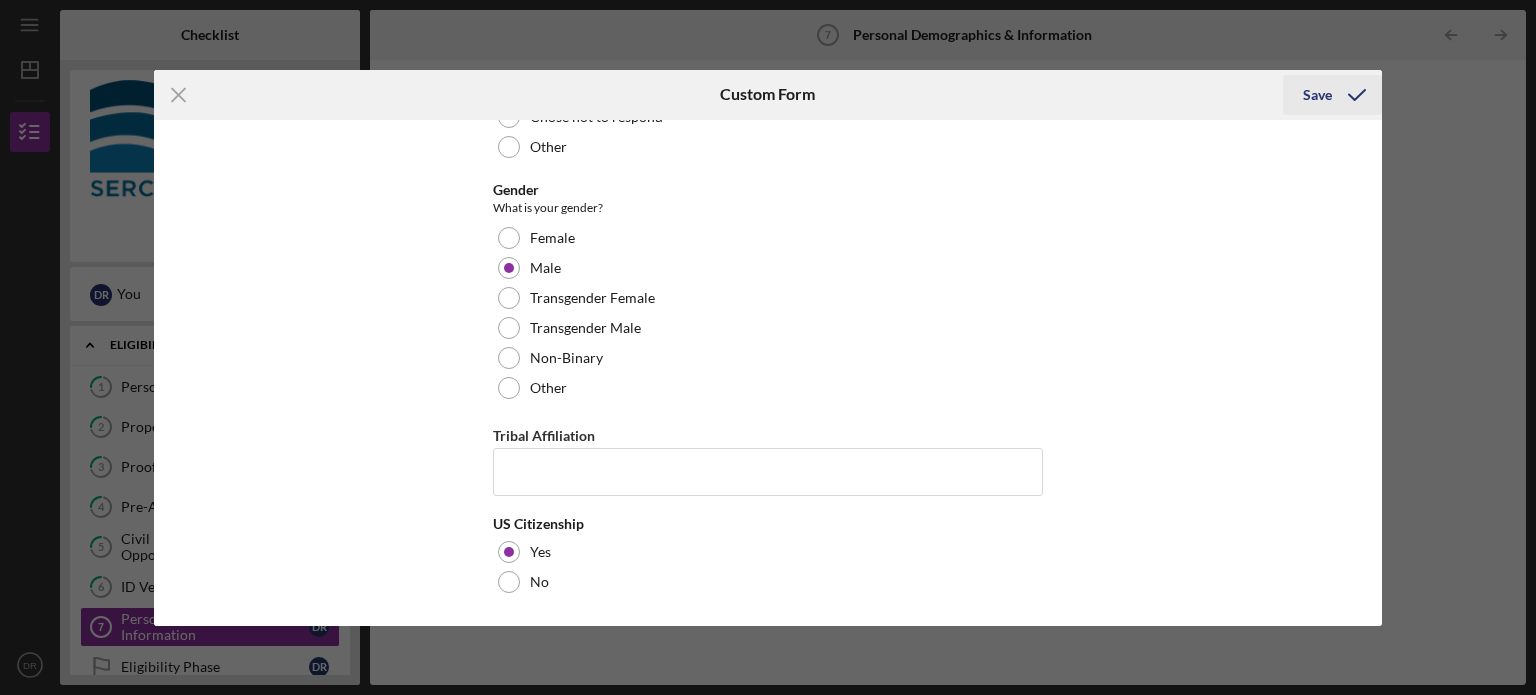 click on "Save" at bounding box center [1317, 95] 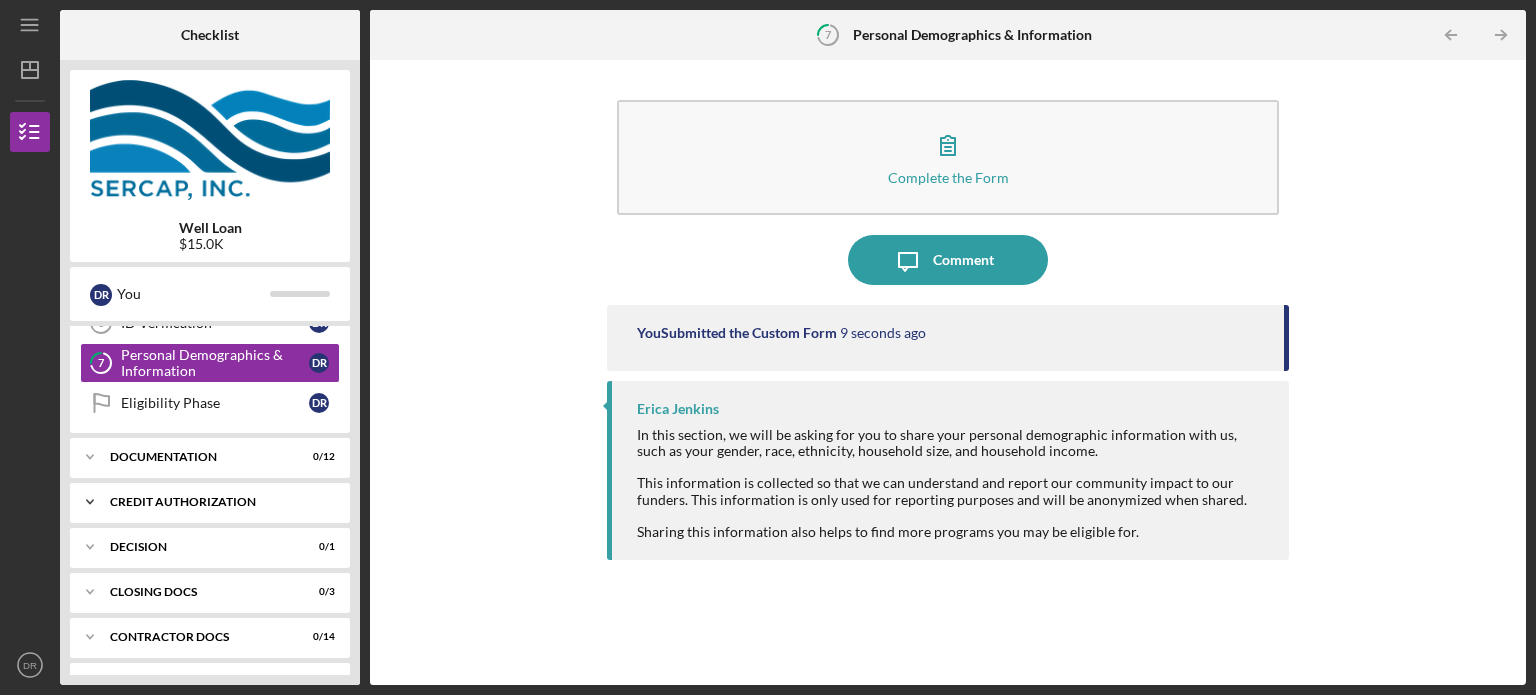 scroll, scrollTop: 298, scrollLeft: 0, axis: vertical 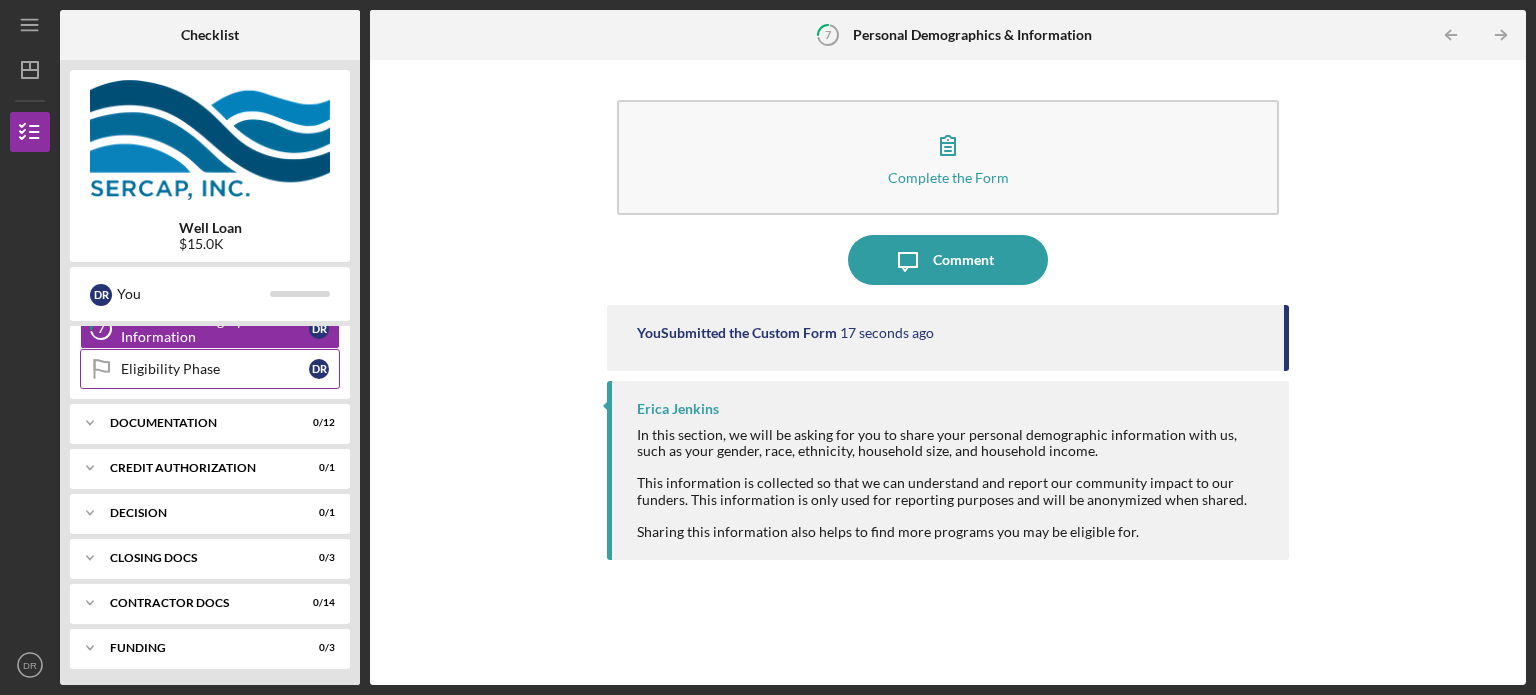 click on "Eligibility Phase" at bounding box center (215, 369) 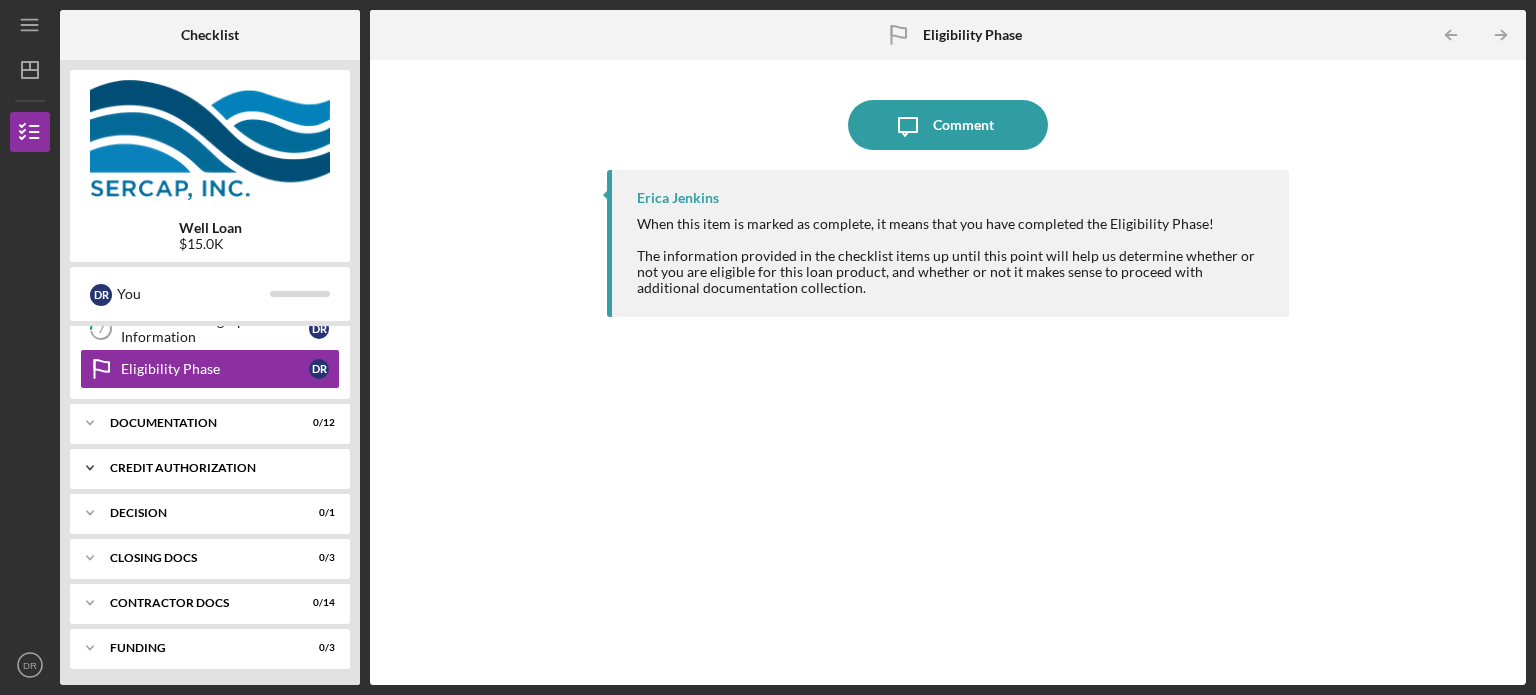 click on "CREDIT AUTHORIZATION" at bounding box center [217, 468] 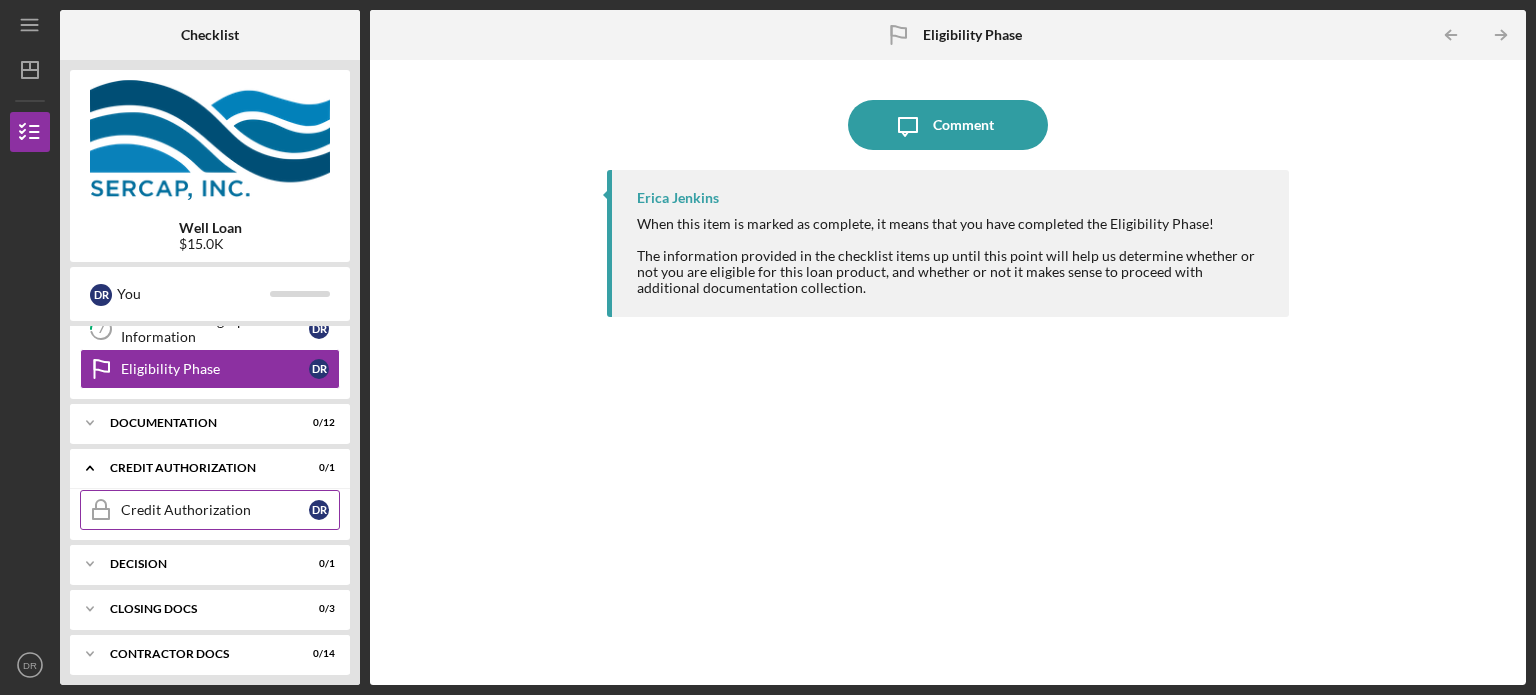 click on "Credit Authorization" at bounding box center [215, 510] 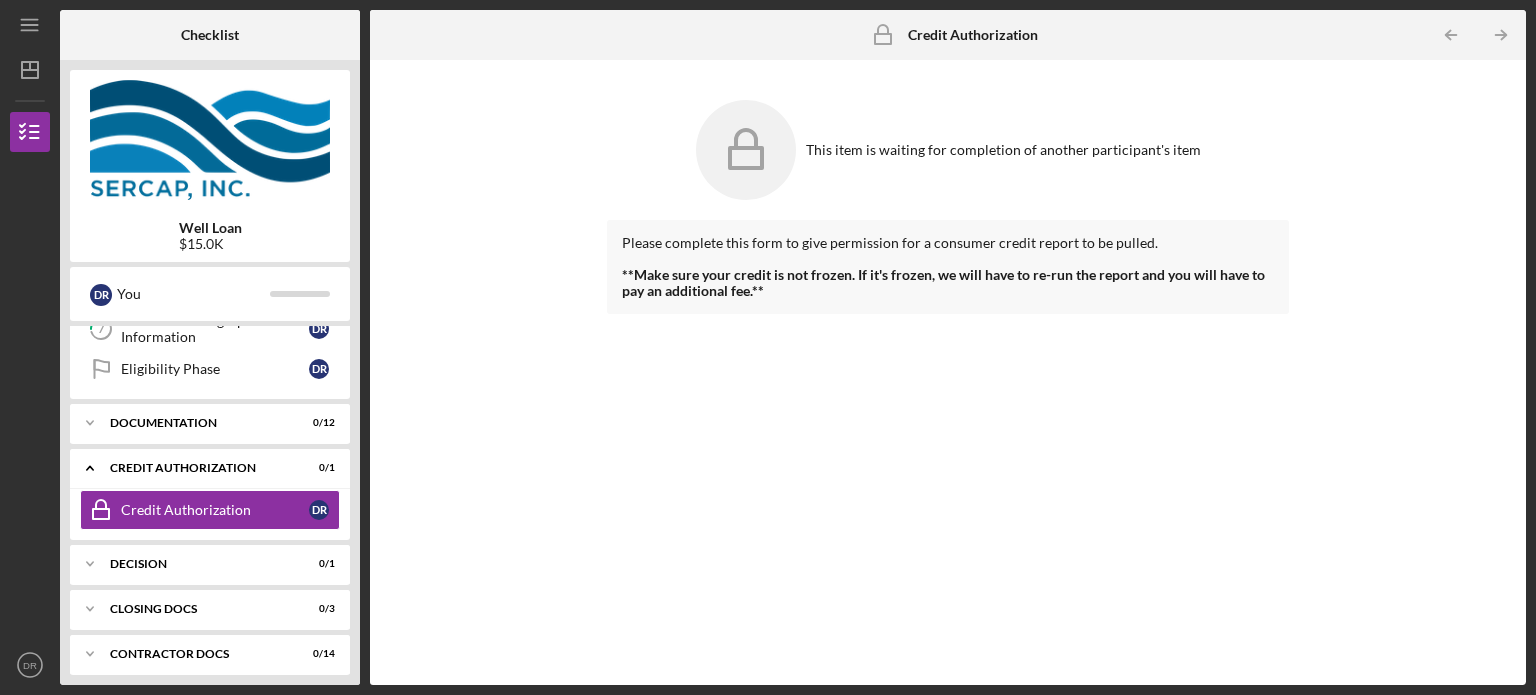 scroll, scrollTop: 348, scrollLeft: 0, axis: vertical 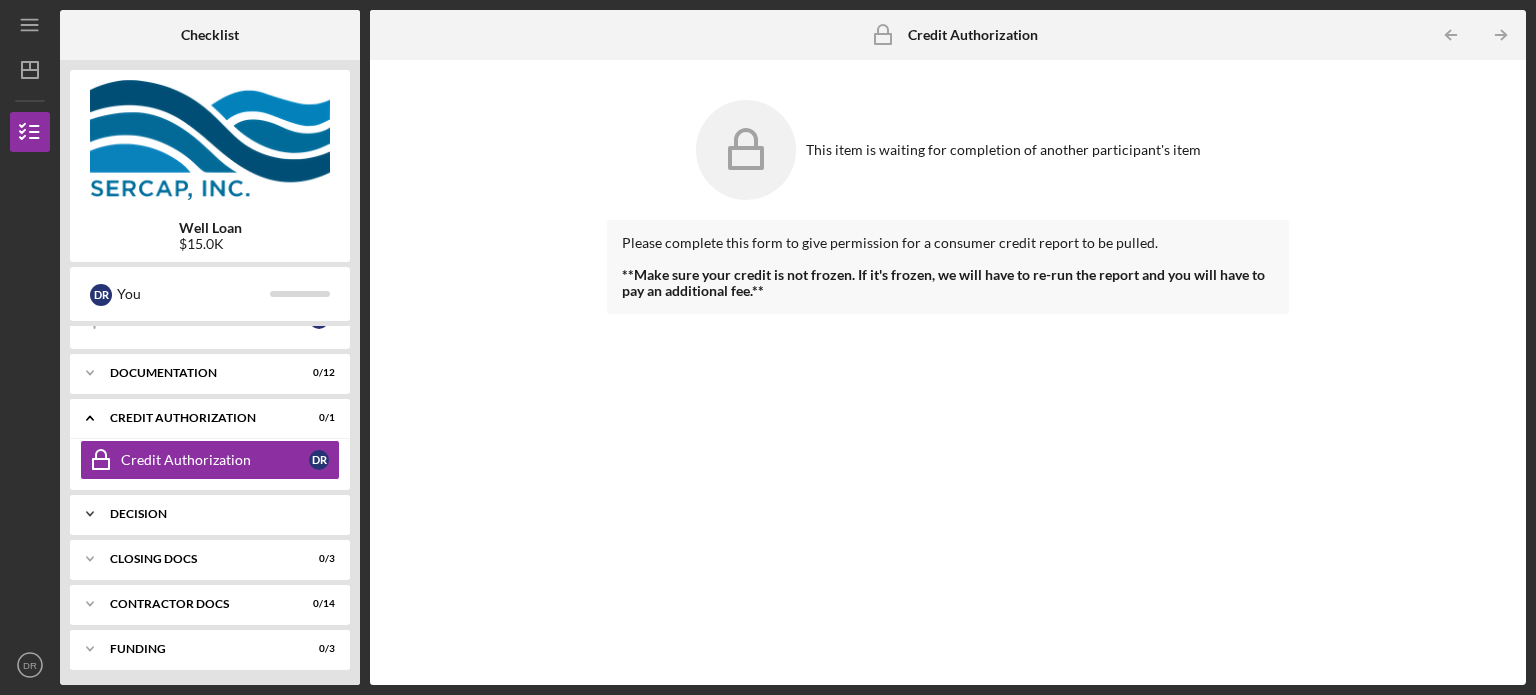 click on "Decision" at bounding box center [217, 514] 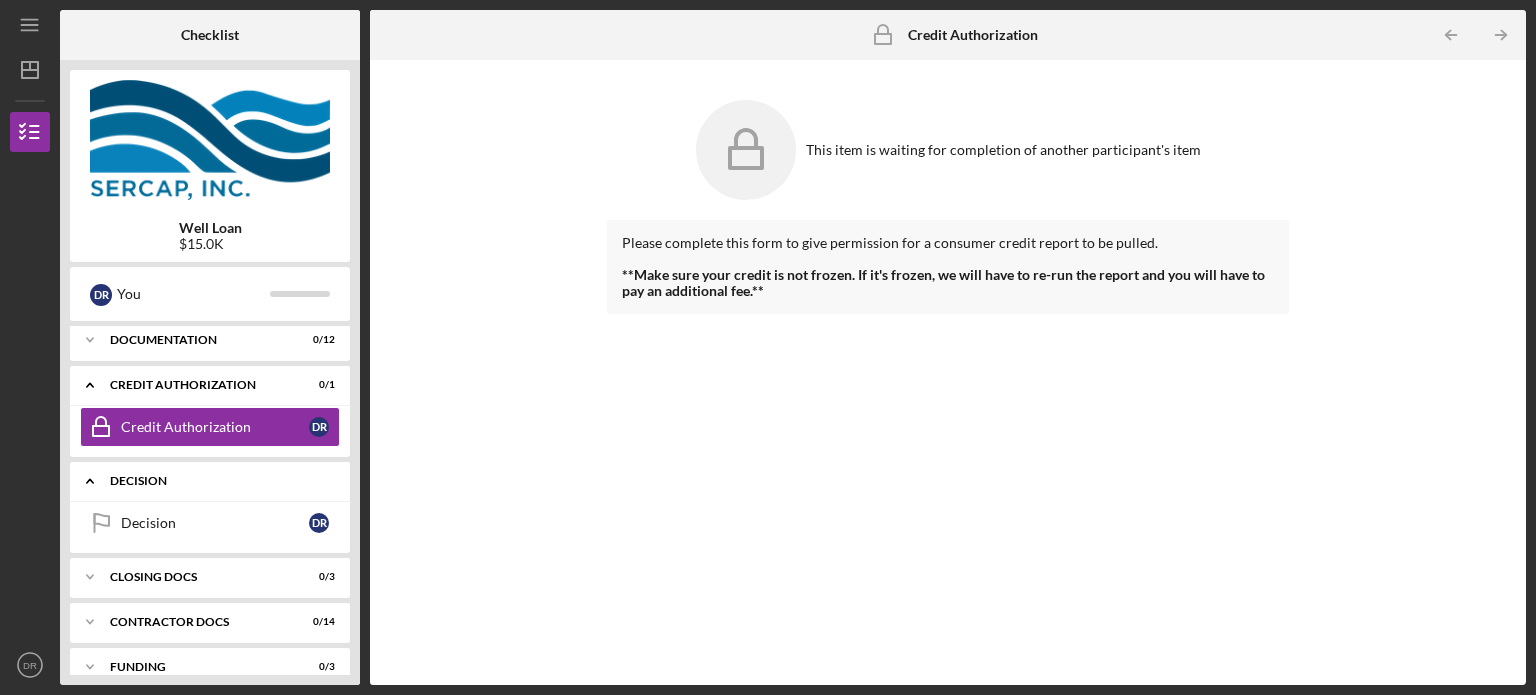 scroll, scrollTop: 399, scrollLeft: 0, axis: vertical 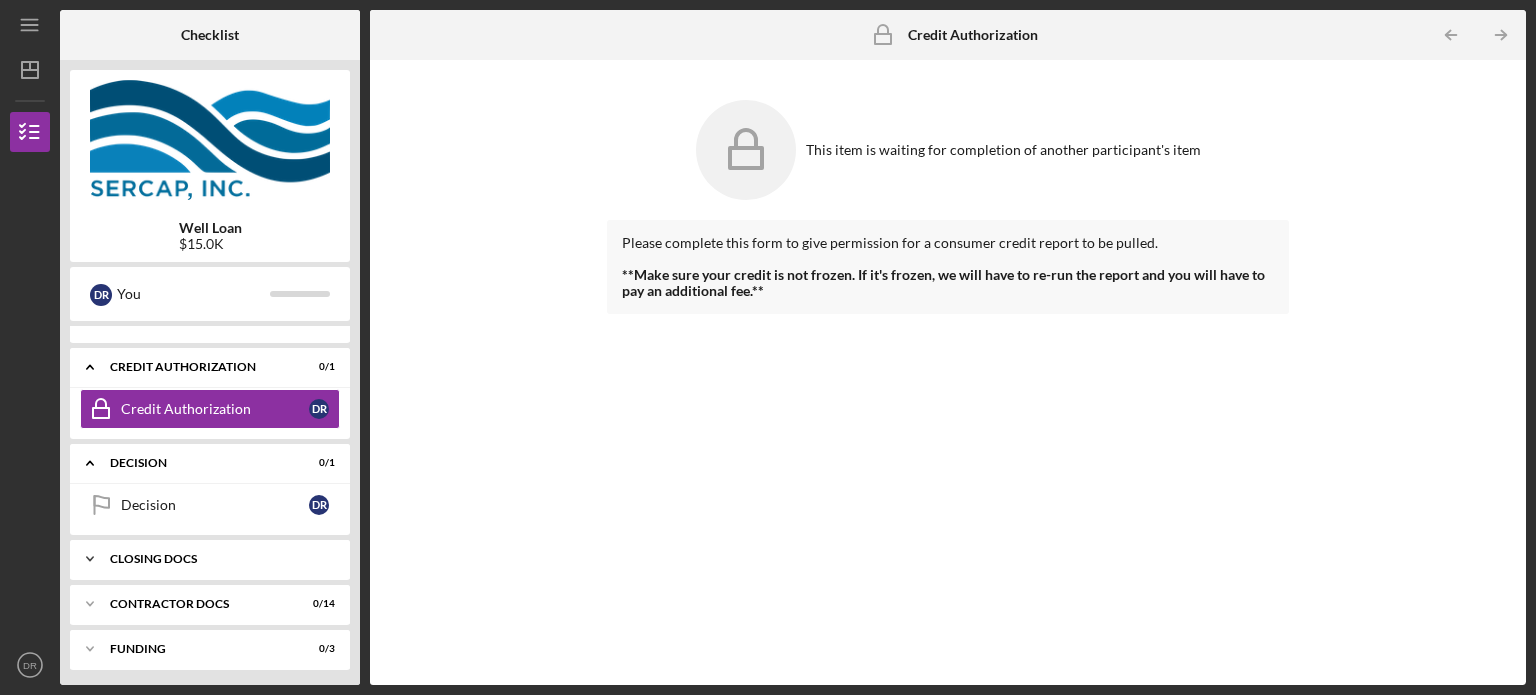 click on "Icon/Expander CLOSING DOCS  0 / 3" at bounding box center (210, 559) 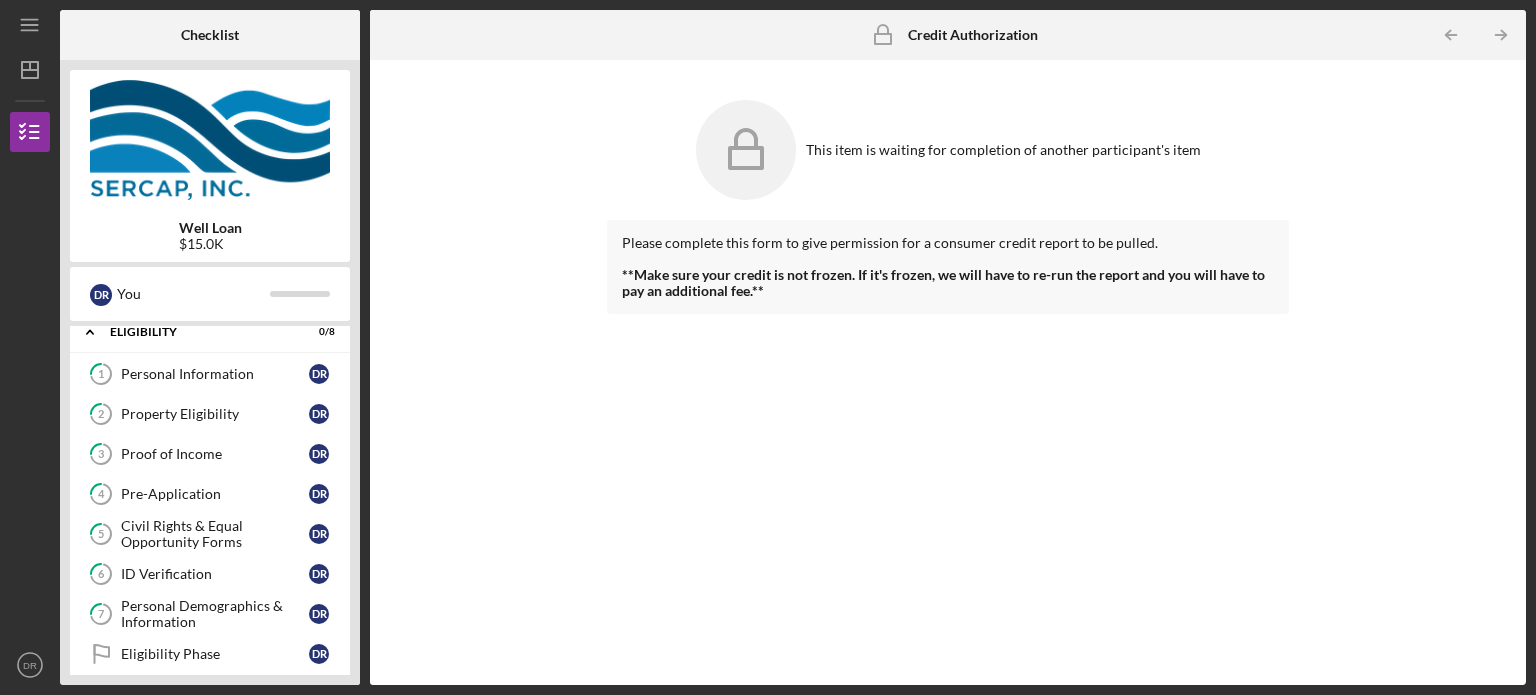 scroll, scrollTop: 0, scrollLeft: 0, axis: both 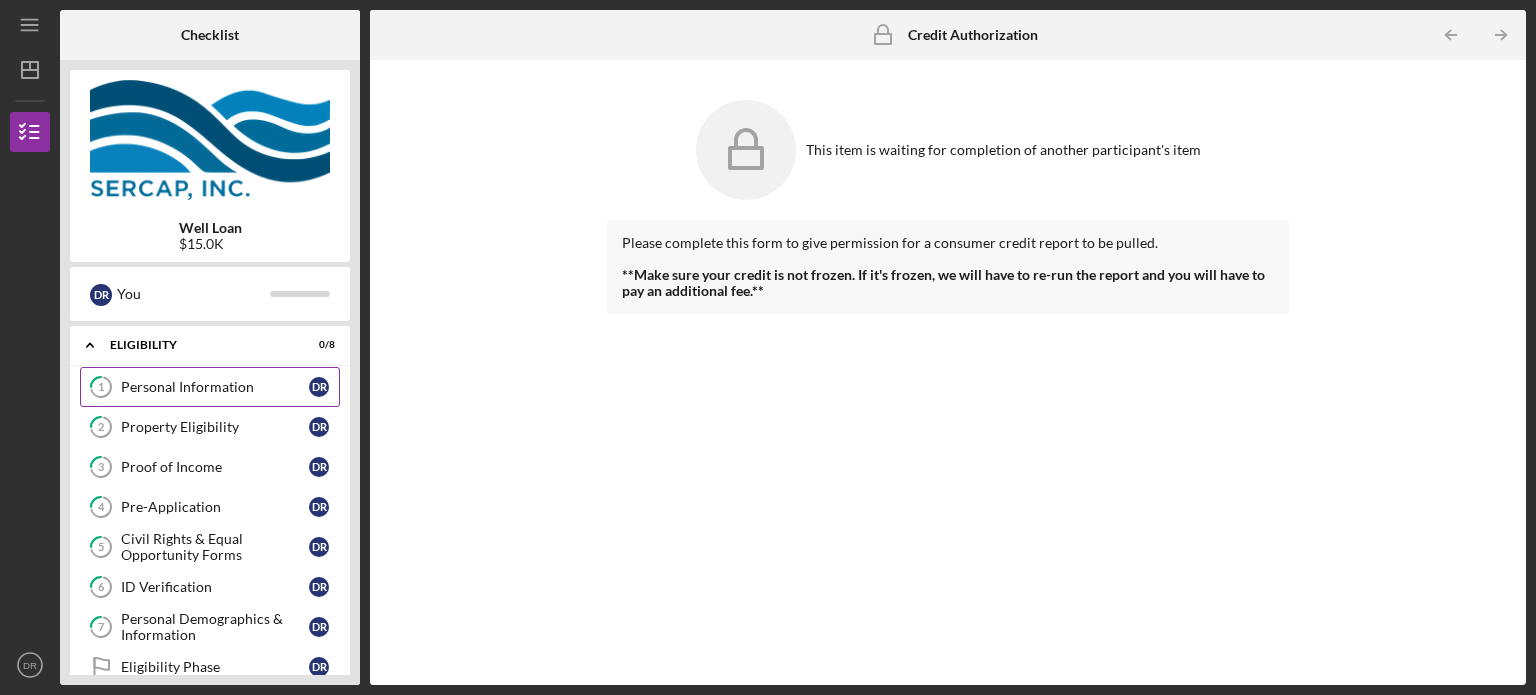 click on "1 Personal Information D R" at bounding box center (210, 387) 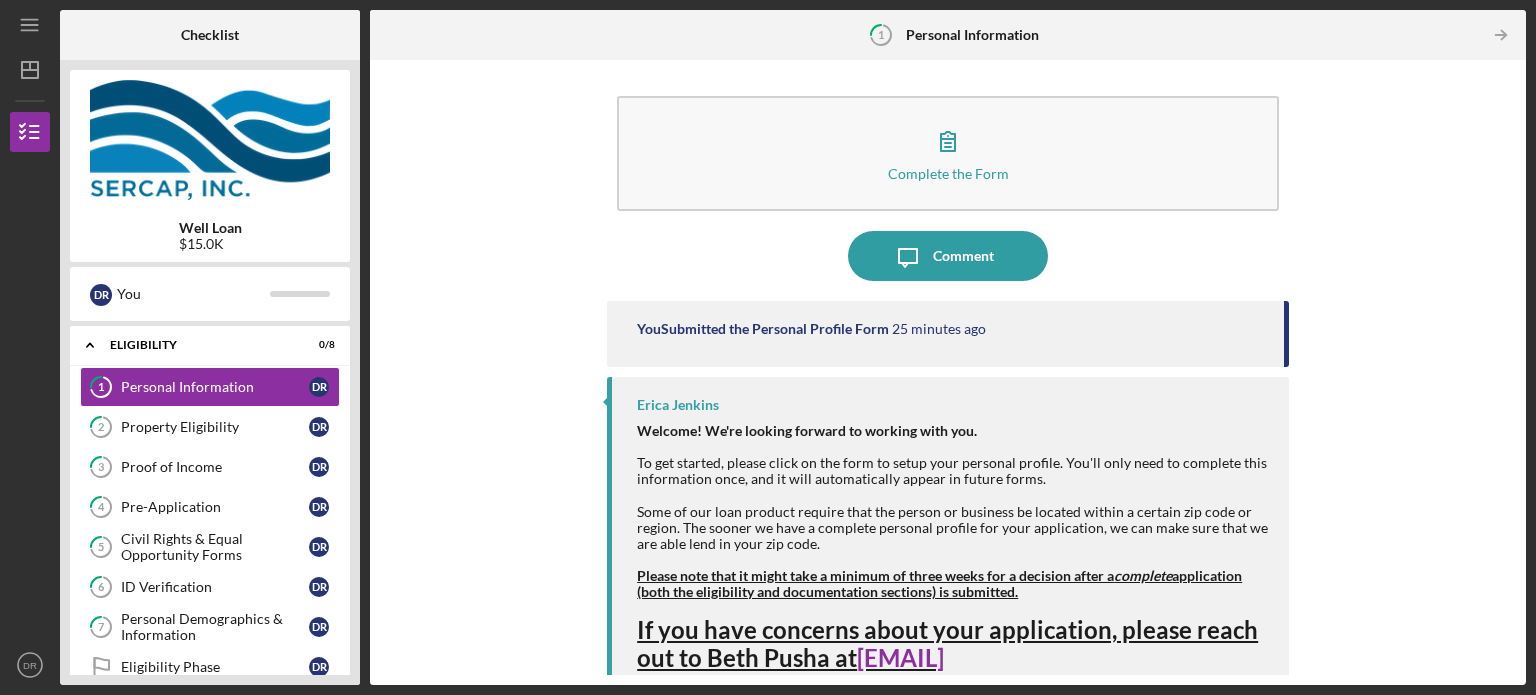 scroll, scrollTop: 0, scrollLeft: 0, axis: both 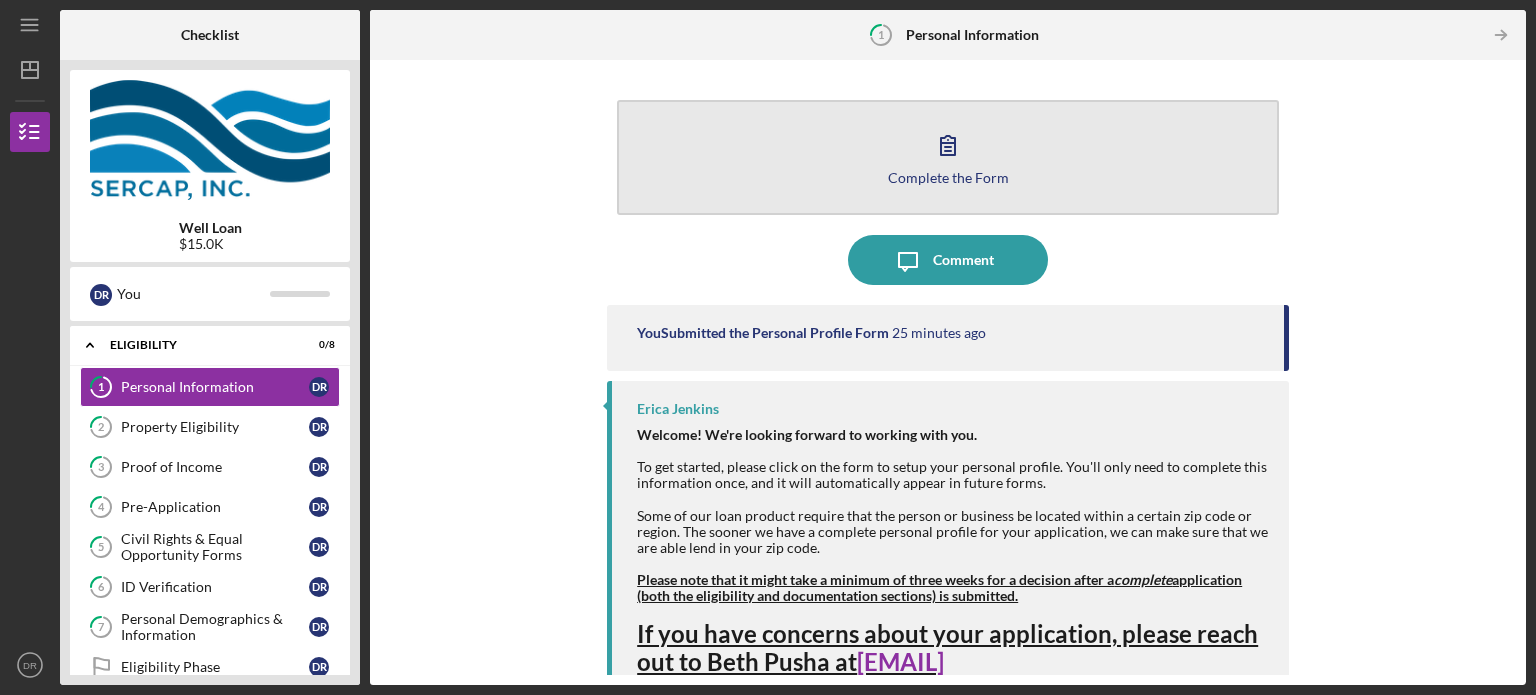 click on "Complete the Form Form" at bounding box center [948, 157] 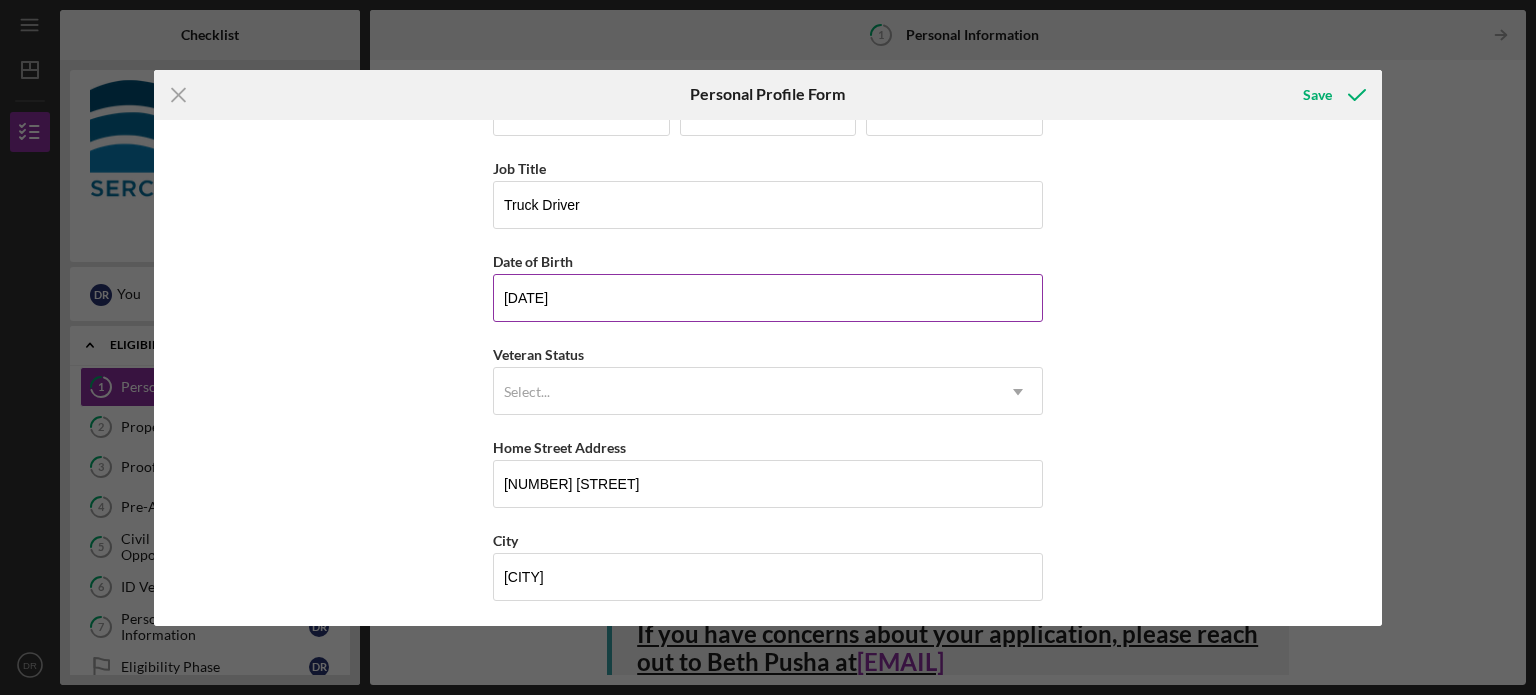 scroll, scrollTop: 100, scrollLeft: 0, axis: vertical 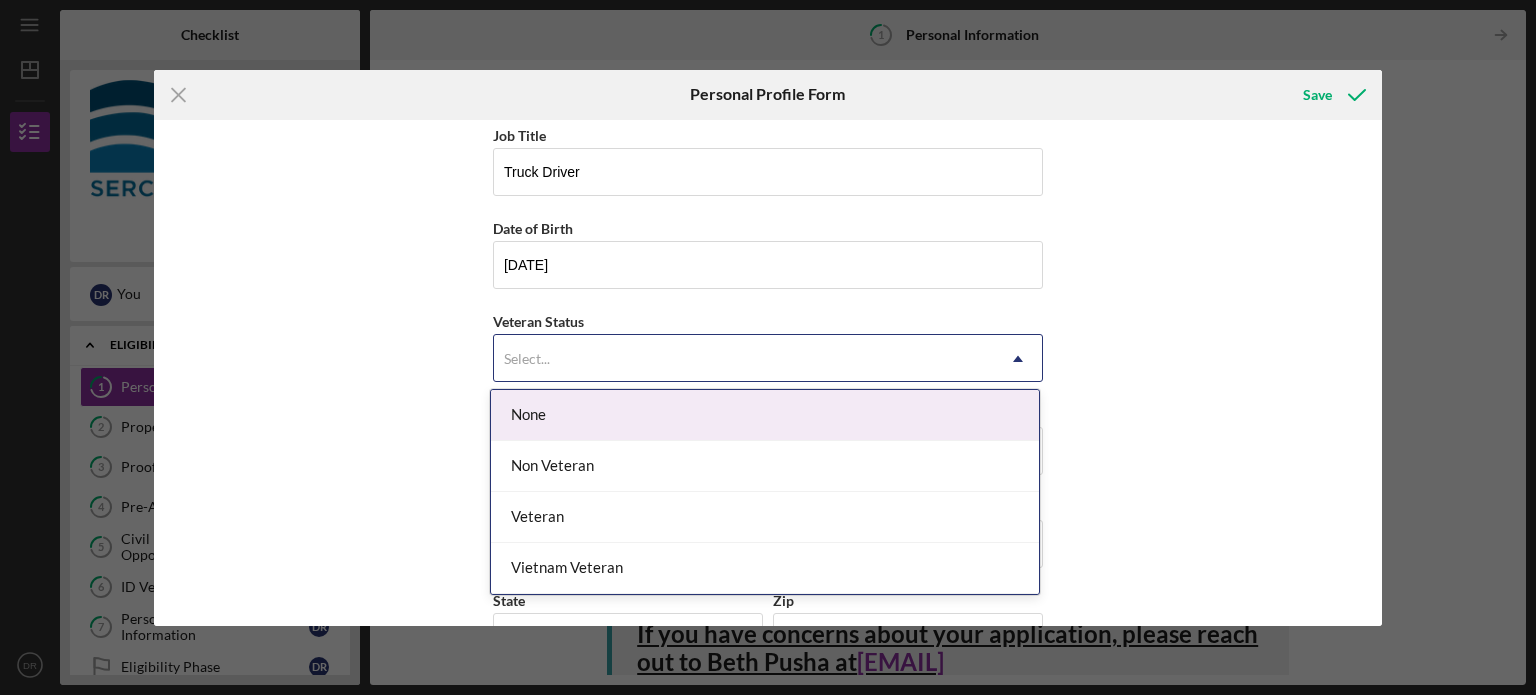 click 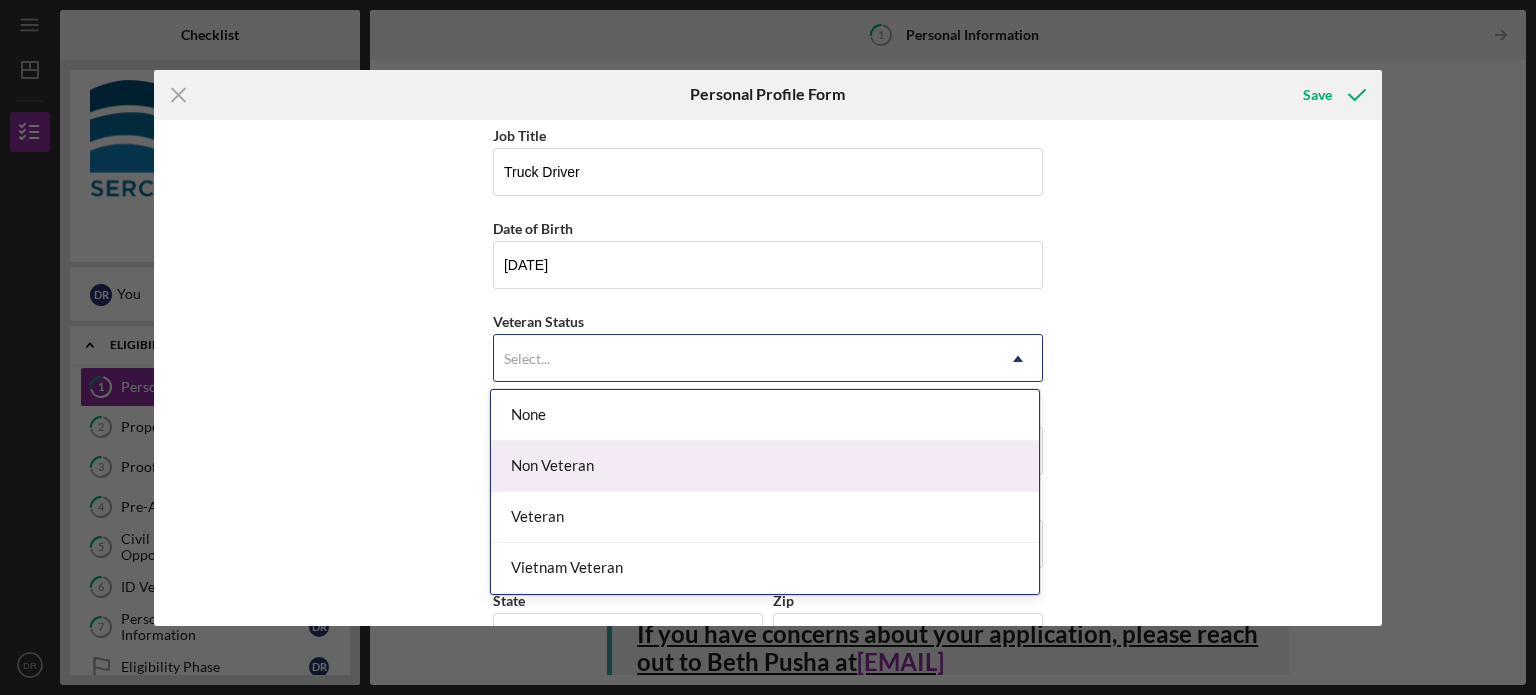 click on "Non Veteran" at bounding box center [765, 466] 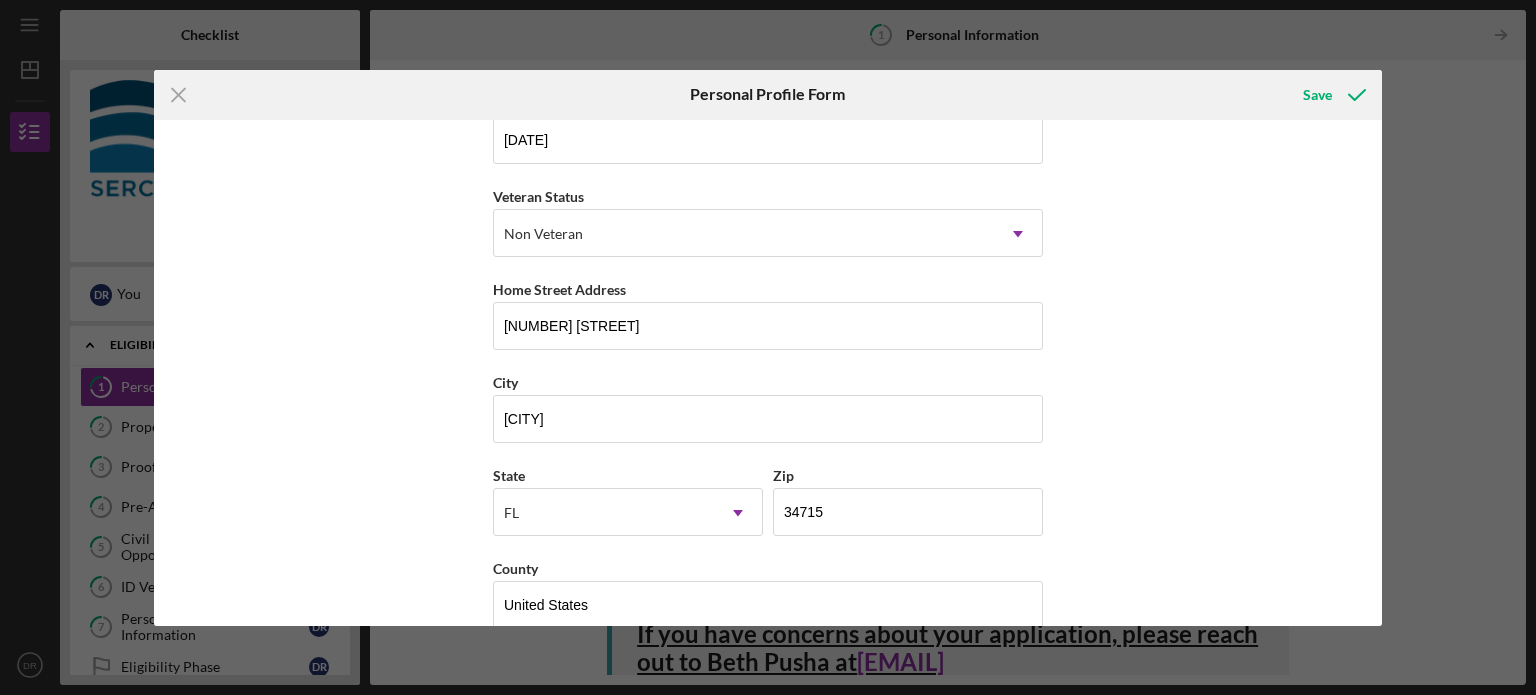 scroll, scrollTop: 255, scrollLeft: 0, axis: vertical 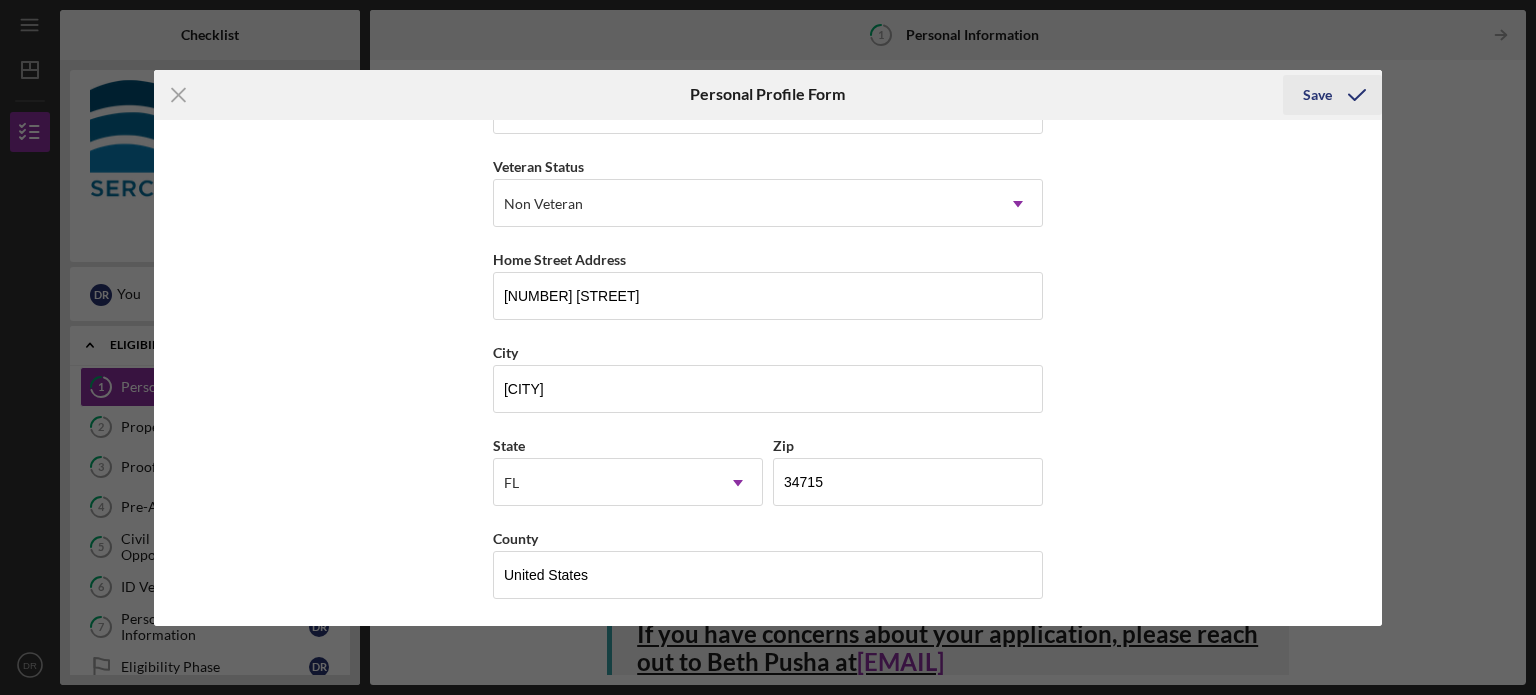 click on "Save" at bounding box center [1317, 95] 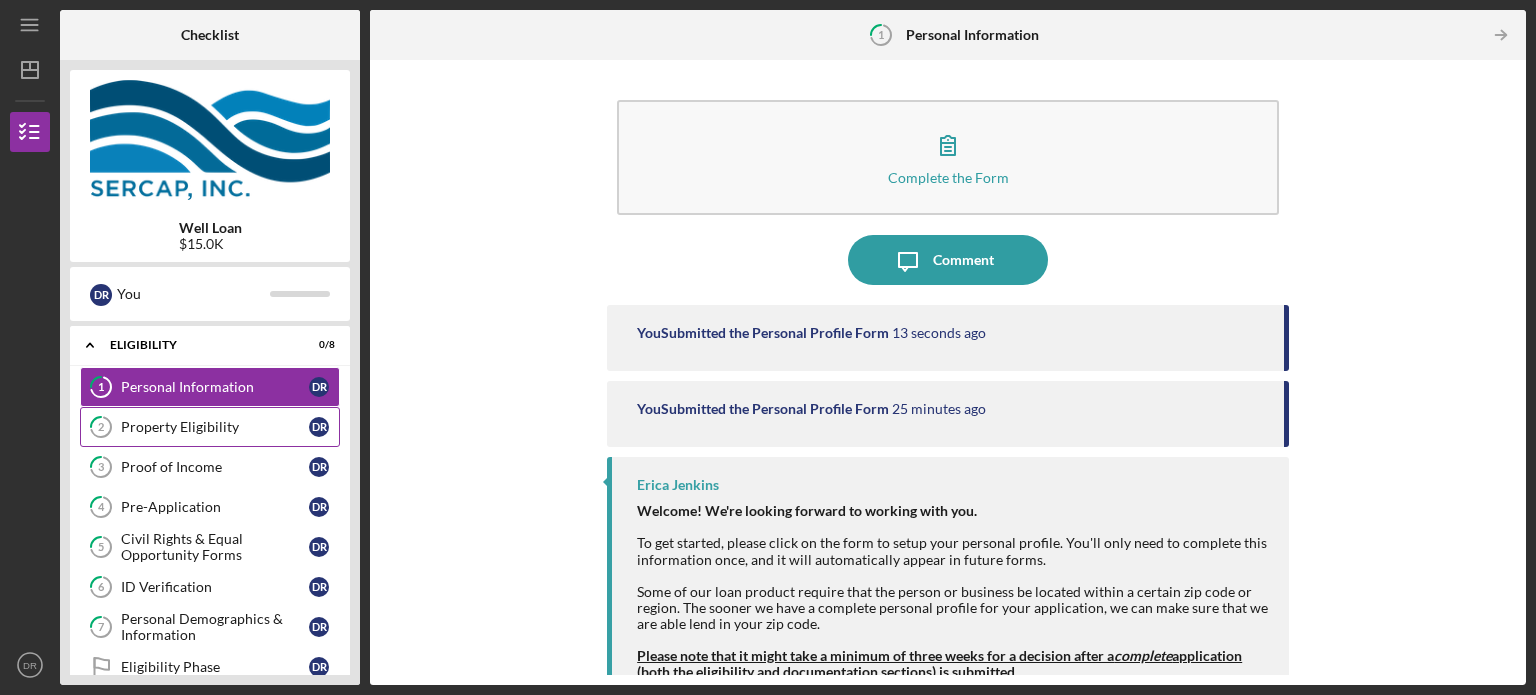click on "Property Eligibility" at bounding box center [215, 427] 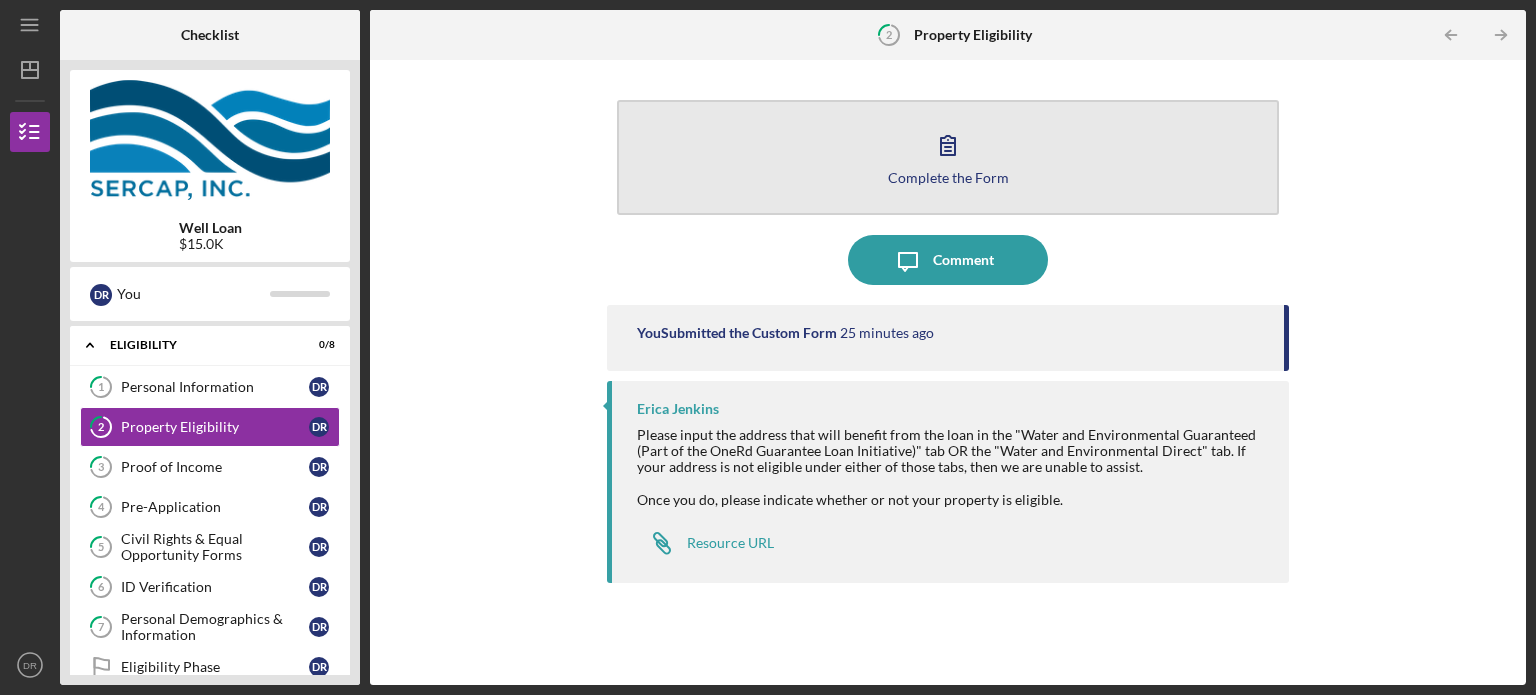 click 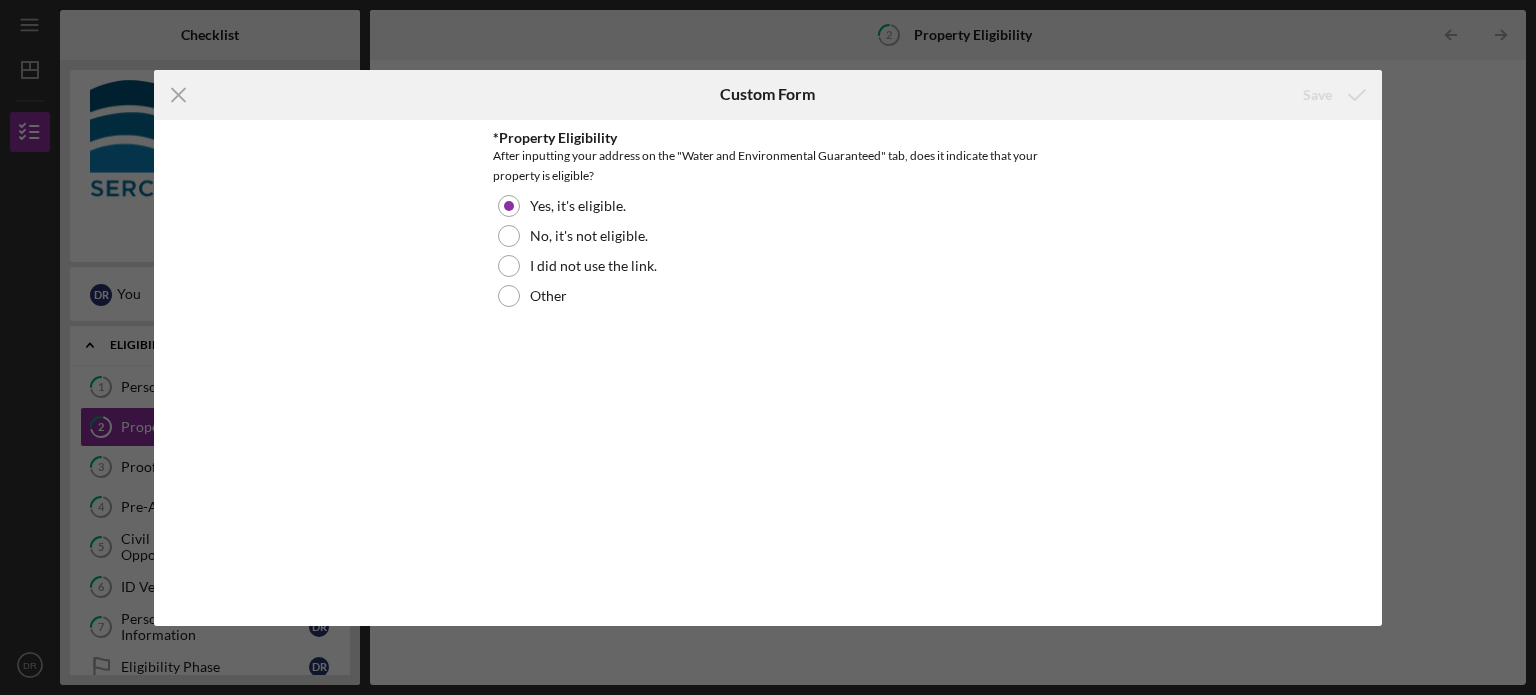 drag, startPoint x: 936, startPoint y: 350, endPoint x: 914, endPoint y: 340, distance: 24.166092 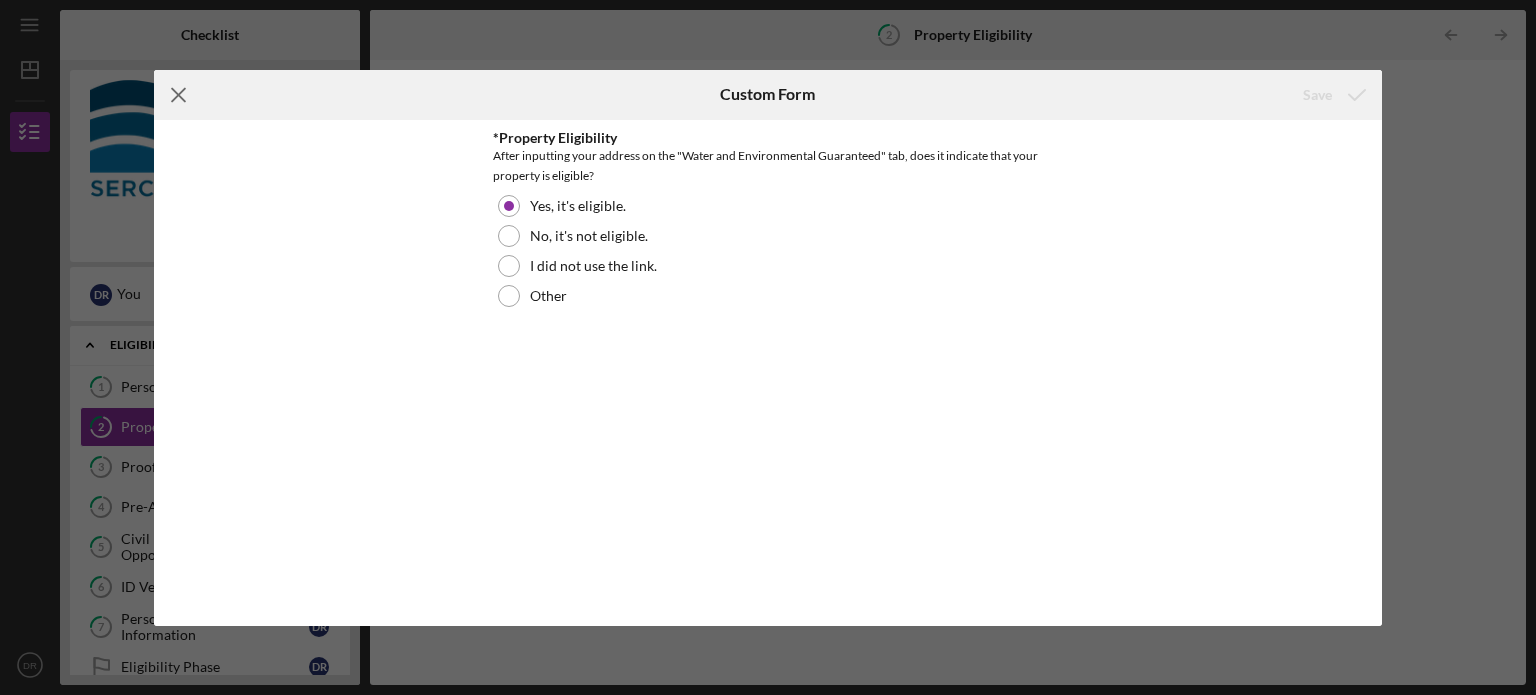 click on "Icon/Menu Close" 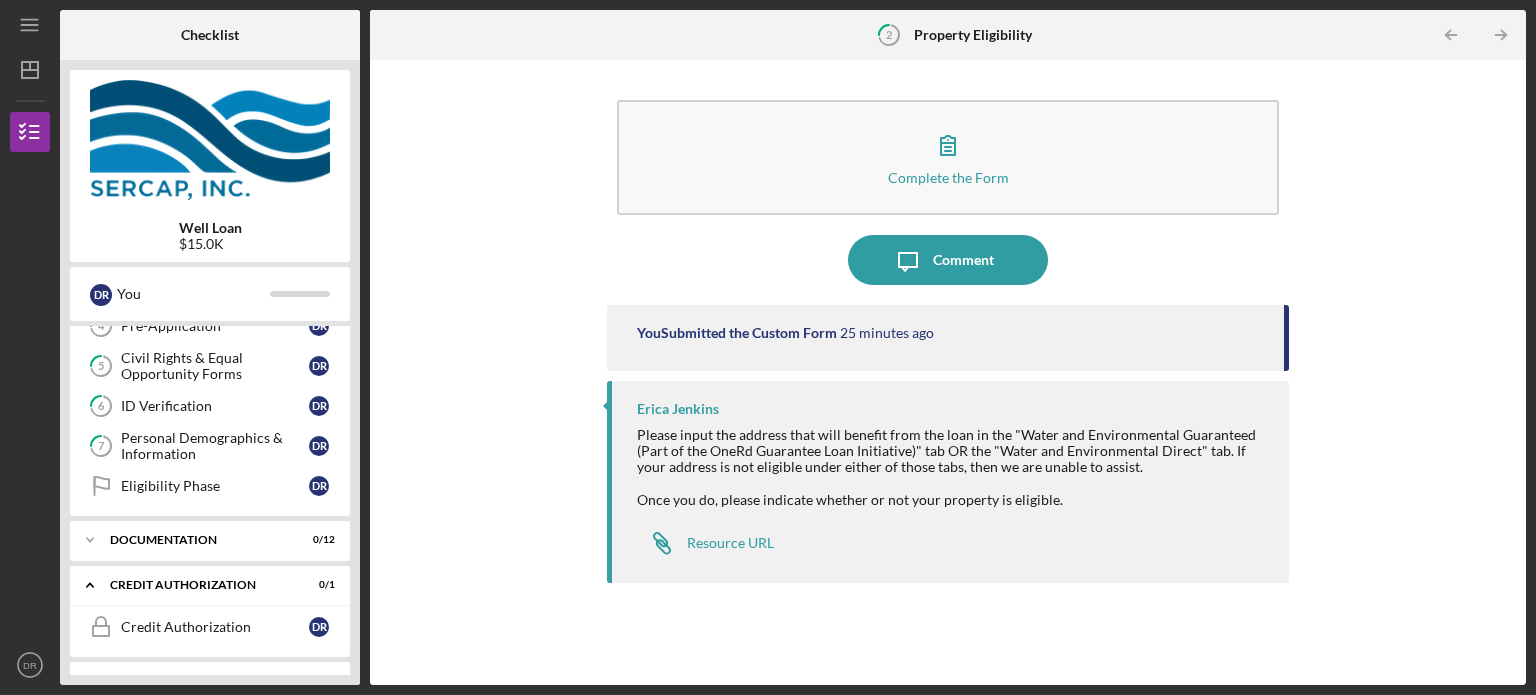 scroll, scrollTop: 200, scrollLeft: 0, axis: vertical 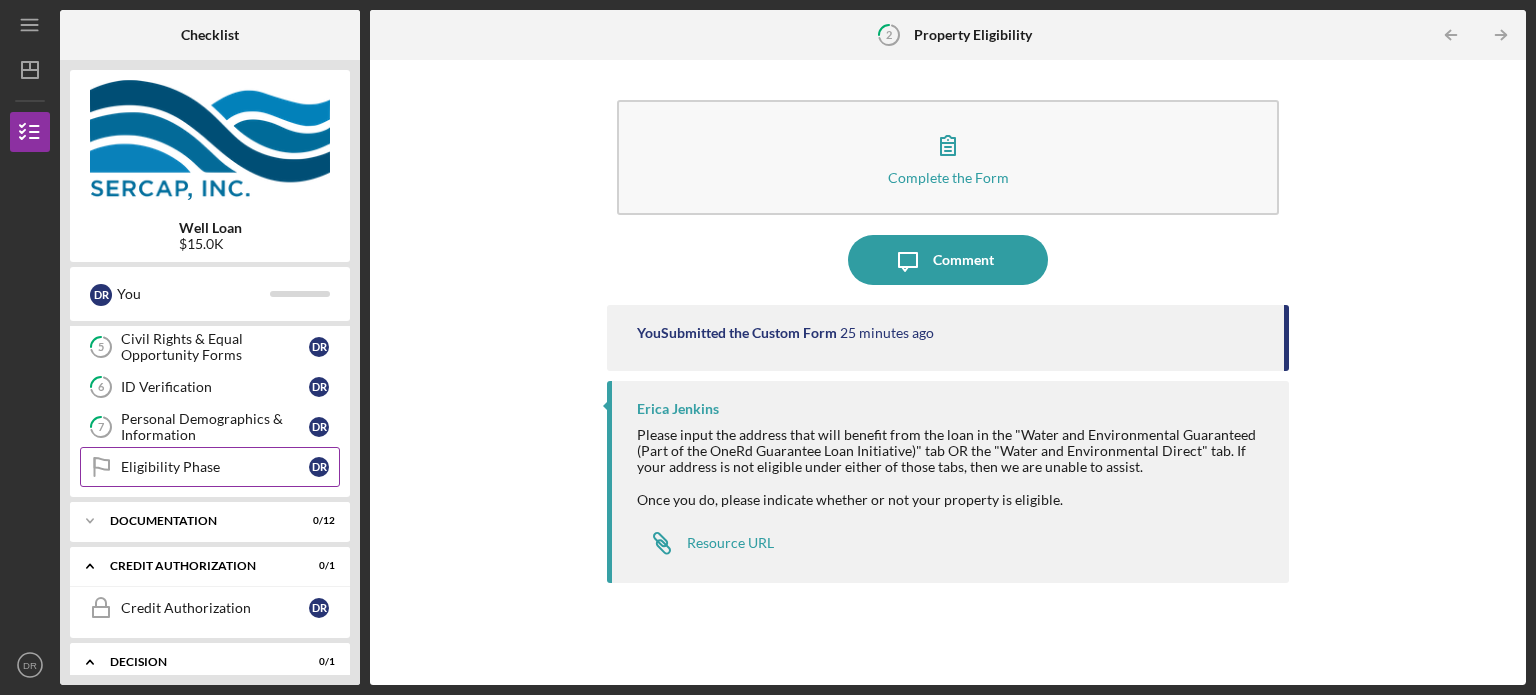 click on "Eligibility Phase" at bounding box center (215, 467) 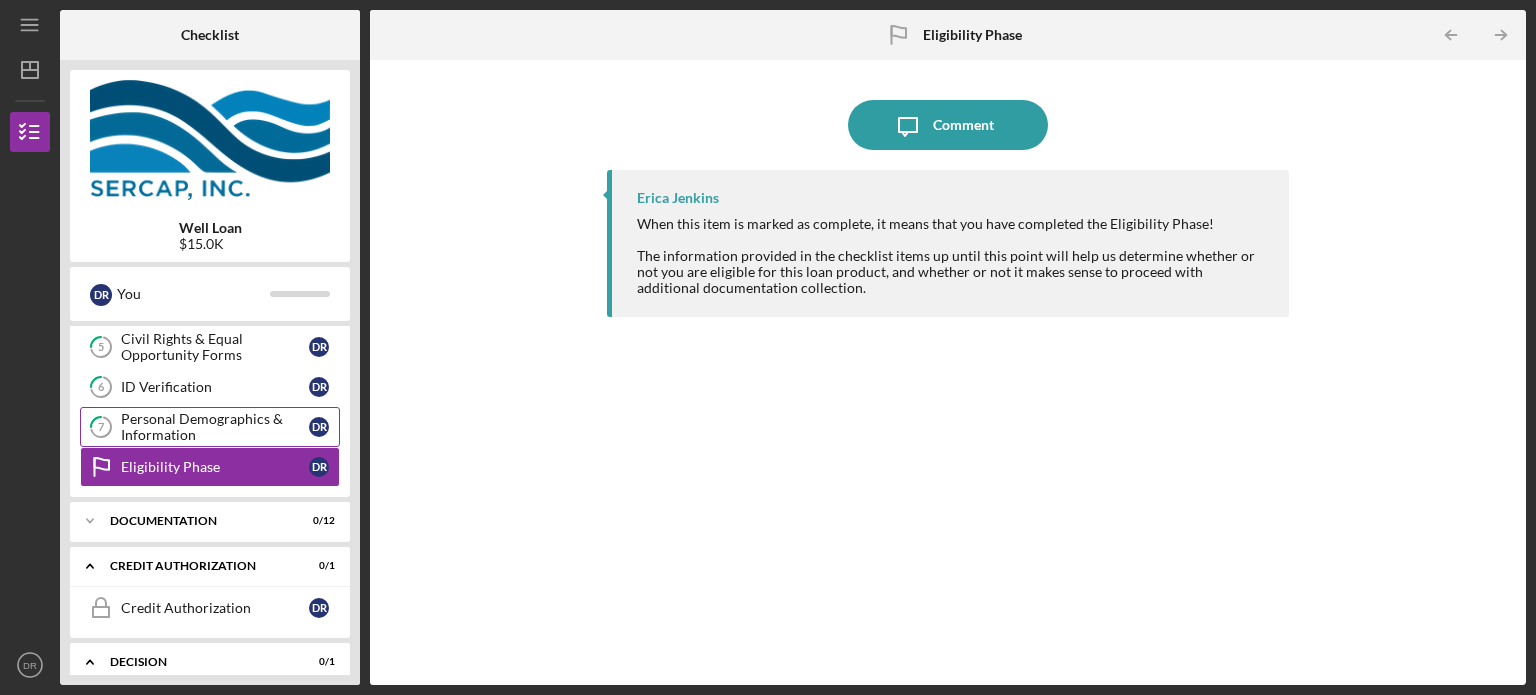 click on "Personal Demographics & Information" at bounding box center (215, 427) 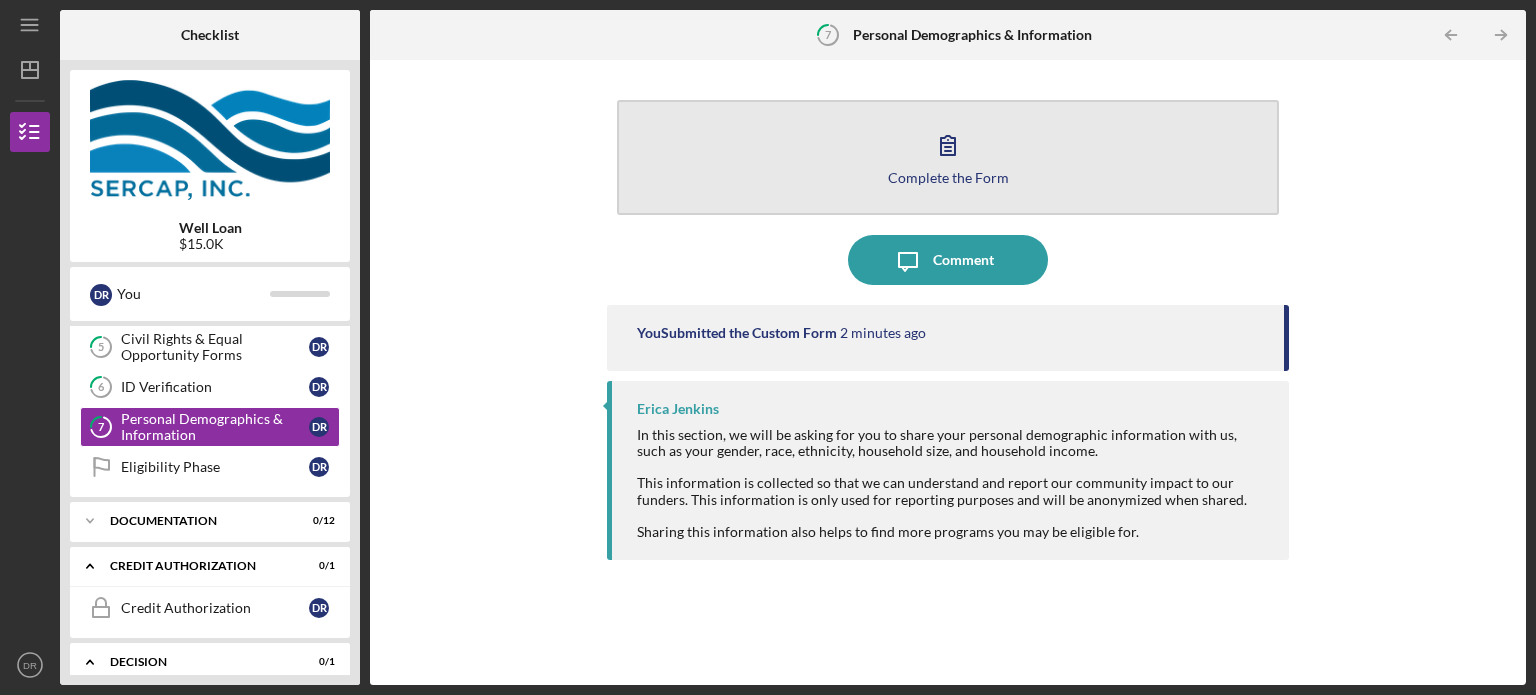 click on "Complete the Form Form" at bounding box center (948, 157) 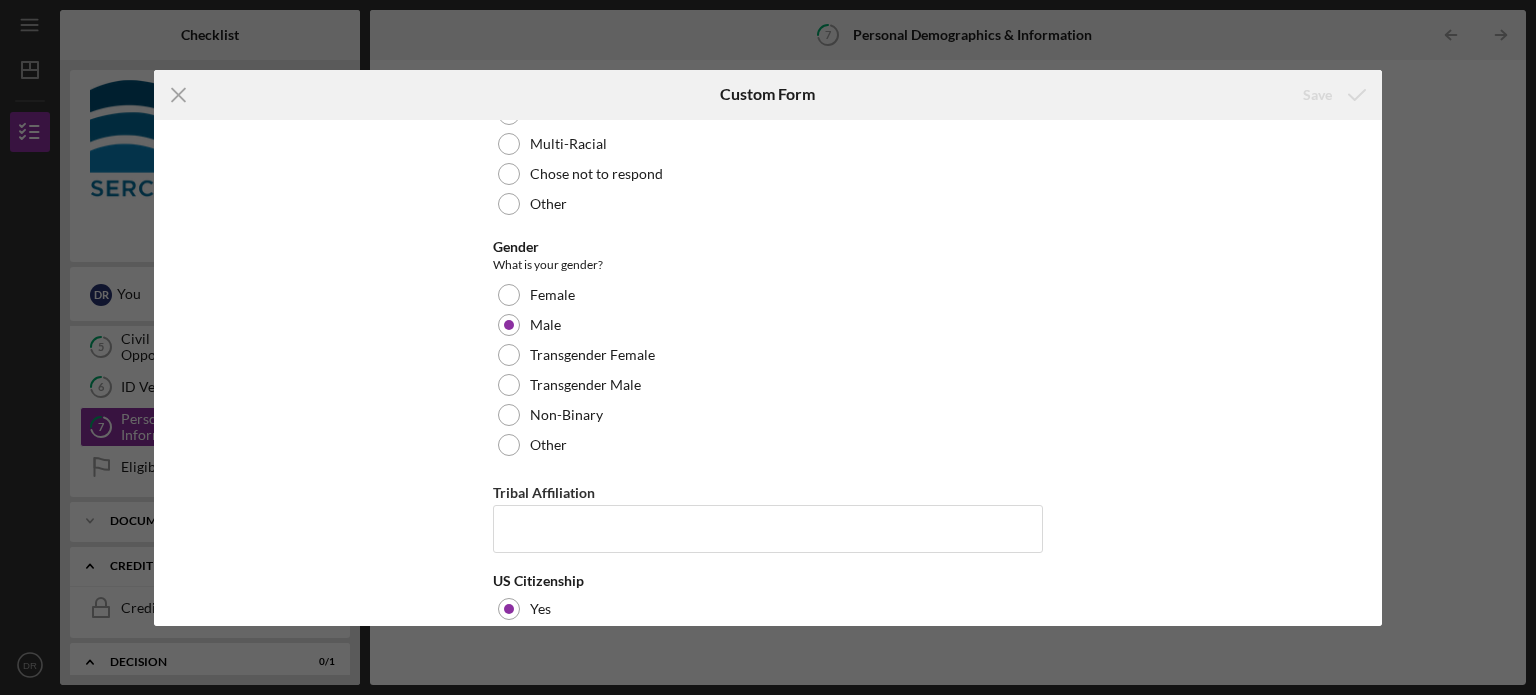 scroll, scrollTop: 500, scrollLeft: 0, axis: vertical 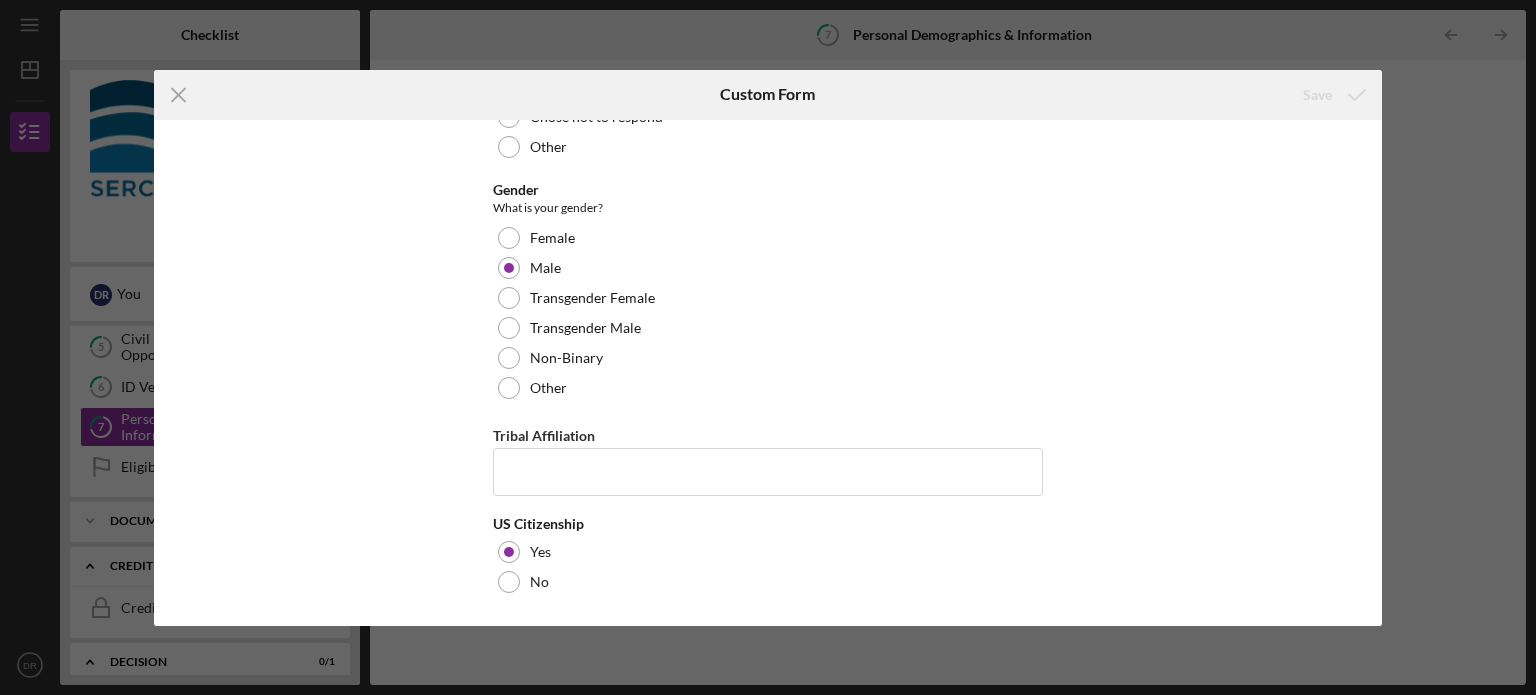 click on "Icon/Menu Close" 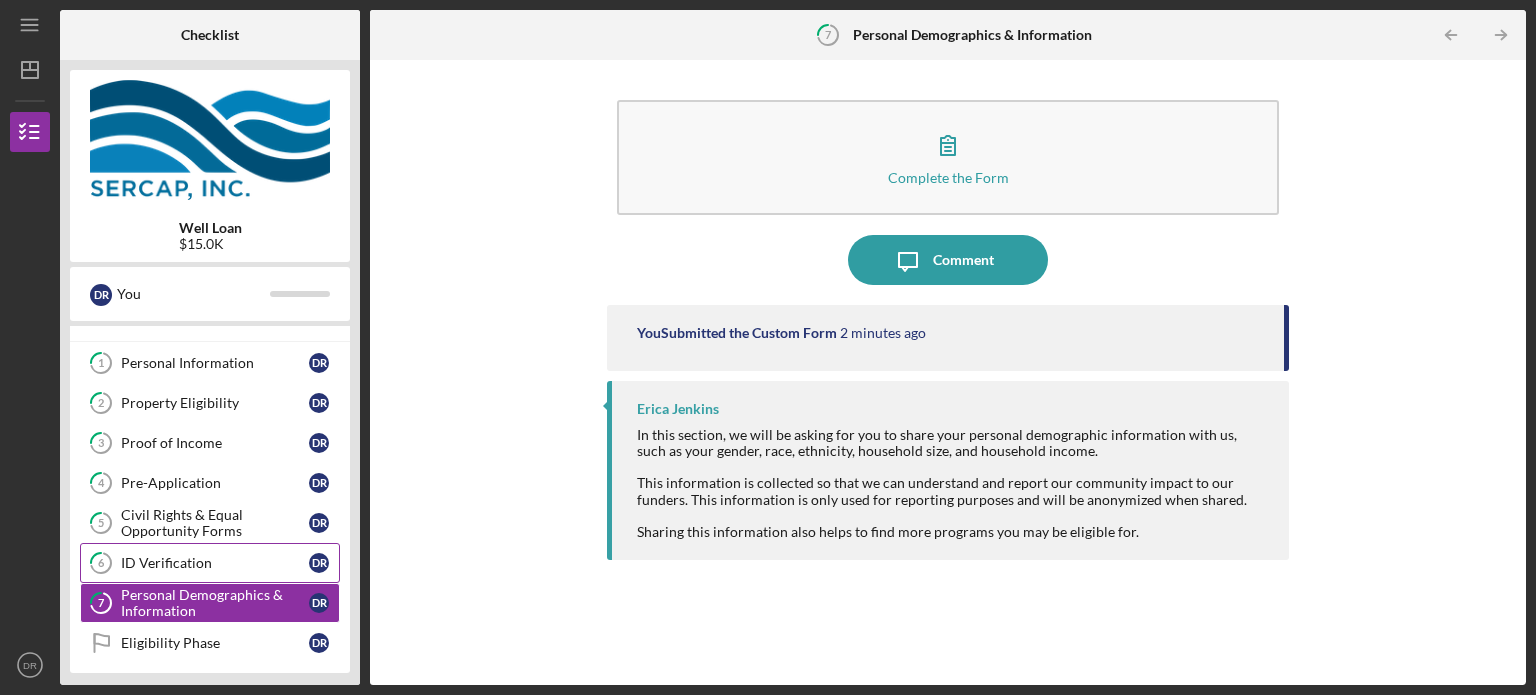 scroll, scrollTop: 0, scrollLeft: 0, axis: both 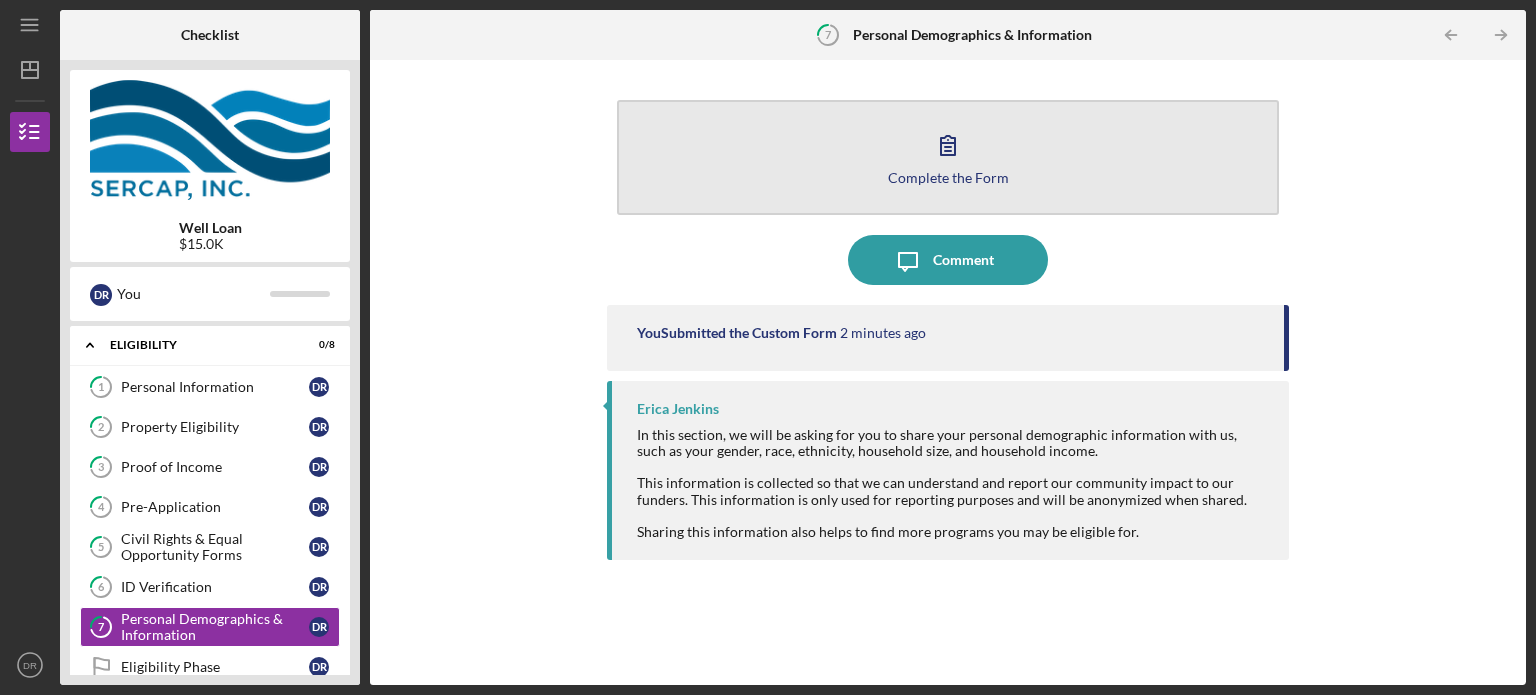 click 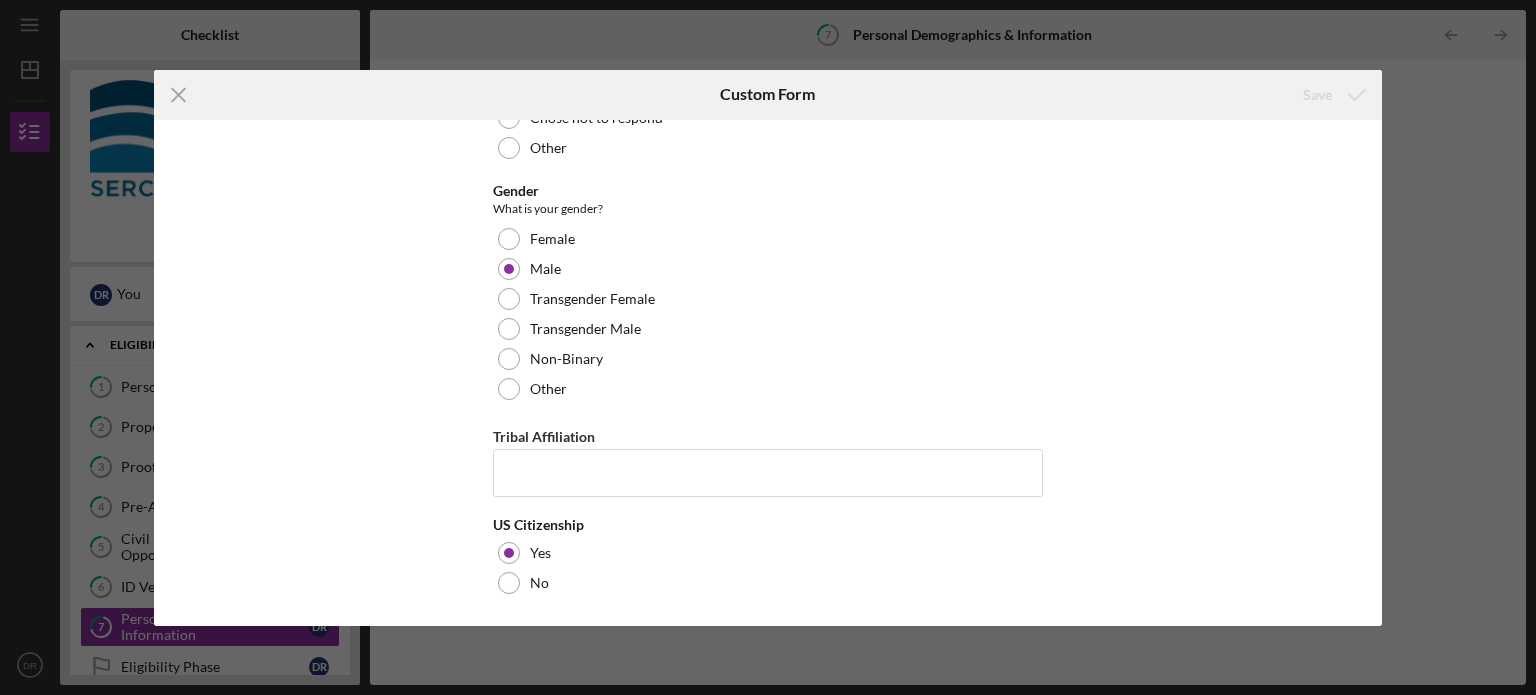 scroll, scrollTop: 500, scrollLeft: 0, axis: vertical 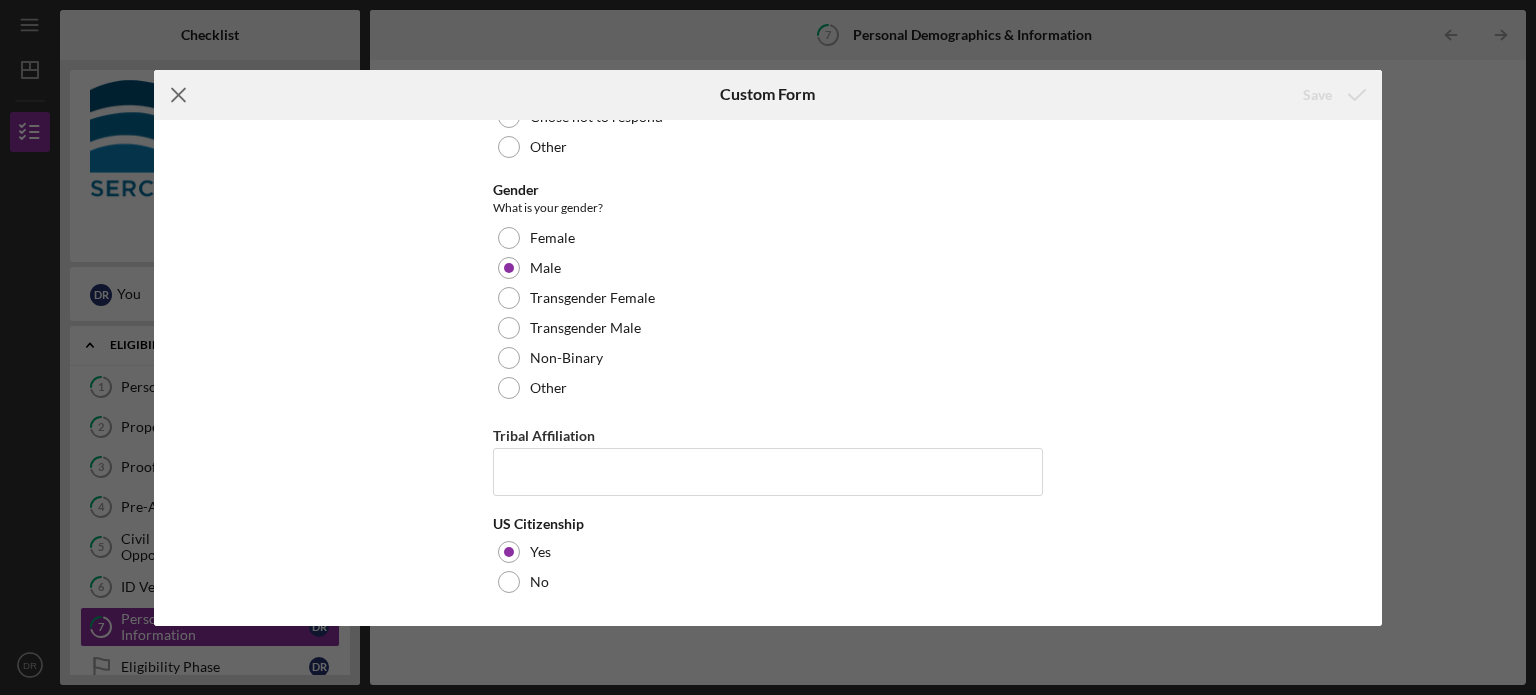 click on "Icon/Menu Close" 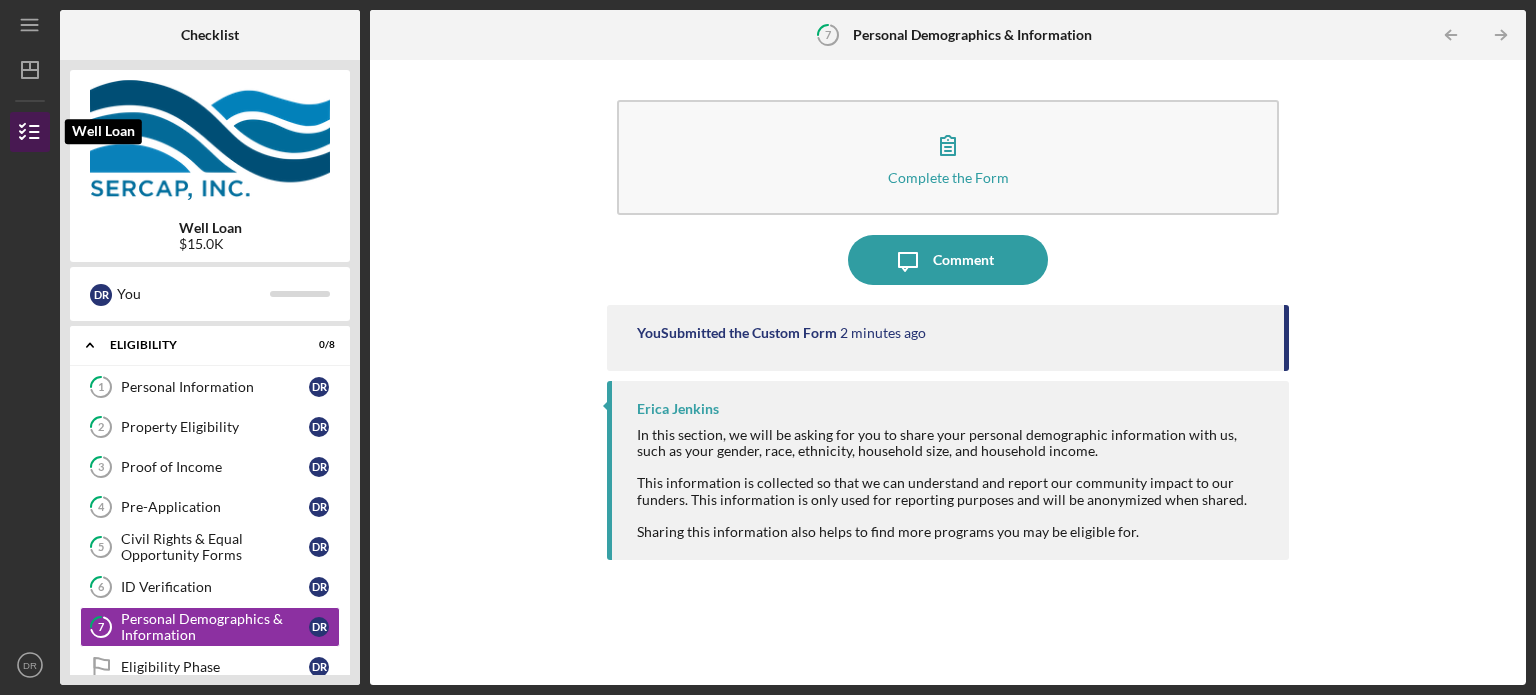 click 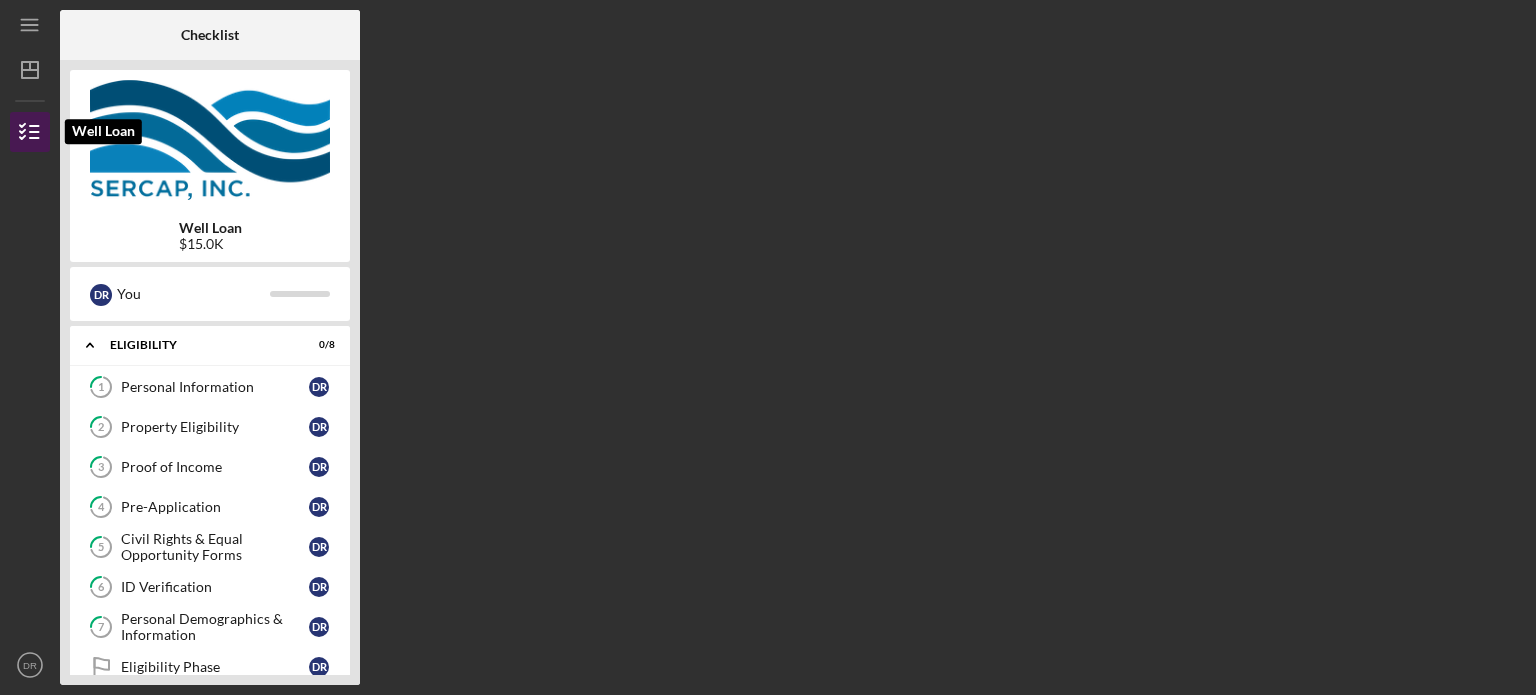 click 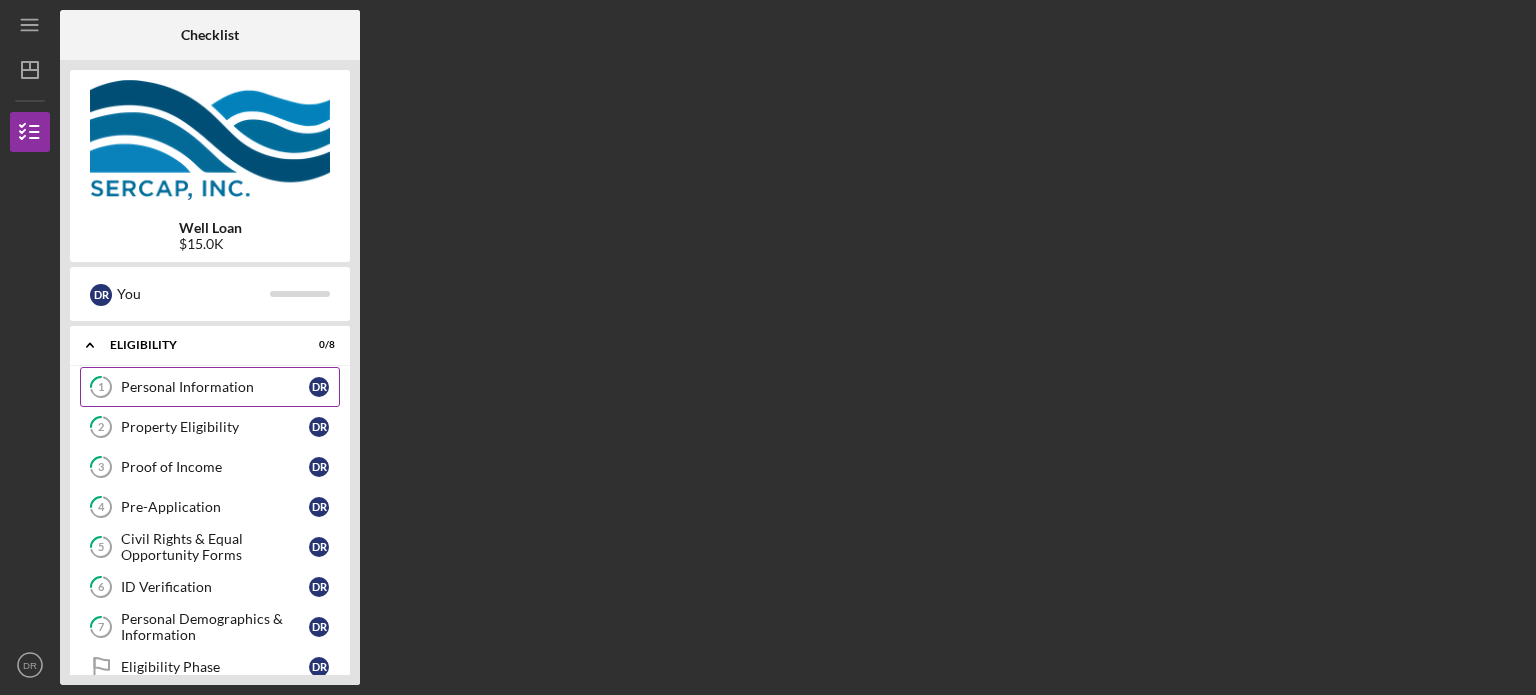 click on "Personal Information" at bounding box center (215, 387) 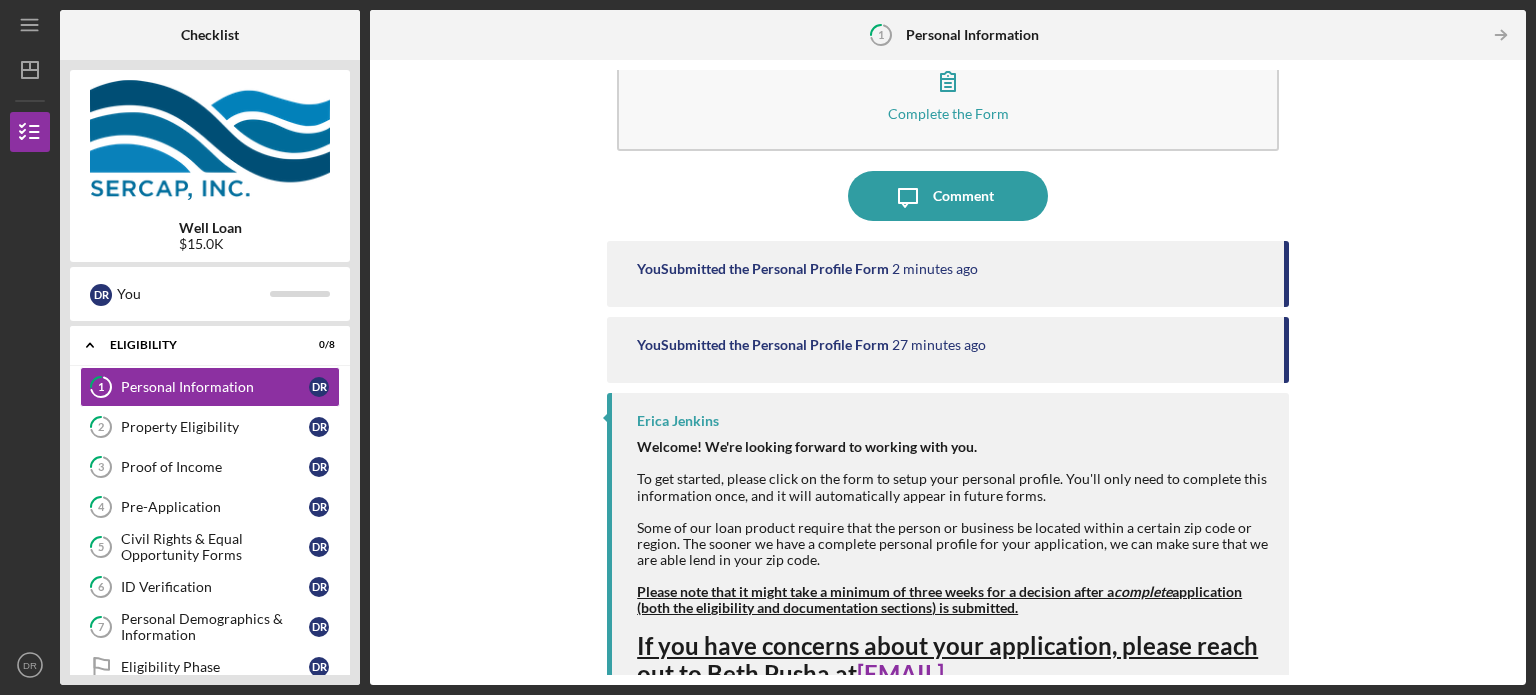 scroll, scrollTop: 96, scrollLeft: 0, axis: vertical 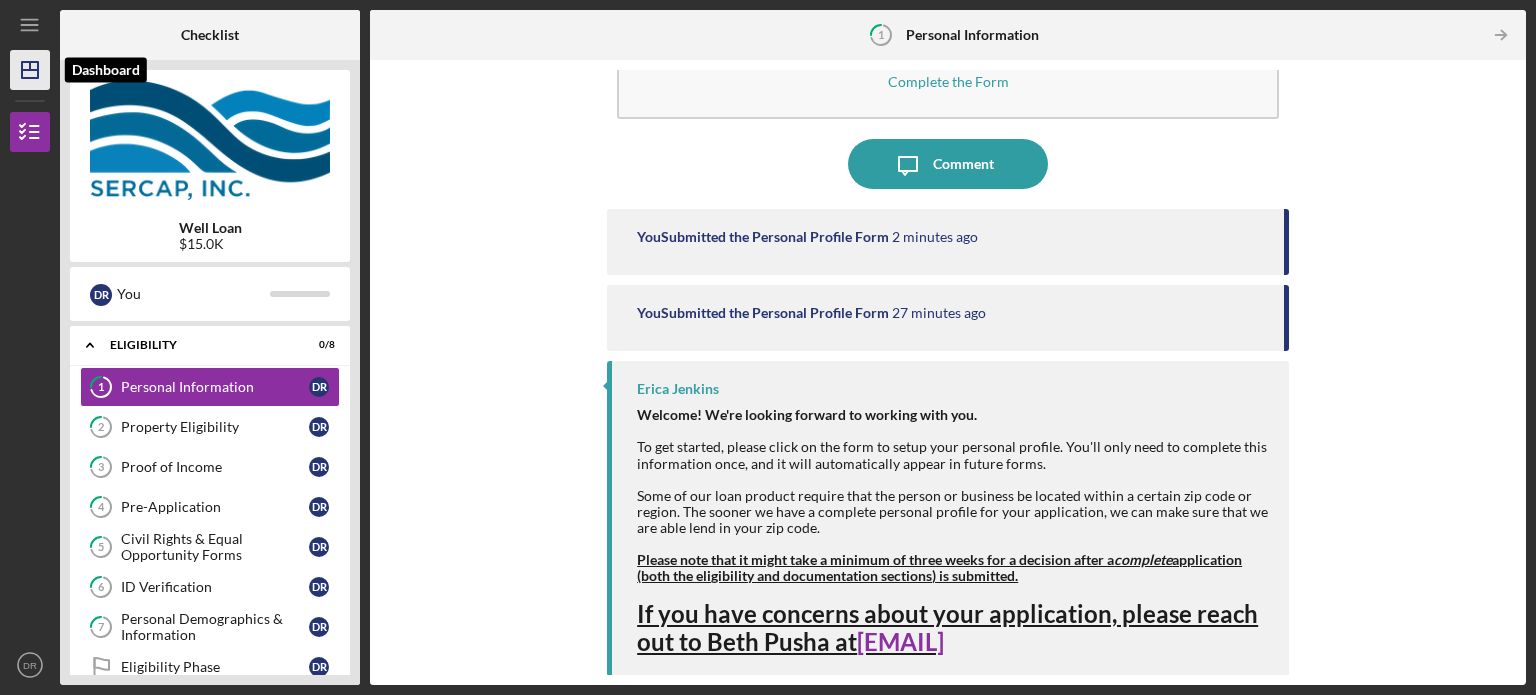 click on "Icon/Dashboard" 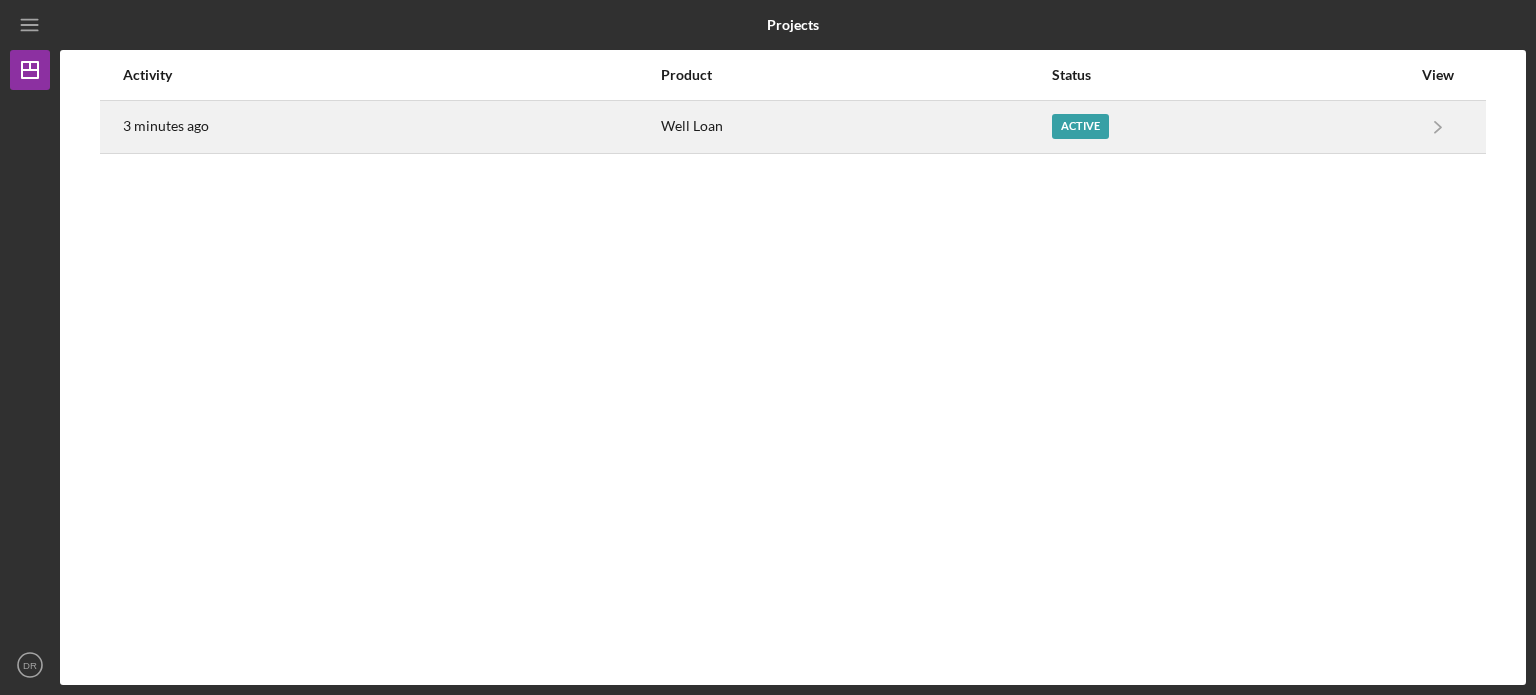 click on "Active" at bounding box center (1080, 126) 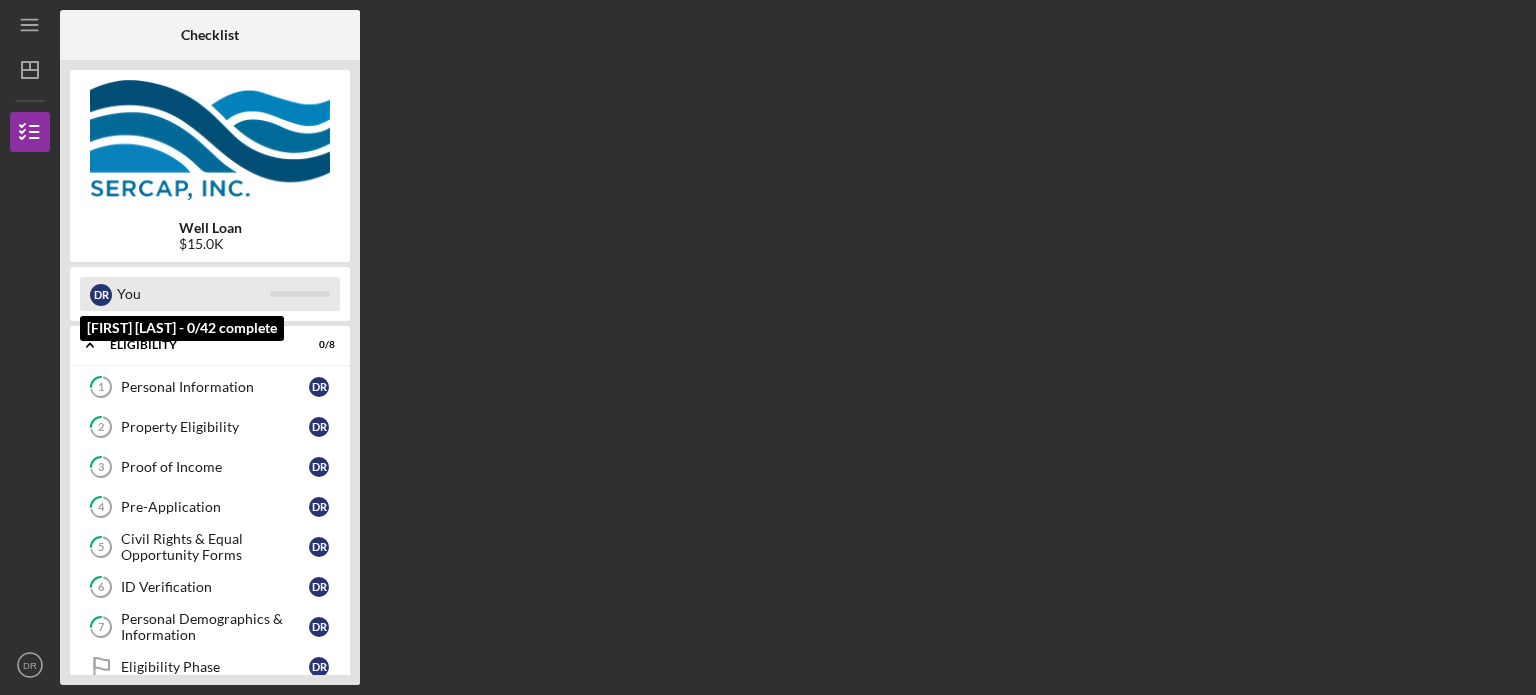click on "You" at bounding box center (193, 294) 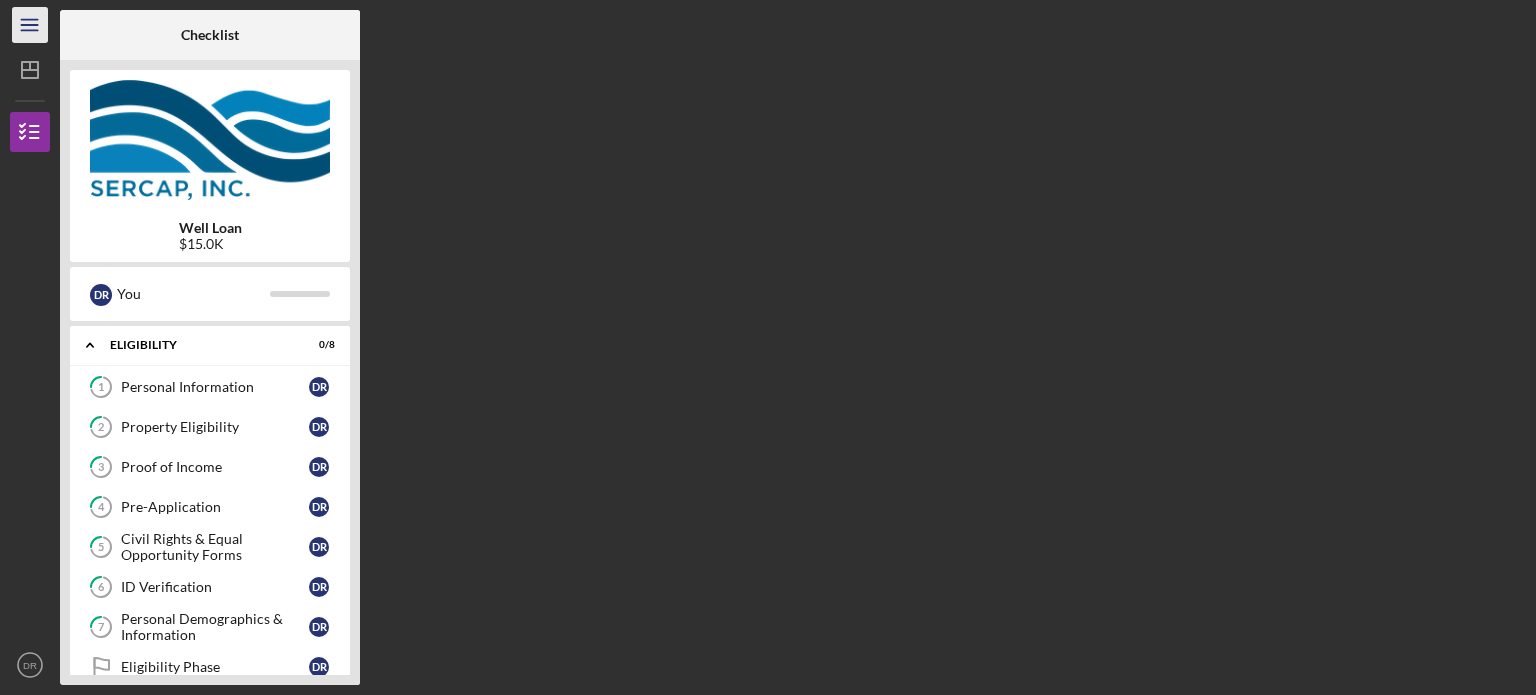 click on "Icon/Menu" 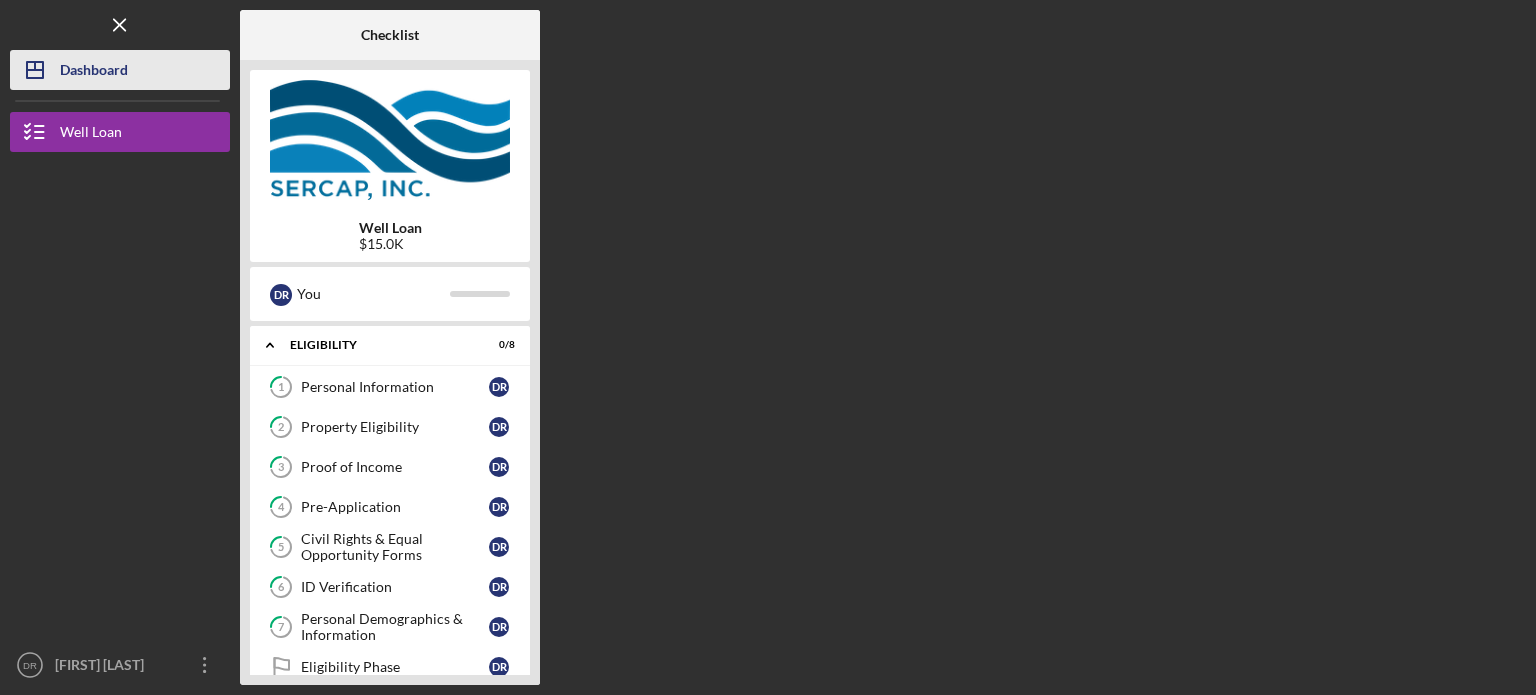 click on "Dashboard" at bounding box center [94, 72] 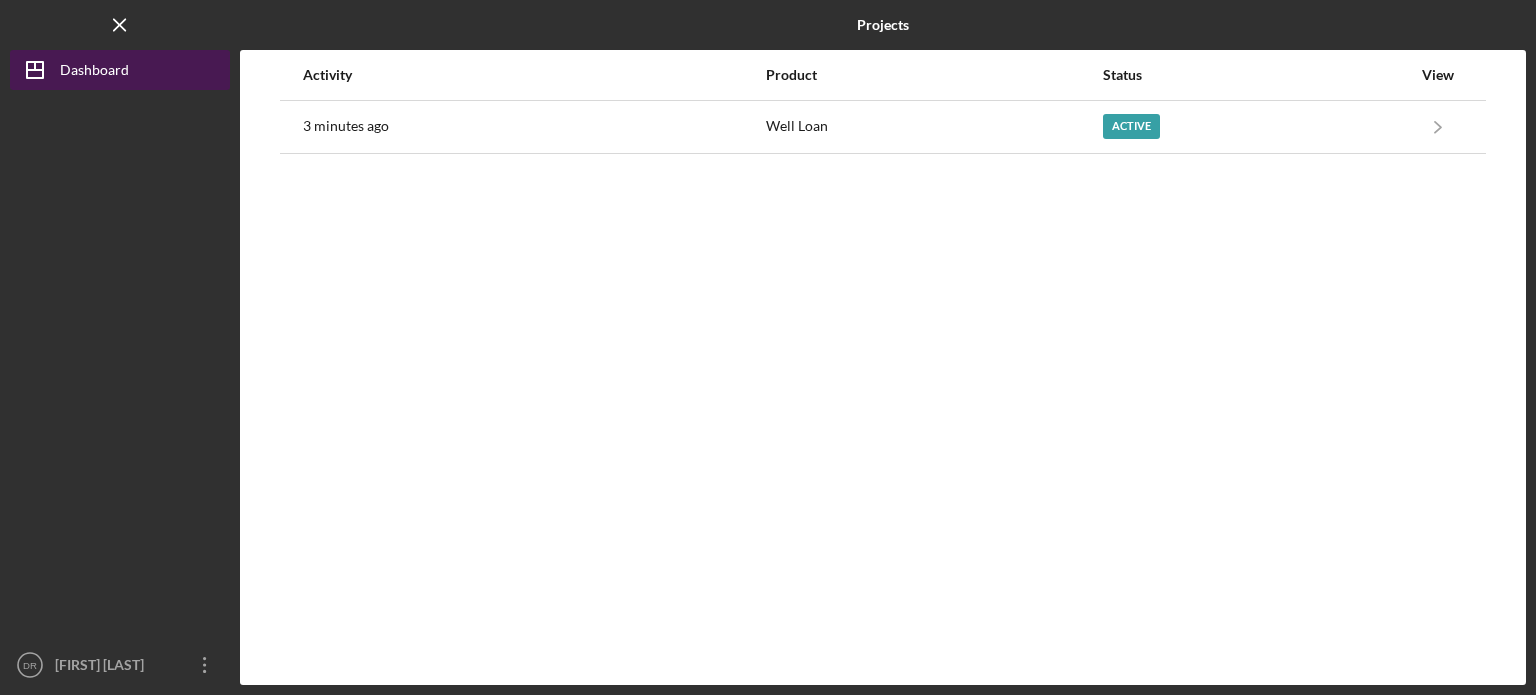 click on "Icon/Dashboard" 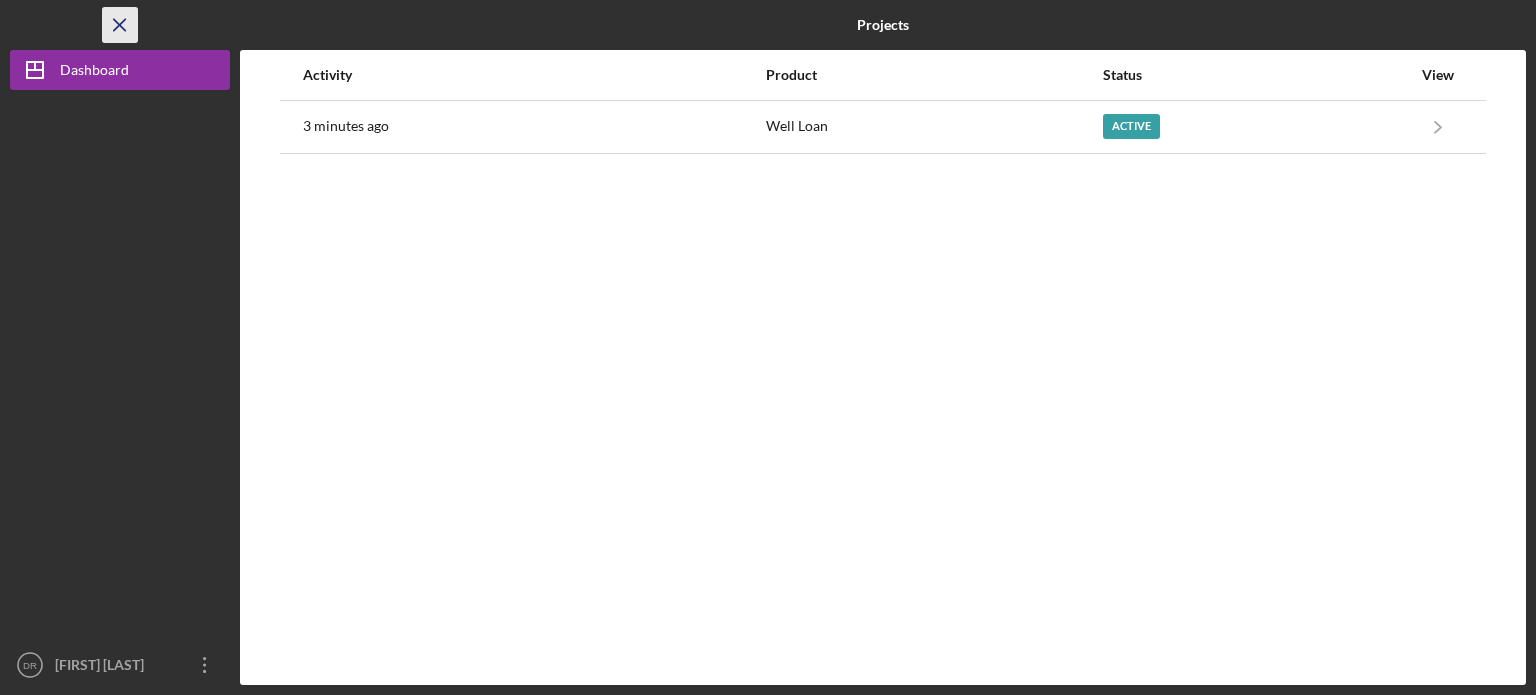 click on "Icon/Menu Close" 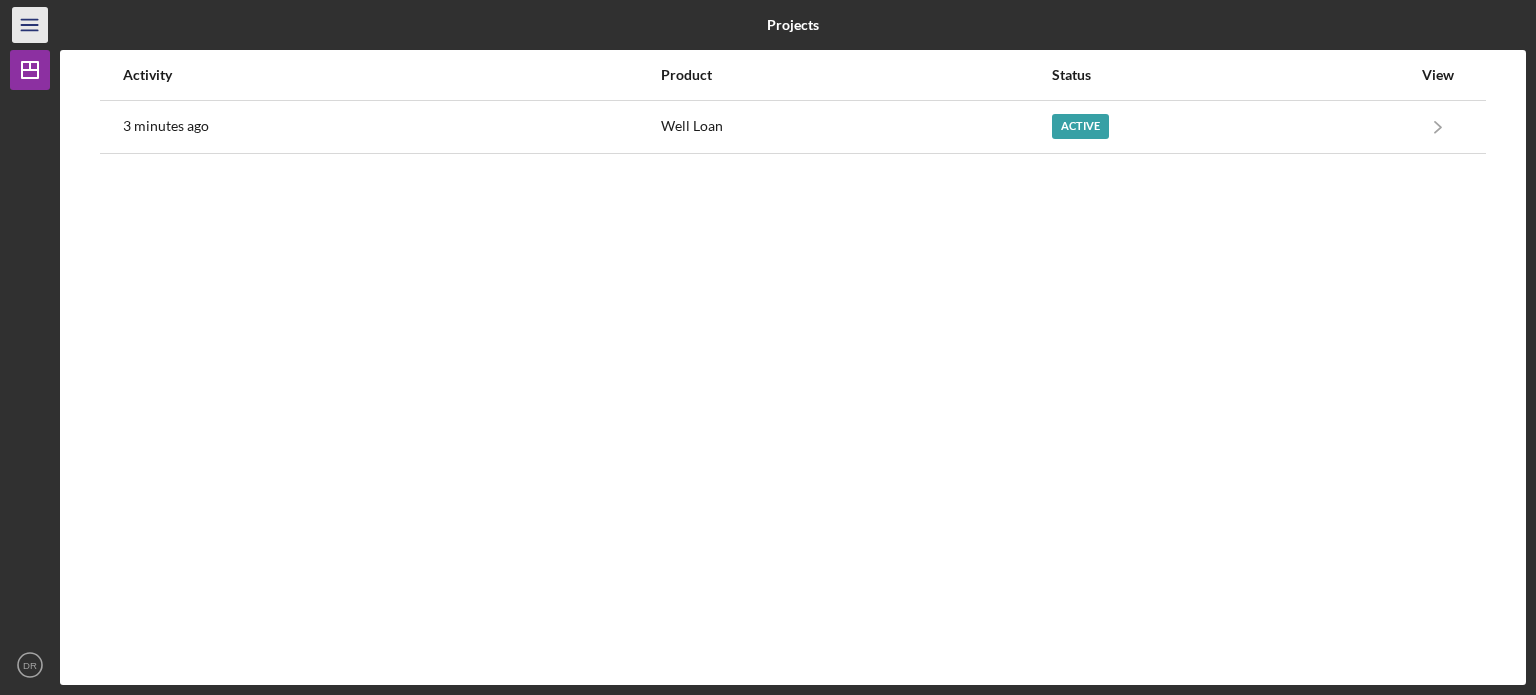 click on "Icon/Menu" 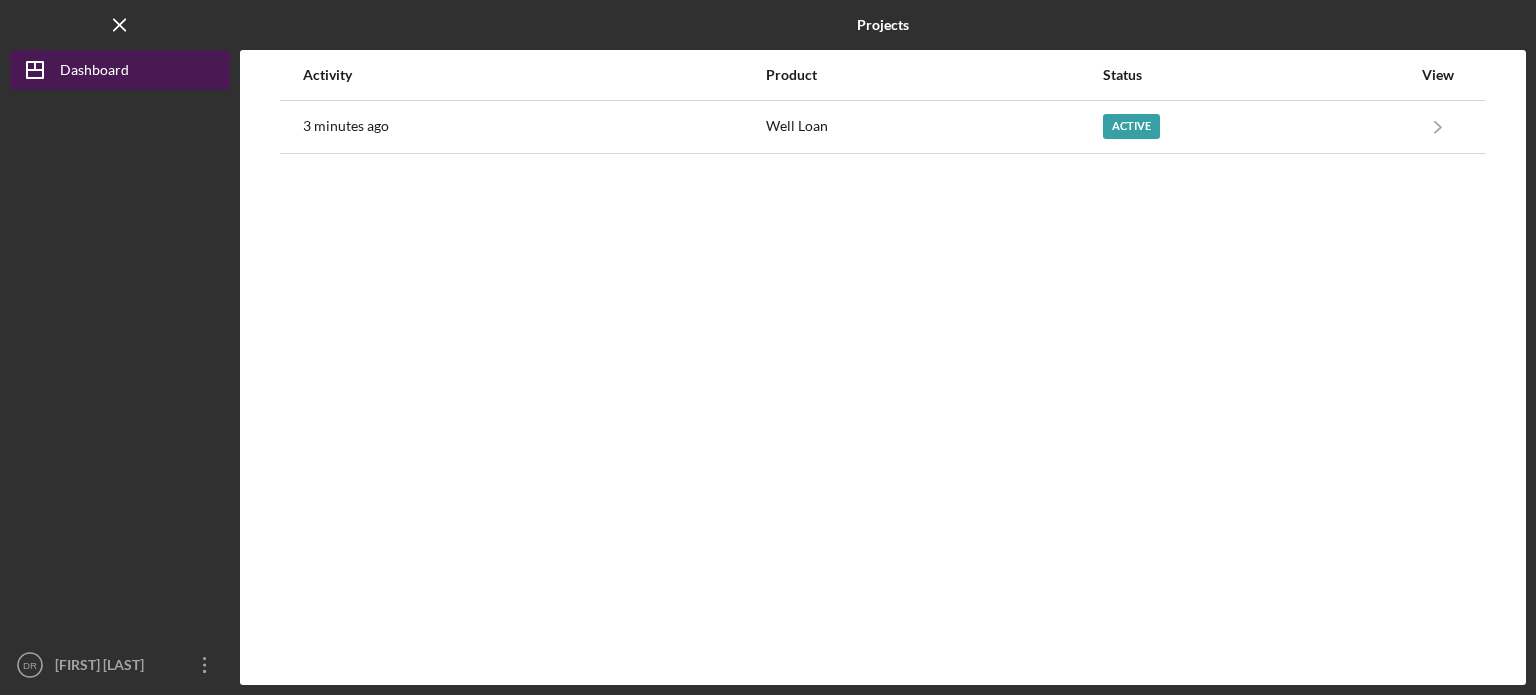 click on "Icon/Dashboard" 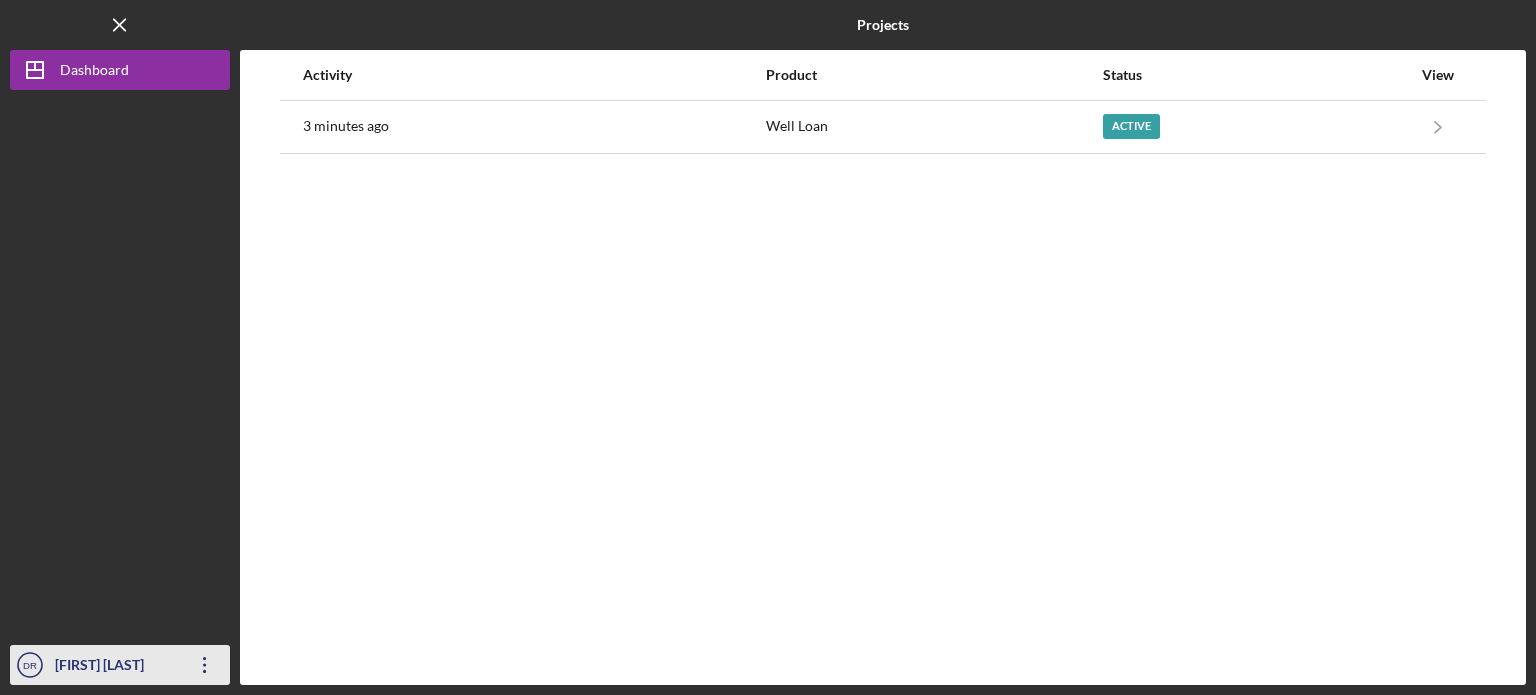 click on "[FIRST] [LAST]" at bounding box center [115, 667] 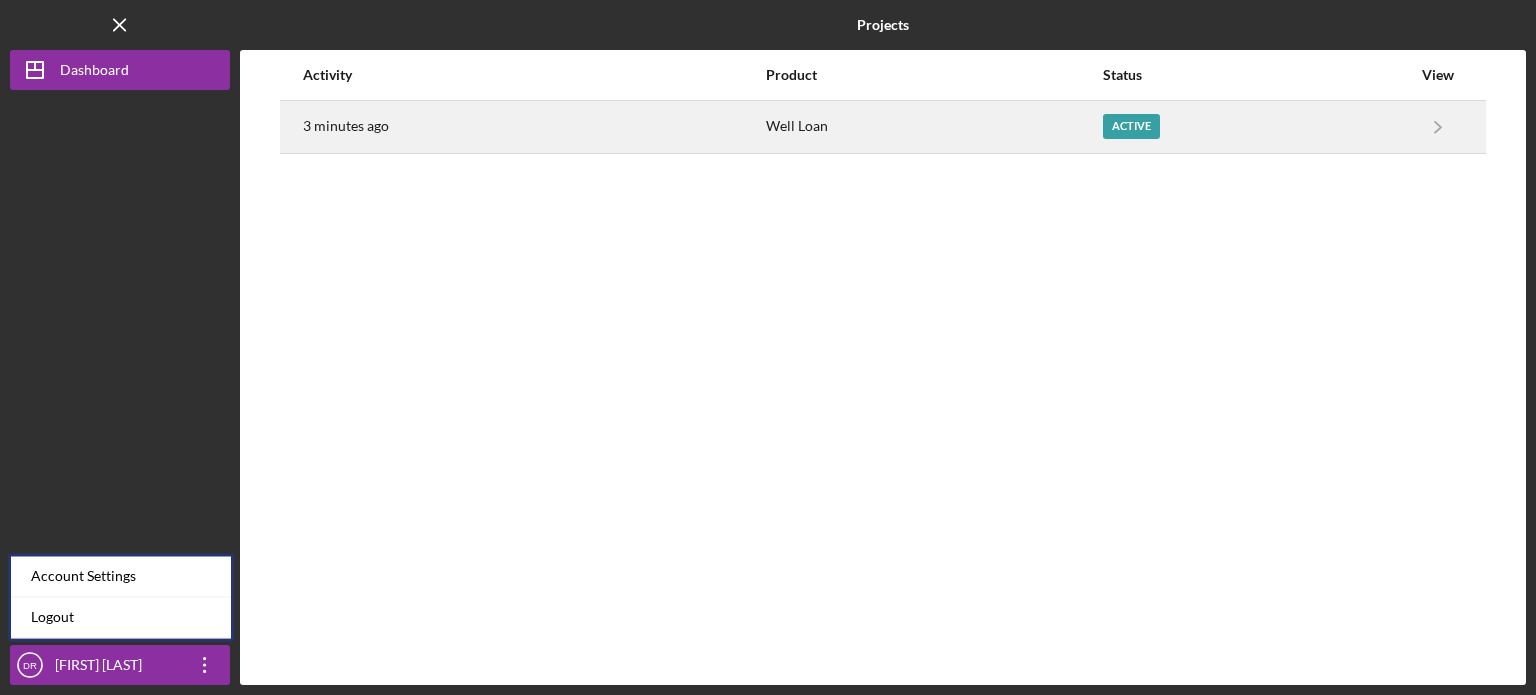 click on "Active" at bounding box center (1131, 126) 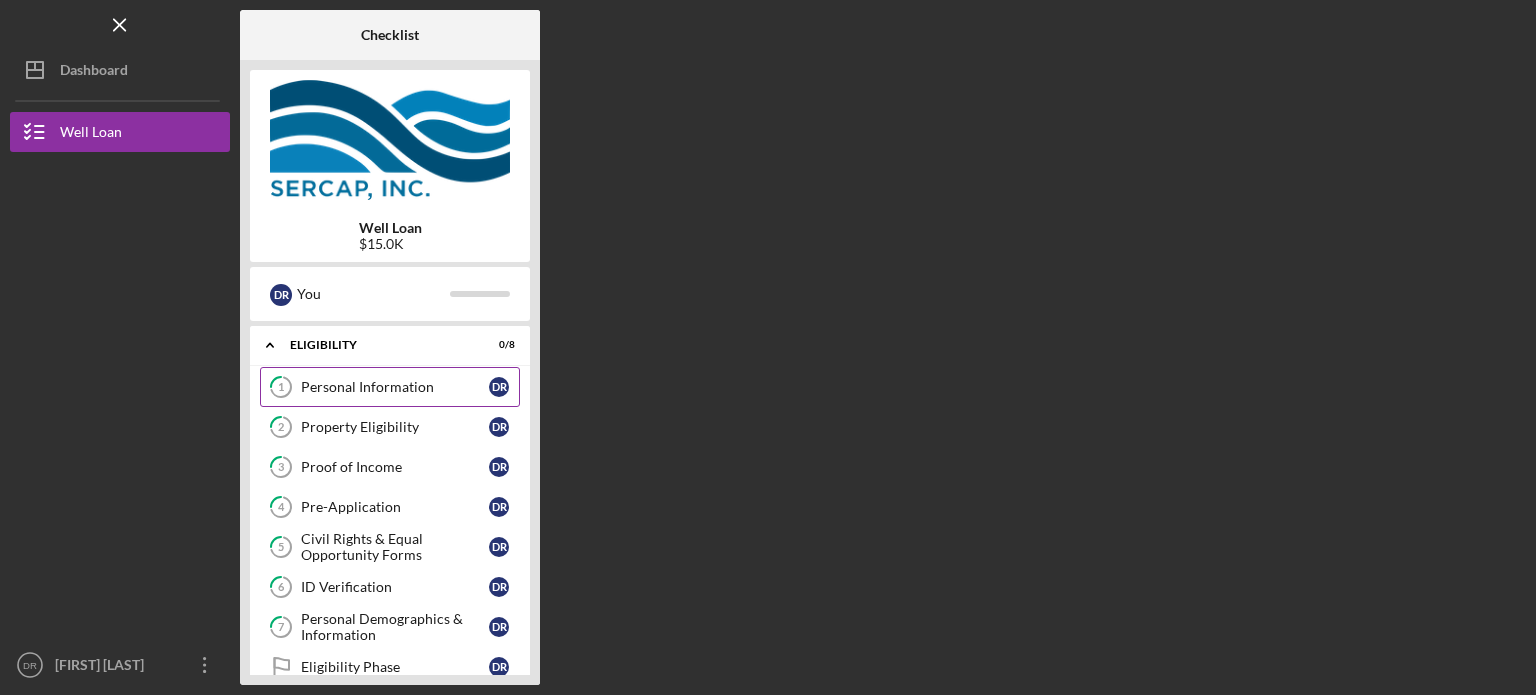 click on "Personal Information" at bounding box center (395, 387) 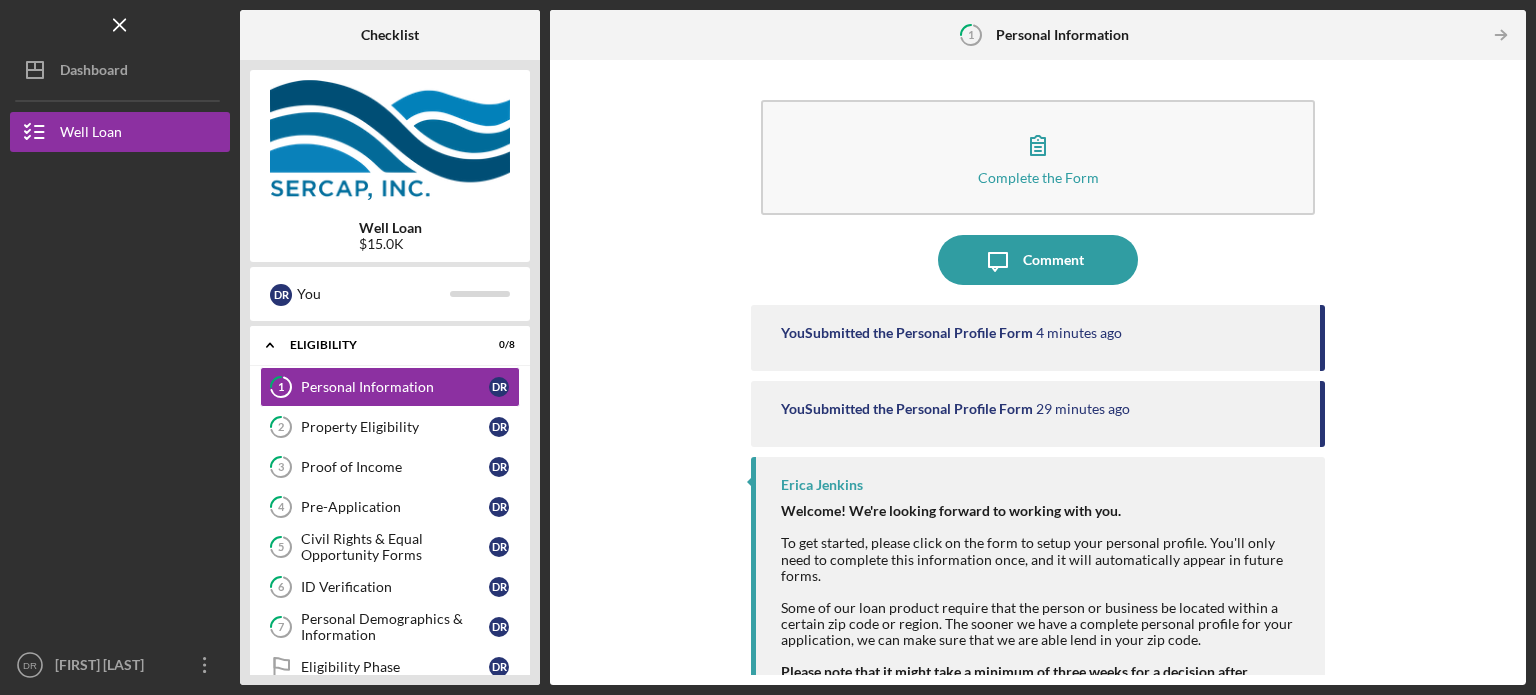 click on "You  Submitted the Personal Profile Form" at bounding box center [907, 333] 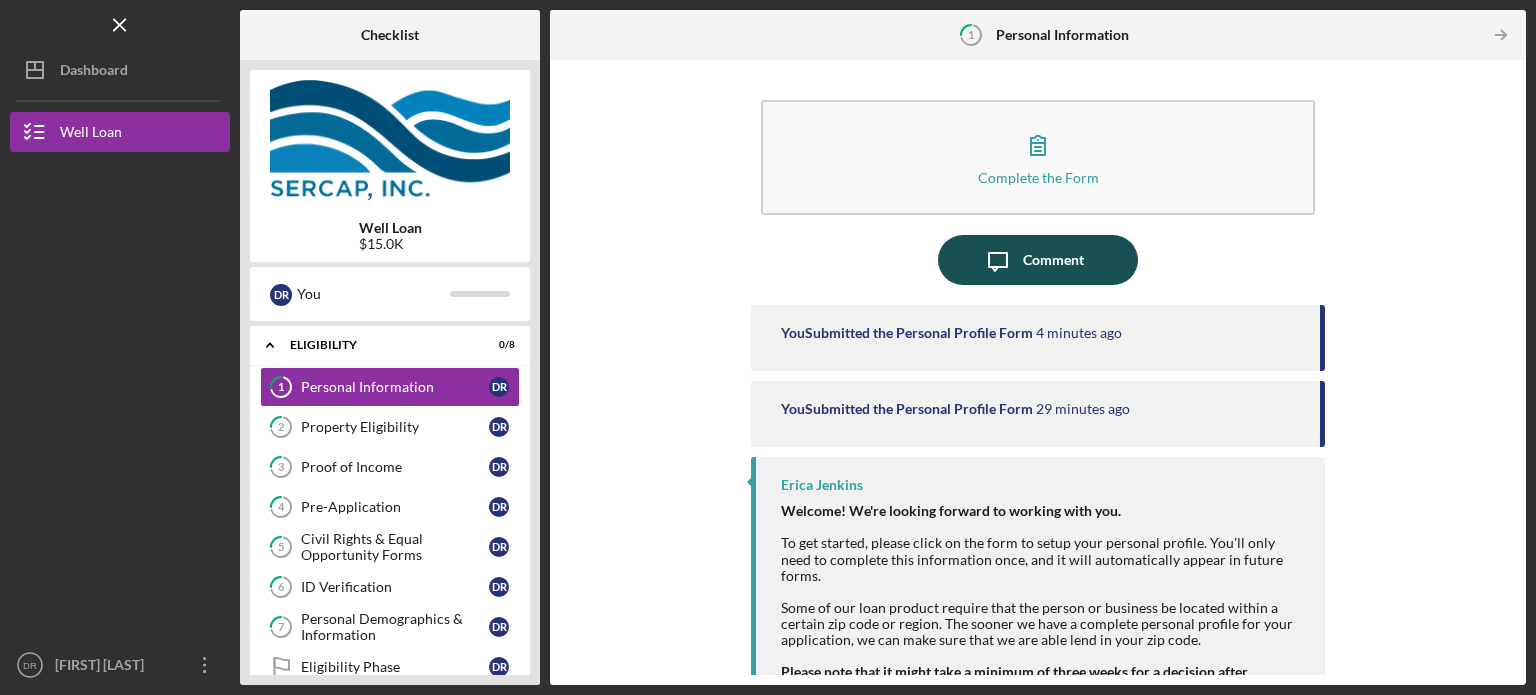 click on "Icon/Message" 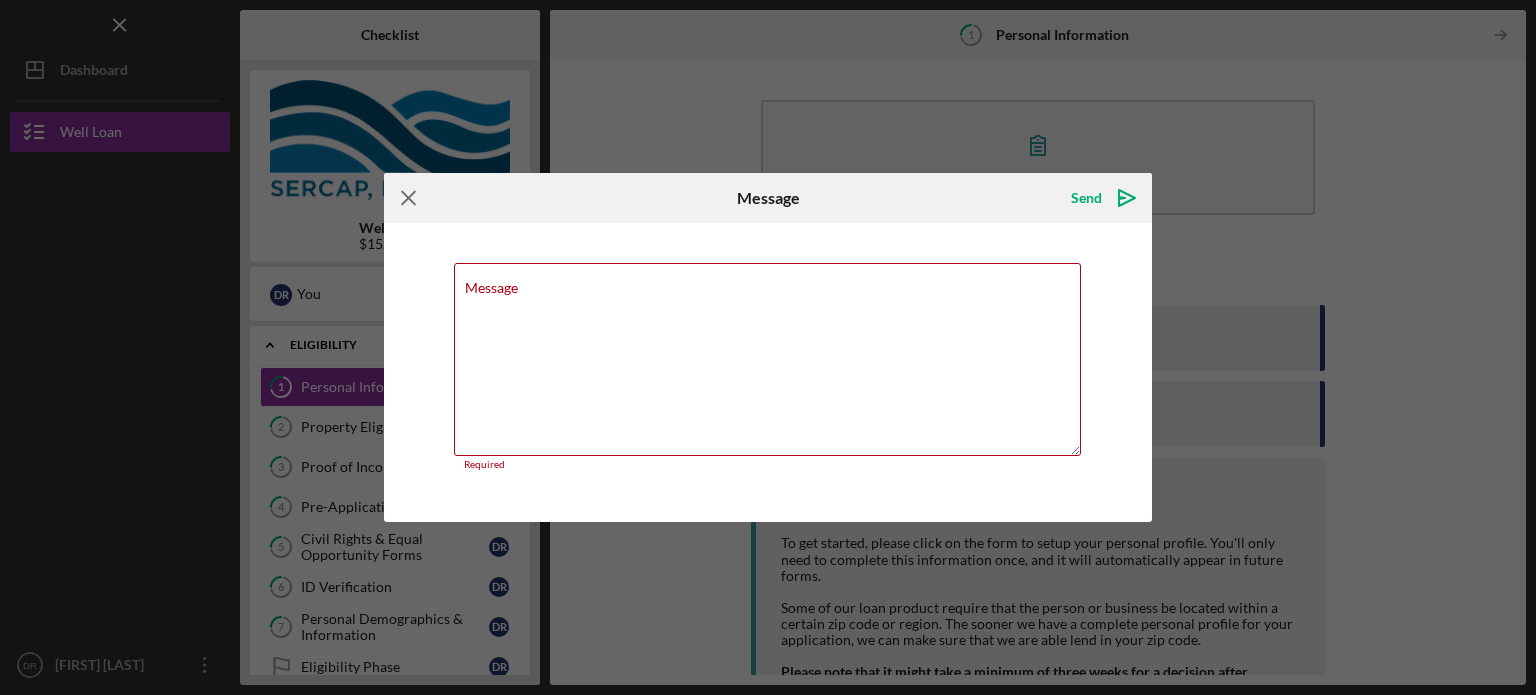 click on "Icon/Menu Close" 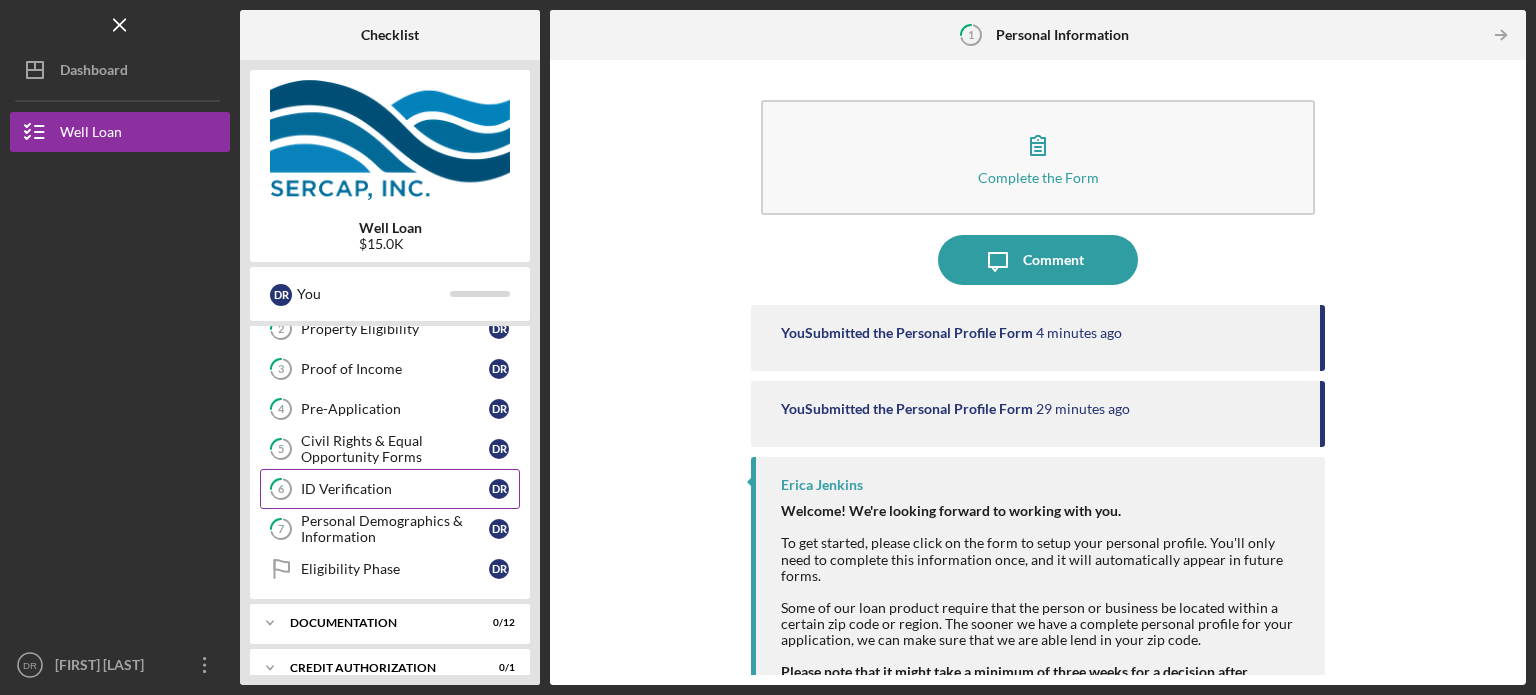 scroll, scrollTop: 0, scrollLeft: 0, axis: both 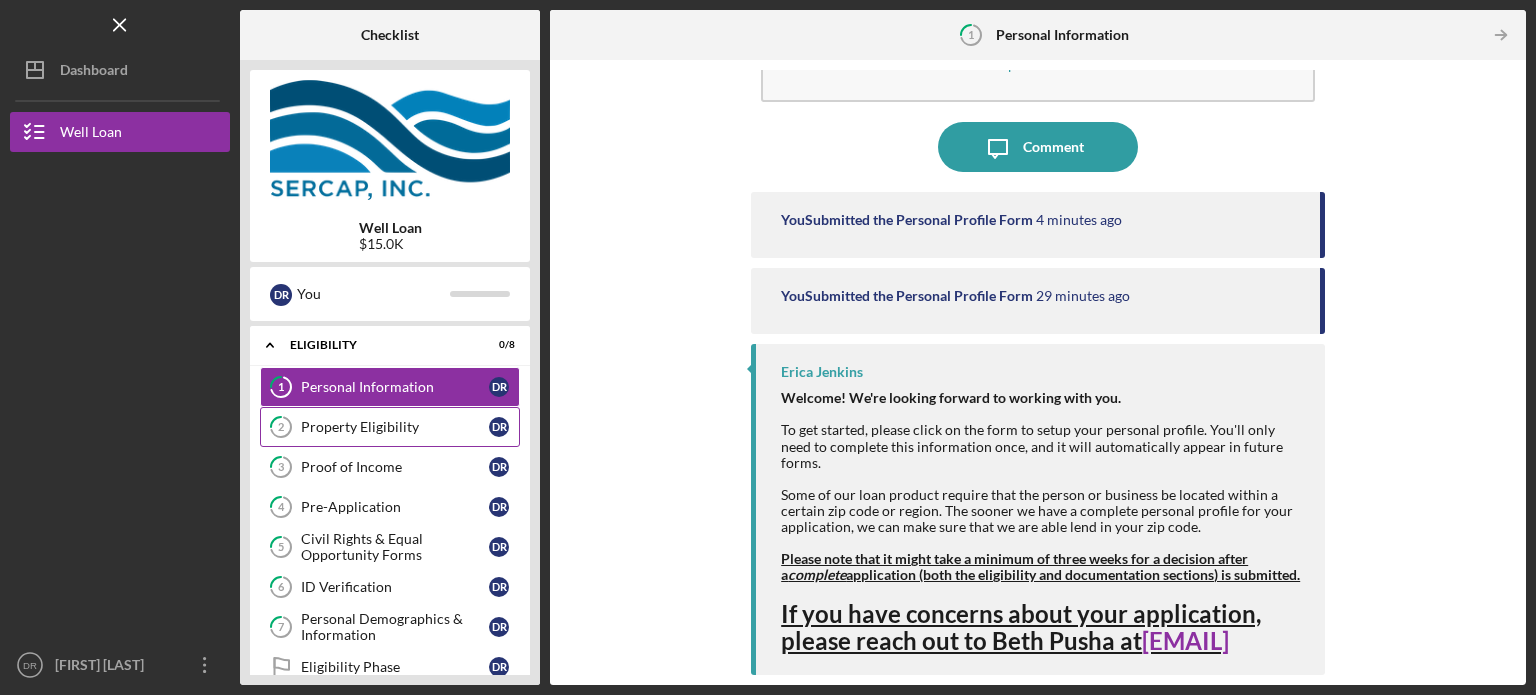 click on "Property Eligibility" at bounding box center (395, 427) 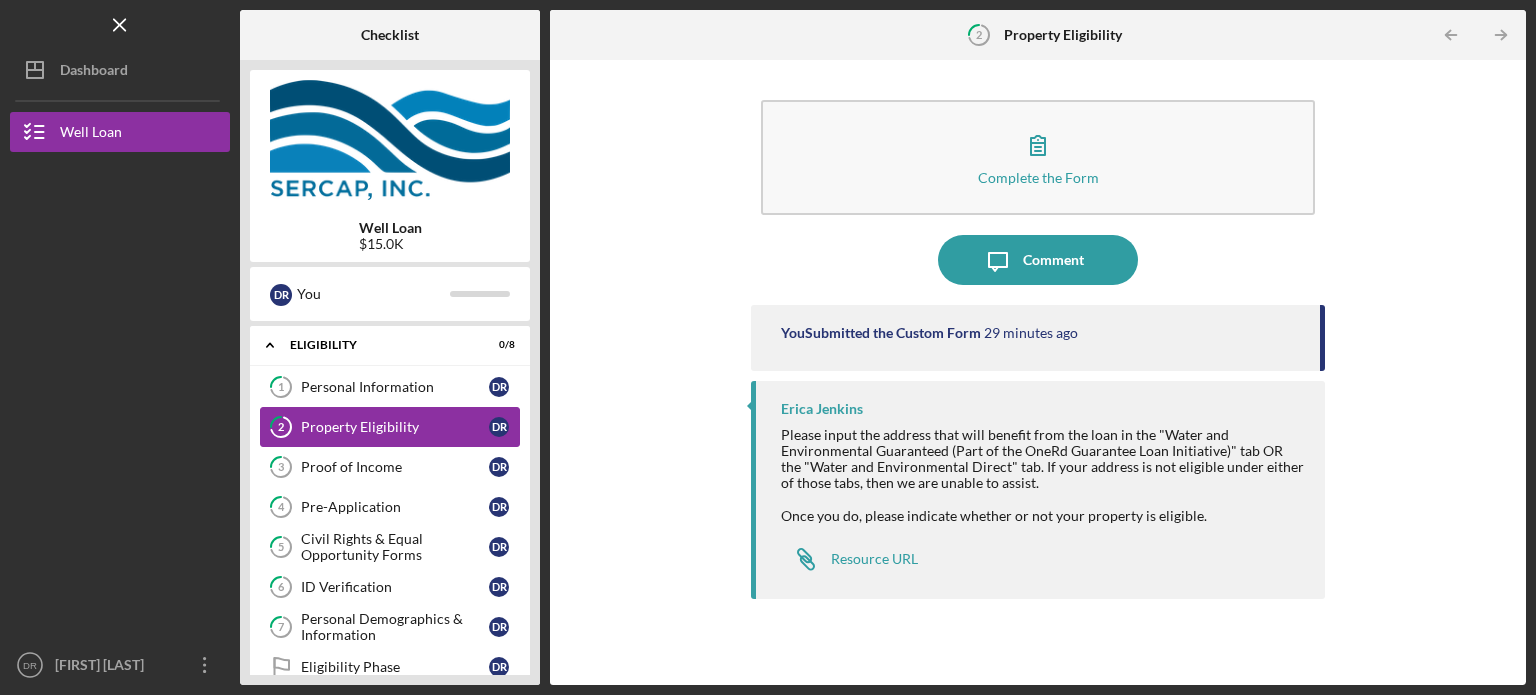 scroll, scrollTop: 0, scrollLeft: 0, axis: both 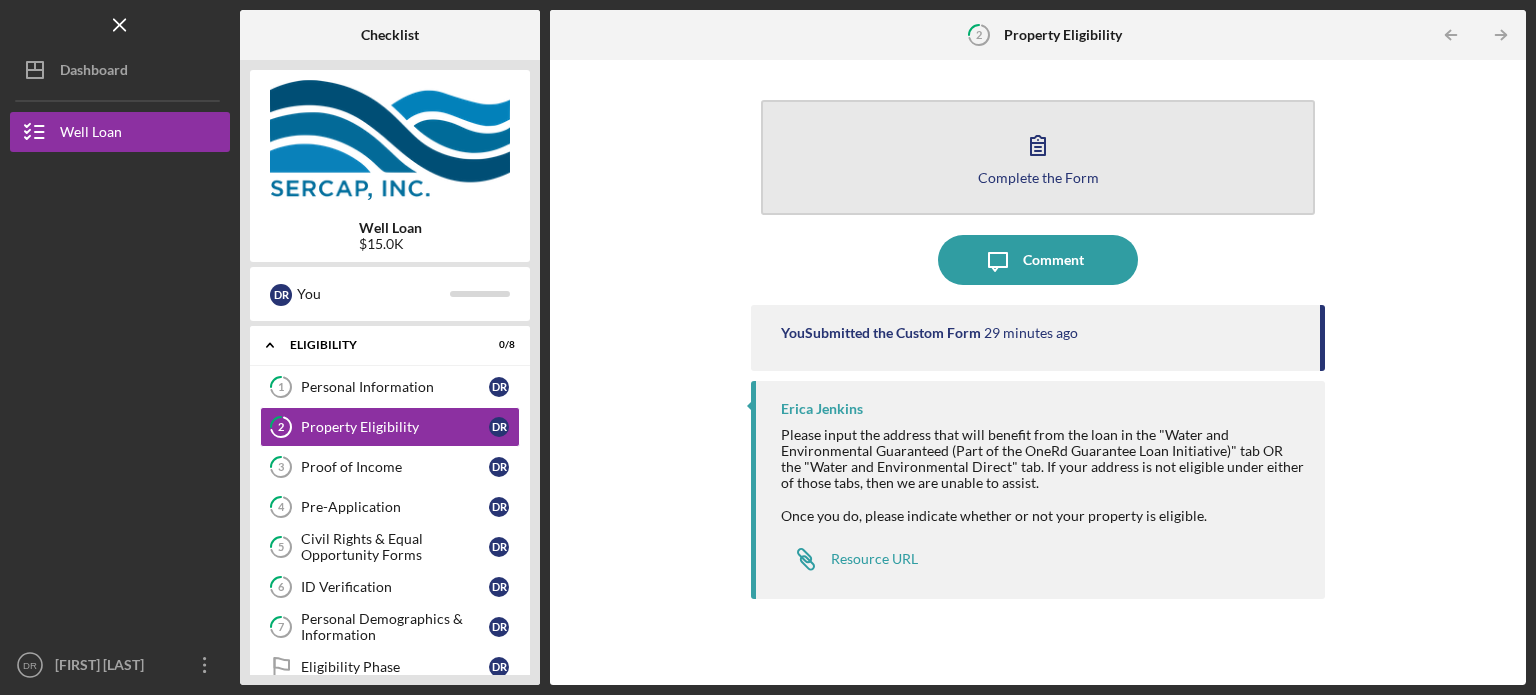 click on "Complete the Form Form" at bounding box center (1038, 157) 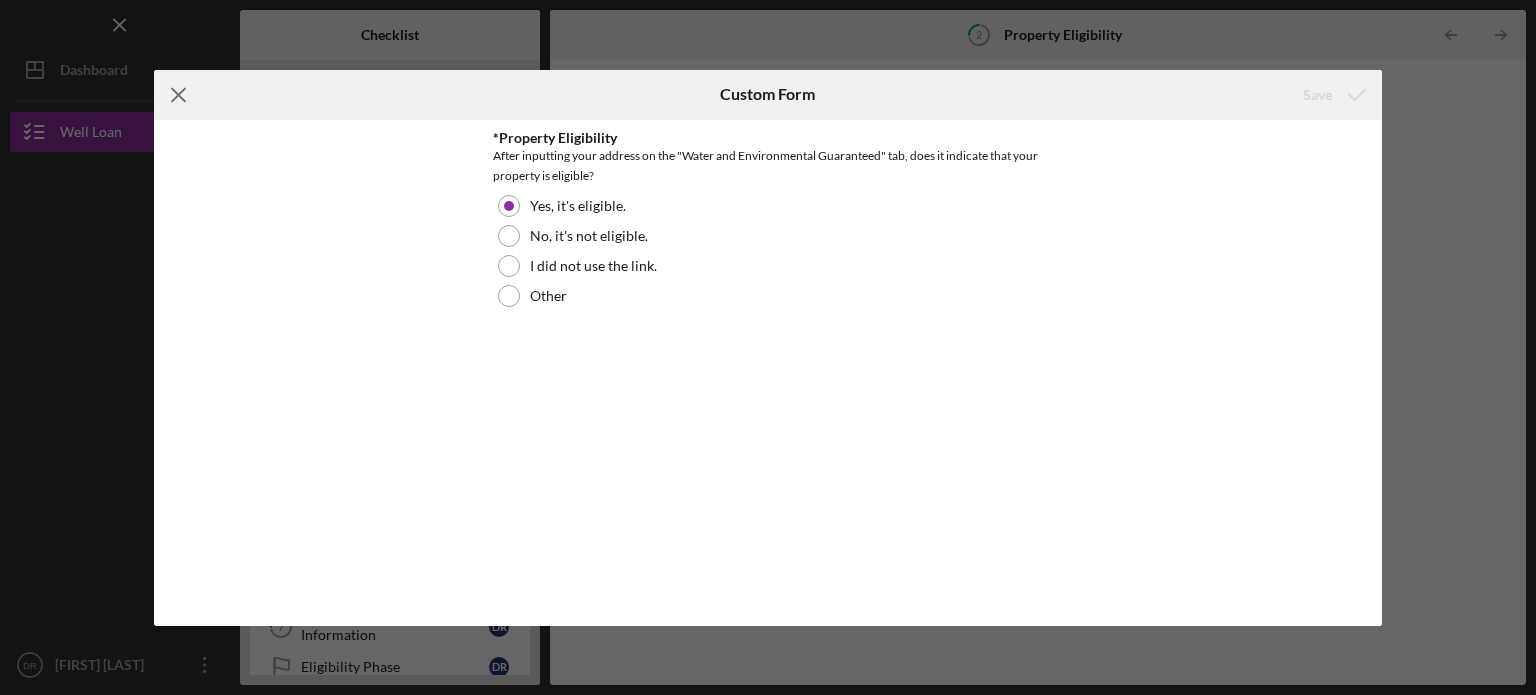 click on "Icon/Menu Close" 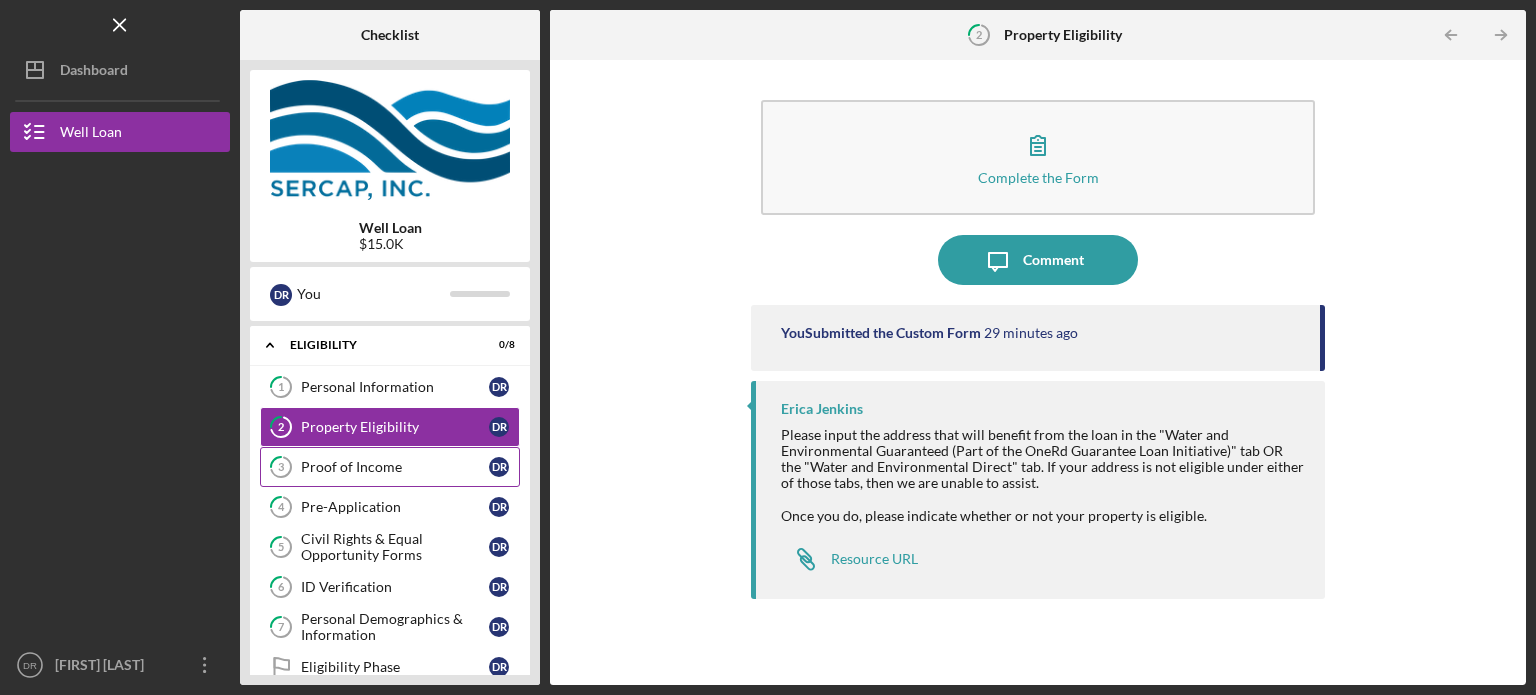 click on "Proof of Income" at bounding box center [395, 467] 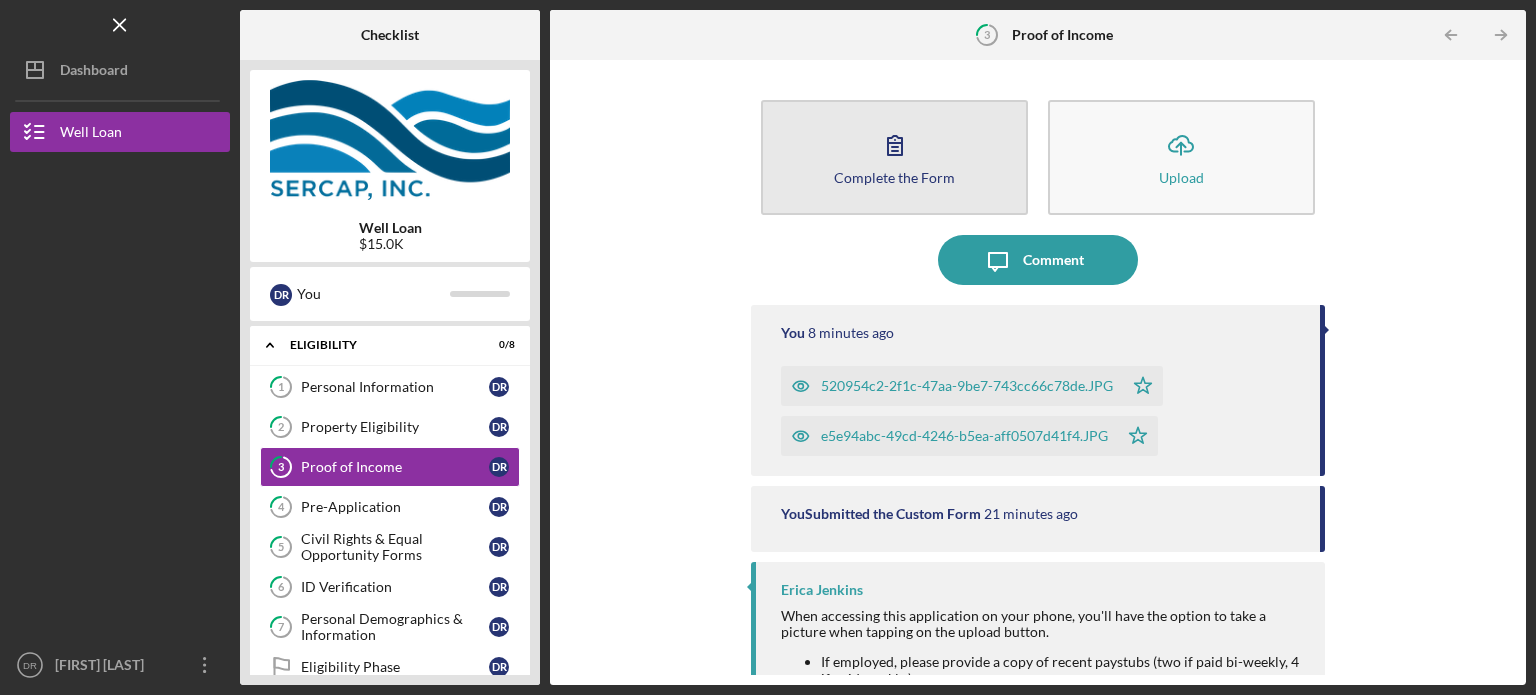 click on "Complete the Form Form" at bounding box center (894, 157) 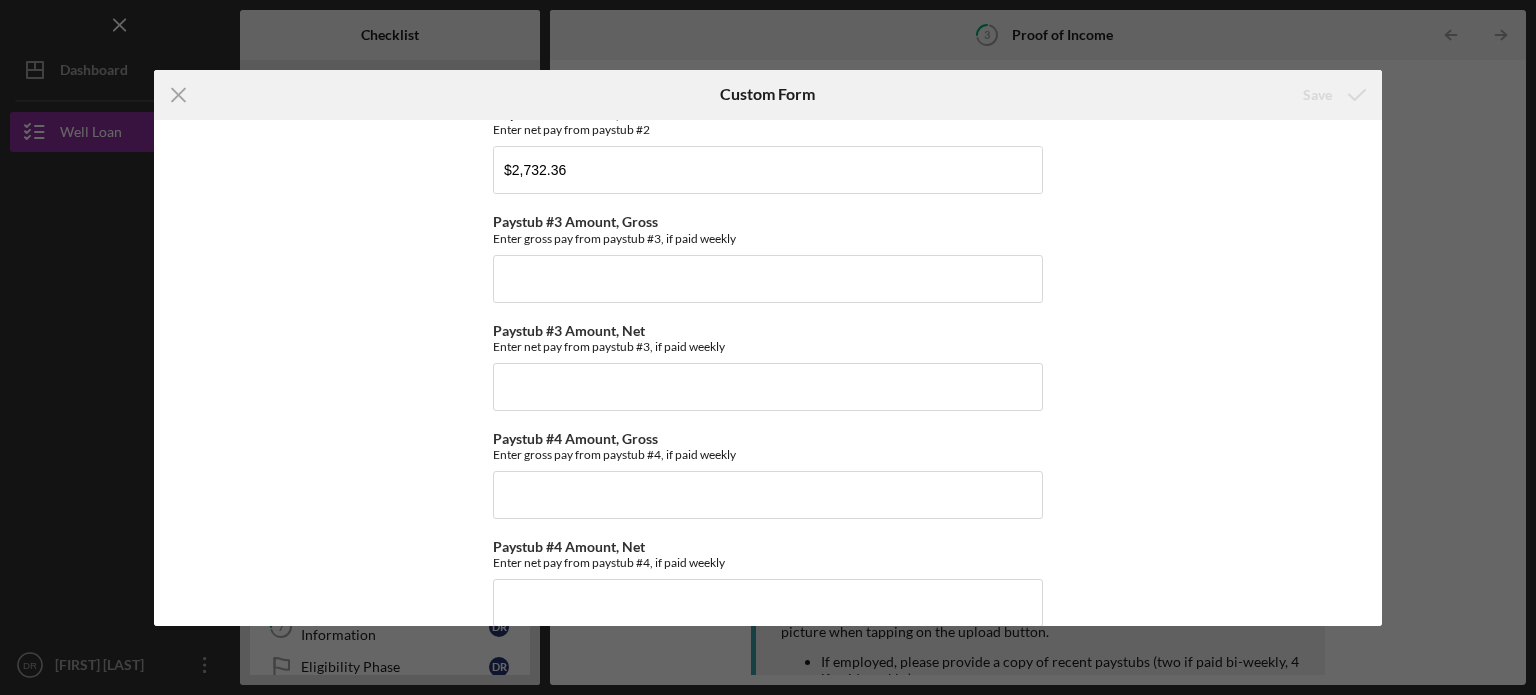 scroll, scrollTop: 688, scrollLeft: 0, axis: vertical 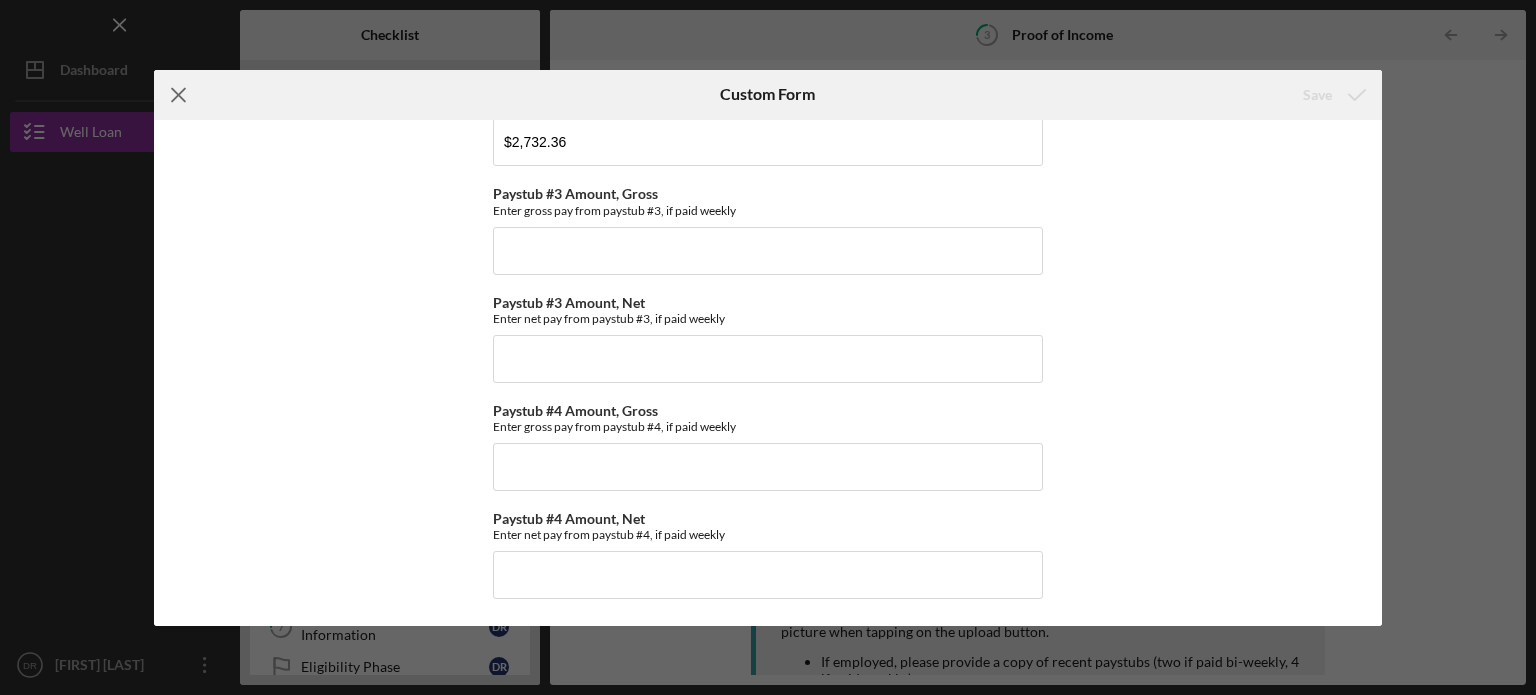 click on "Icon/Menu Close" 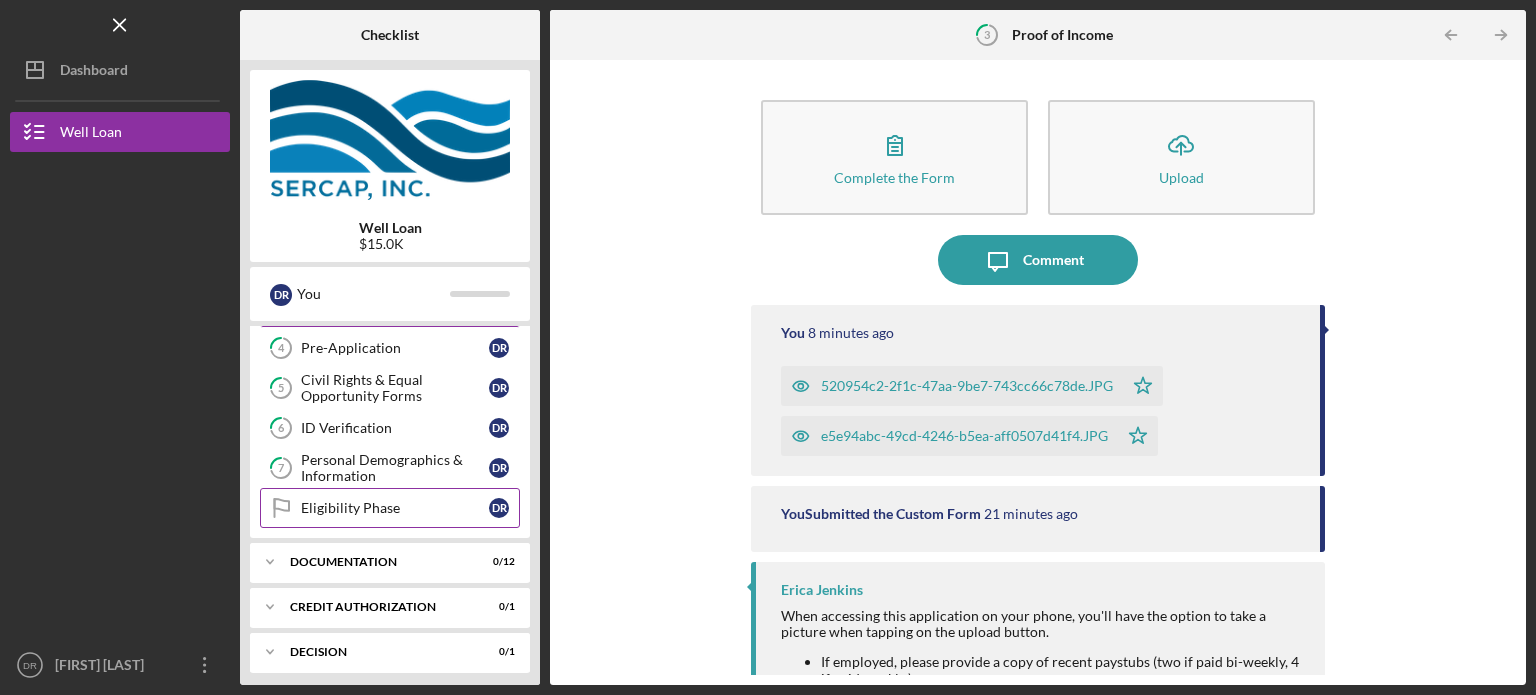 scroll, scrollTop: 198, scrollLeft: 0, axis: vertical 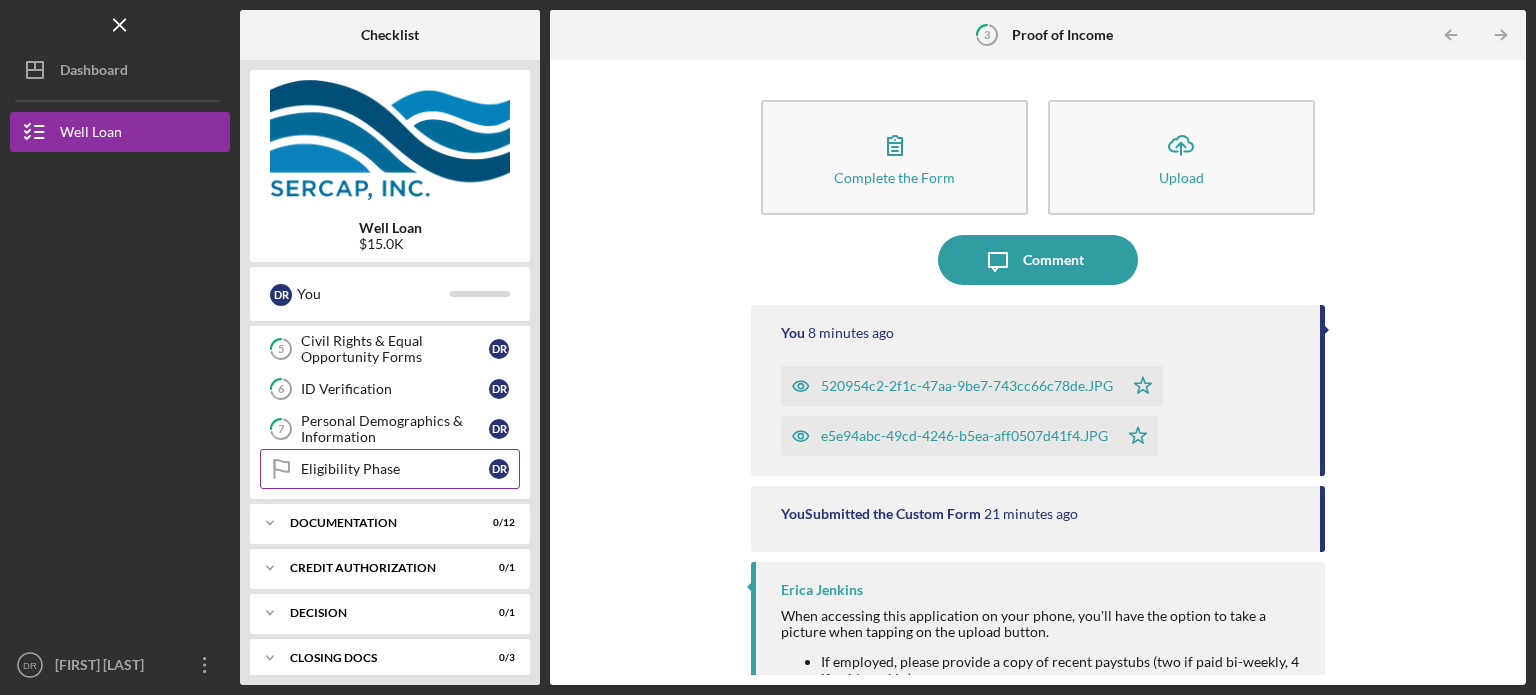 click on "Eligibility Phase" at bounding box center (395, 469) 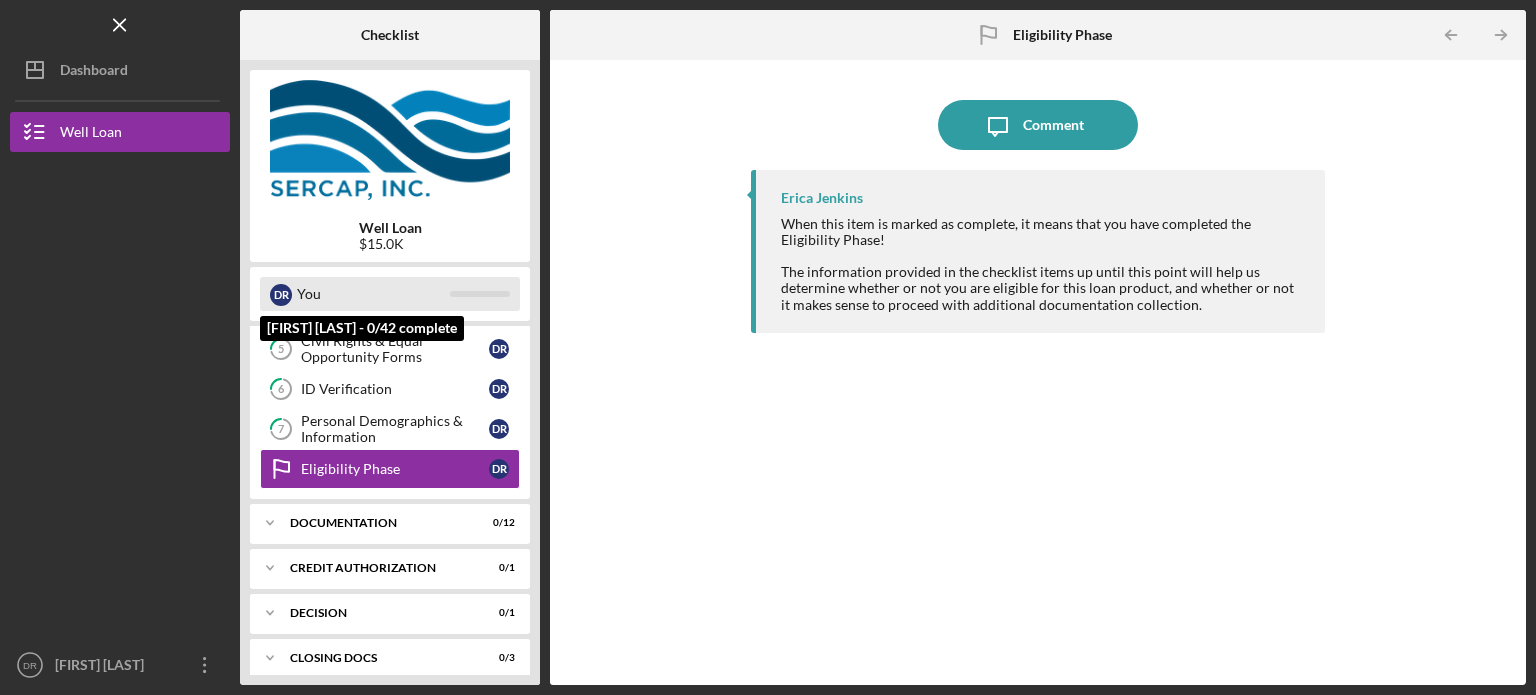 click on "You" at bounding box center [373, 294] 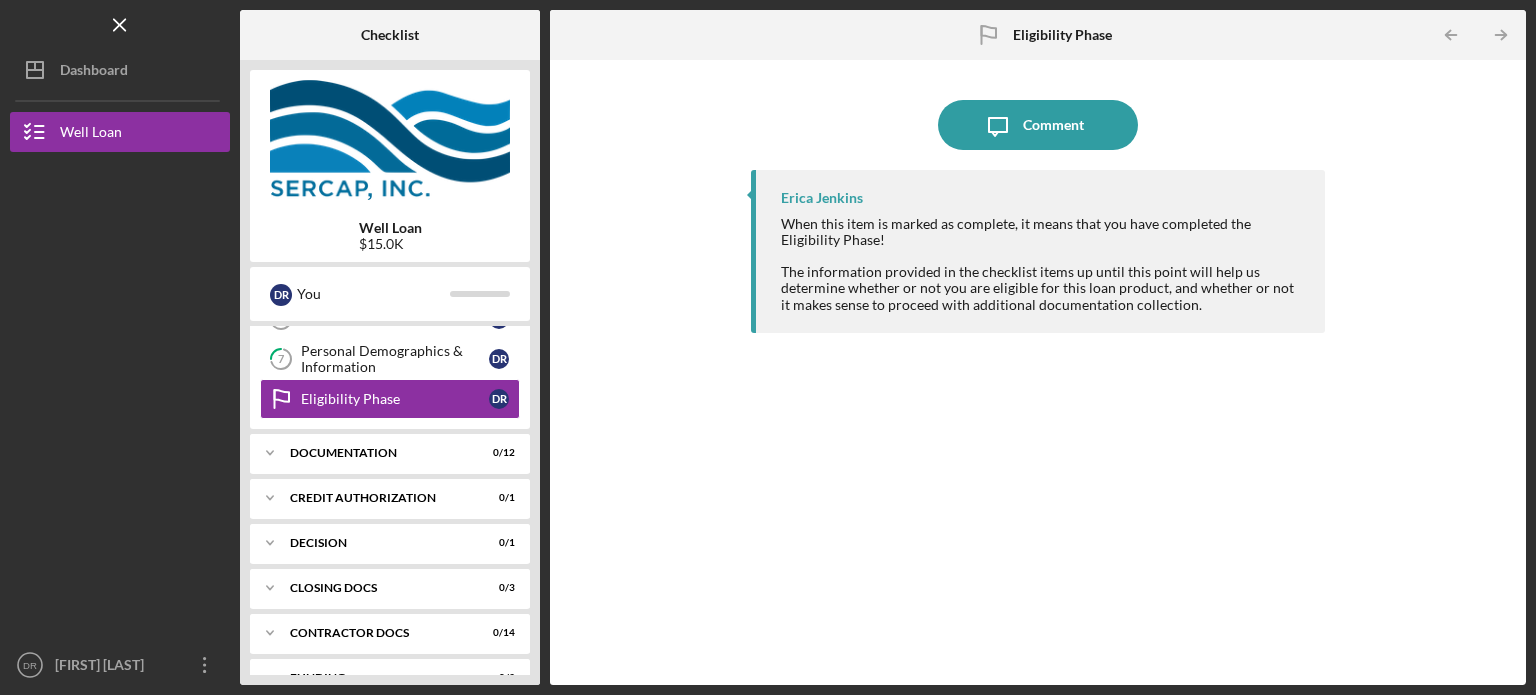 scroll, scrollTop: 298, scrollLeft: 0, axis: vertical 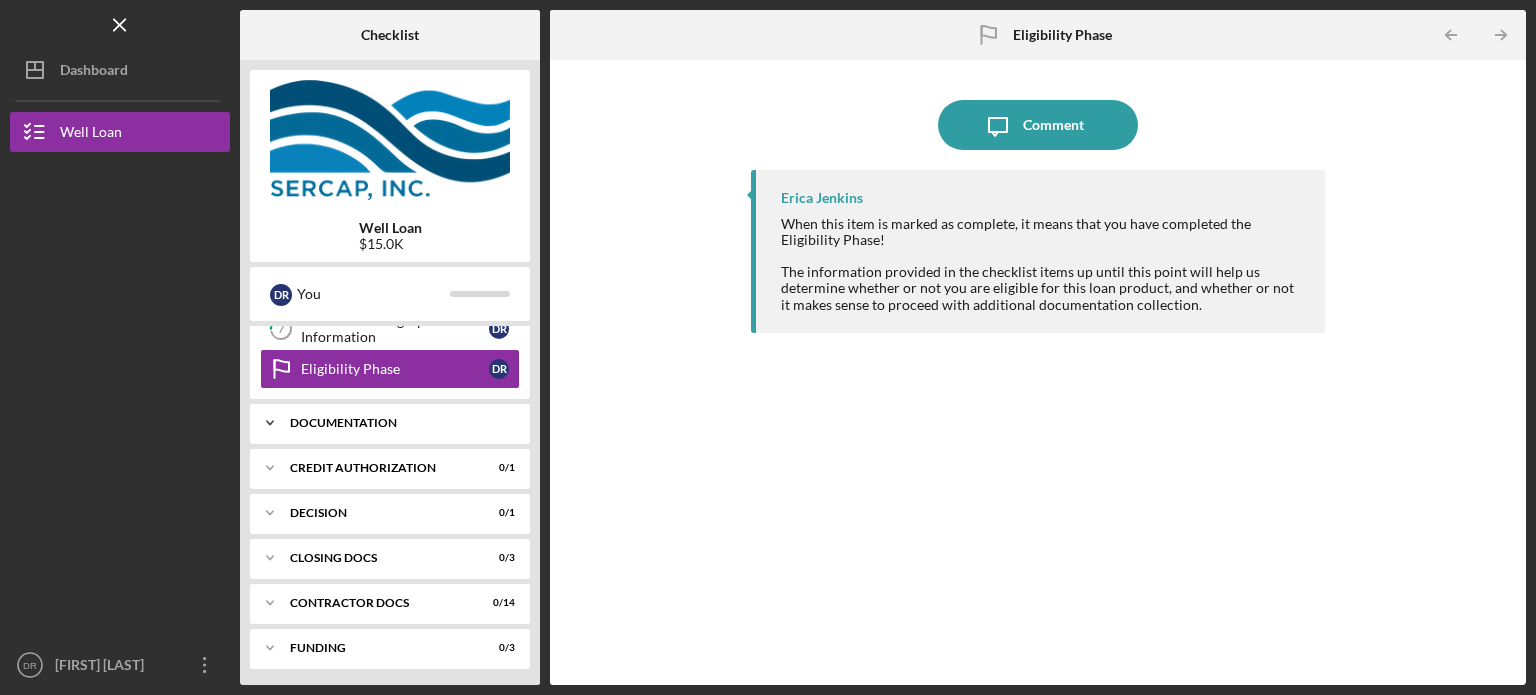 click on "Icon/Expander Documentation 0 / 12" at bounding box center [390, 423] 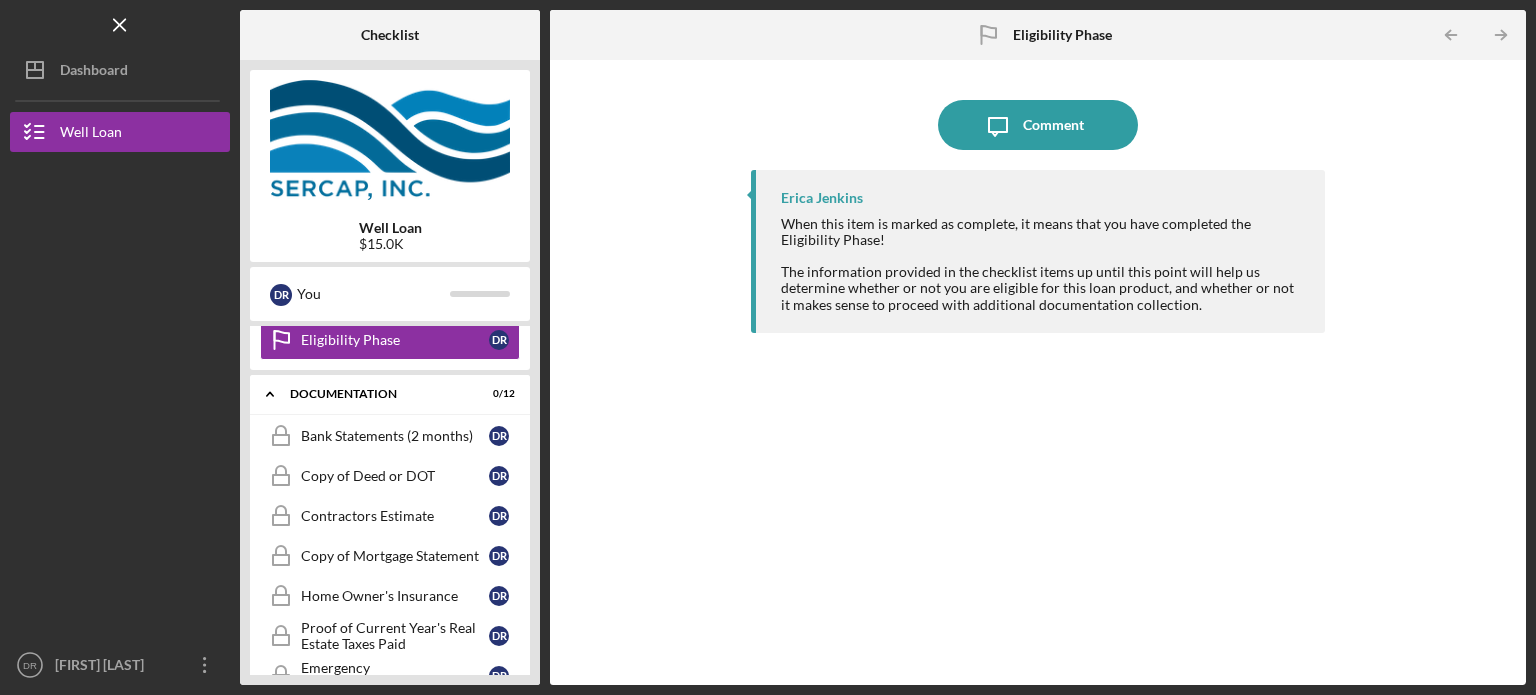 scroll, scrollTop: 298, scrollLeft: 0, axis: vertical 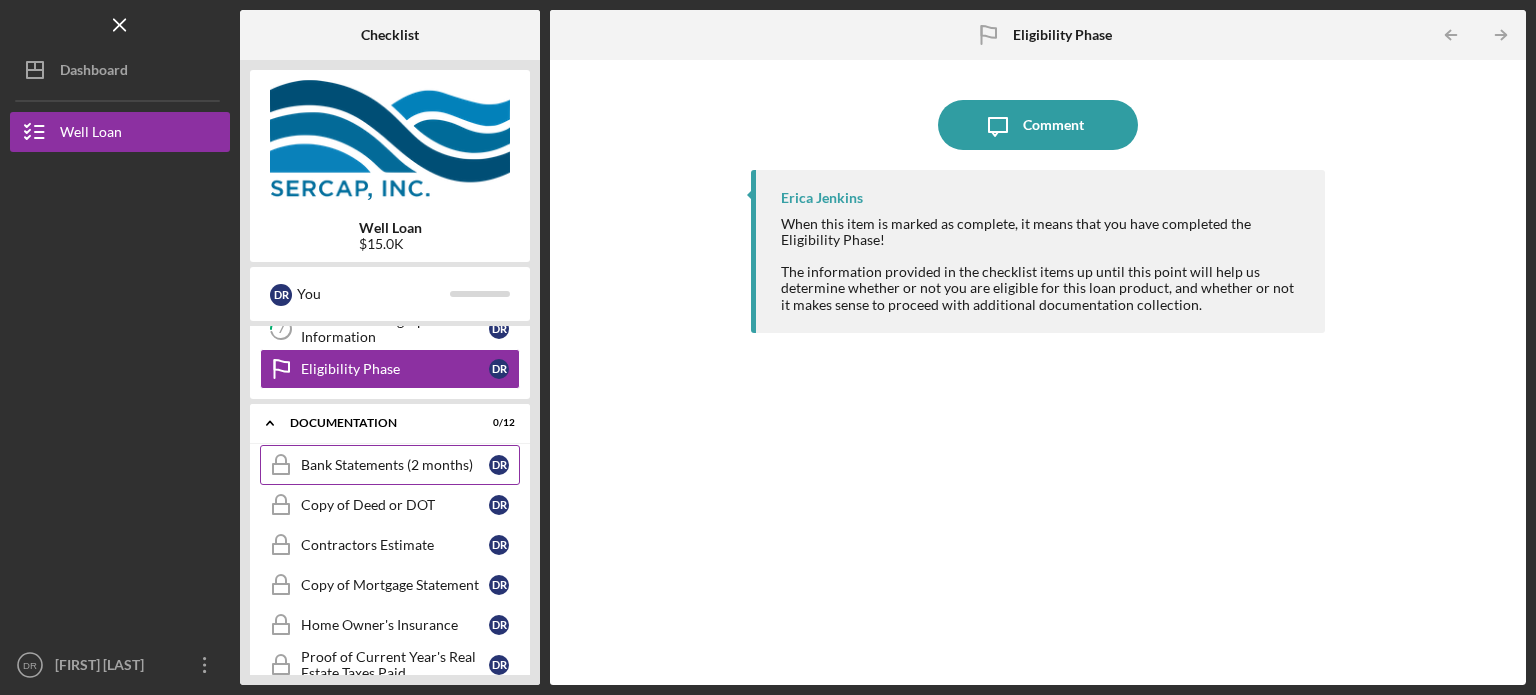 click on "Bank Statements (2 months)" at bounding box center [395, 465] 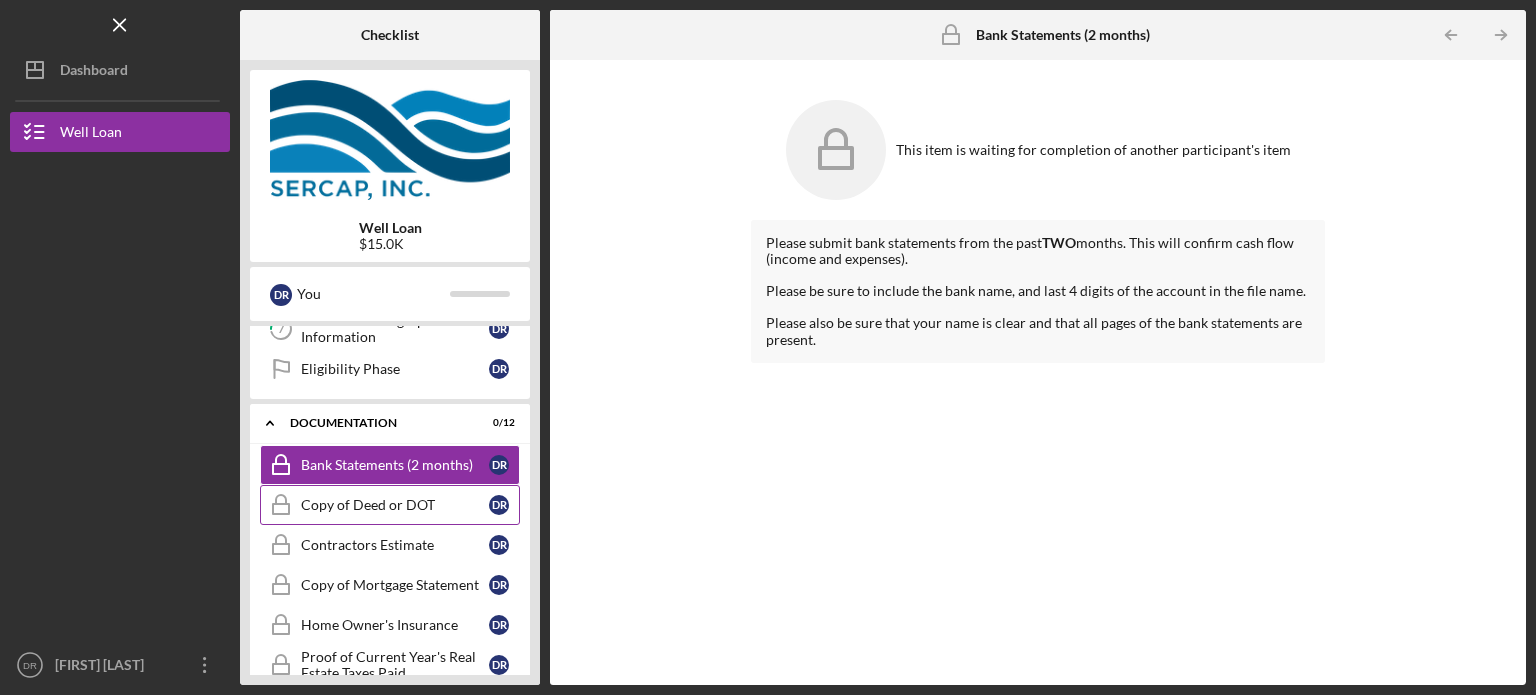click on "Copy of Deed or DOT" at bounding box center (395, 505) 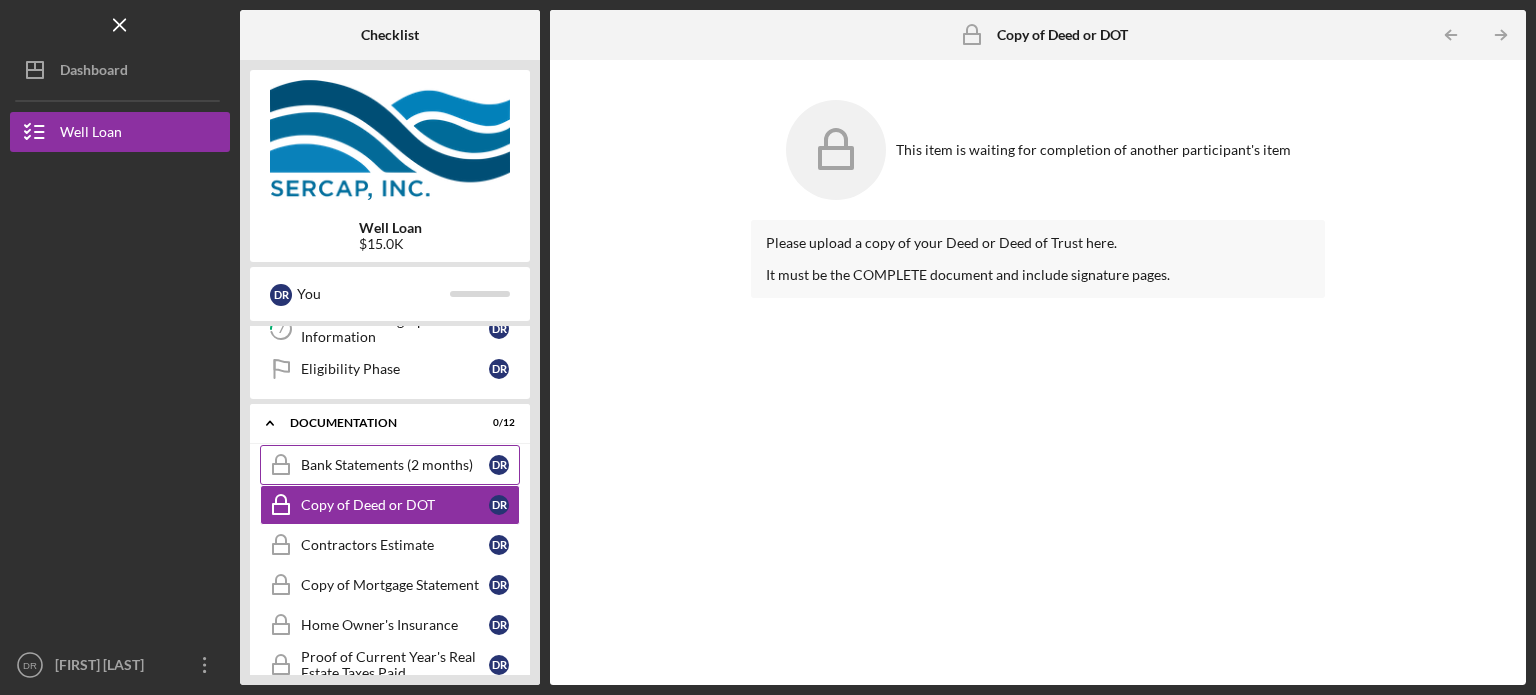 click on "Bank Statements (2 months) Bank Statements (2 months) D R" at bounding box center (390, 465) 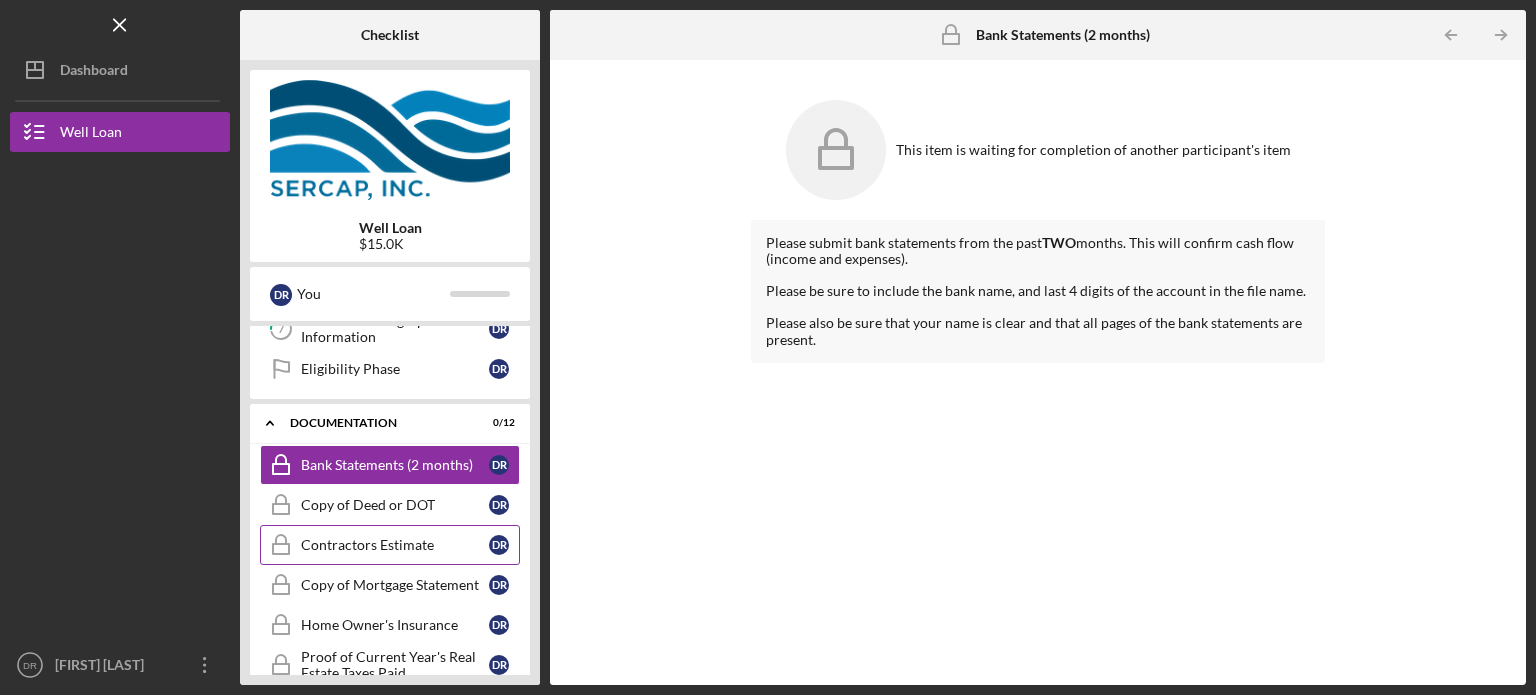 click on "Contractors Estimate Contractors Estimate D R" at bounding box center (390, 545) 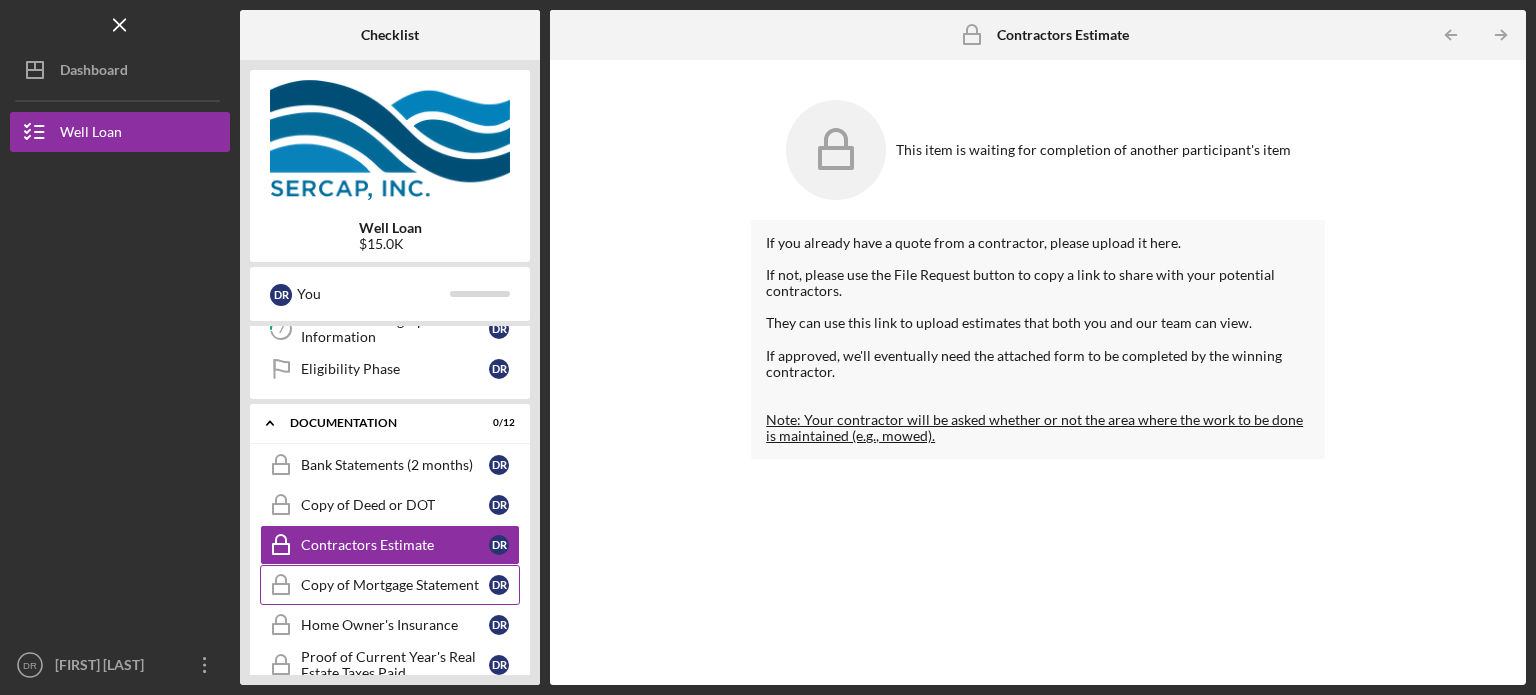 click on "Copy of Mortgage Statement" at bounding box center (395, 585) 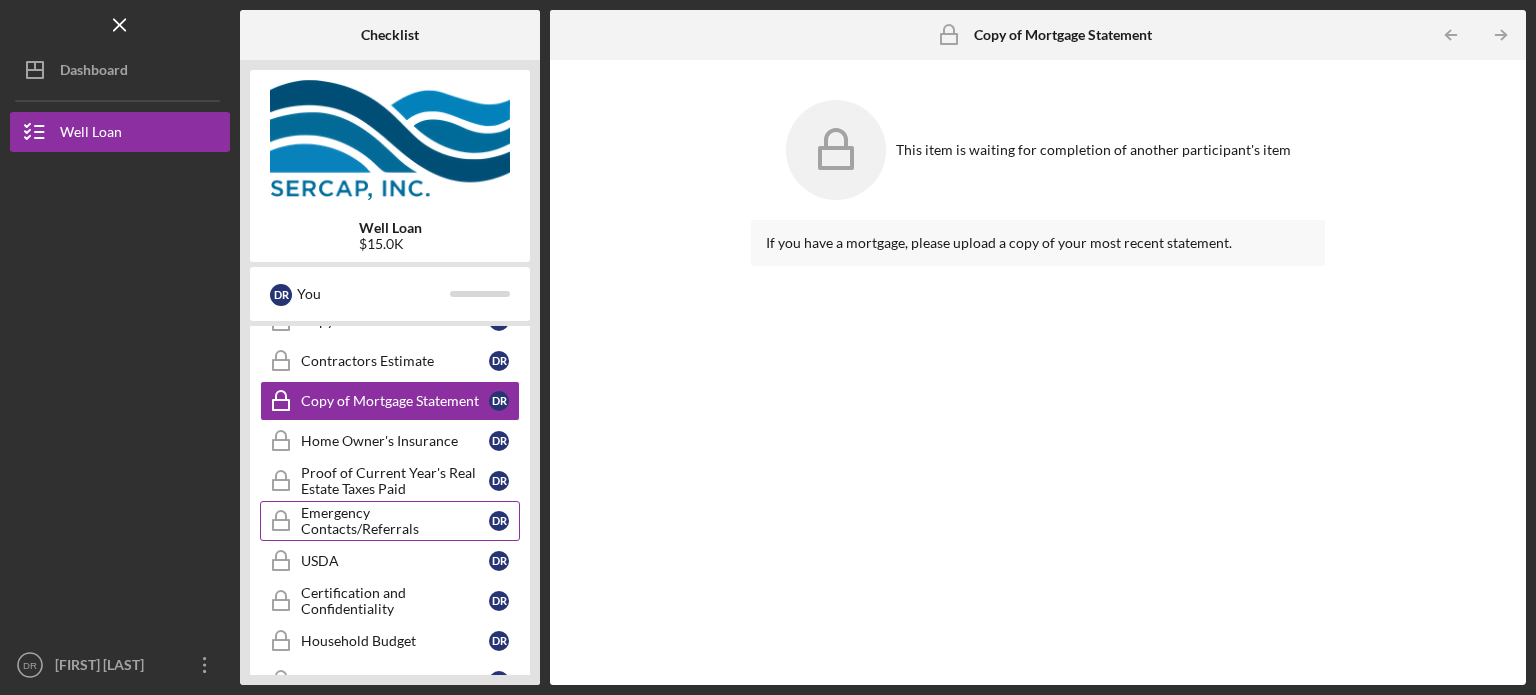 scroll, scrollTop: 498, scrollLeft: 0, axis: vertical 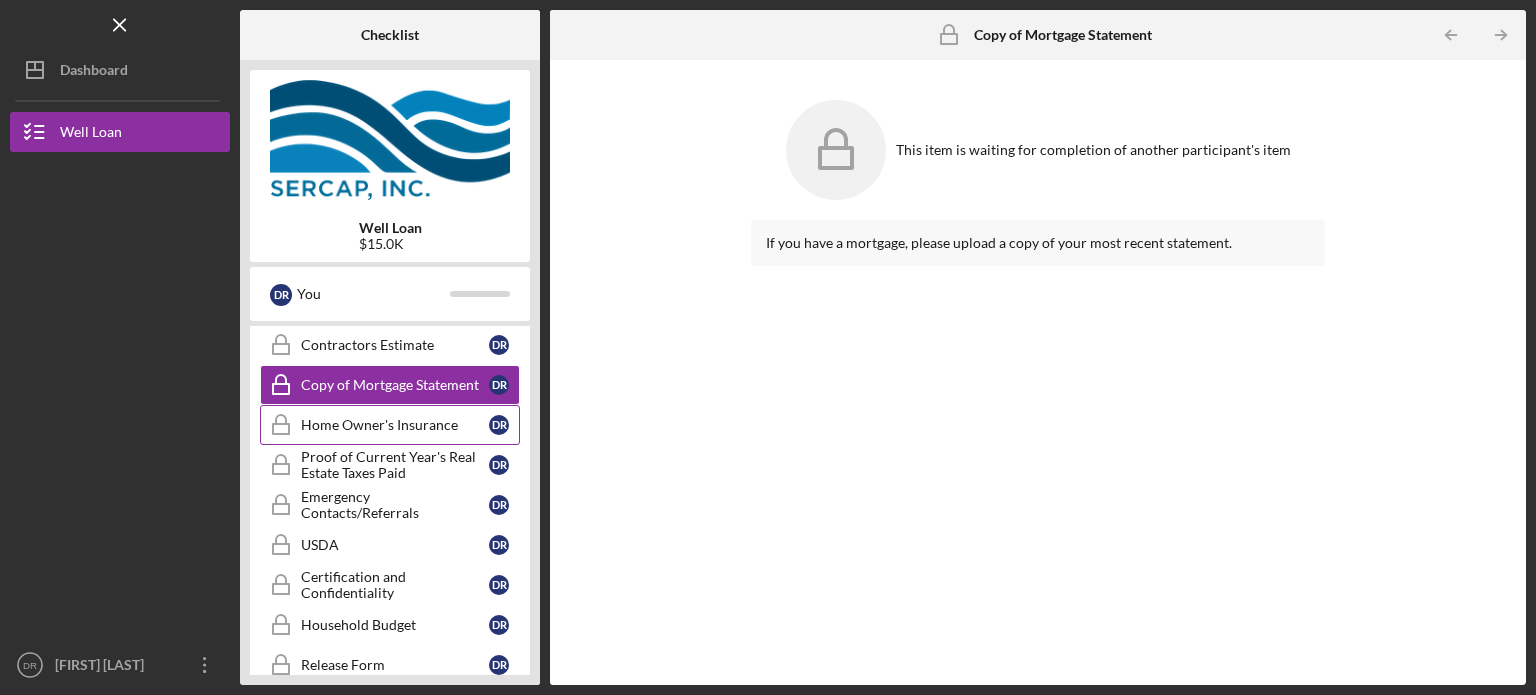 click on "Home Owner's Insurance" at bounding box center (395, 425) 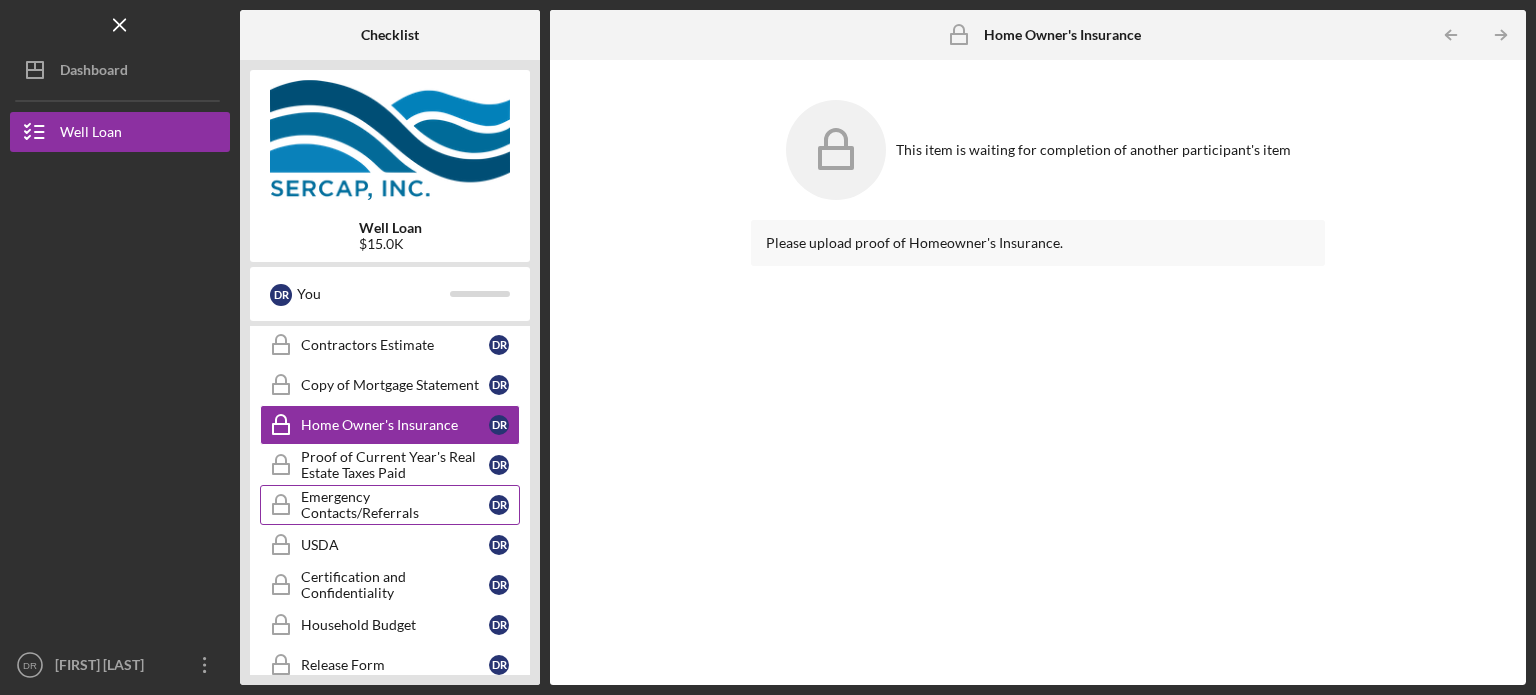 click on "Emergency Contacts/Referrals Emergency Contacts/Referrals D R" at bounding box center [390, 505] 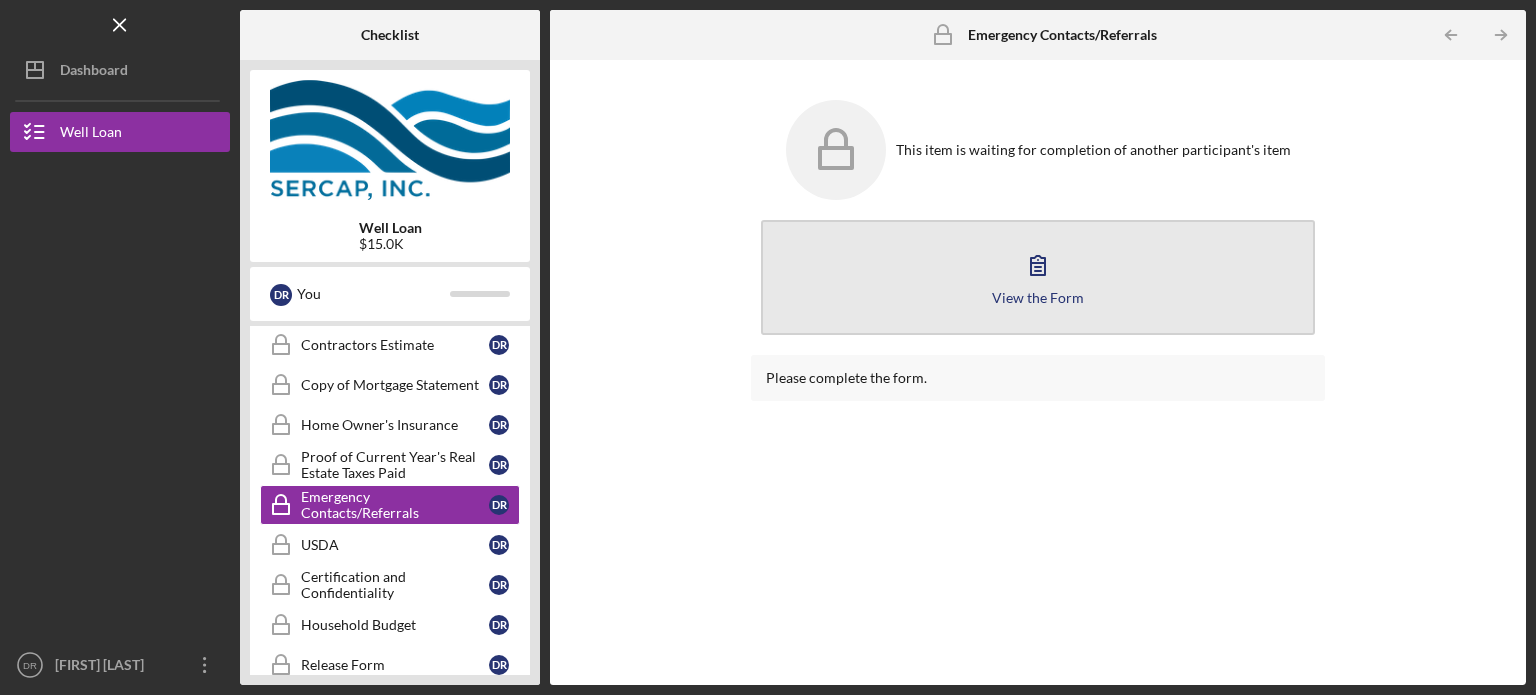 click on "View the Form" at bounding box center (1038, 297) 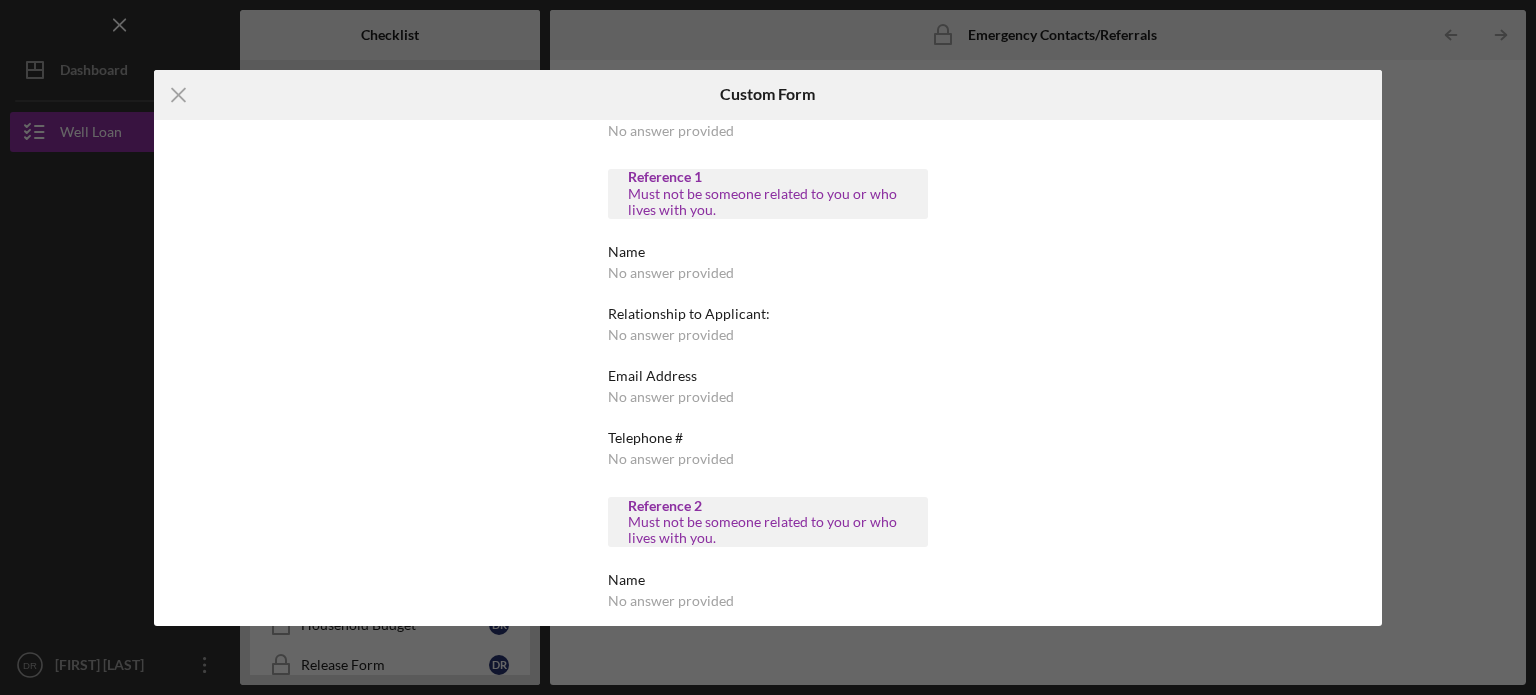 scroll, scrollTop: 194, scrollLeft: 0, axis: vertical 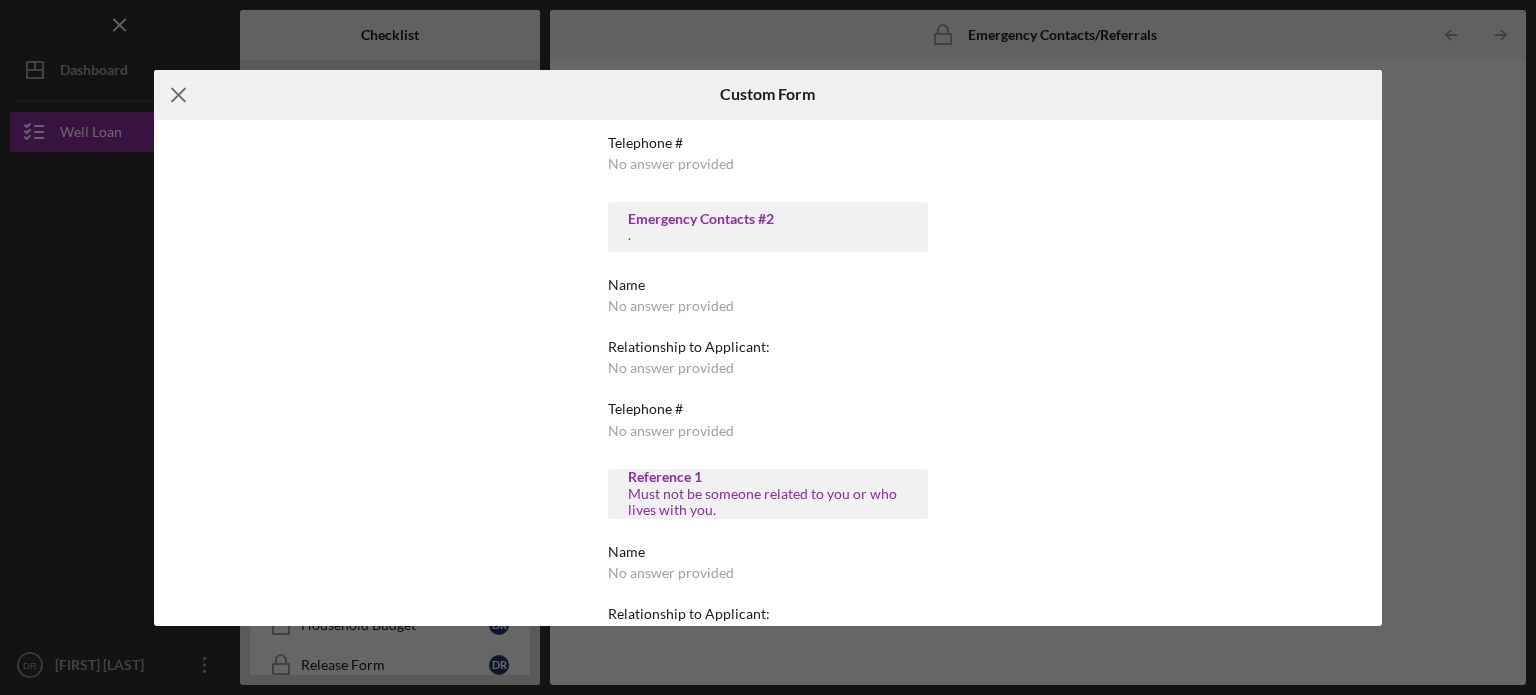 click on "Icon/Menu Close" 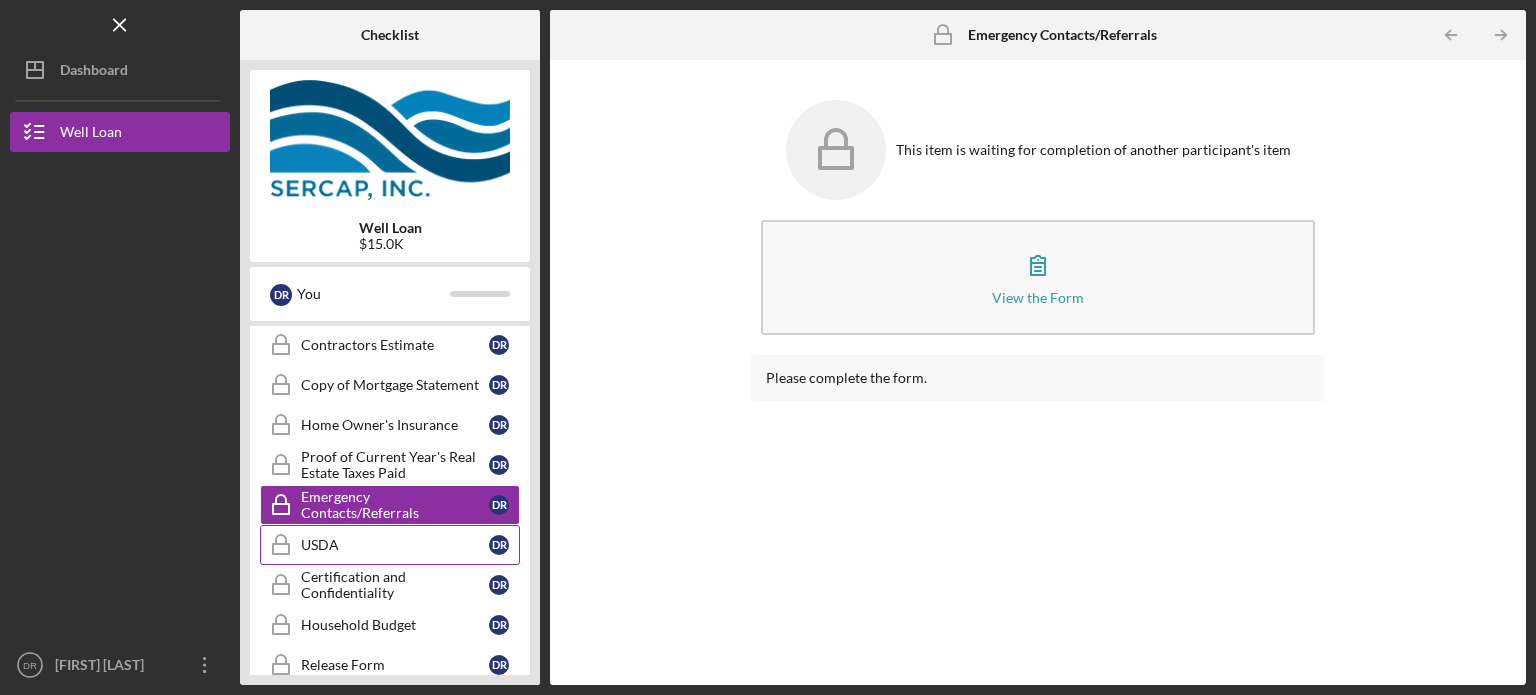 click on "USDA USDA D R" at bounding box center [390, 545] 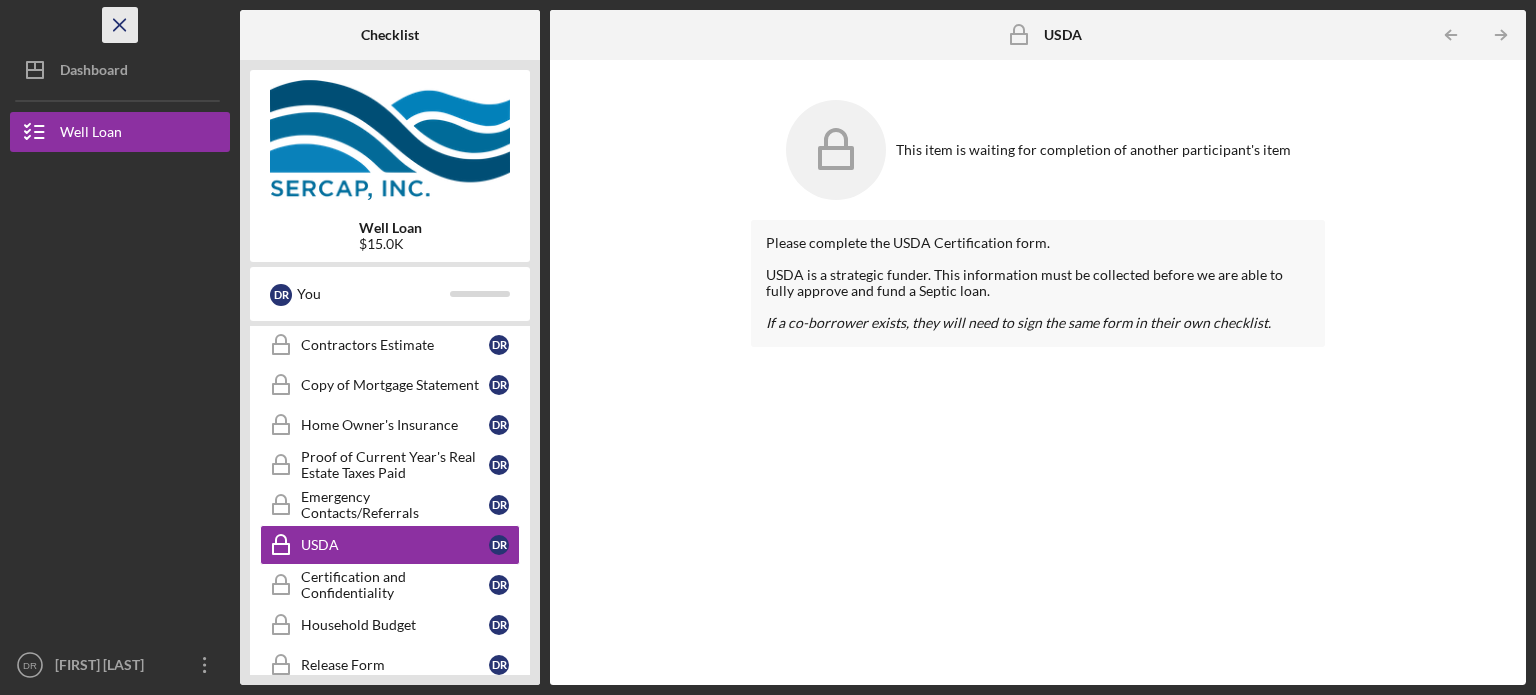 click on "Icon/Menu Close" 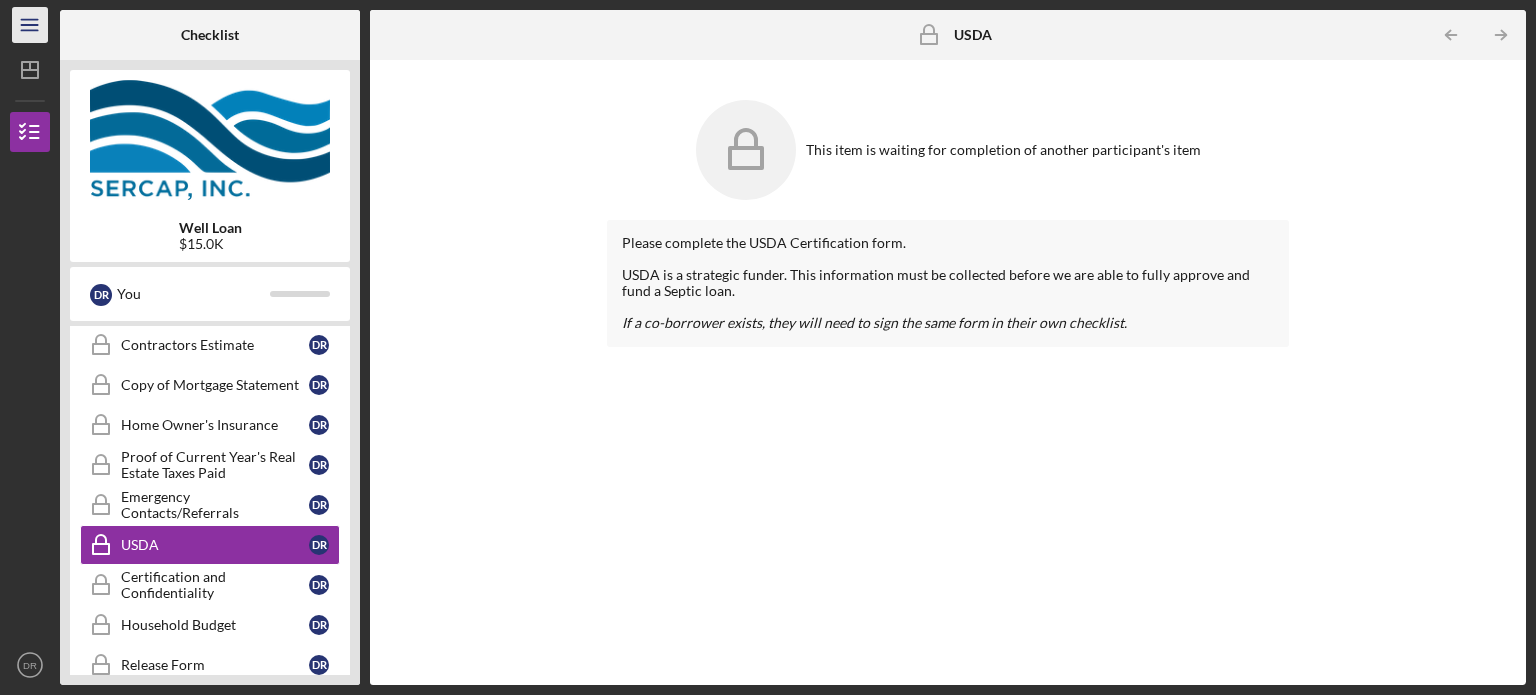 click on "Icon/Menu" 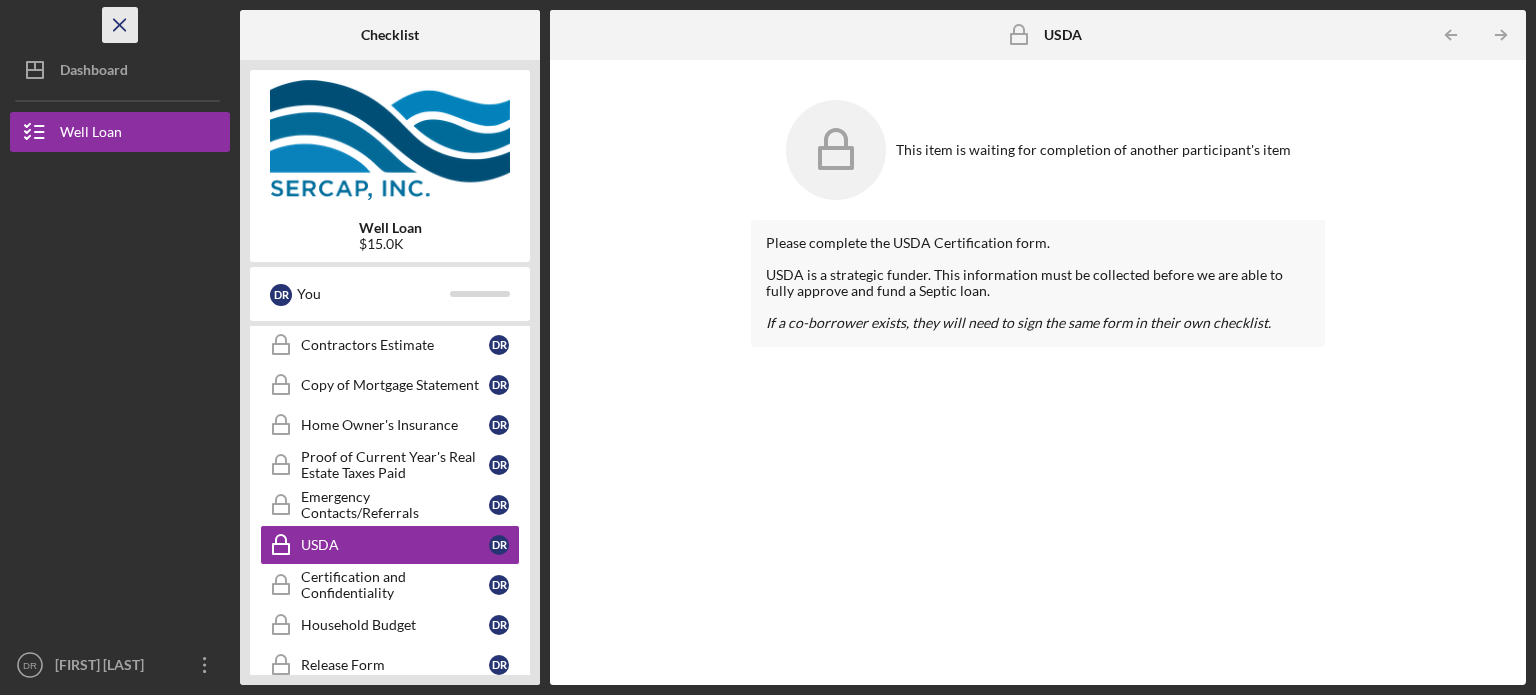 click on "Icon/Menu Close" 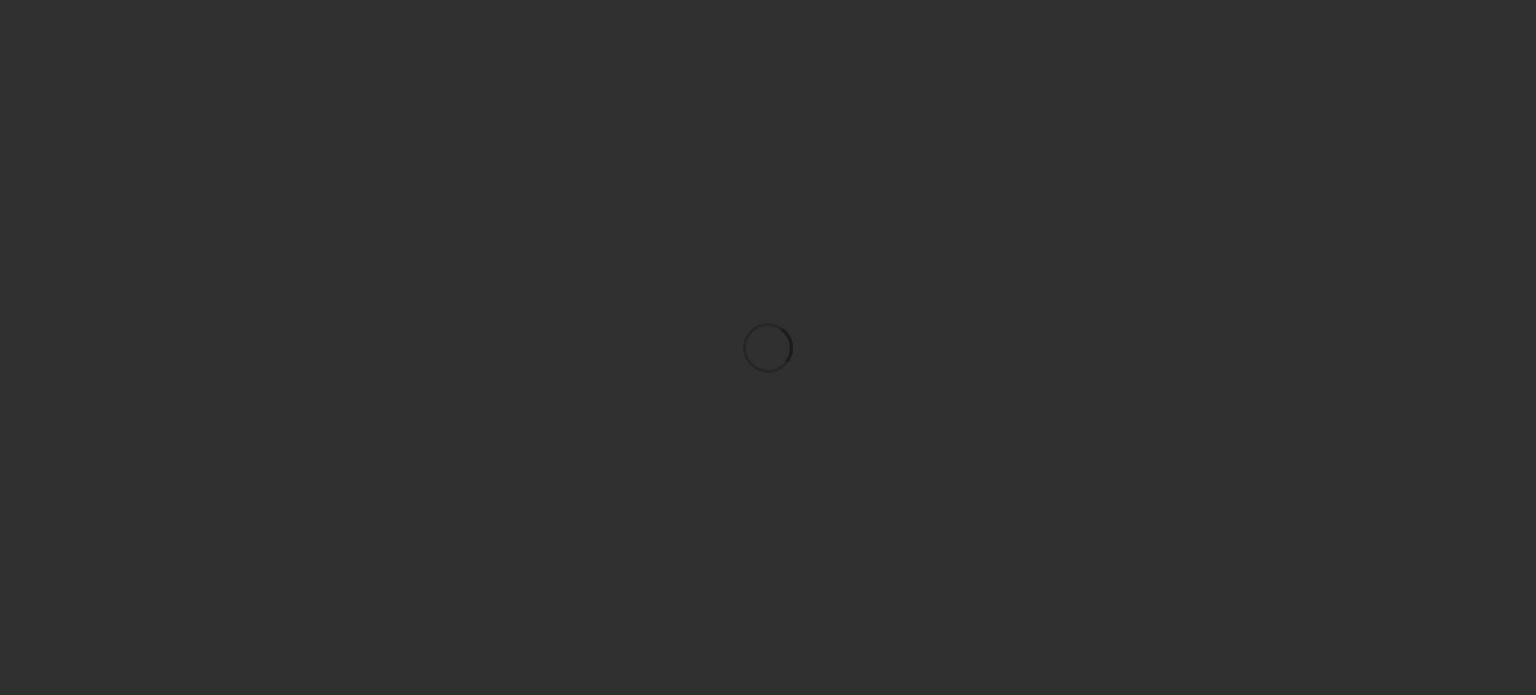 scroll, scrollTop: 0, scrollLeft: 0, axis: both 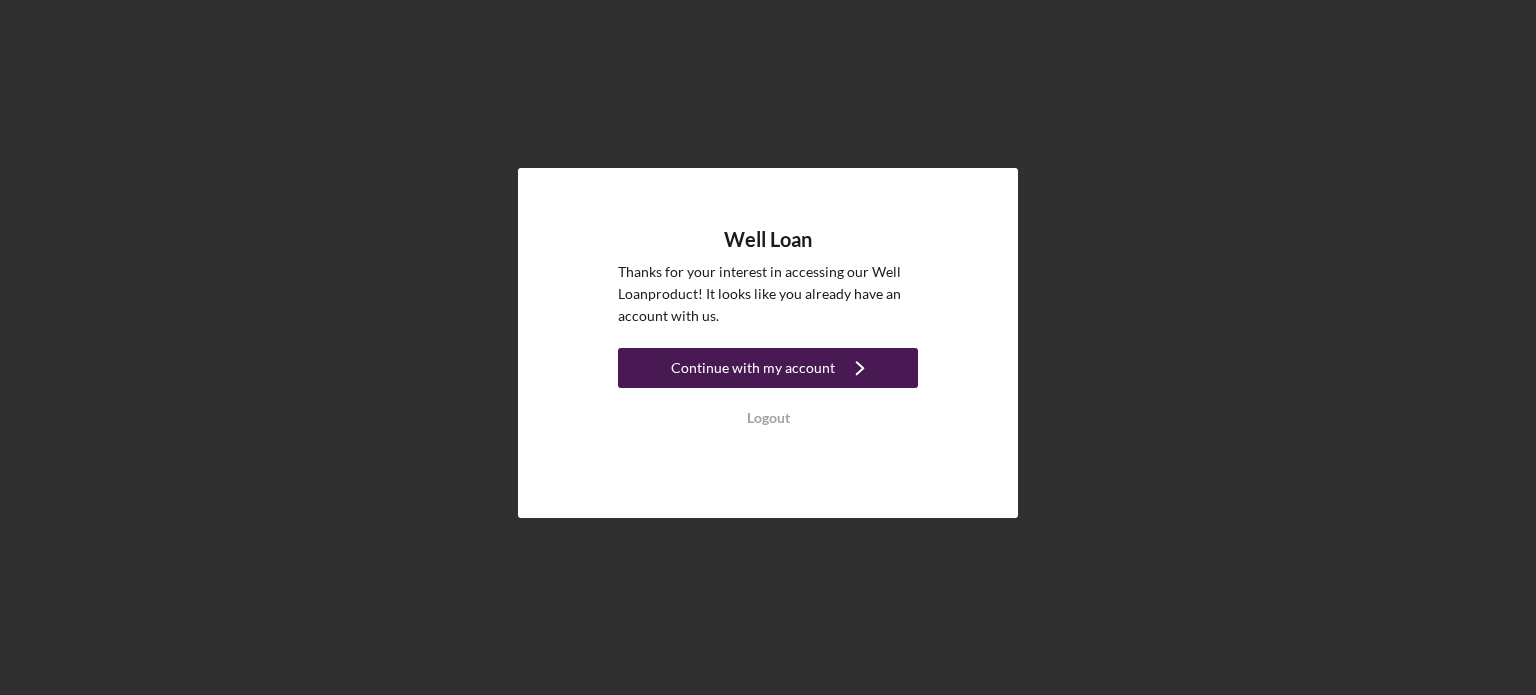 click on "Continue with my account" at bounding box center (753, 368) 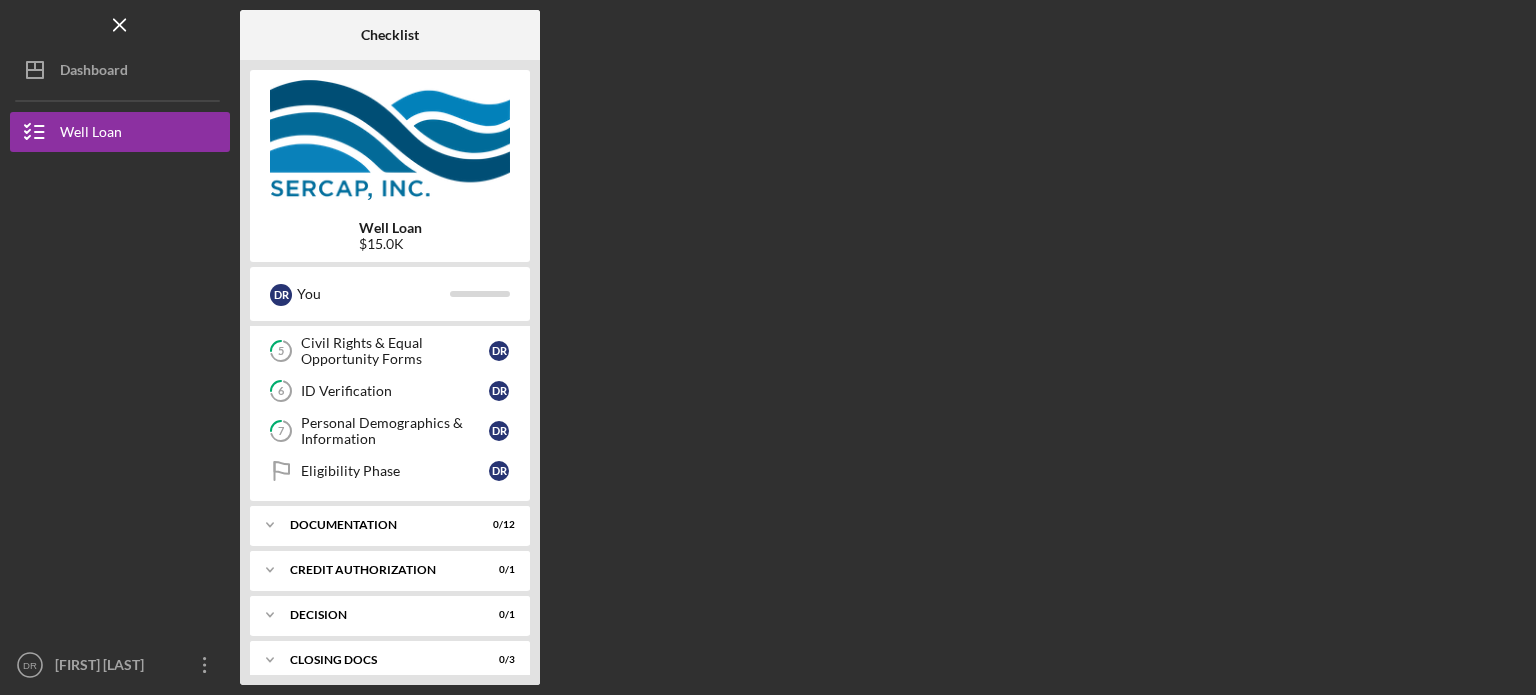 scroll, scrollTop: 200, scrollLeft: 0, axis: vertical 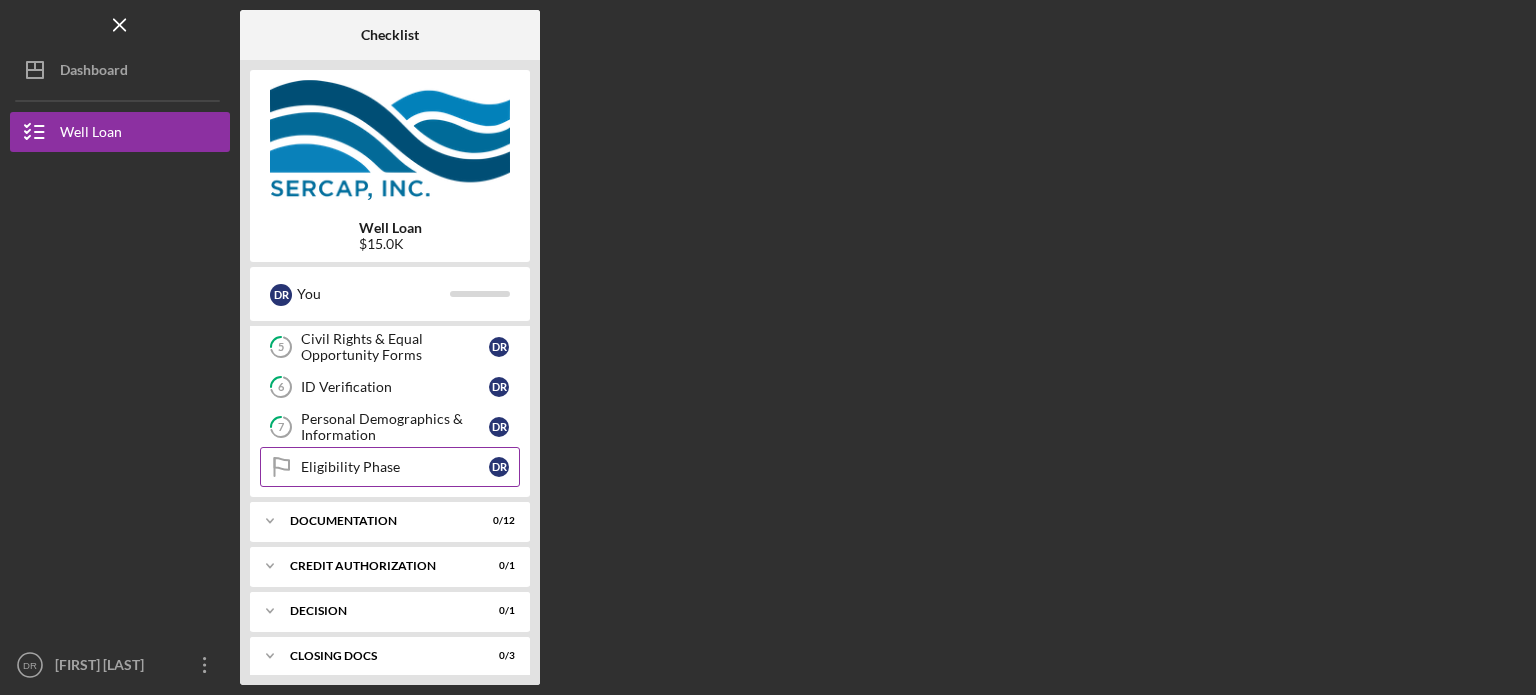 click on "Eligibility Phase Eligibility Phase D R" at bounding box center (390, 467) 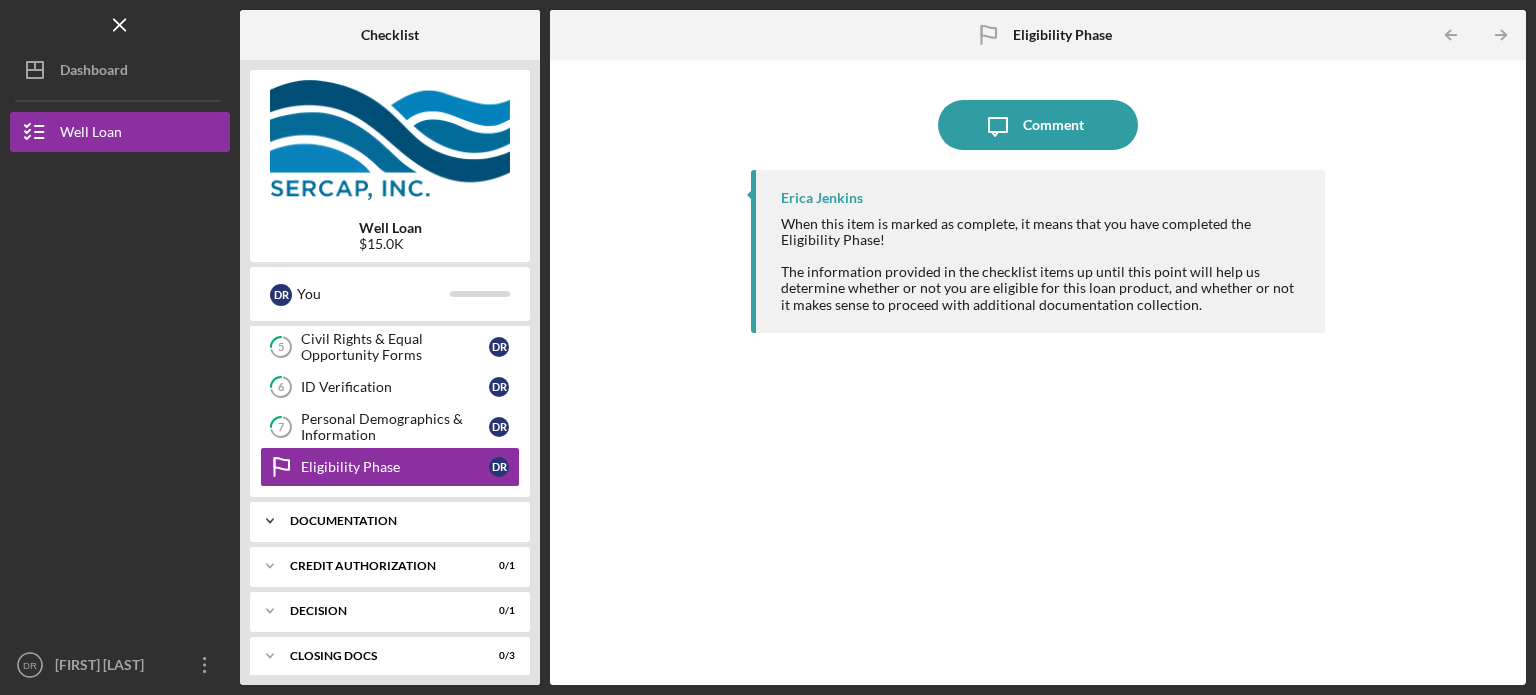 click on "Icon/Expander" 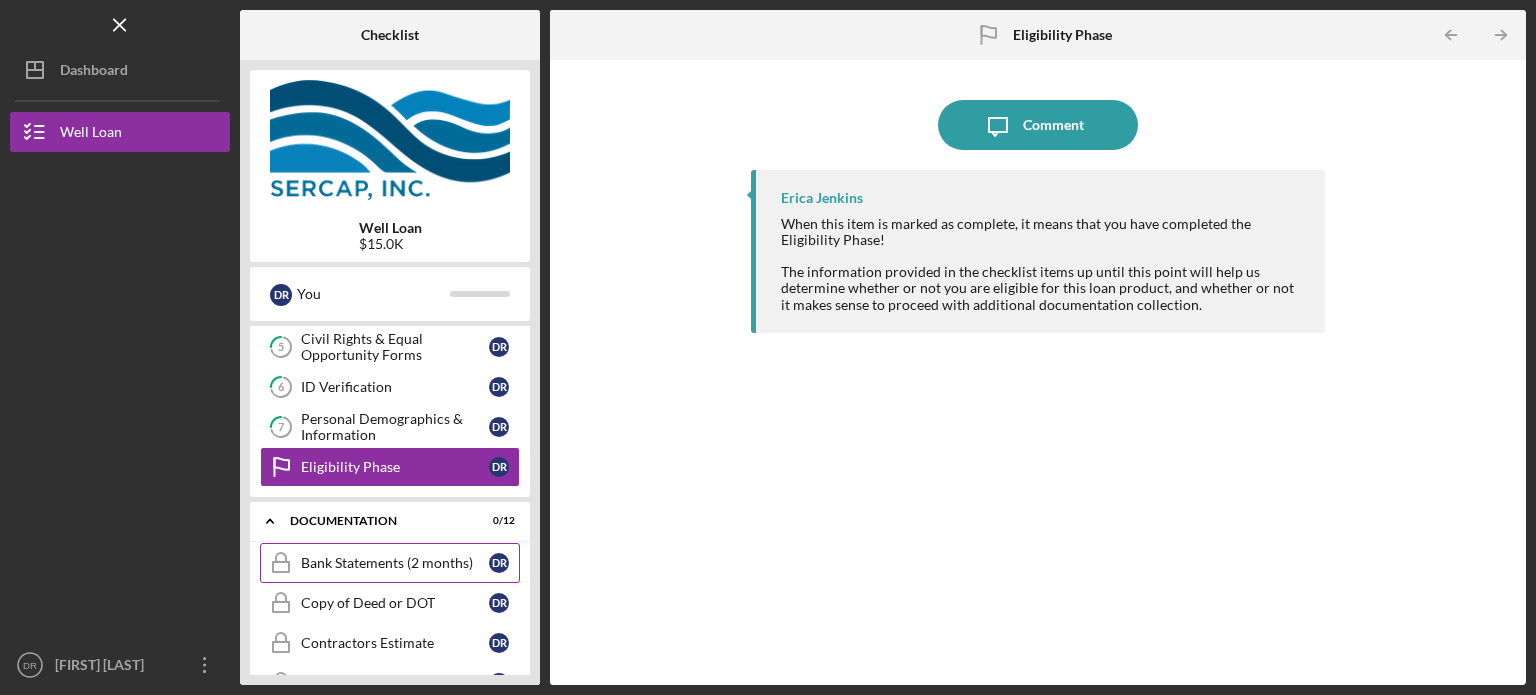 click on "Bank Statements (2 months)" at bounding box center [395, 563] 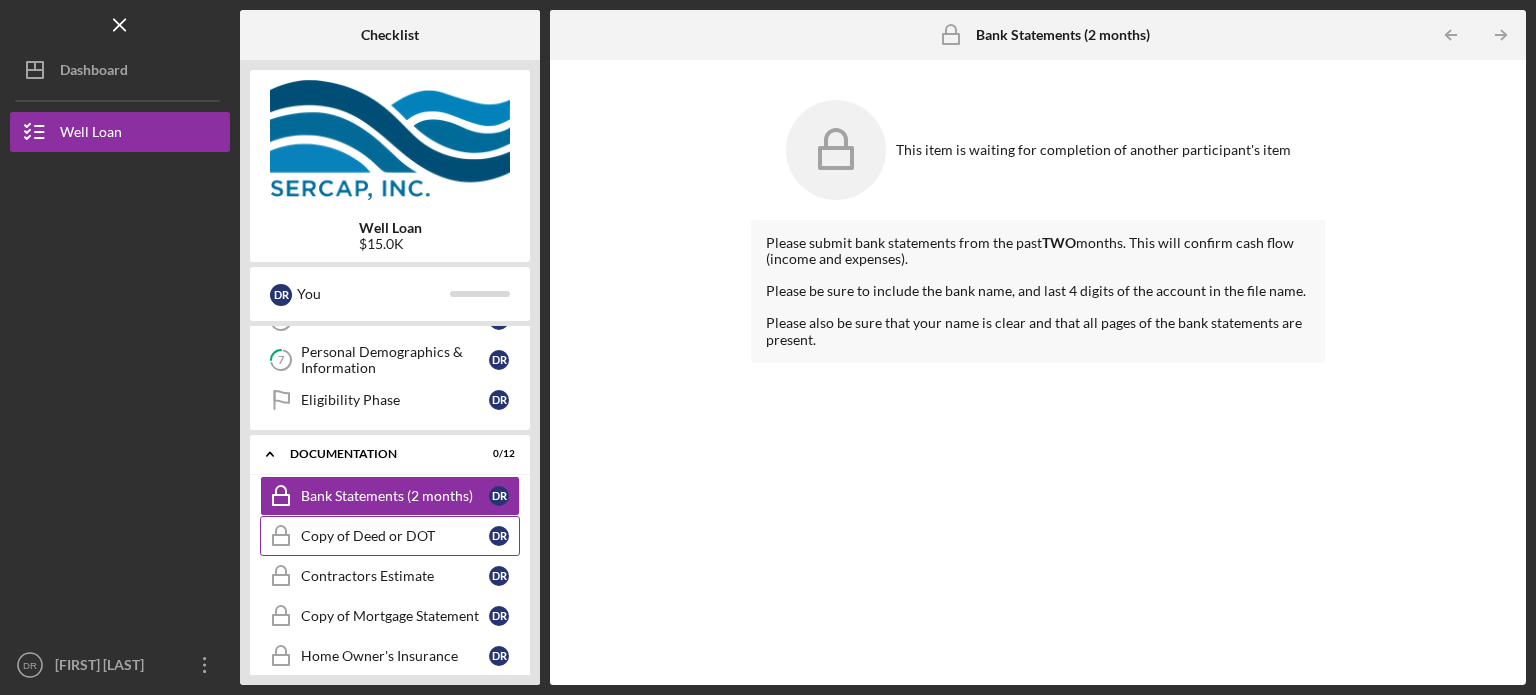 scroll, scrollTop: 300, scrollLeft: 0, axis: vertical 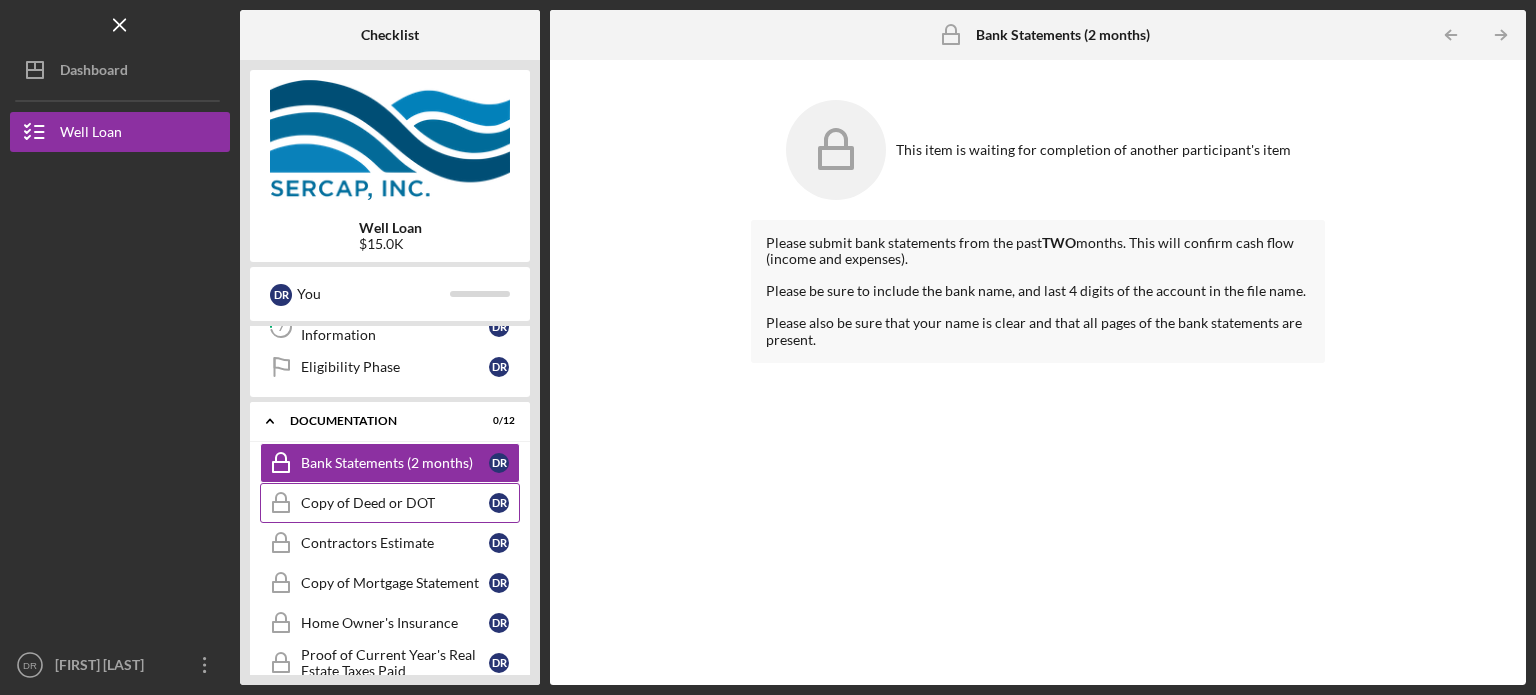 click on "Copy of Deed or DOT" at bounding box center (395, 503) 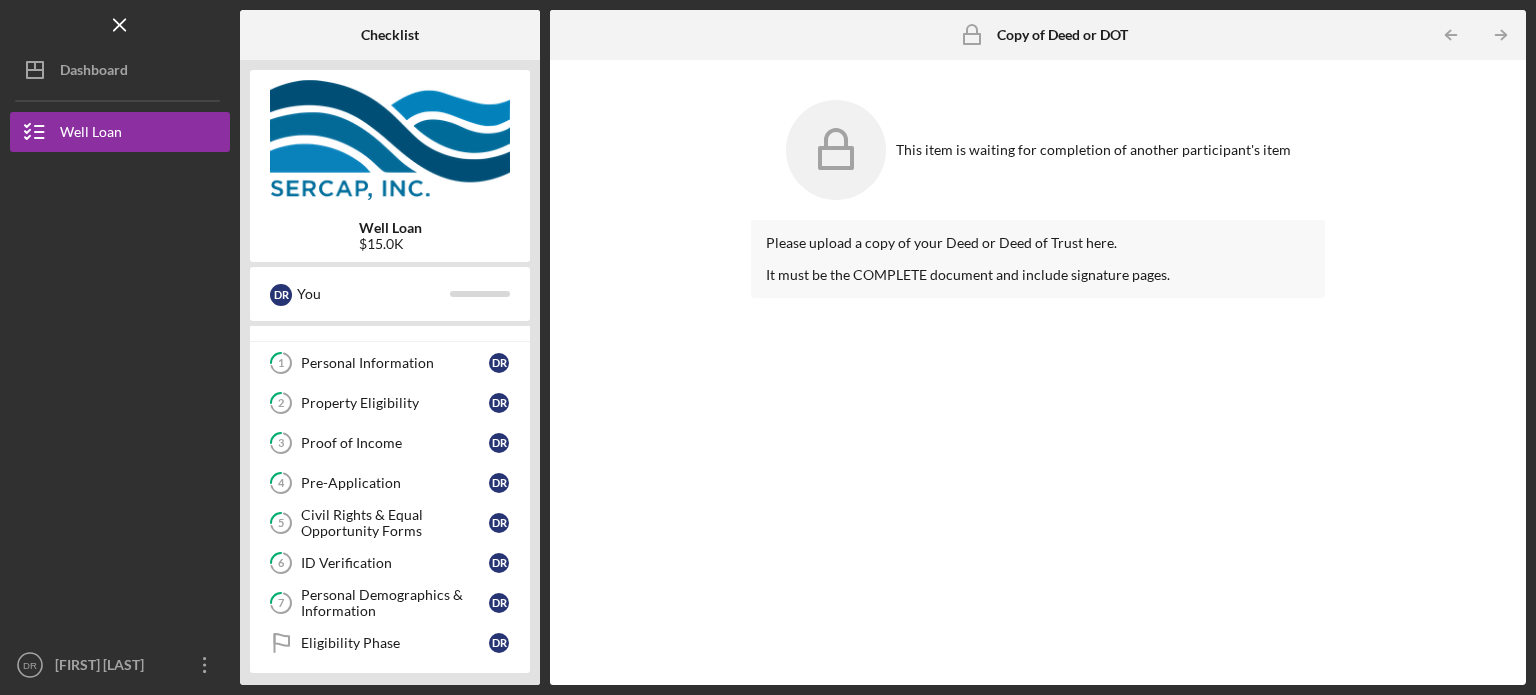 scroll, scrollTop: 0, scrollLeft: 0, axis: both 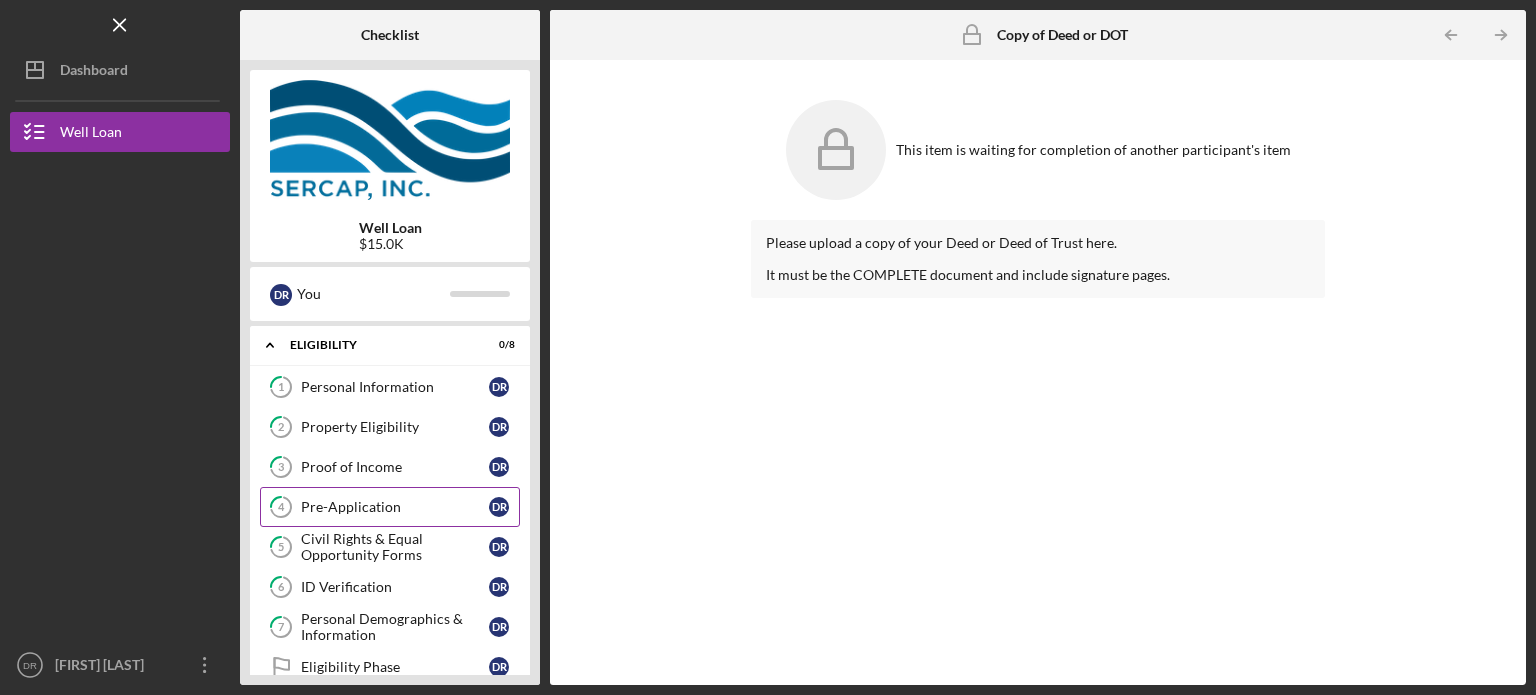 click 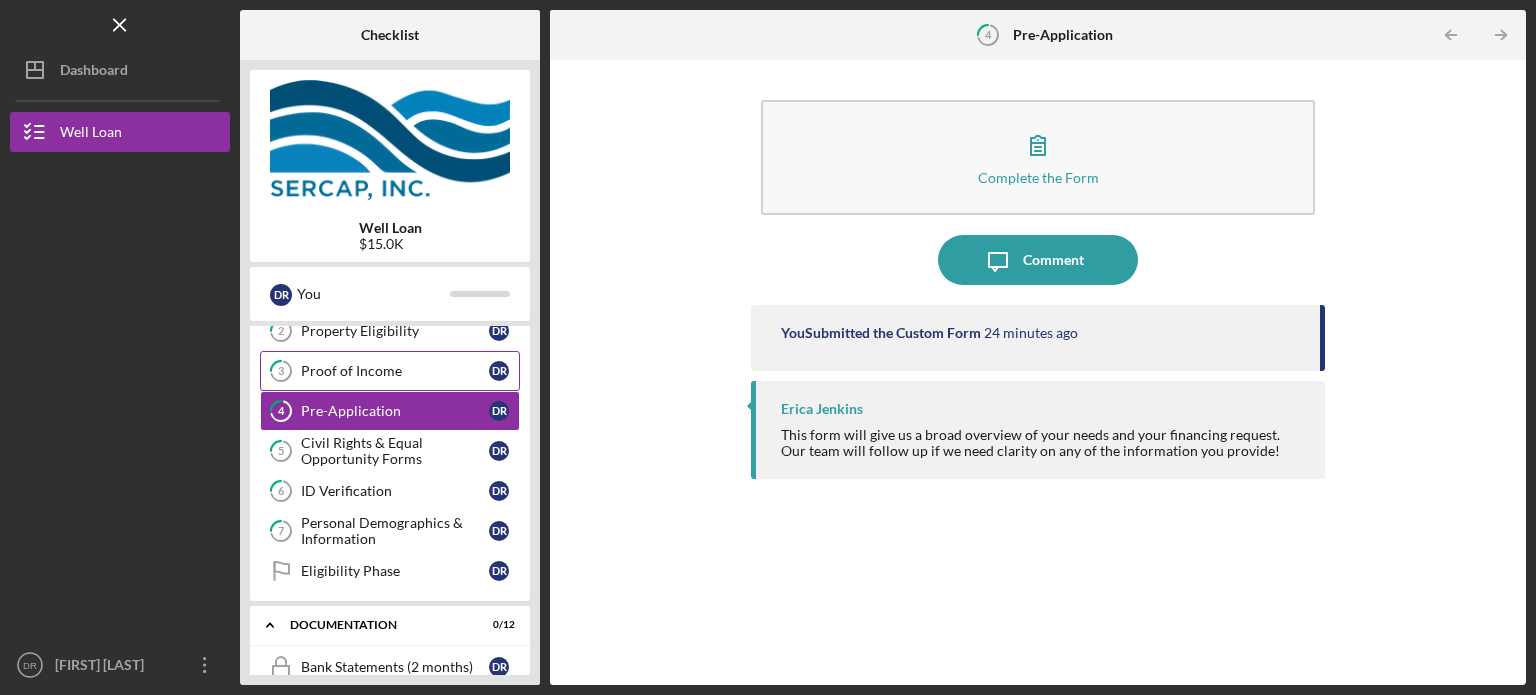 scroll, scrollTop: 100, scrollLeft: 0, axis: vertical 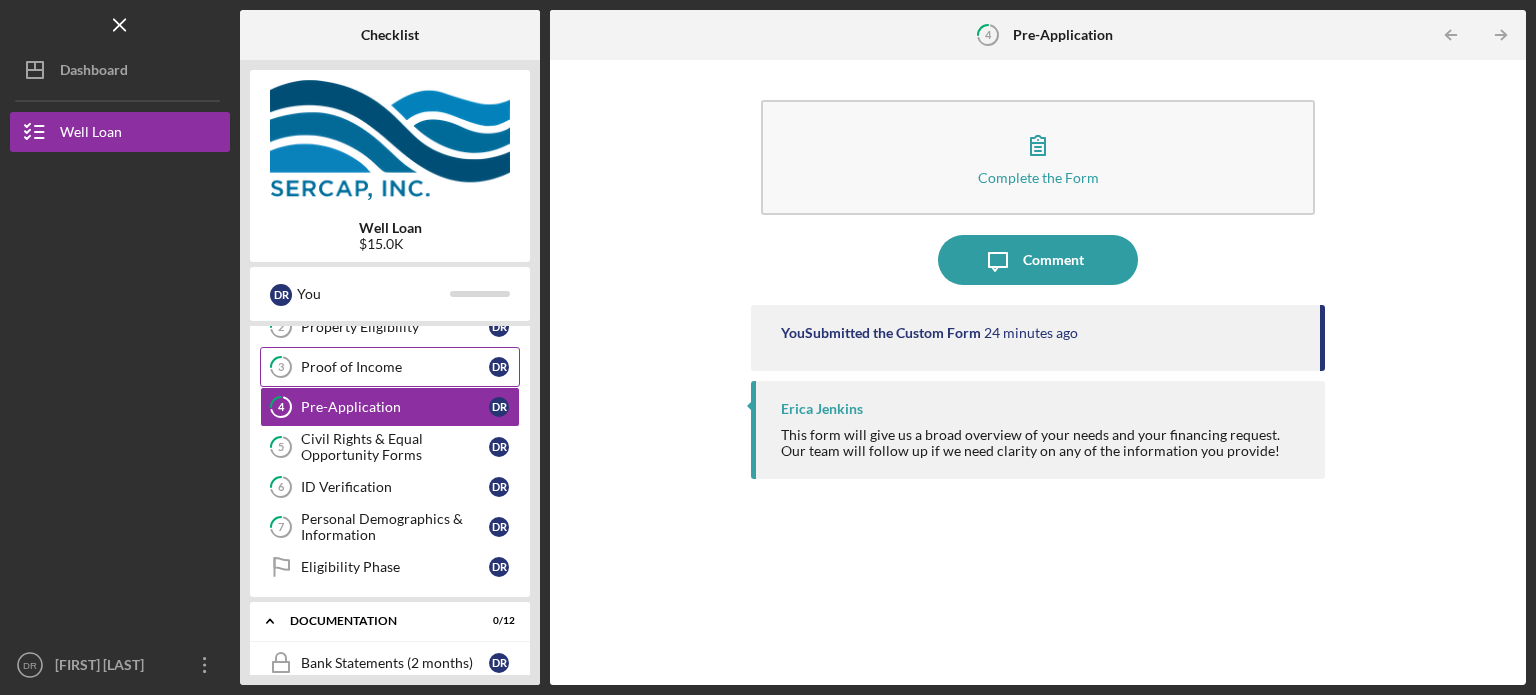 click on "3 Proof of Income D R" at bounding box center (390, 367) 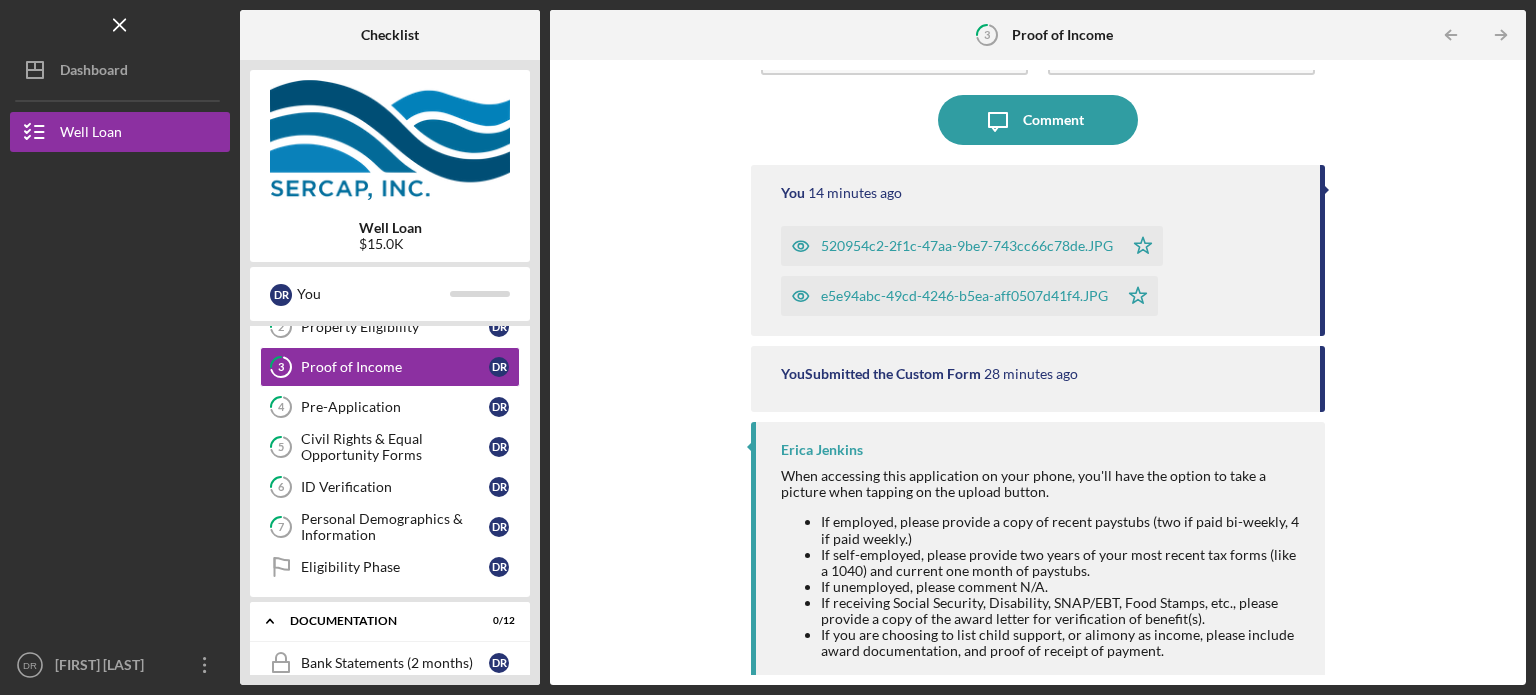 scroll, scrollTop: 157, scrollLeft: 0, axis: vertical 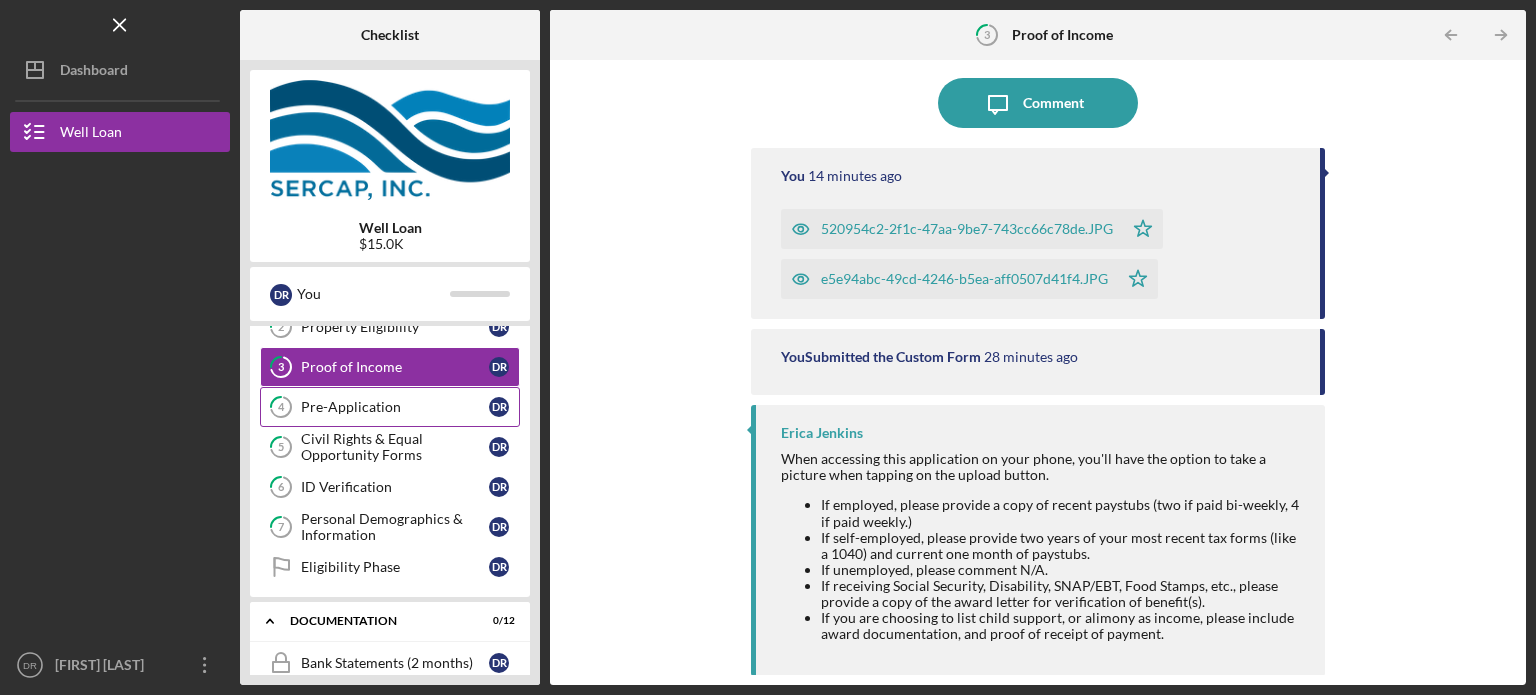 click on "Pre-Application" at bounding box center [395, 407] 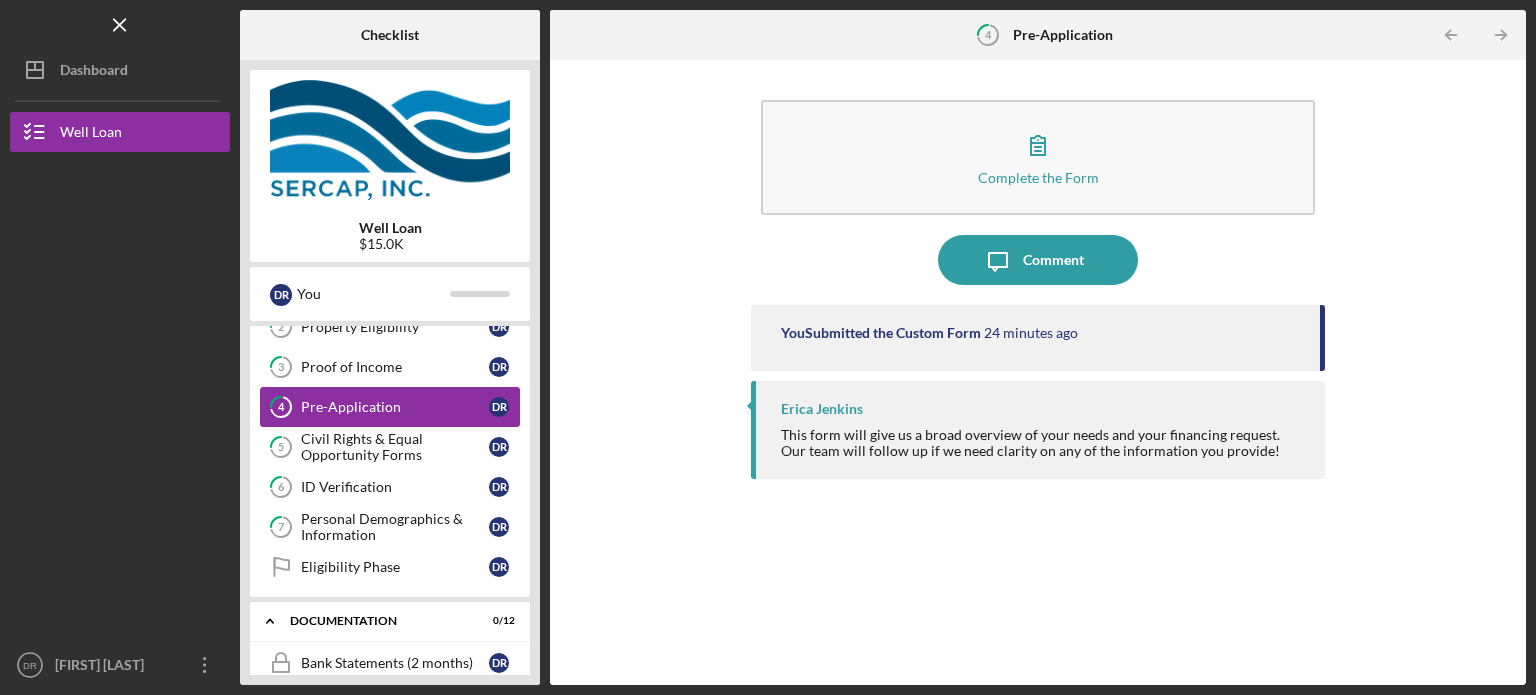 scroll, scrollTop: 0, scrollLeft: 0, axis: both 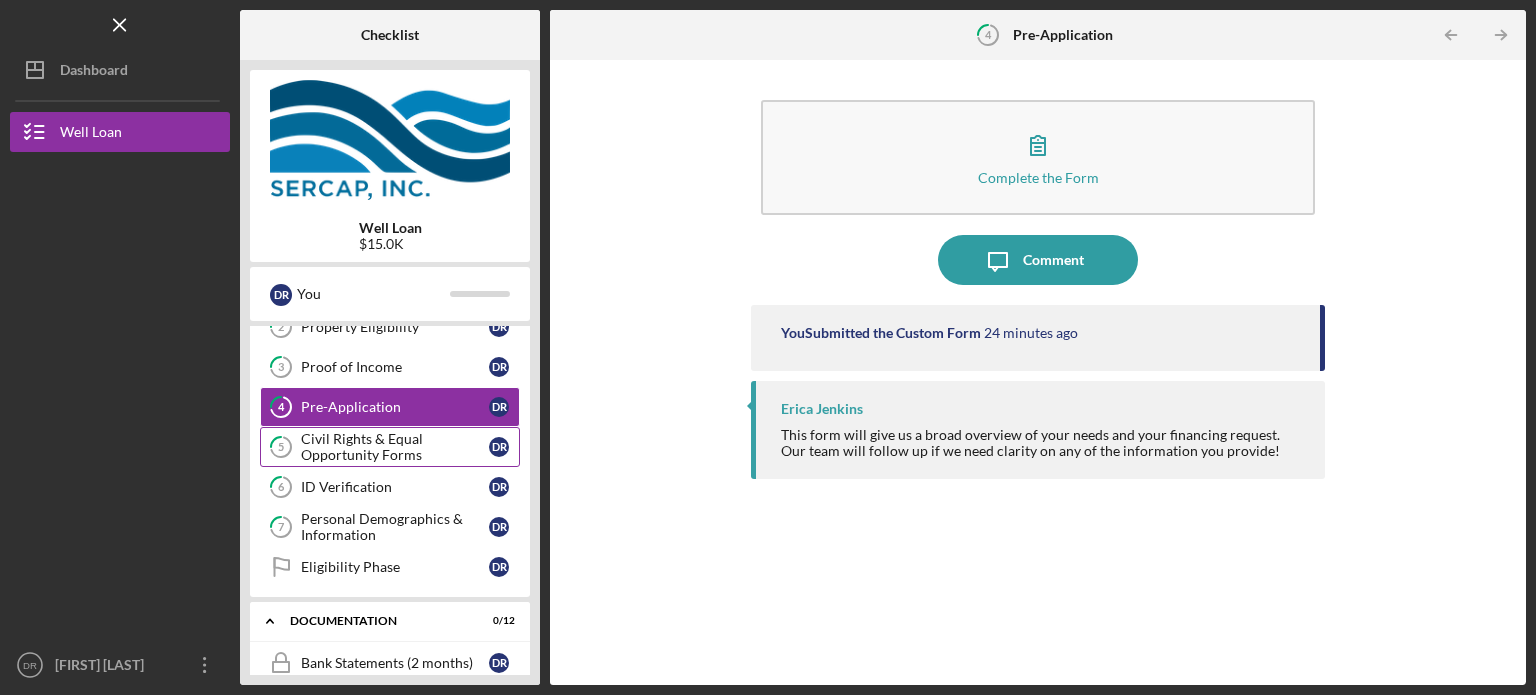 click on "Civil Rights & Equal Opportunity Forms" at bounding box center (395, 447) 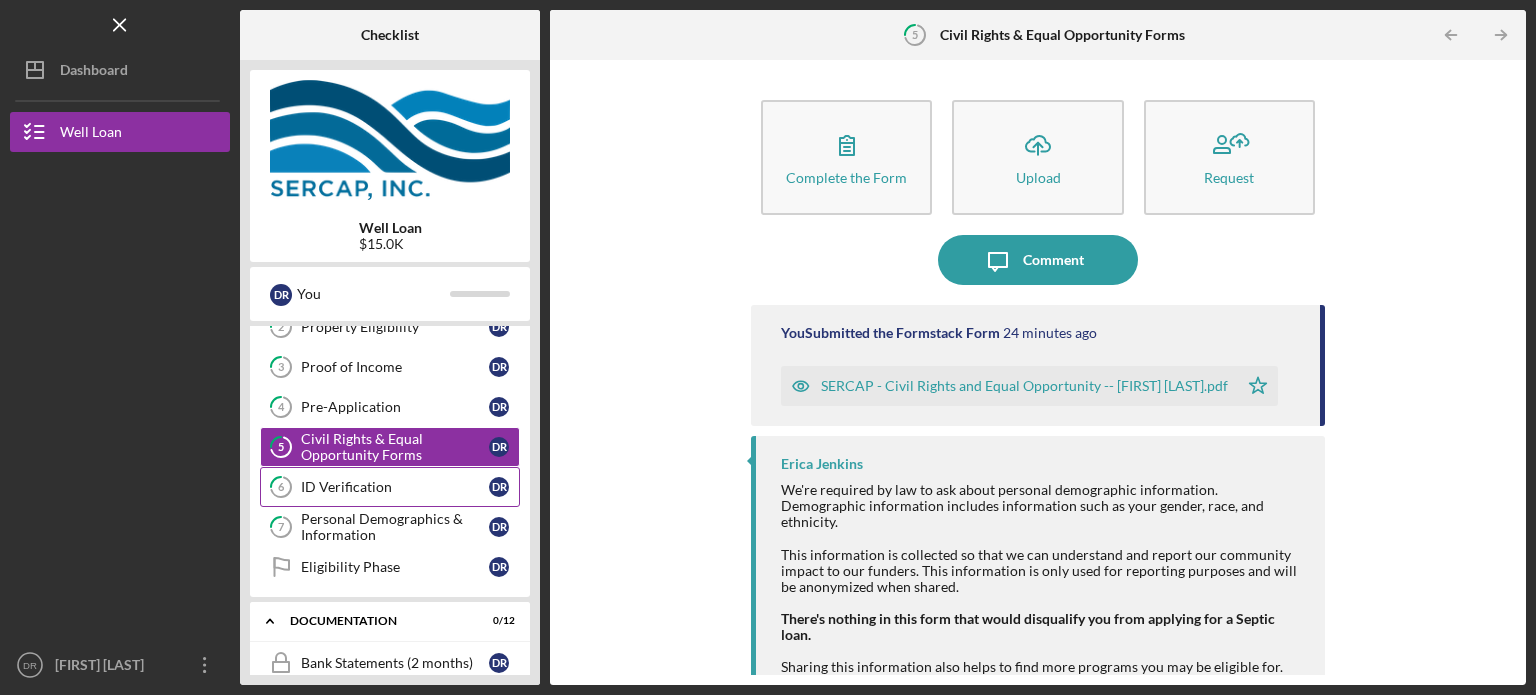 click on "ID Verification" at bounding box center [395, 487] 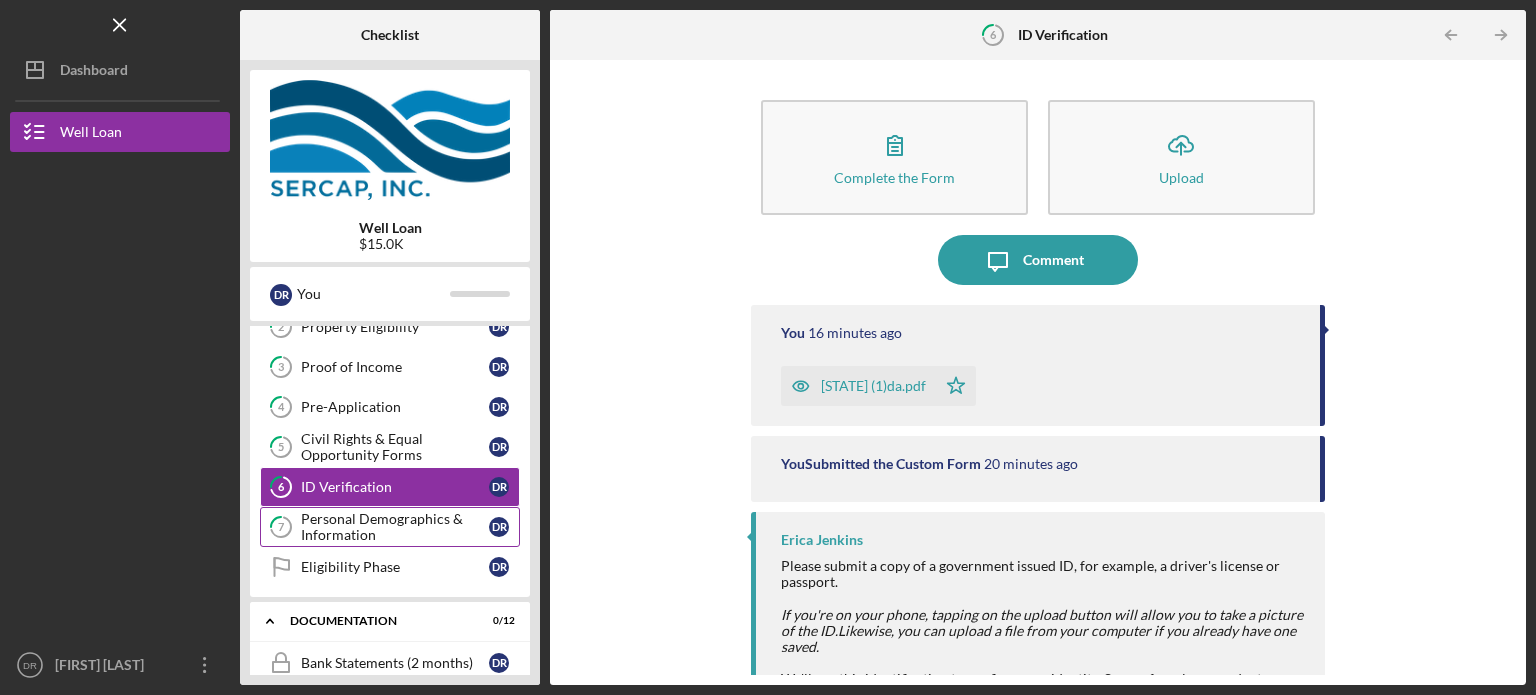 click on "Personal Demographics & Information" at bounding box center [395, 527] 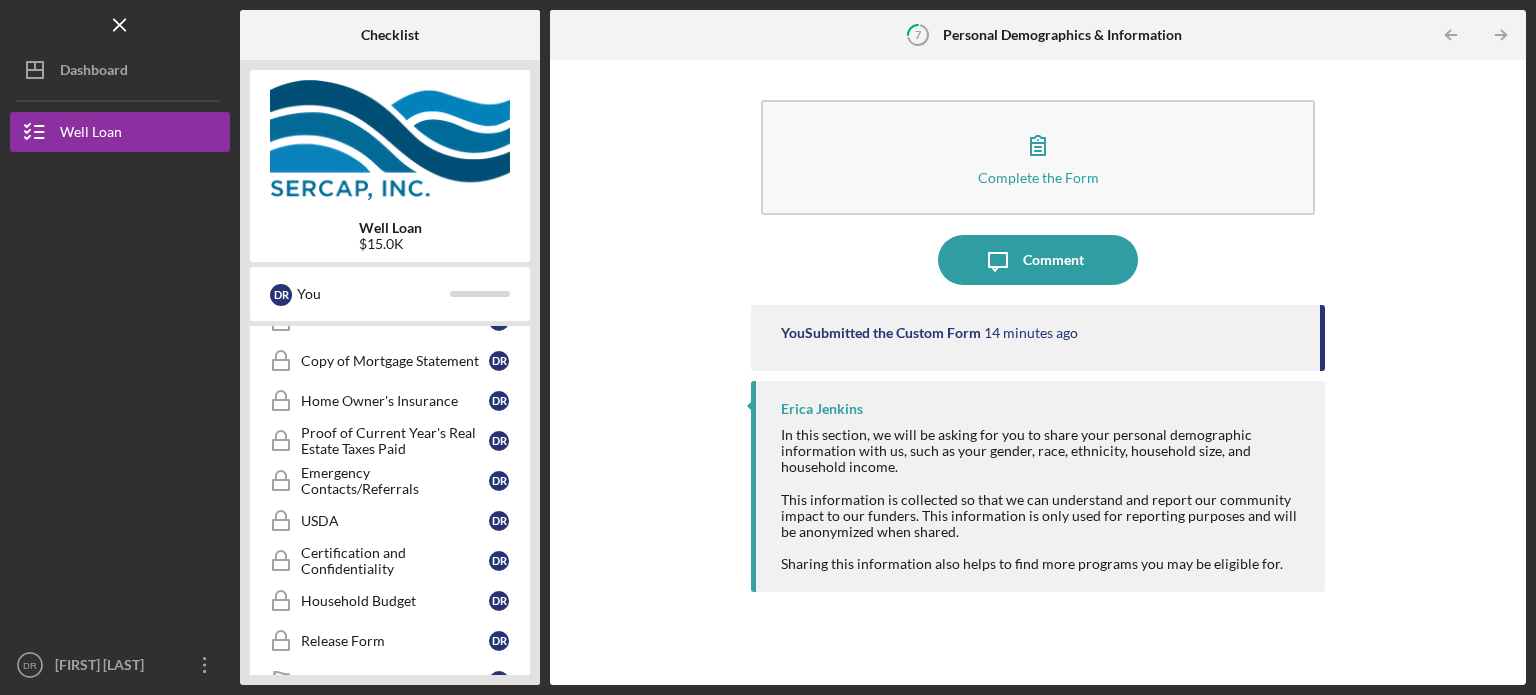 scroll, scrollTop: 700, scrollLeft: 0, axis: vertical 